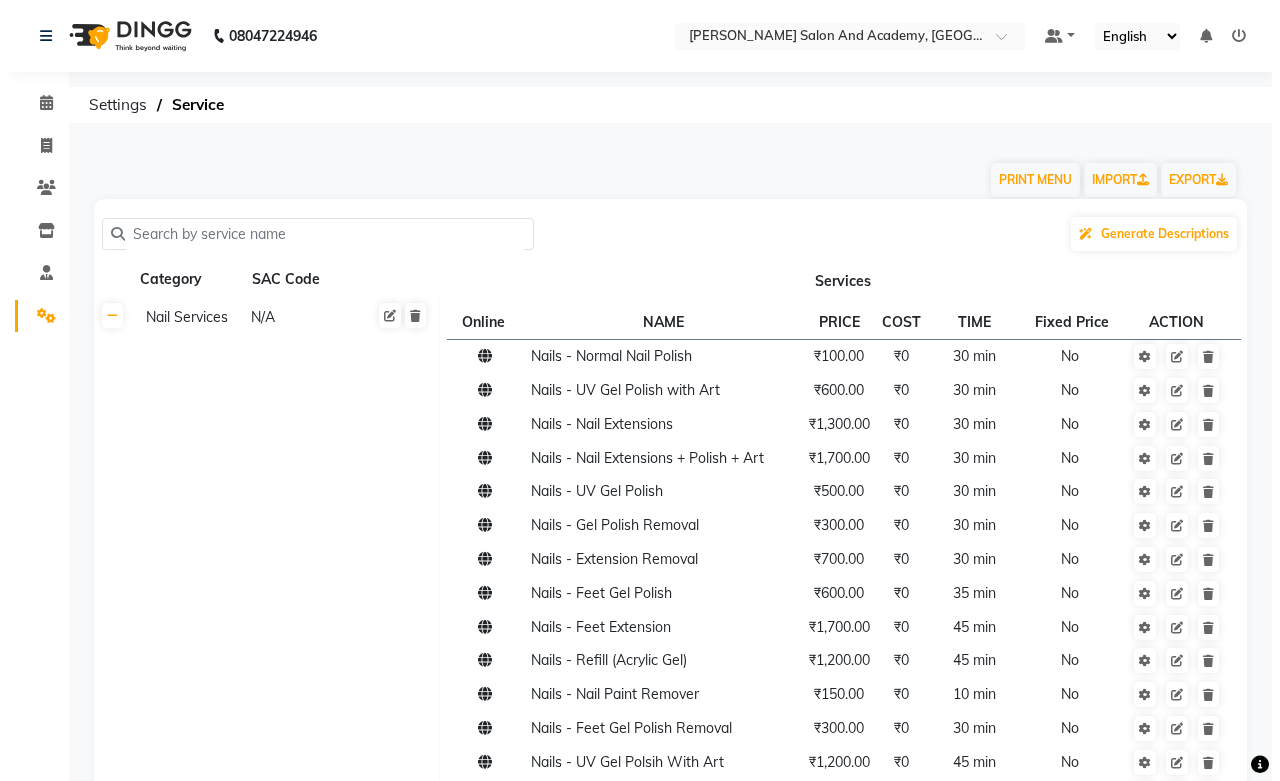 scroll, scrollTop: 0, scrollLeft: 0, axis: both 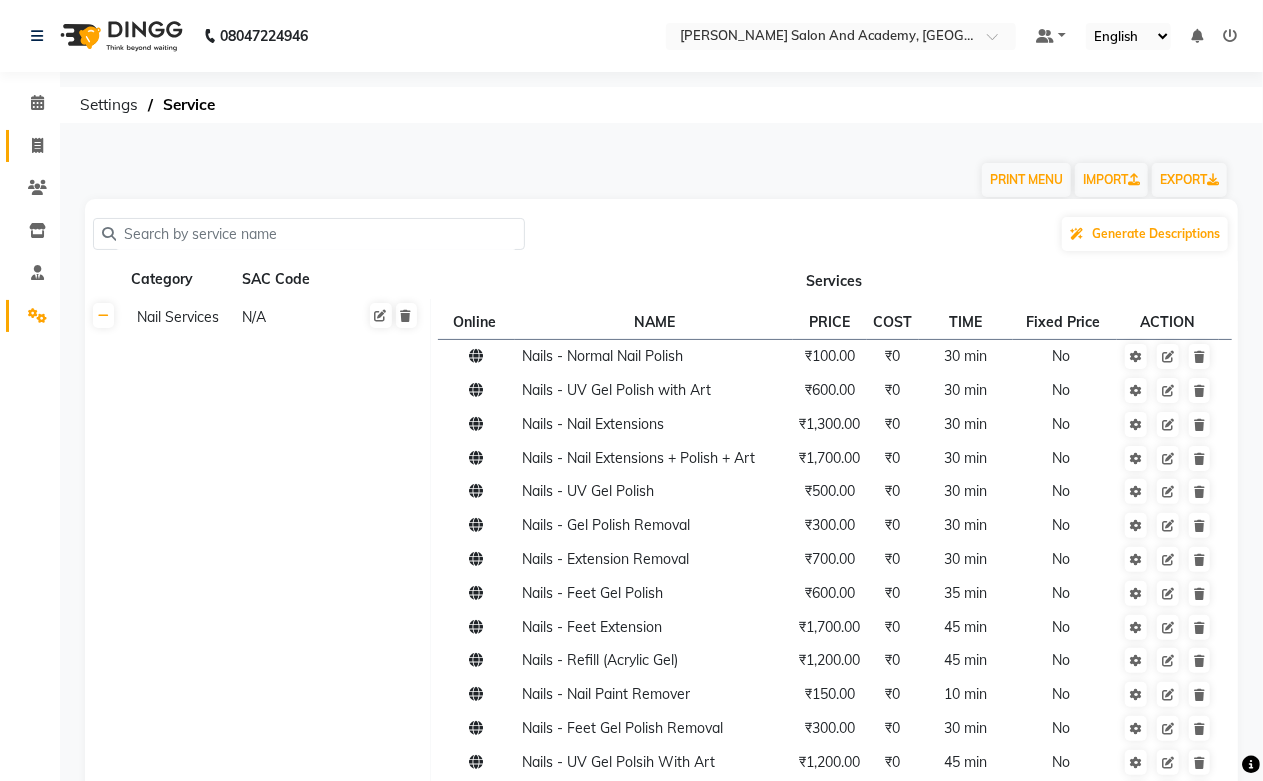 click on "Invoice" 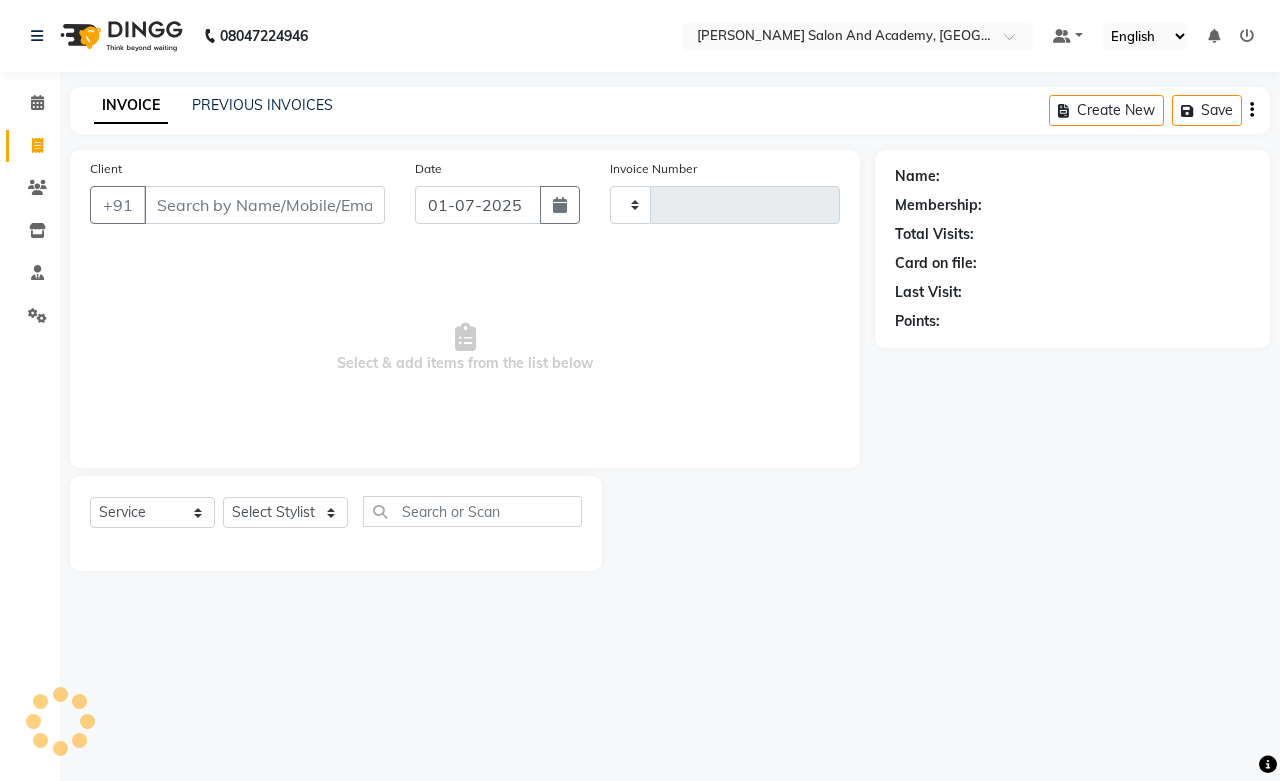 type on "0377" 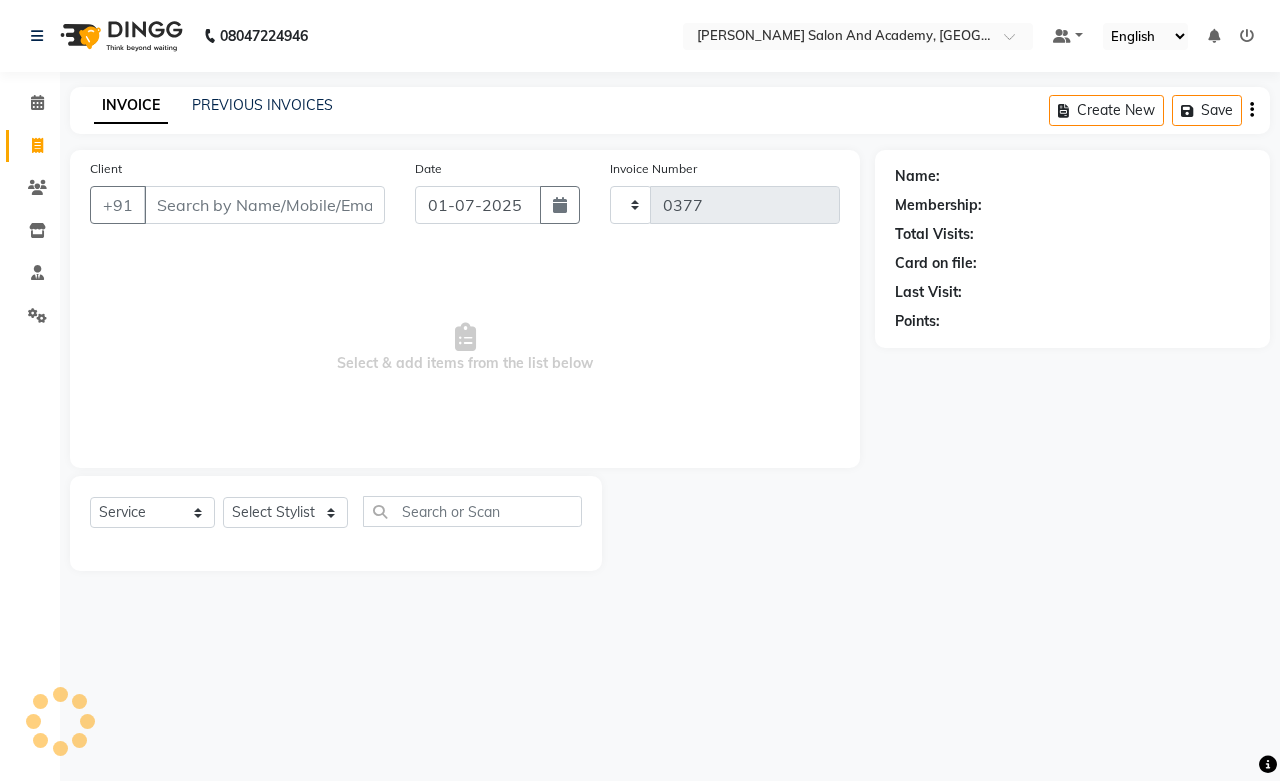 select on "6453" 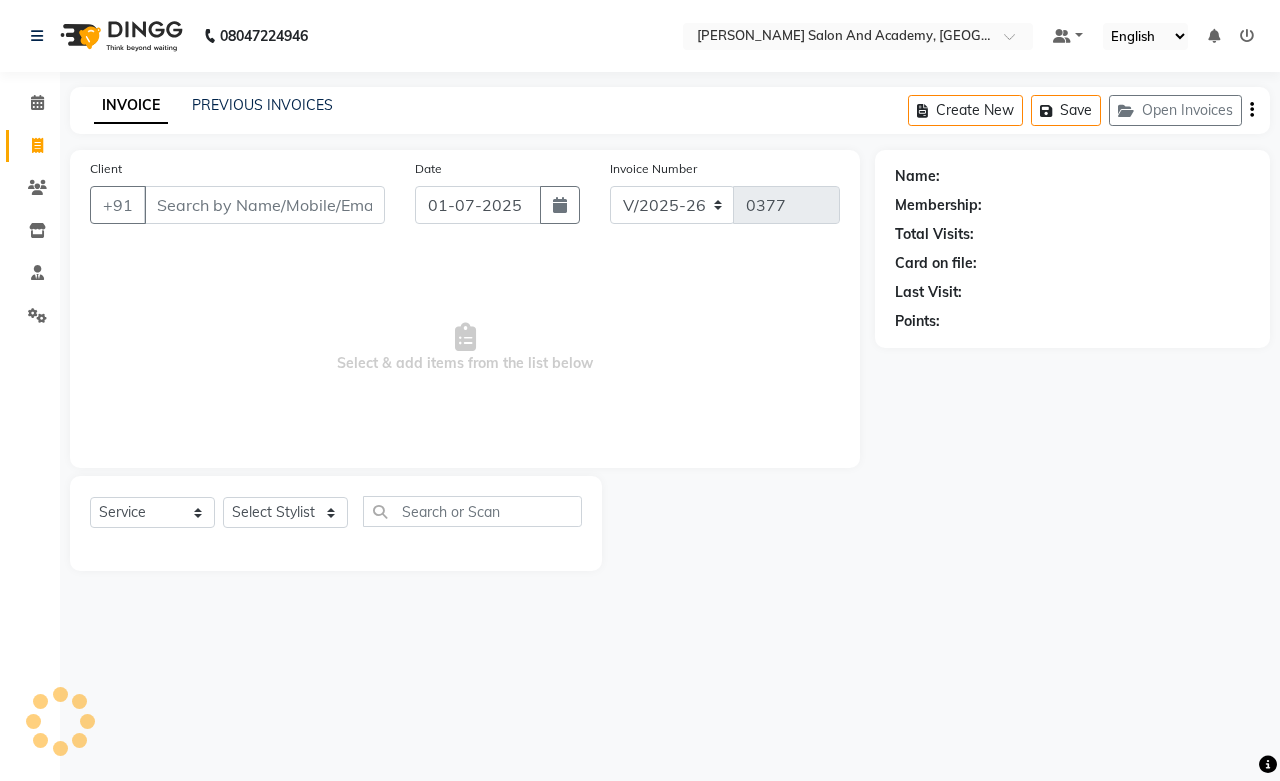 scroll, scrollTop: 0, scrollLeft: 0, axis: both 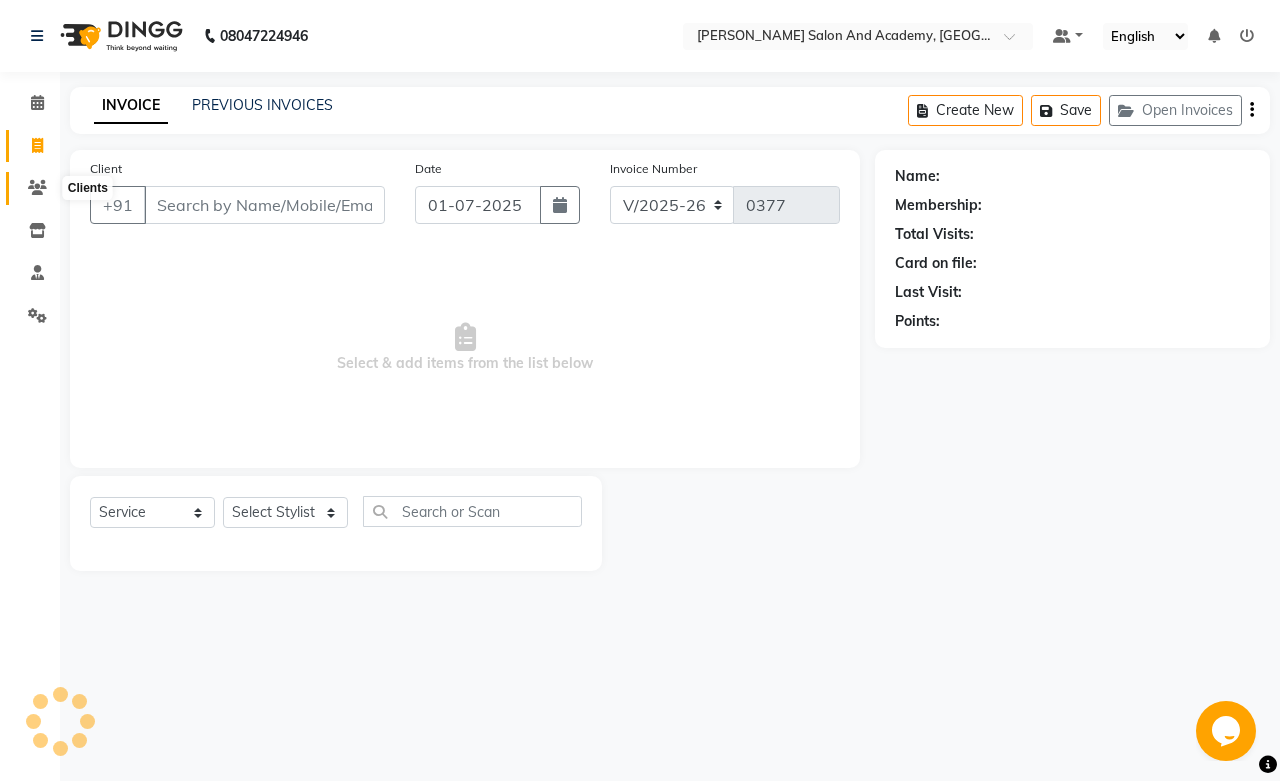 click 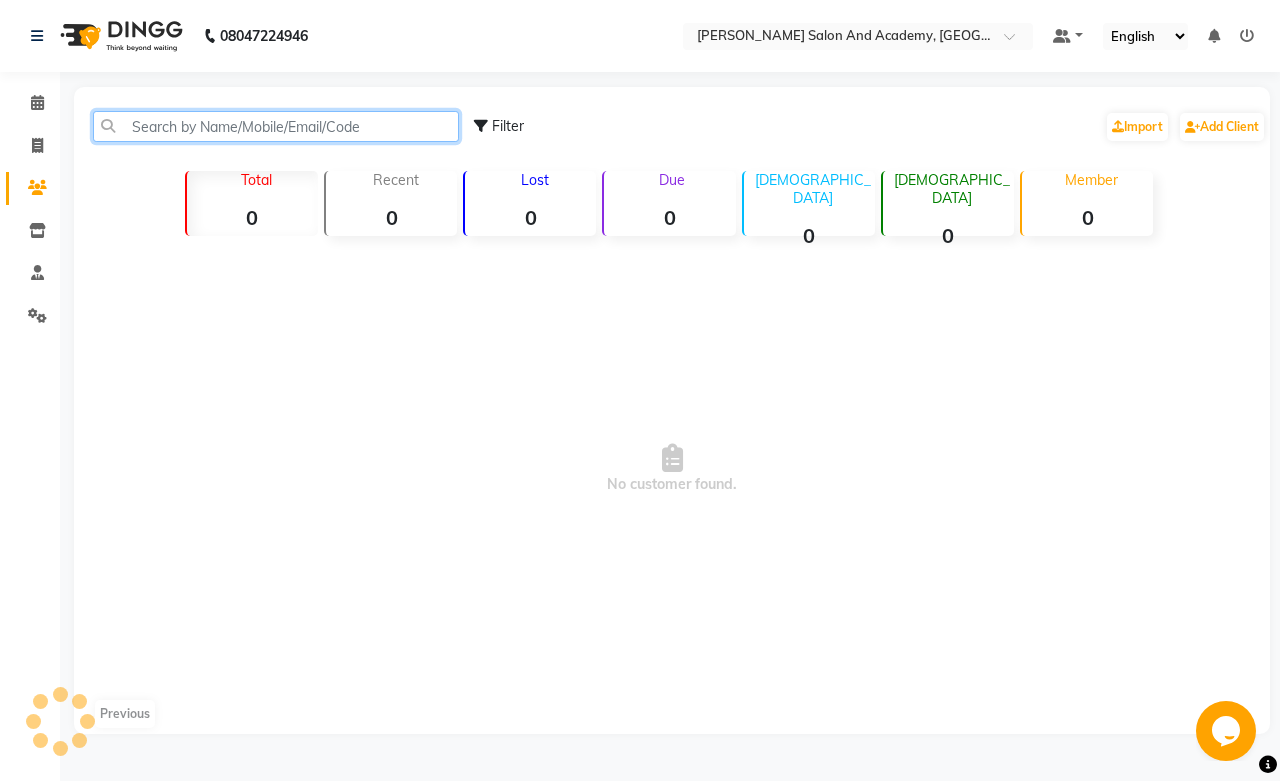click 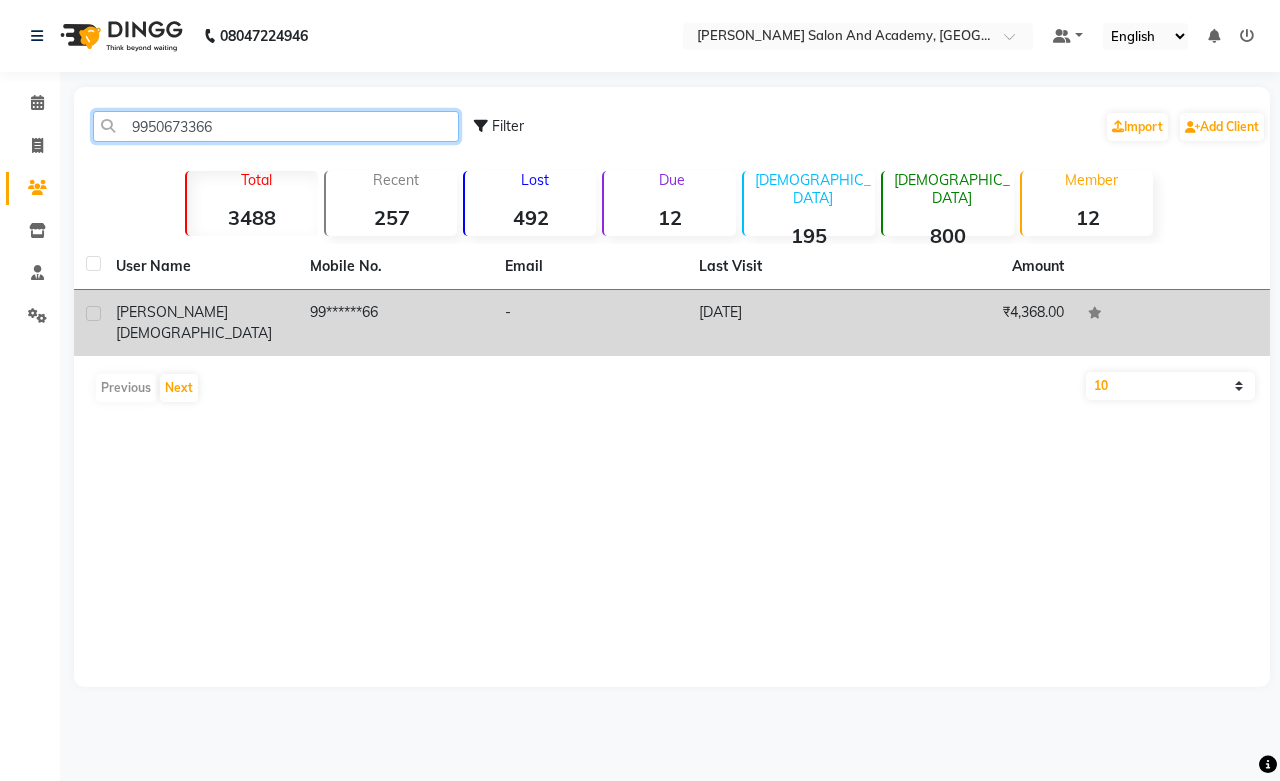 type on "9950673366" 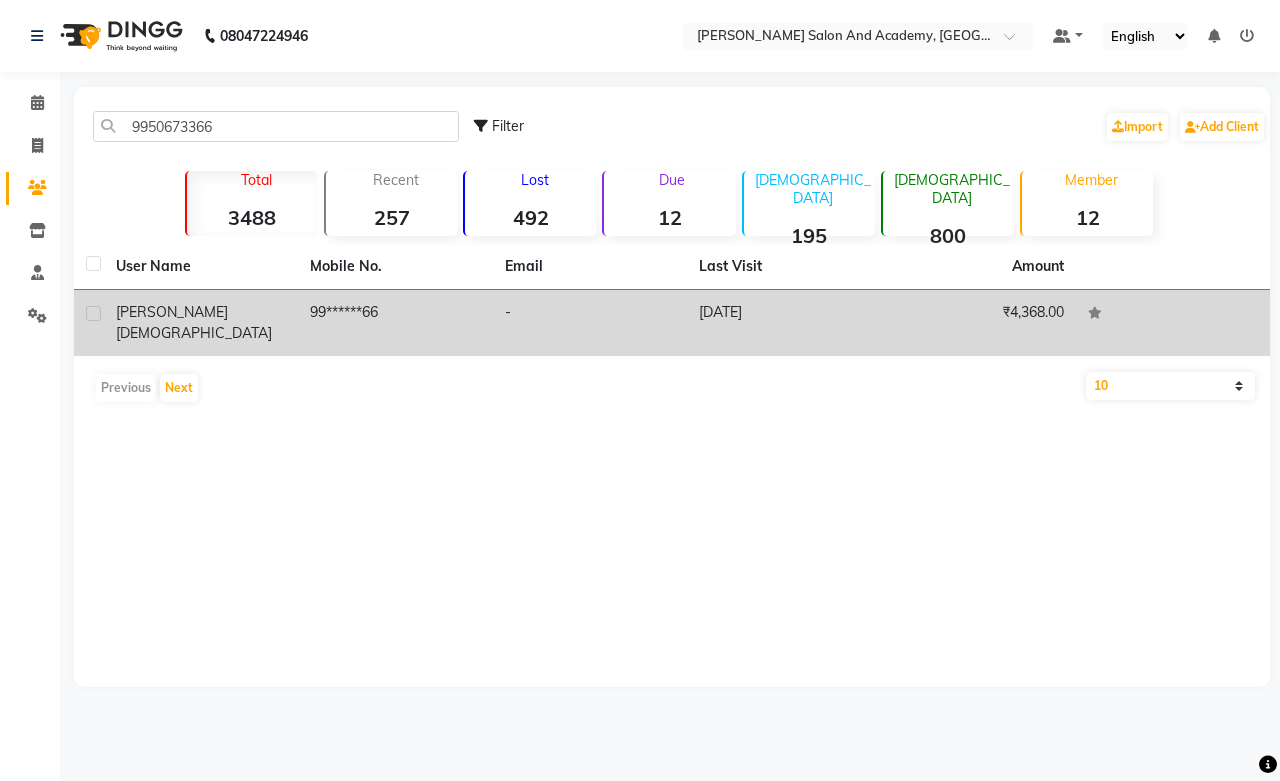 click on "99******66" 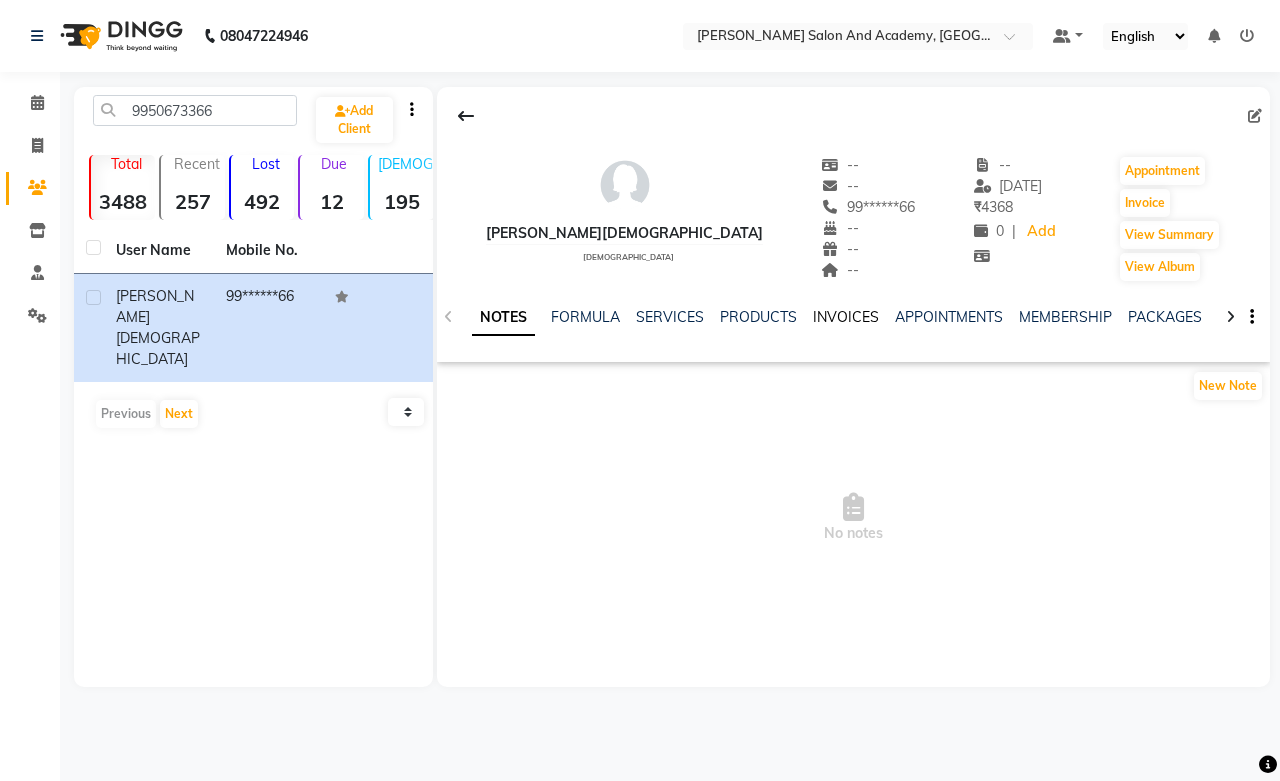 click on "INVOICES" 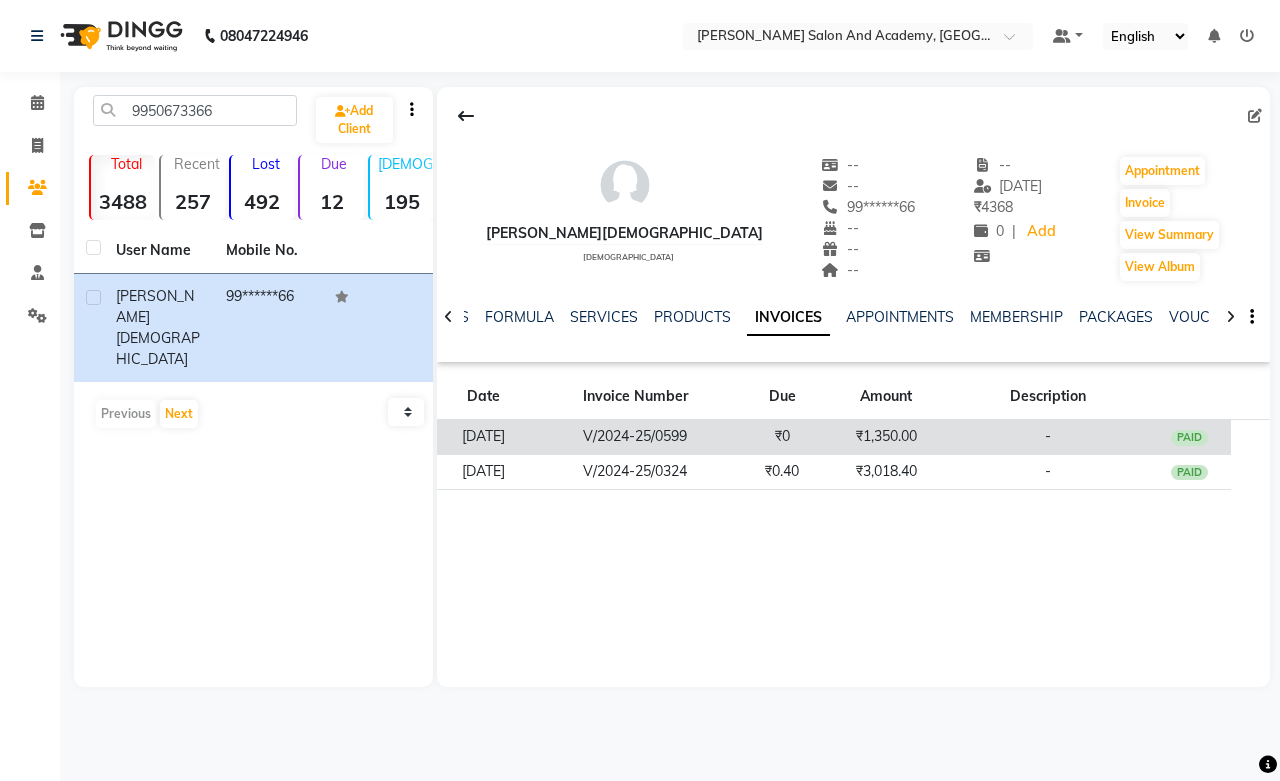 click on "V/2024-25/0599" 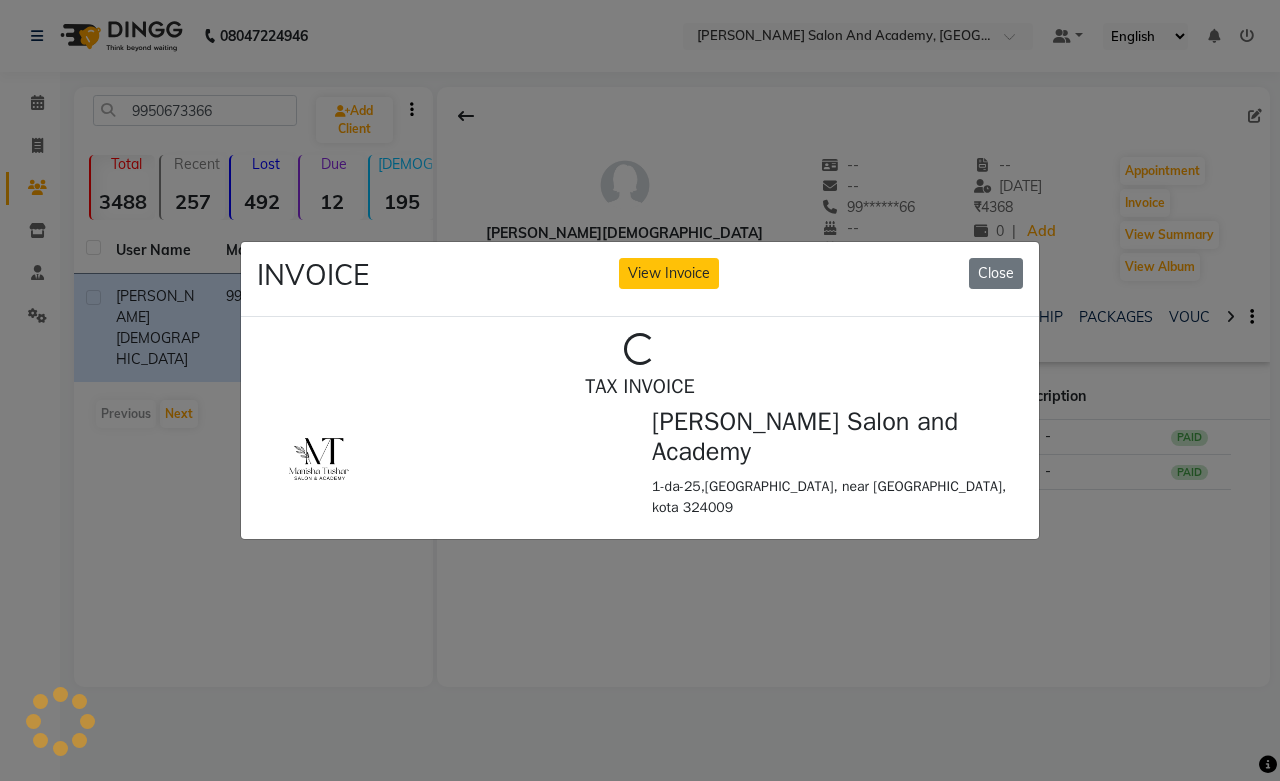 scroll, scrollTop: 0, scrollLeft: 0, axis: both 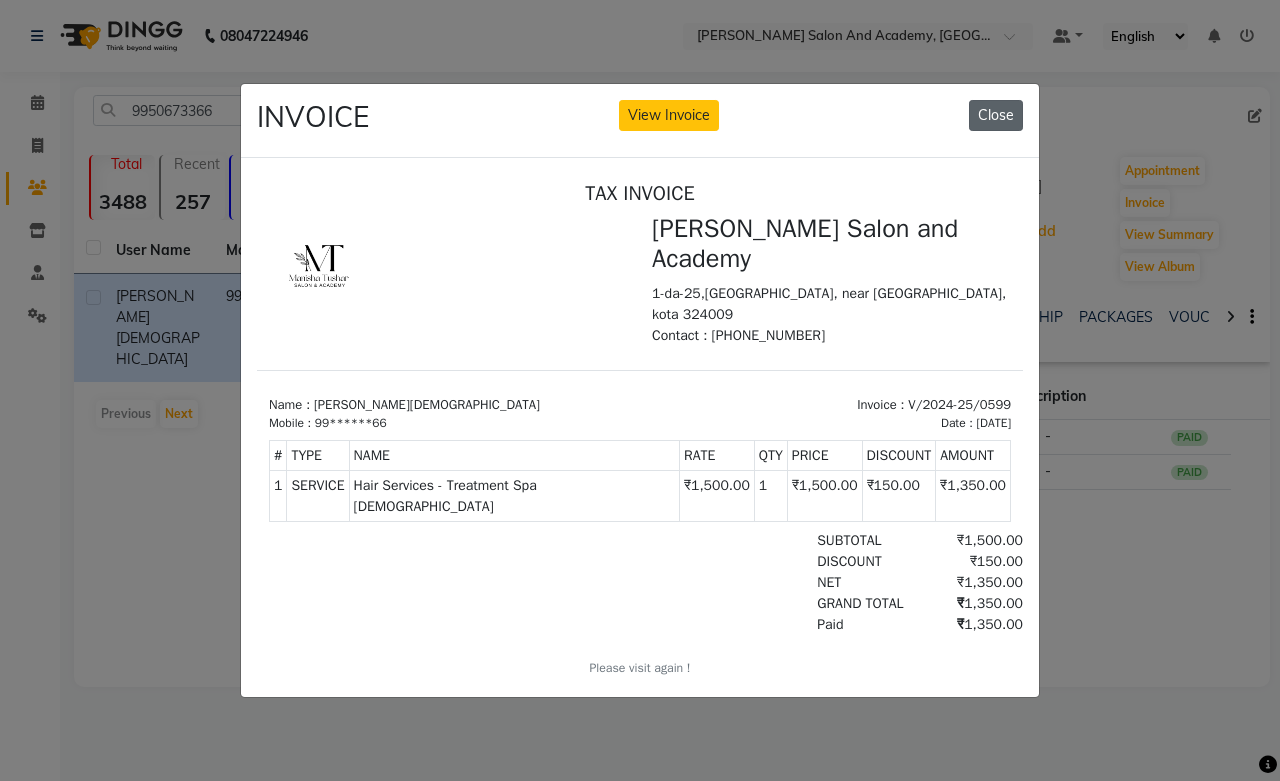 click on "Close" 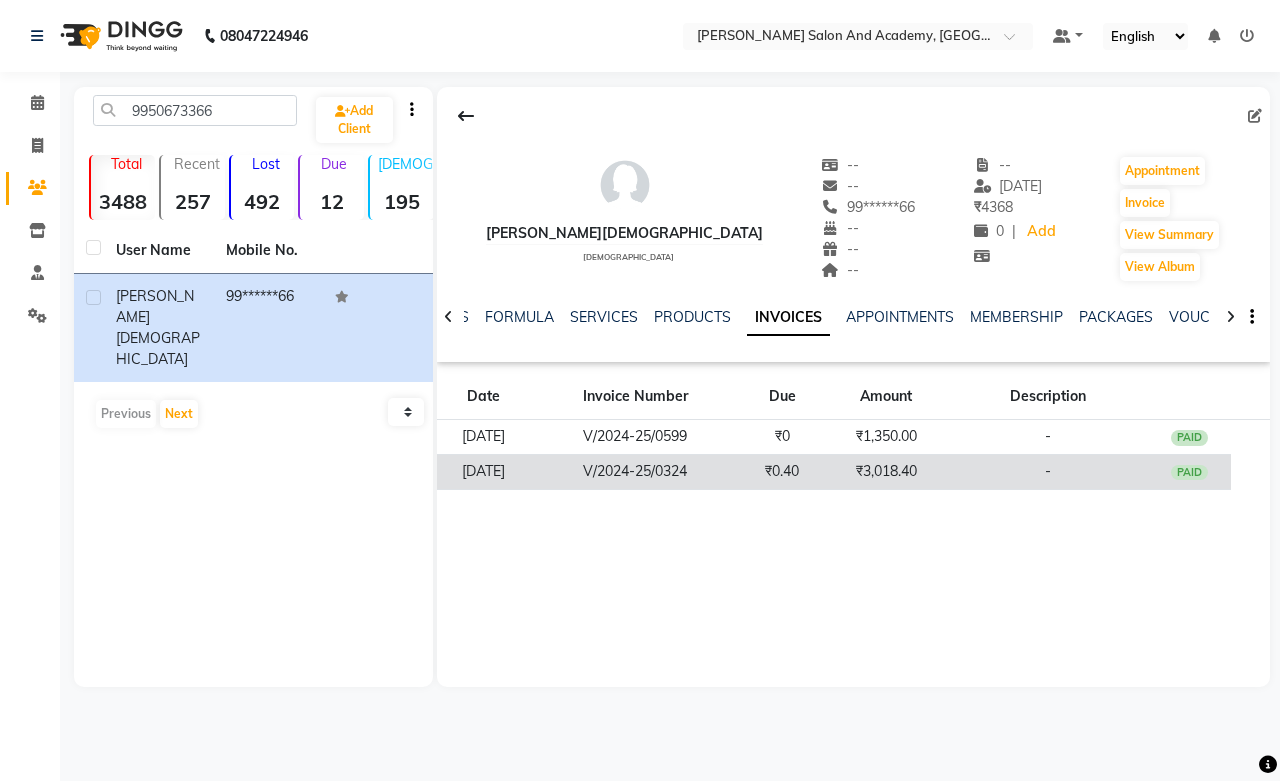 click on "V/2024-25/0324" 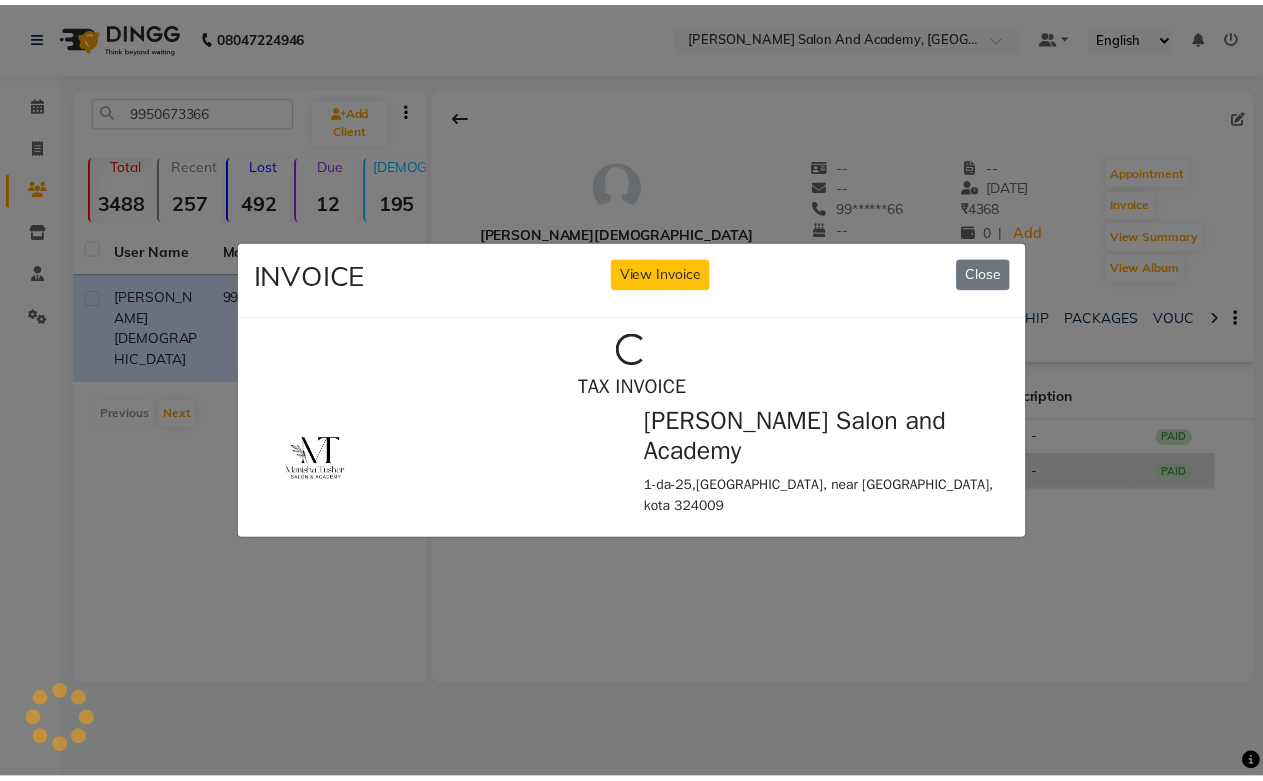 scroll, scrollTop: 0, scrollLeft: 0, axis: both 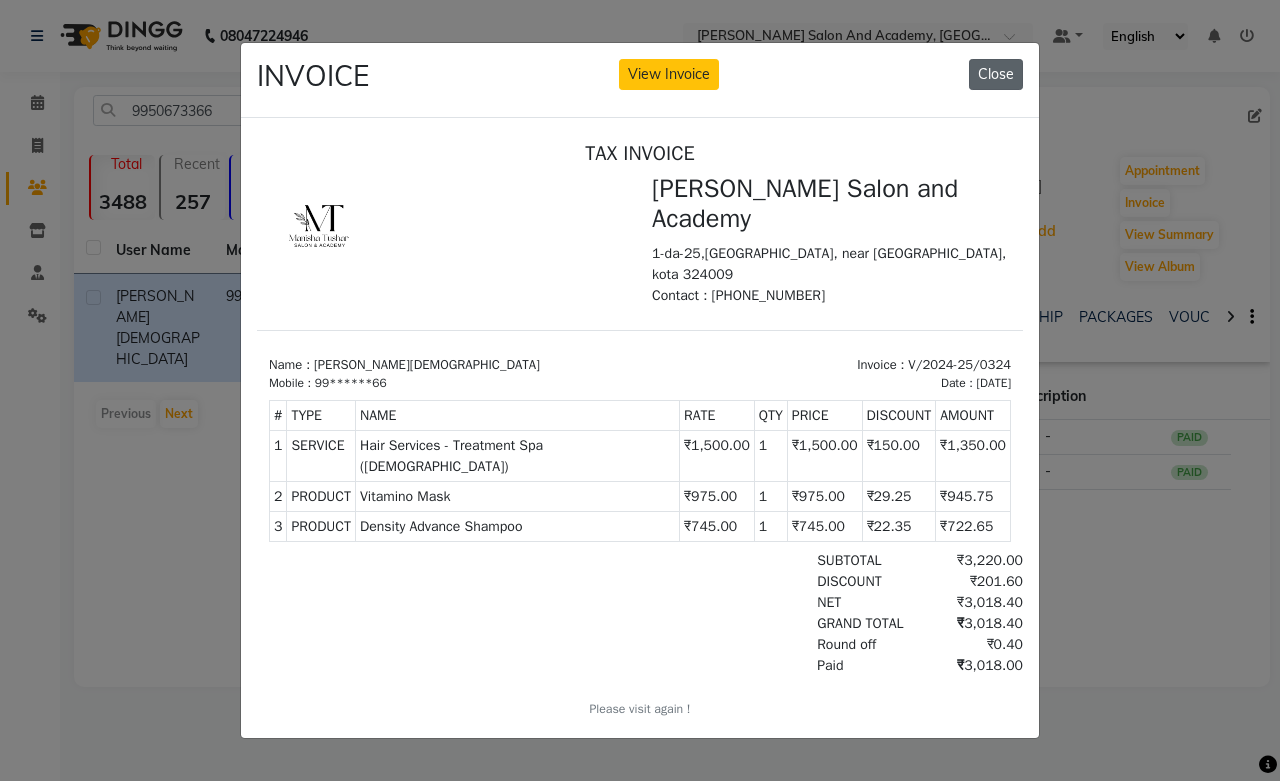 click on "Close" 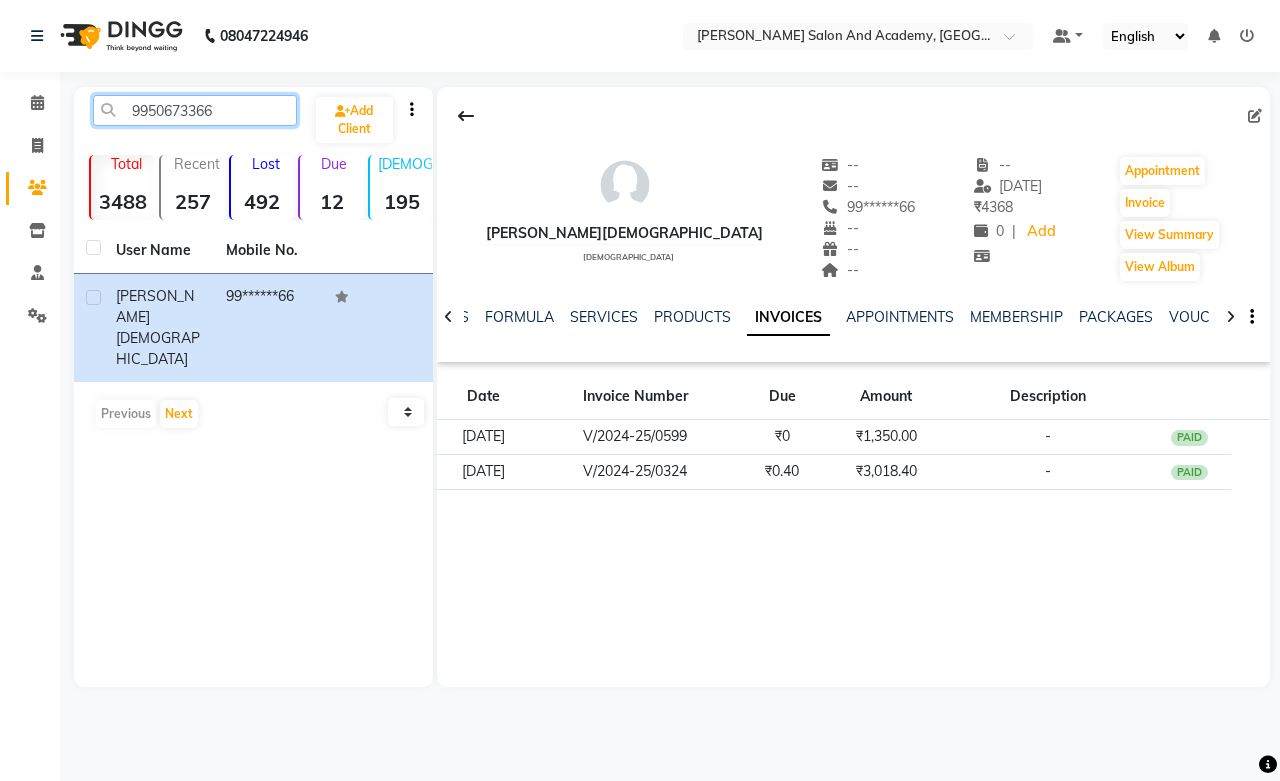 drag, startPoint x: 222, startPoint y: 123, endPoint x: 113, endPoint y: 111, distance: 109.65856 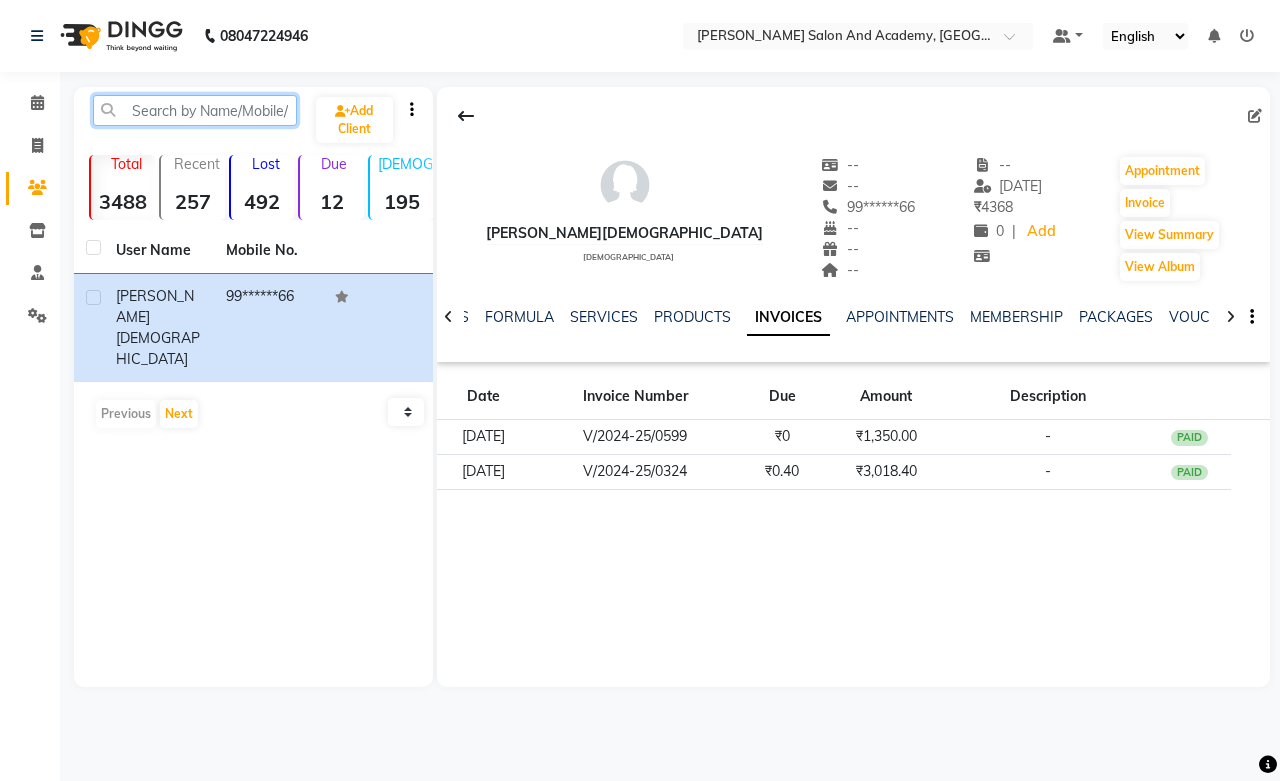 type 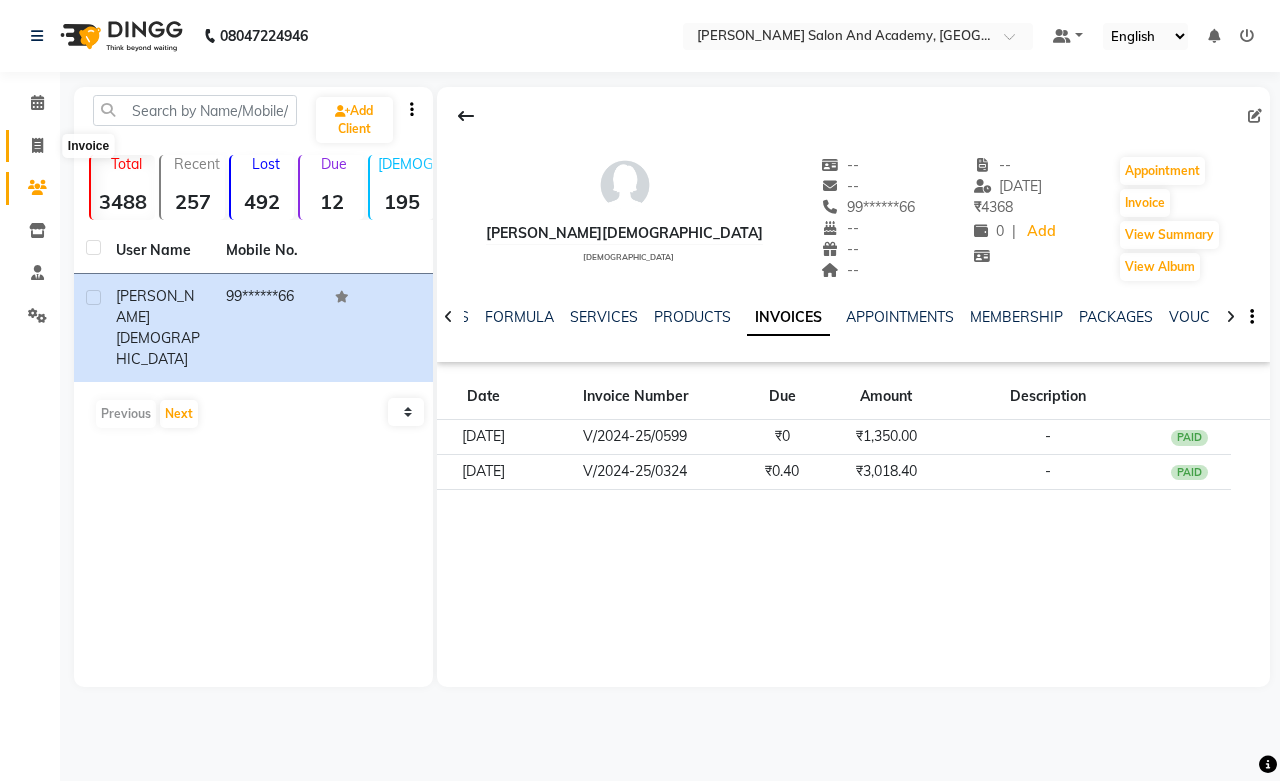click 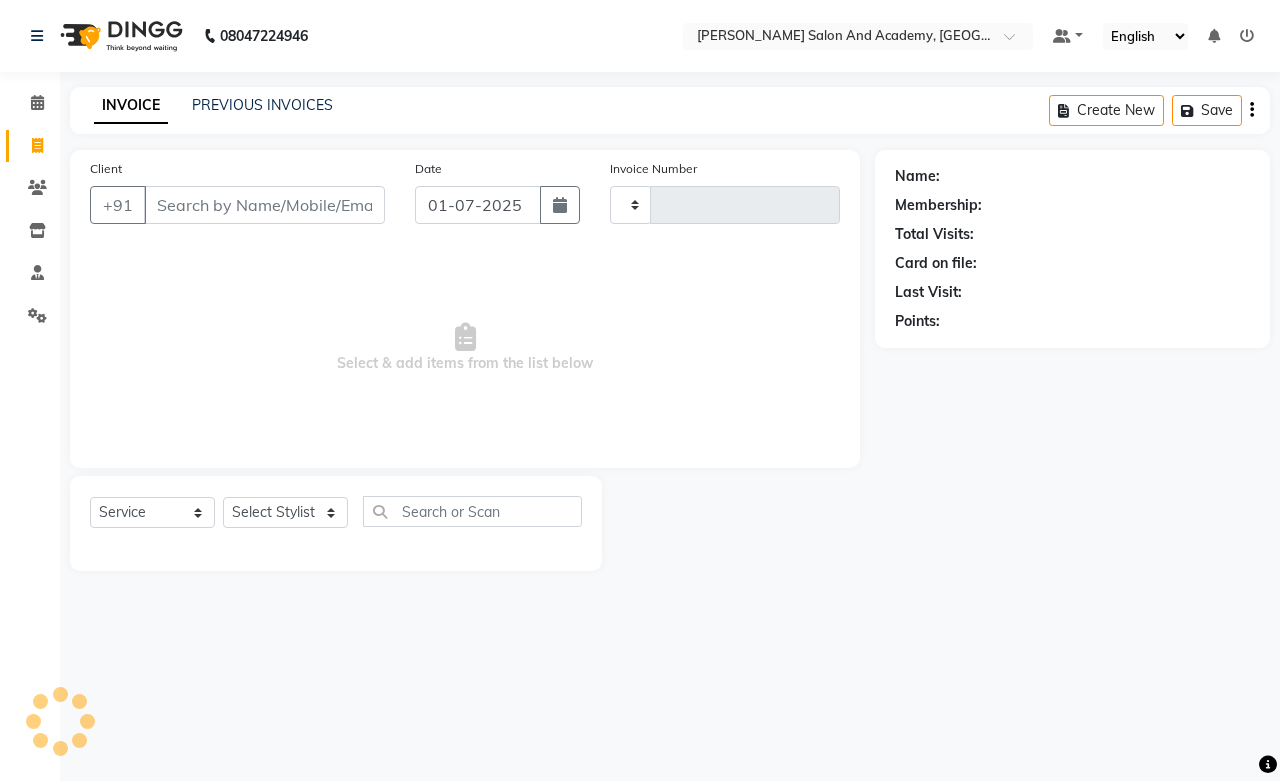 type on "0377" 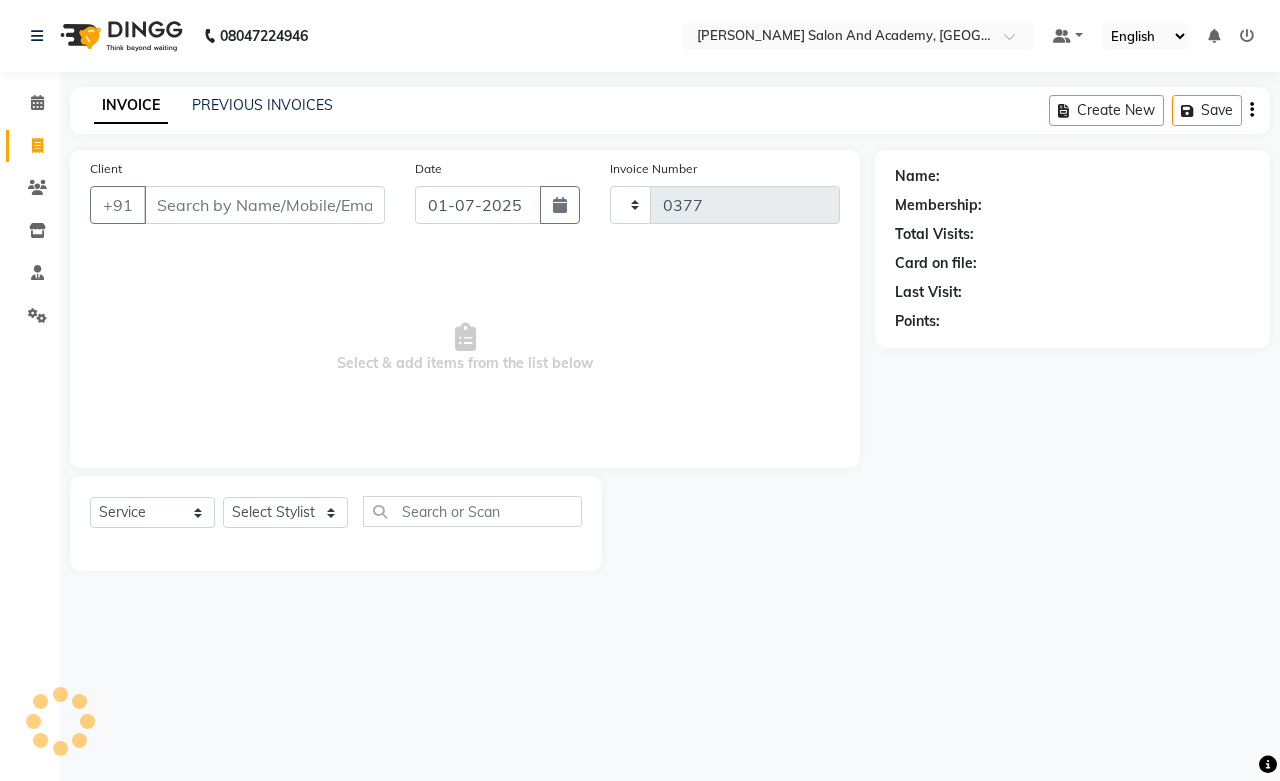 select on "6453" 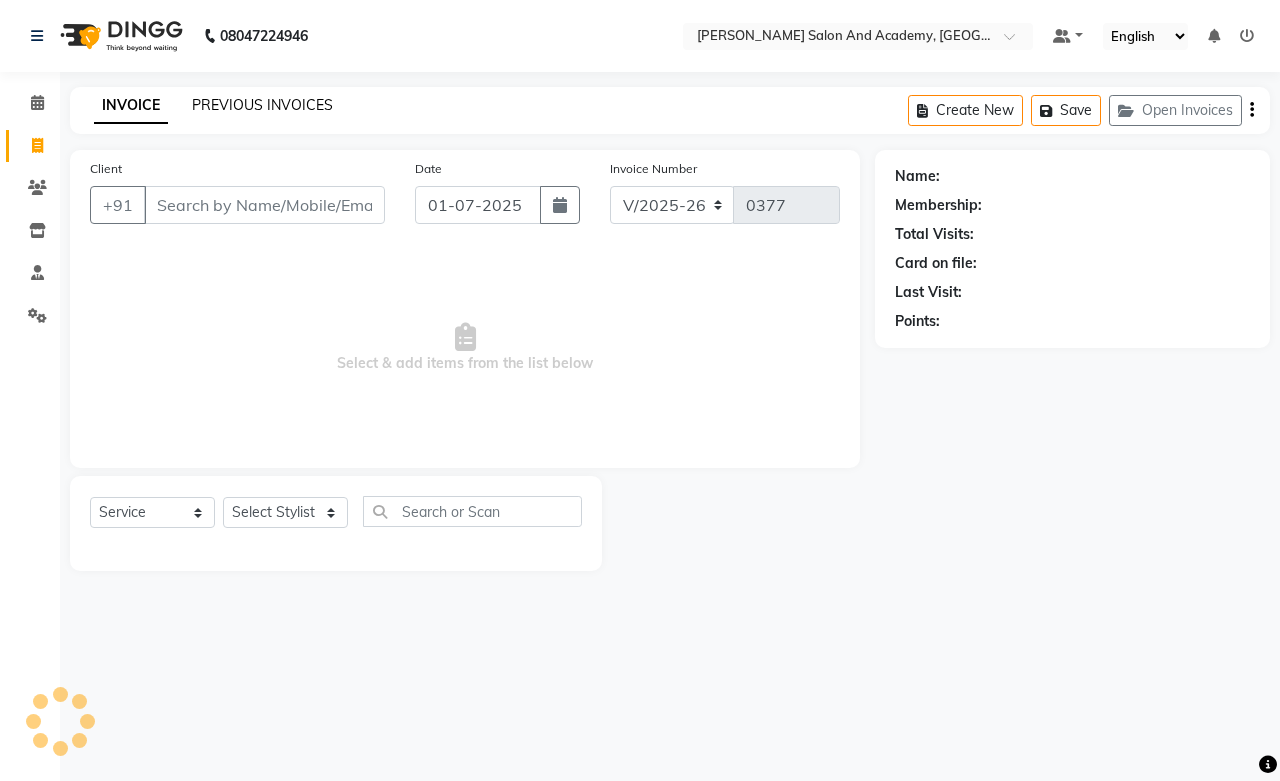 click on "PREVIOUS INVOICES" 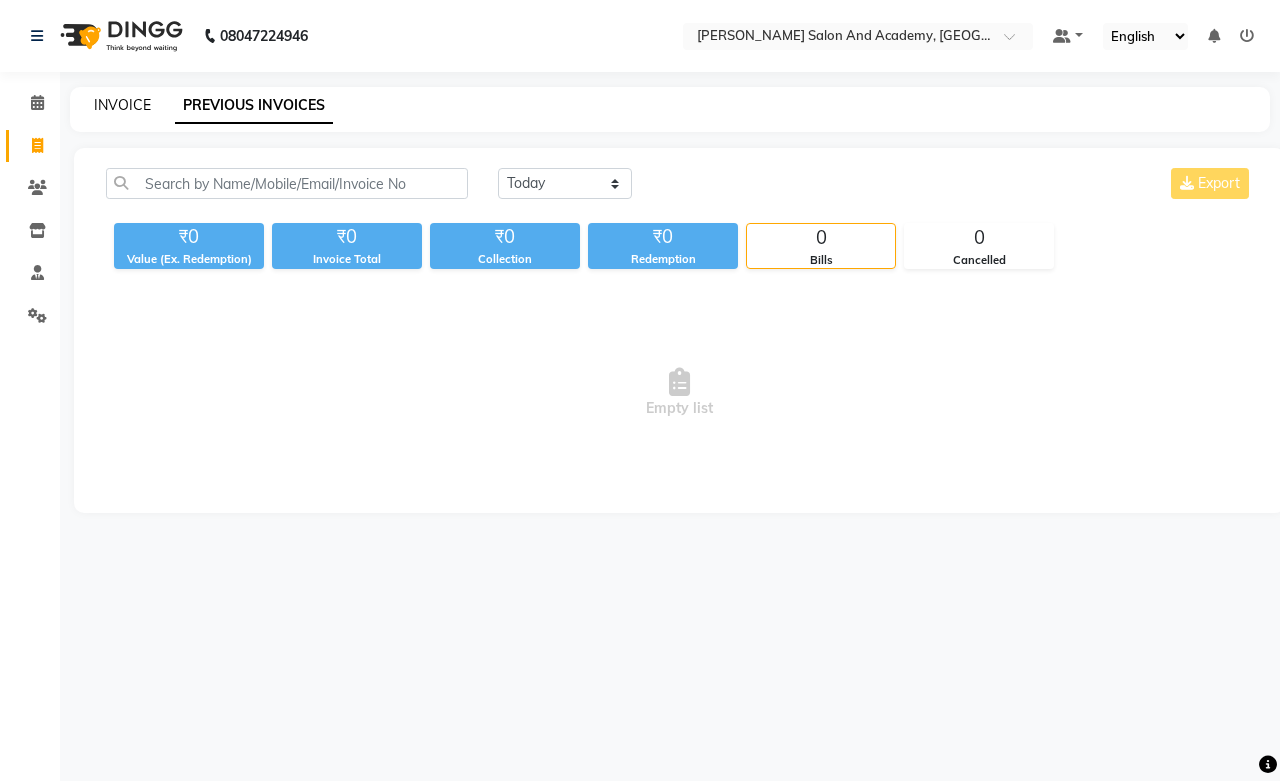 click on "INVOICE" 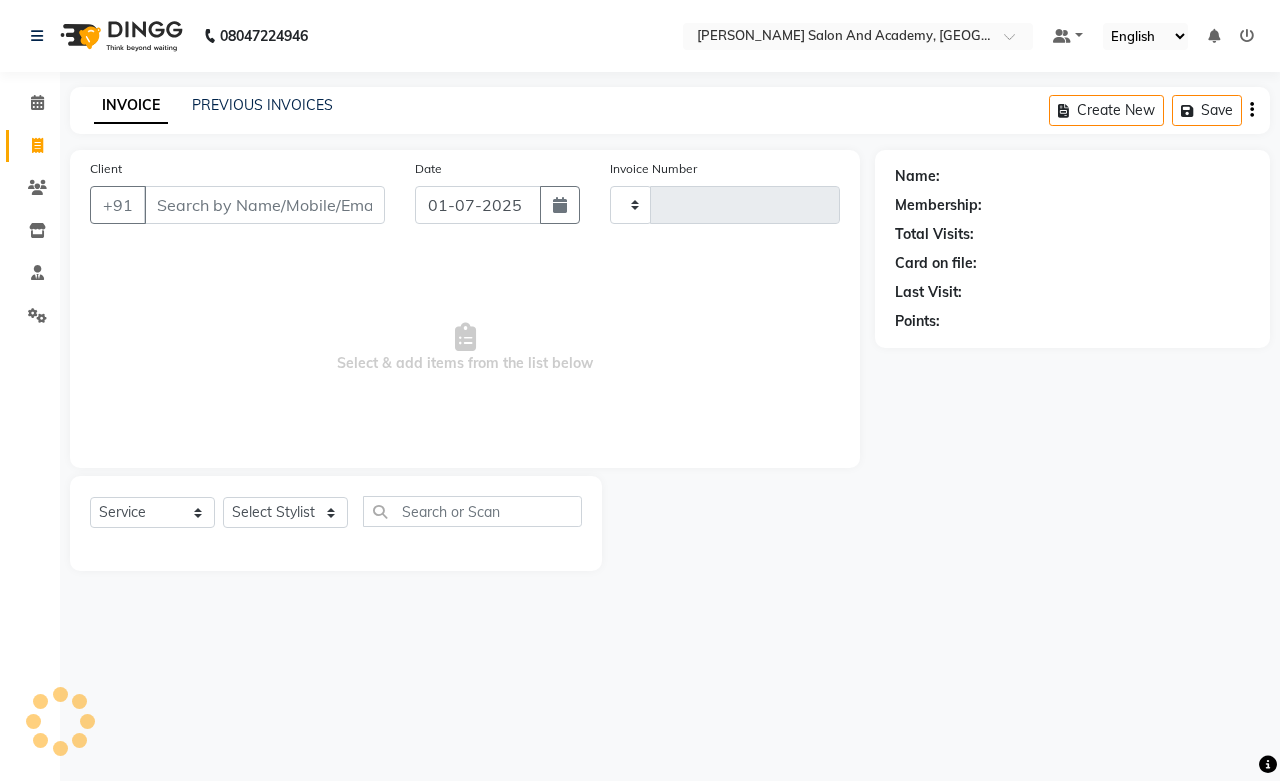 type on "0377" 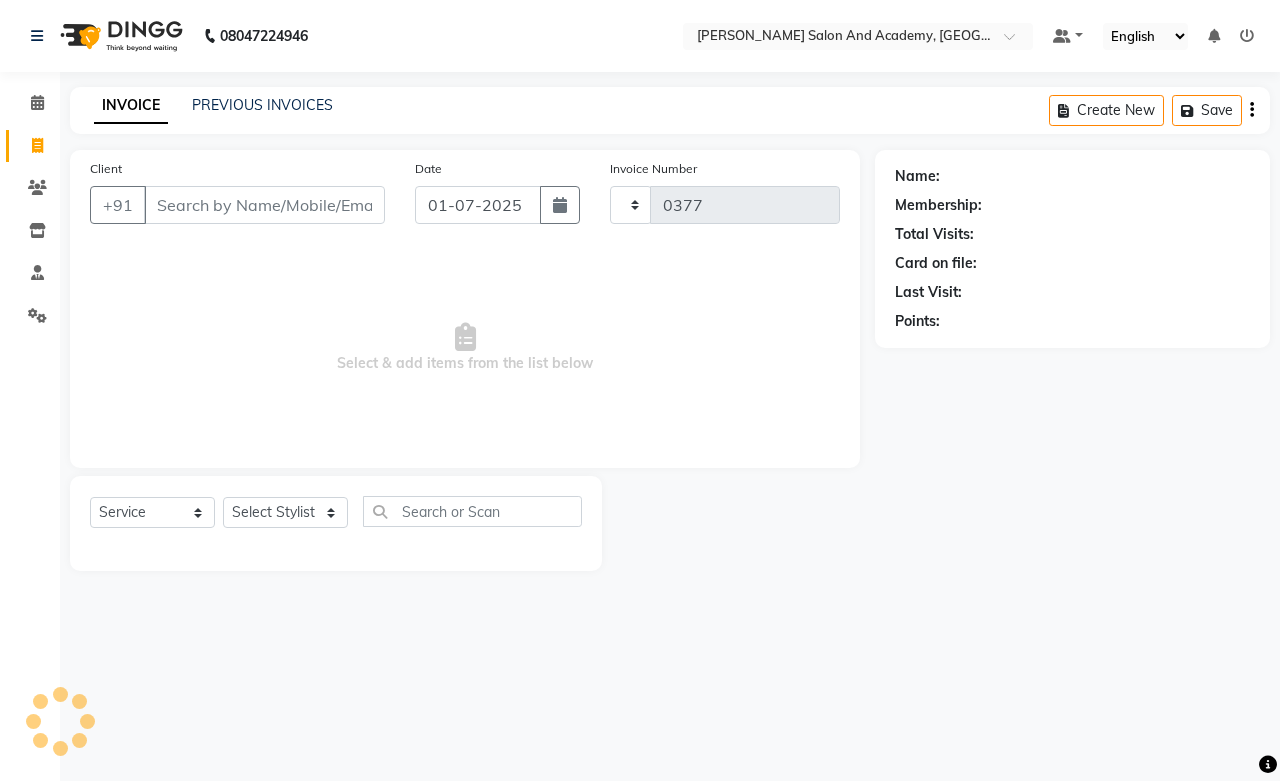 select on "6453" 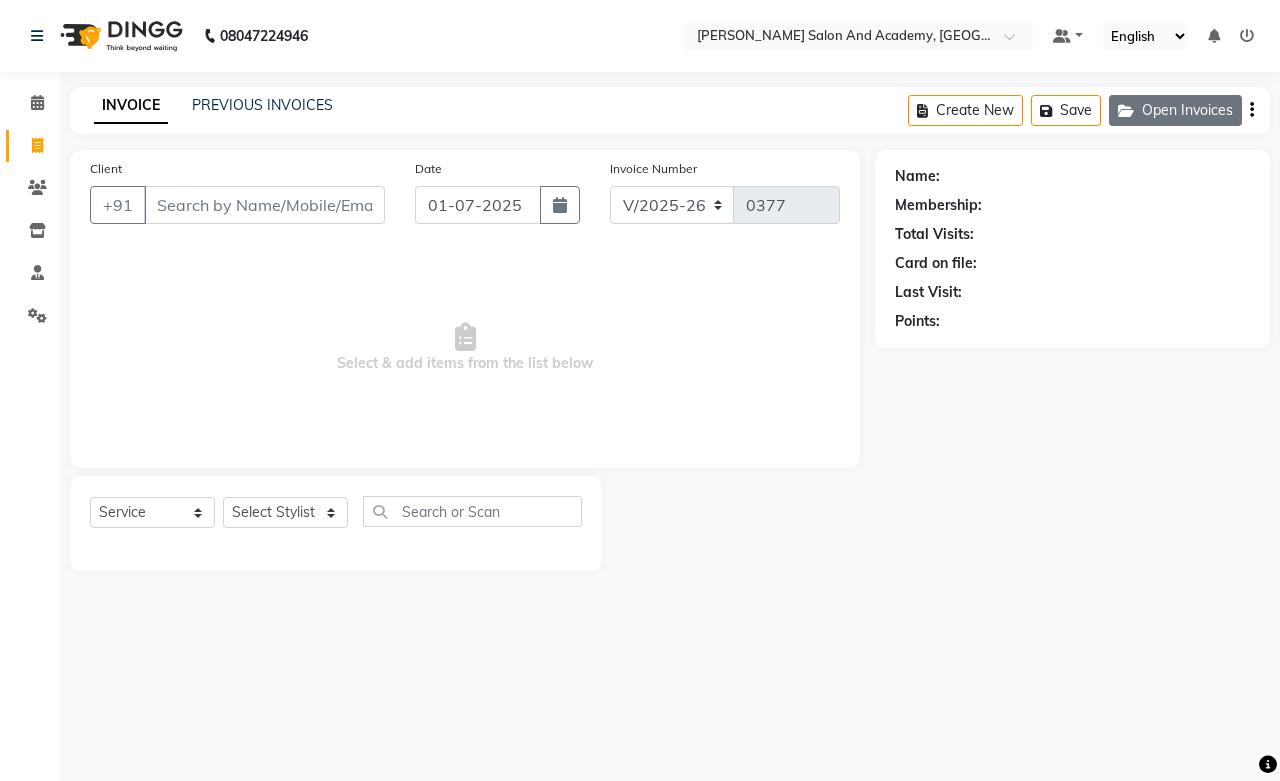 click on "Open Invoices" 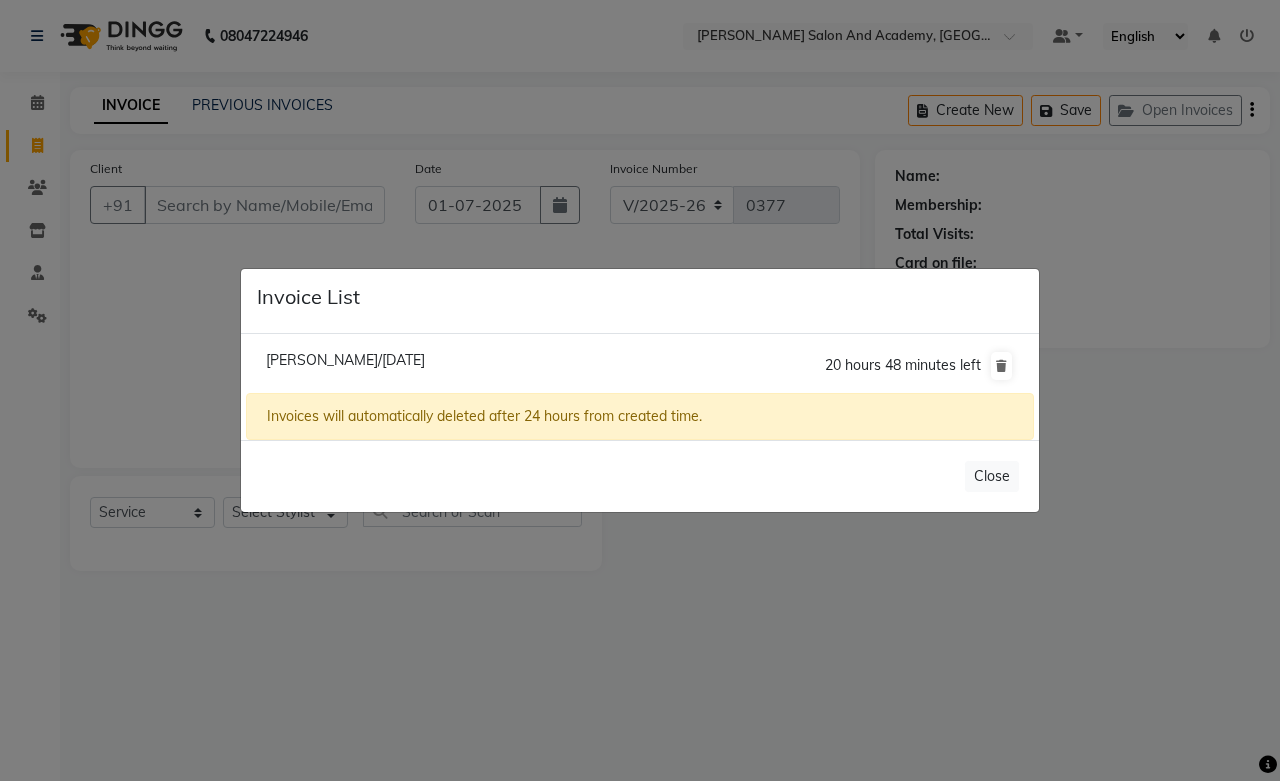 click on "[PERSON_NAME]/[DATE]" 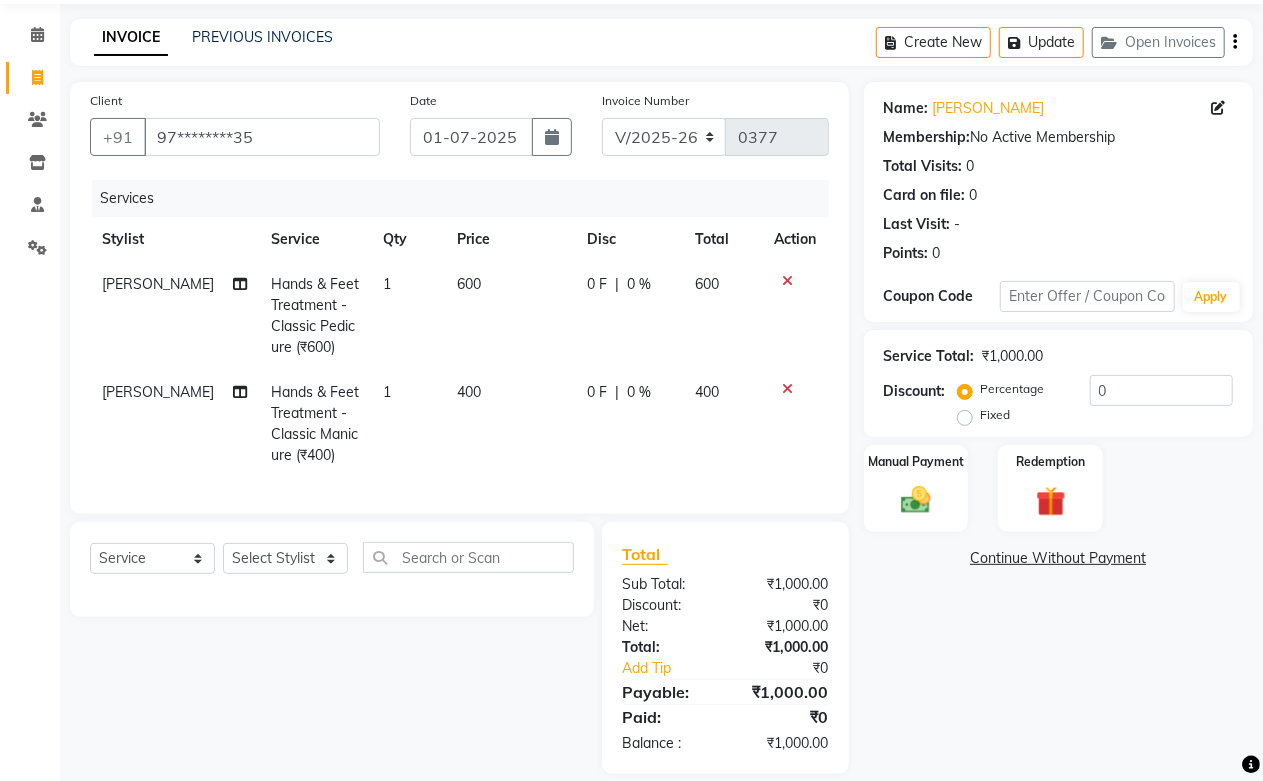 scroll, scrollTop: 107, scrollLeft: 0, axis: vertical 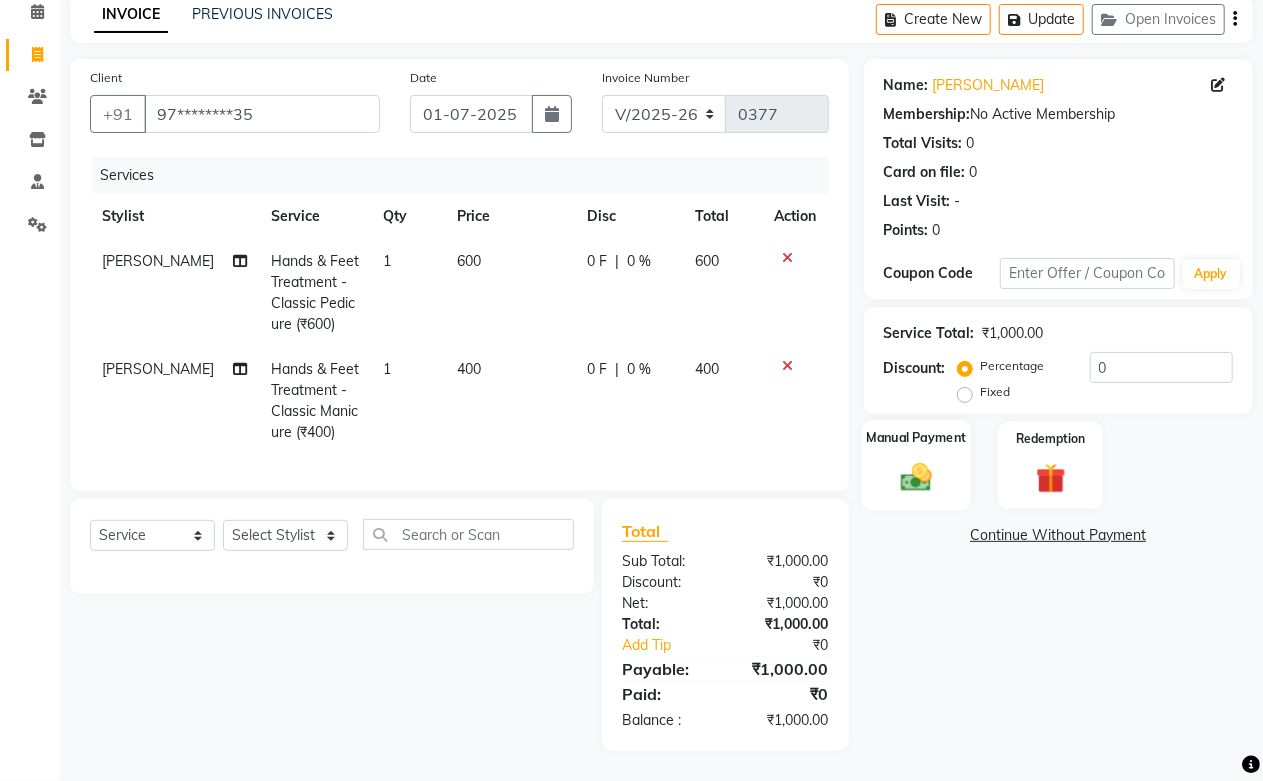 click 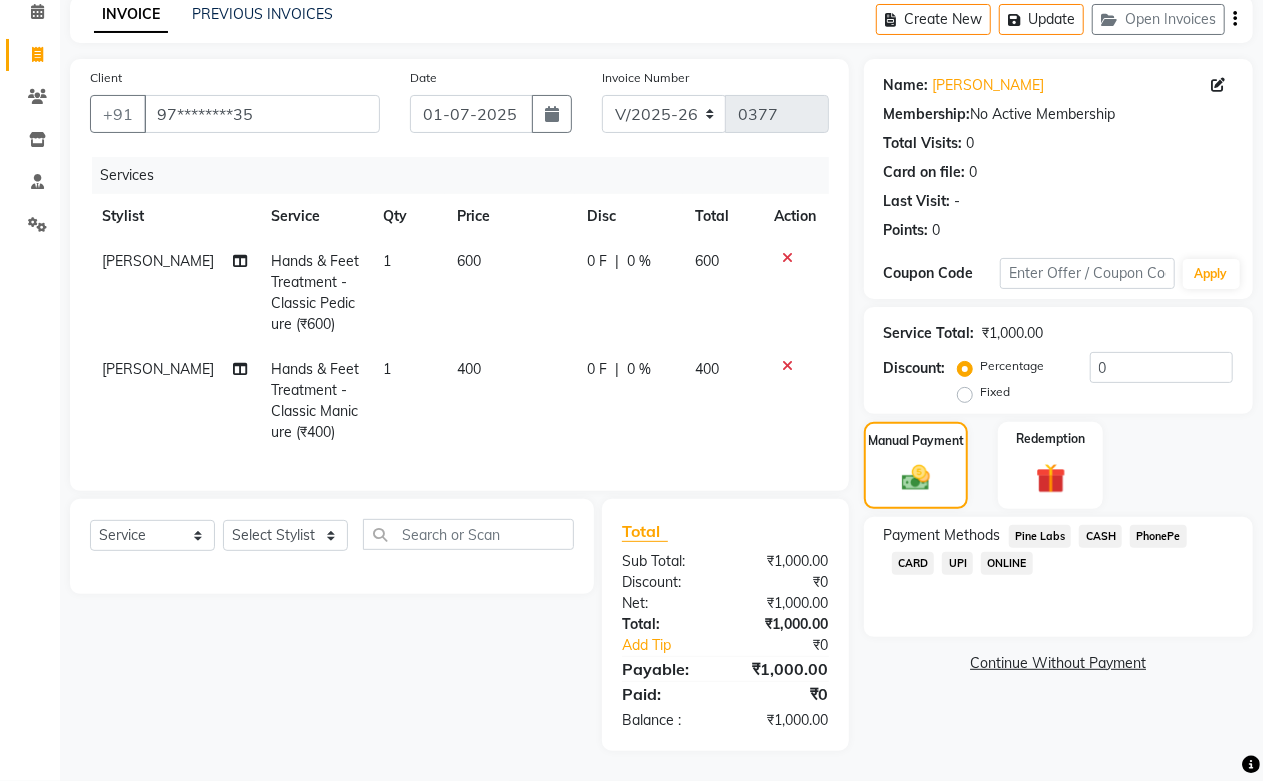 click on "CASH" 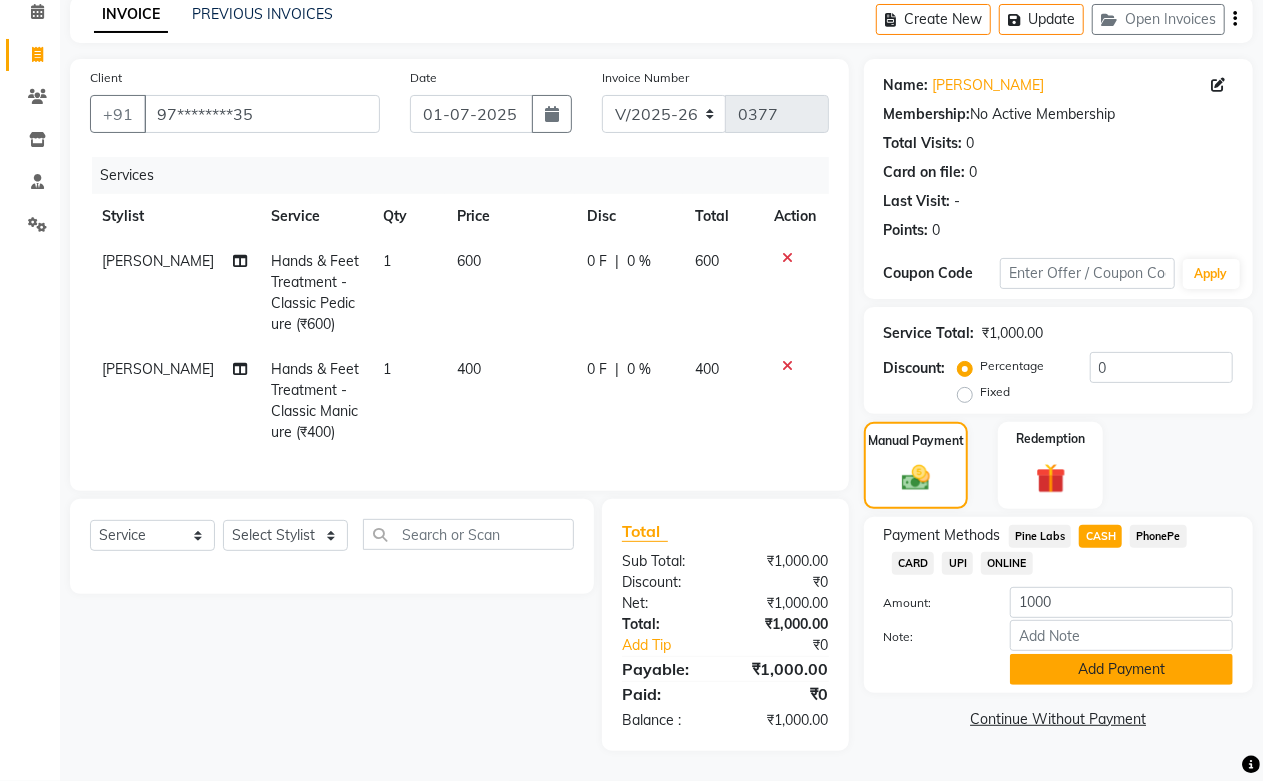 click on "Add Payment" 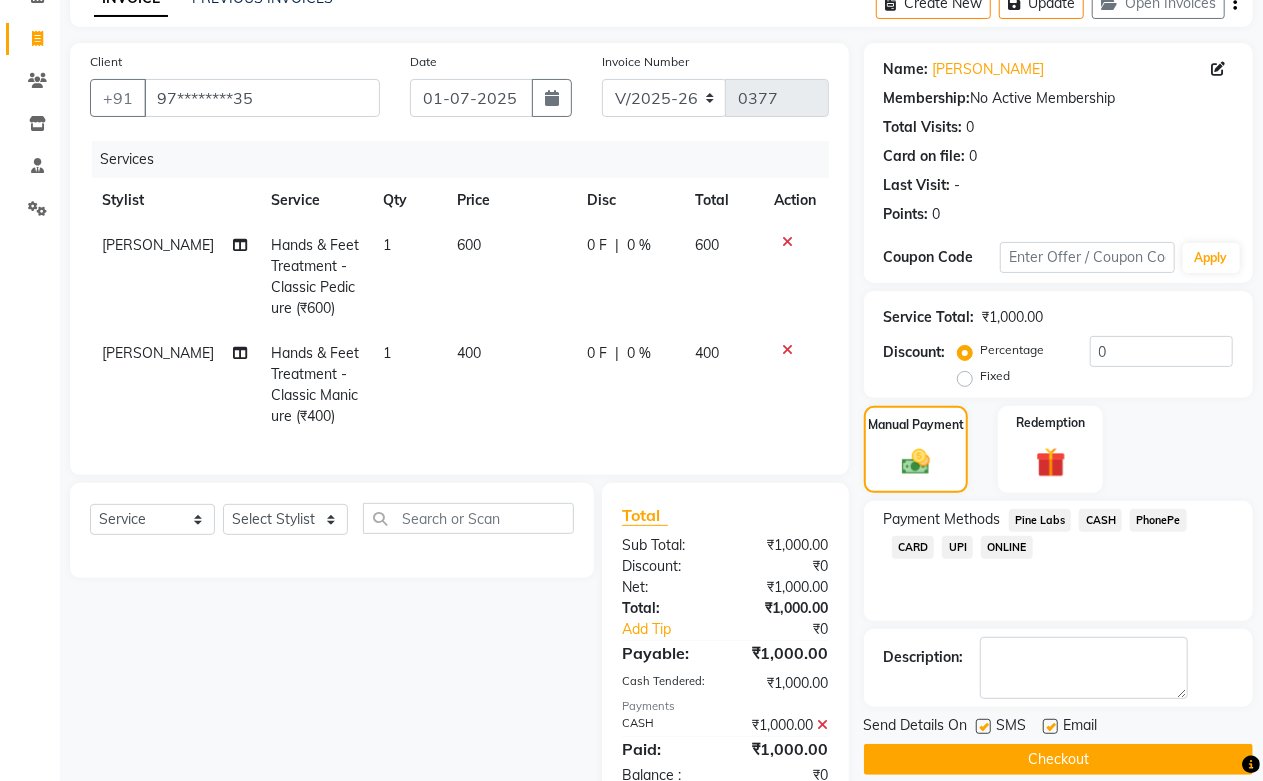 click 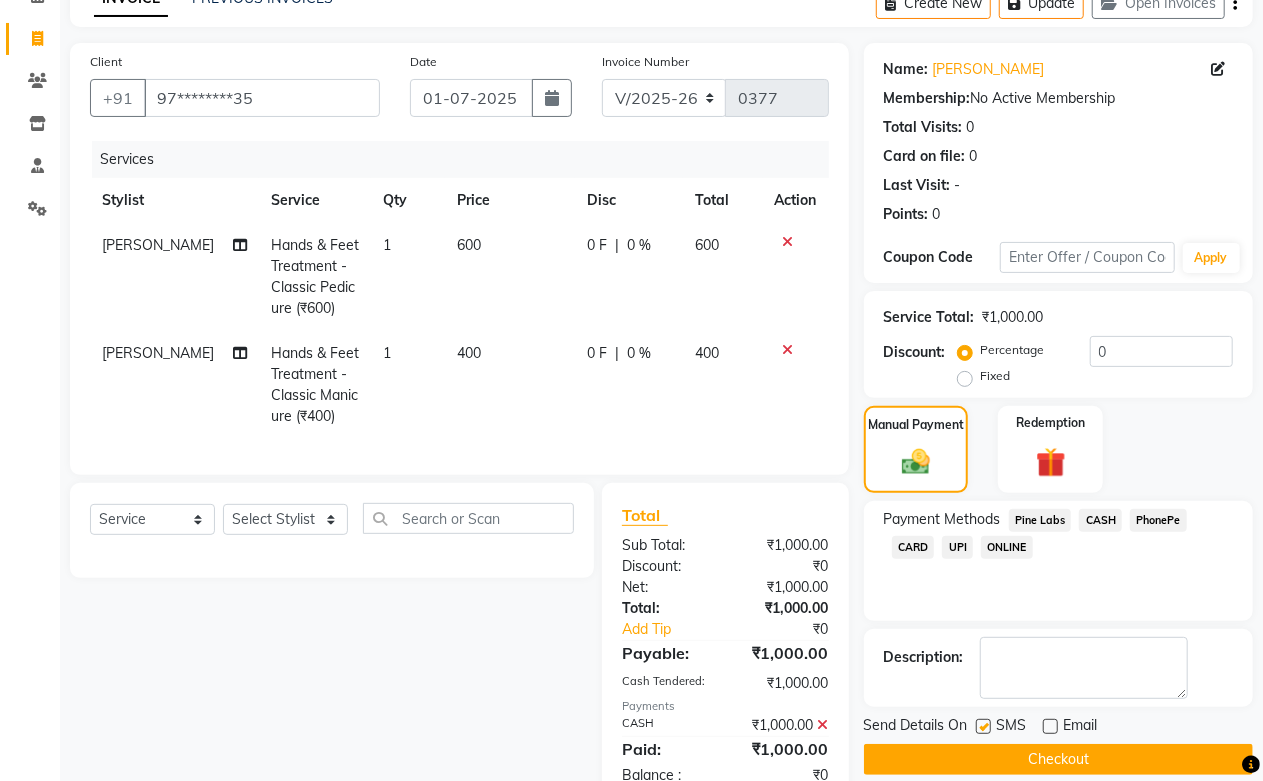 click on "Checkout" 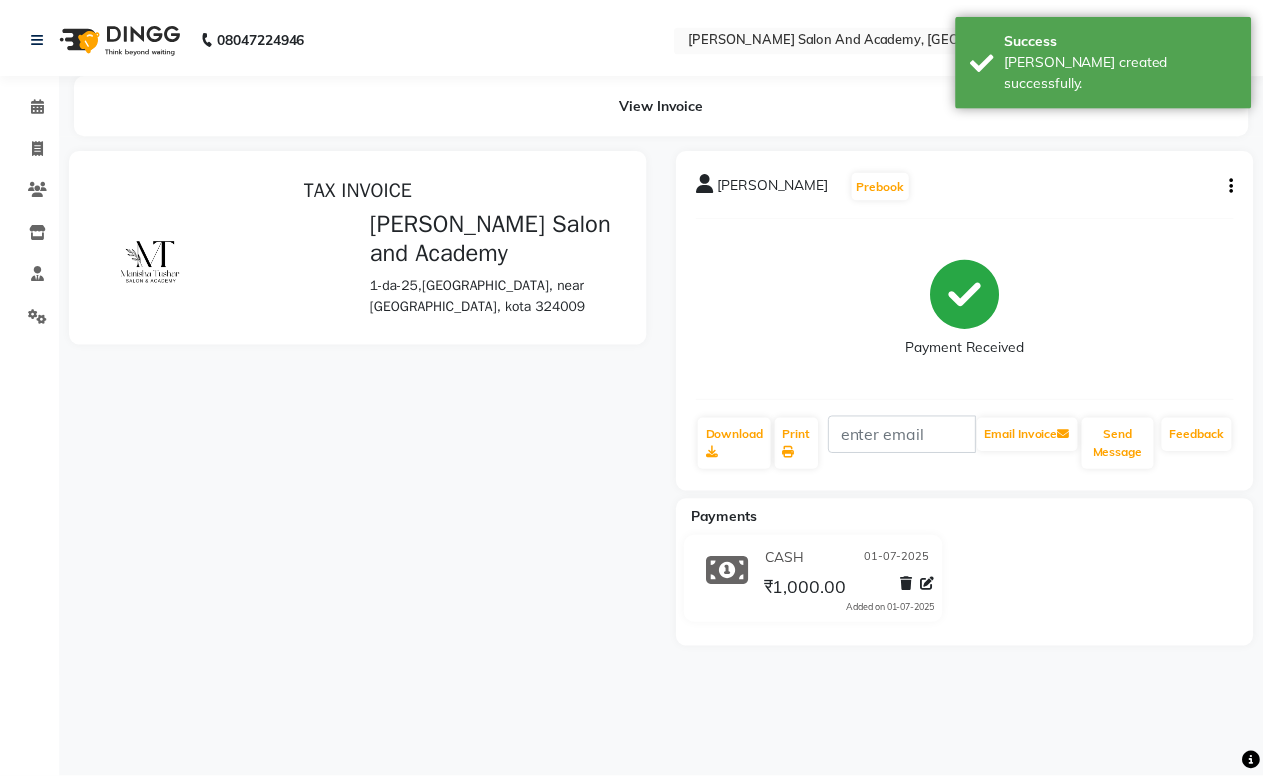 scroll, scrollTop: 0, scrollLeft: 0, axis: both 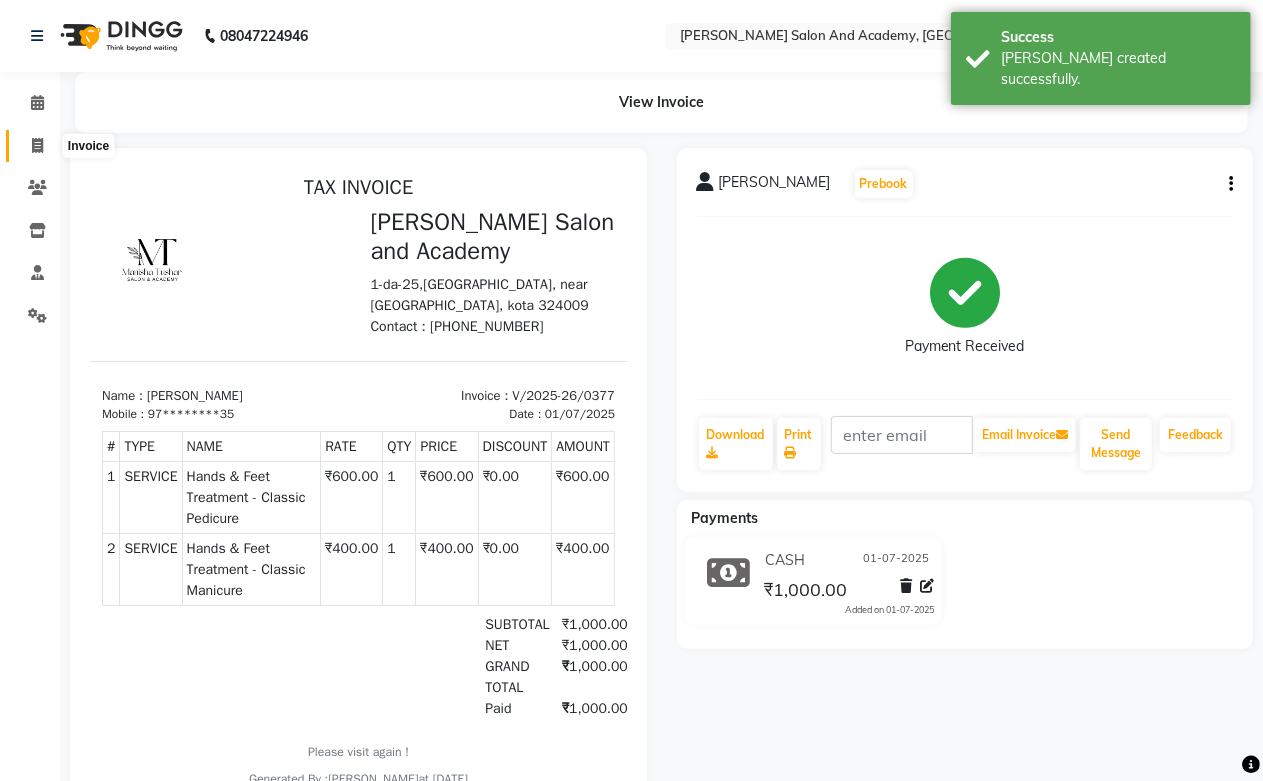 click 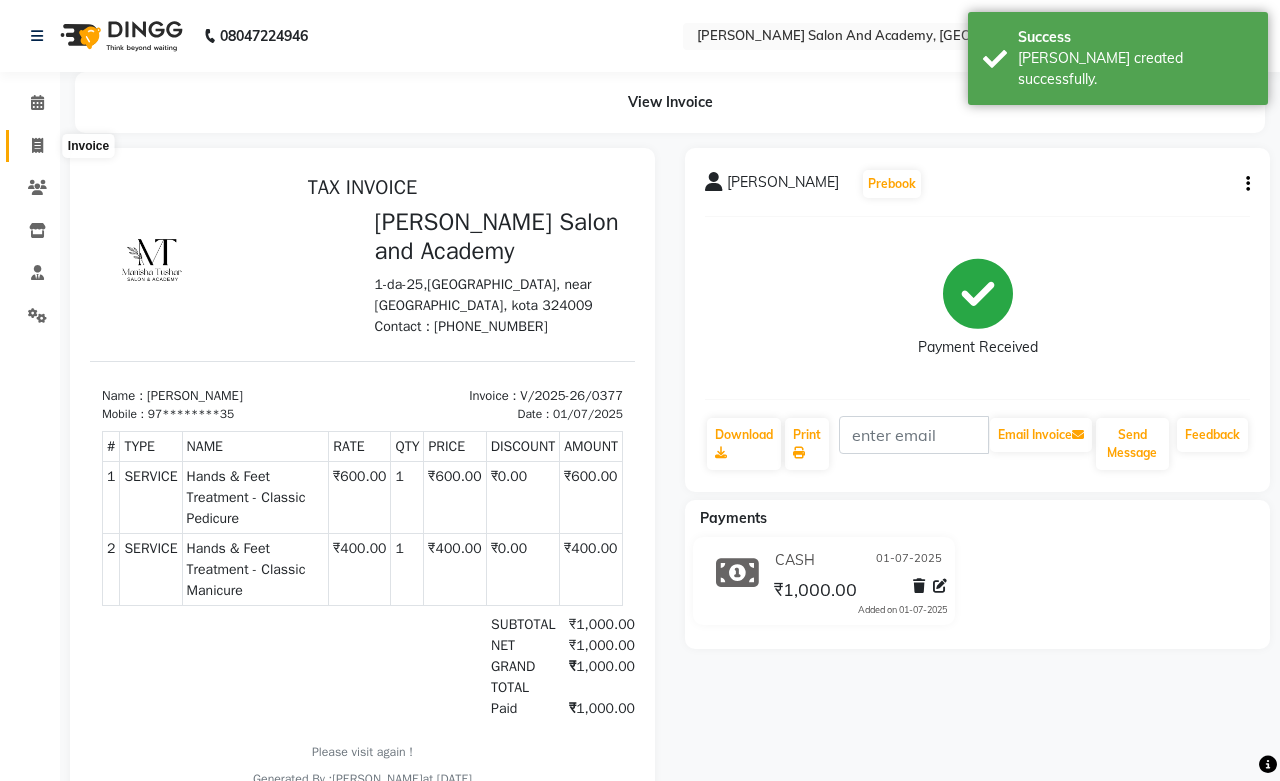 select on "6453" 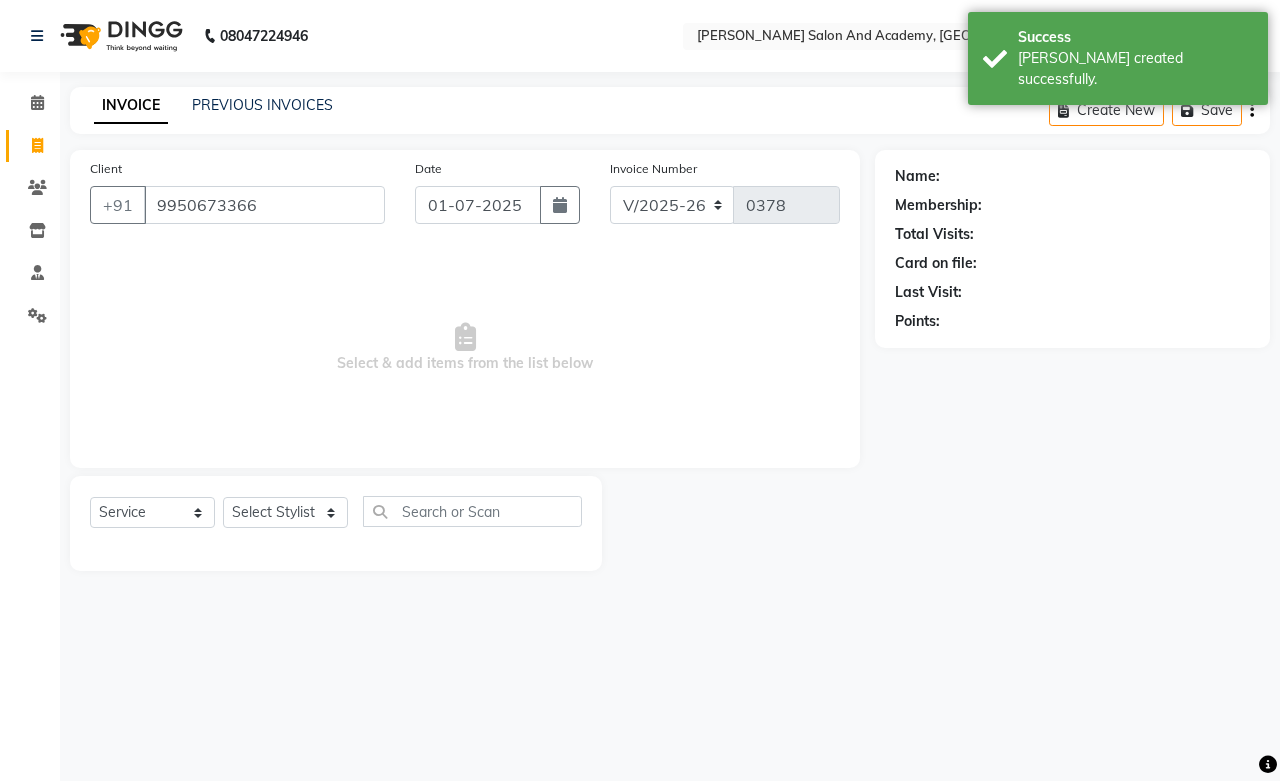 type on "9950673366" 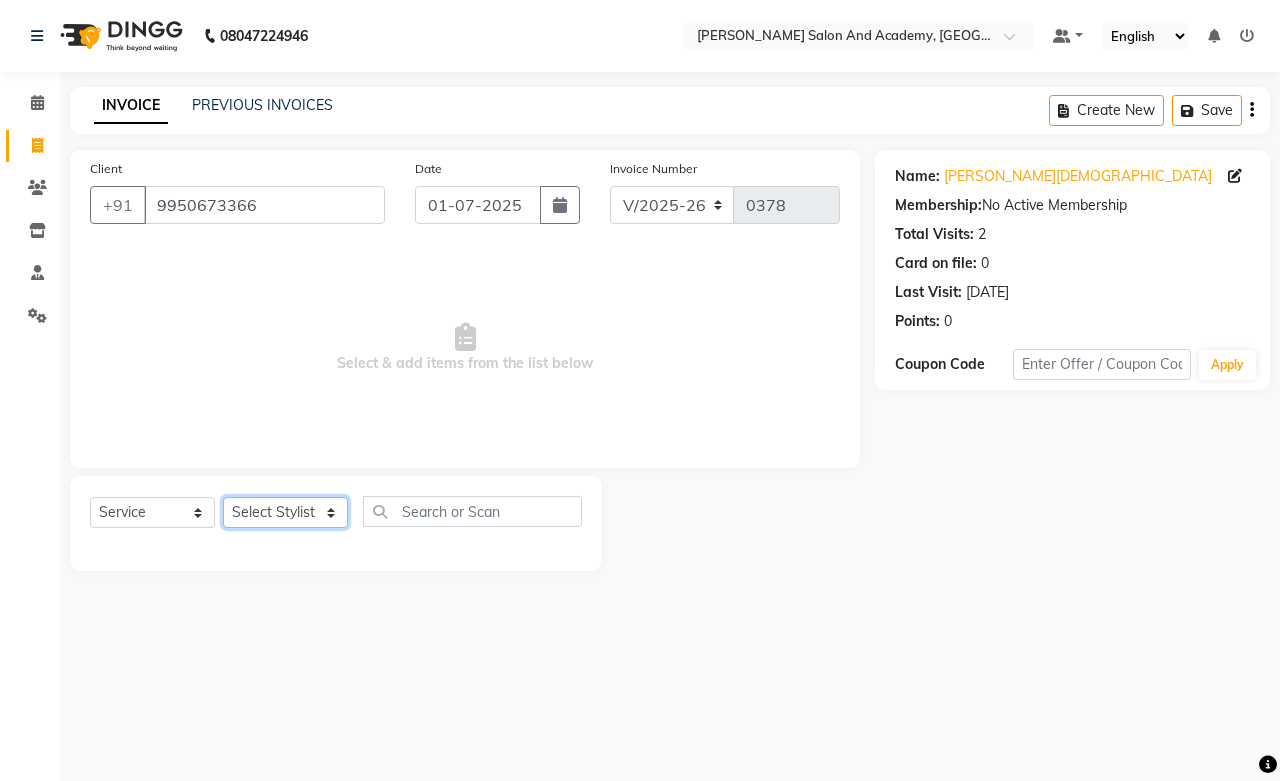 click on "Select Stylist [PERSON_NAME] [PERSON_NAME] [PERSON_NAME] [PERSON_NAME] [PERSON_NAME] Mam [PERSON_NAME] Mohd. Furkan Pooja Jaga [PERSON_NAME] [PERSON_NAME] [PERSON_NAME] [PERSON_NAME] di [PERSON_NAME] [PERSON_NAME] [PERSON_NAME] [PERSON_NAME] [PERSON_NAME]" 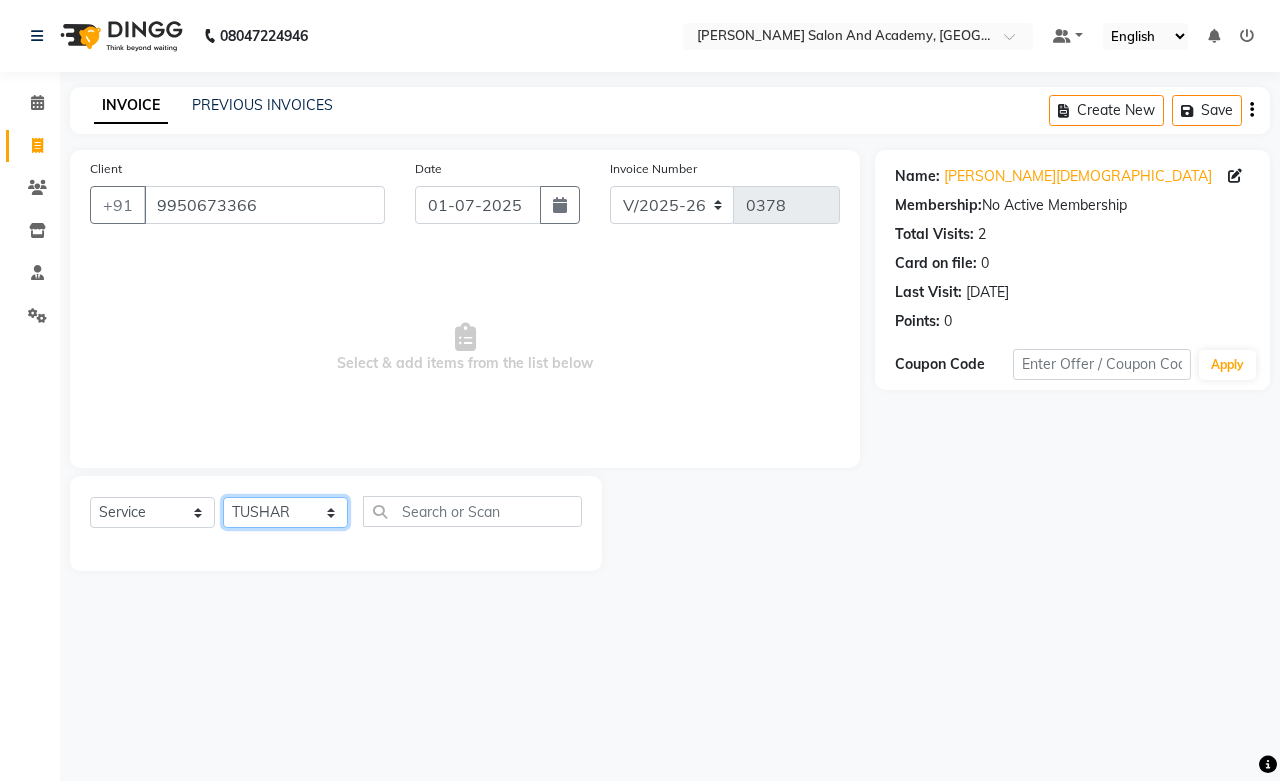 click on "Select Stylist [PERSON_NAME] [PERSON_NAME] [PERSON_NAME] [PERSON_NAME] [PERSON_NAME] Mam [PERSON_NAME] Mohd. Furkan Pooja Jaga [PERSON_NAME] [PERSON_NAME] [PERSON_NAME] [PERSON_NAME] di [PERSON_NAME] [PERSON_NAME] [PERSON_NAME] [PERSON_NAME] [PERSON_NAME]" 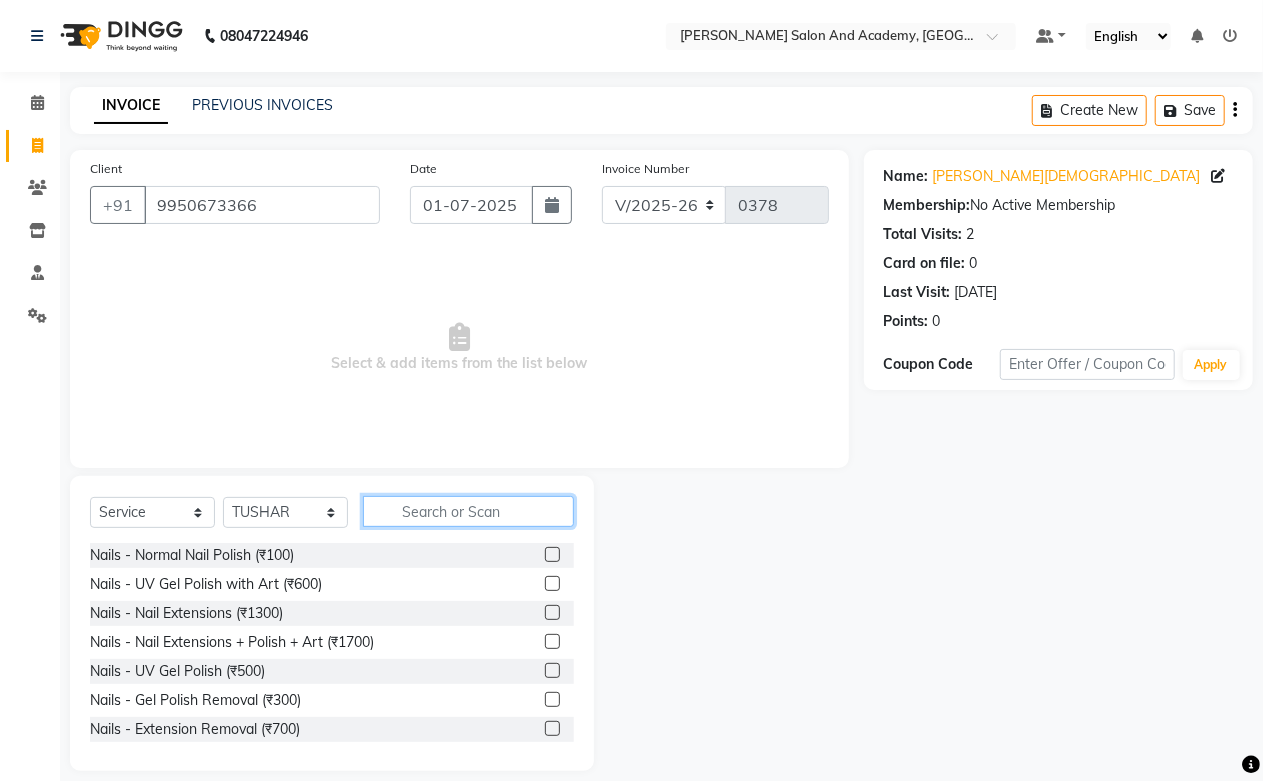 click 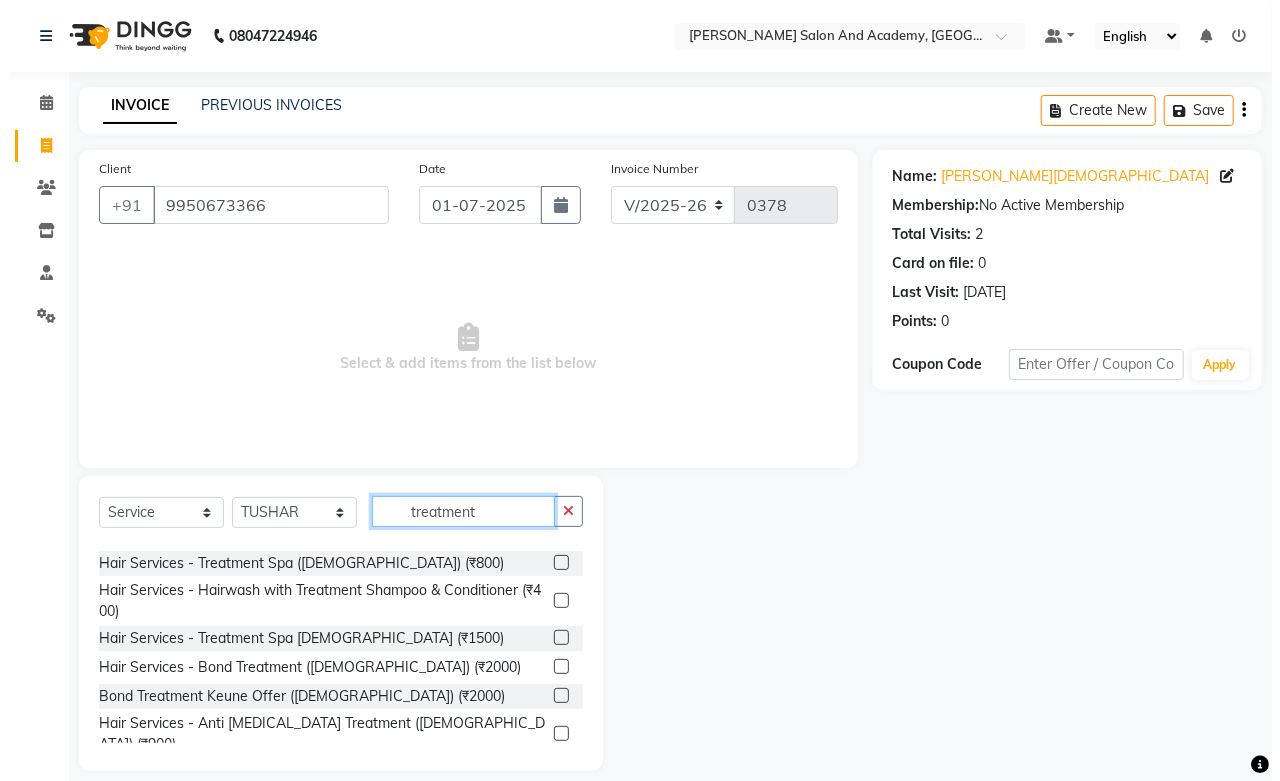 scroll, scrollTop: 532, scrollLeft: 0, axis: vertical 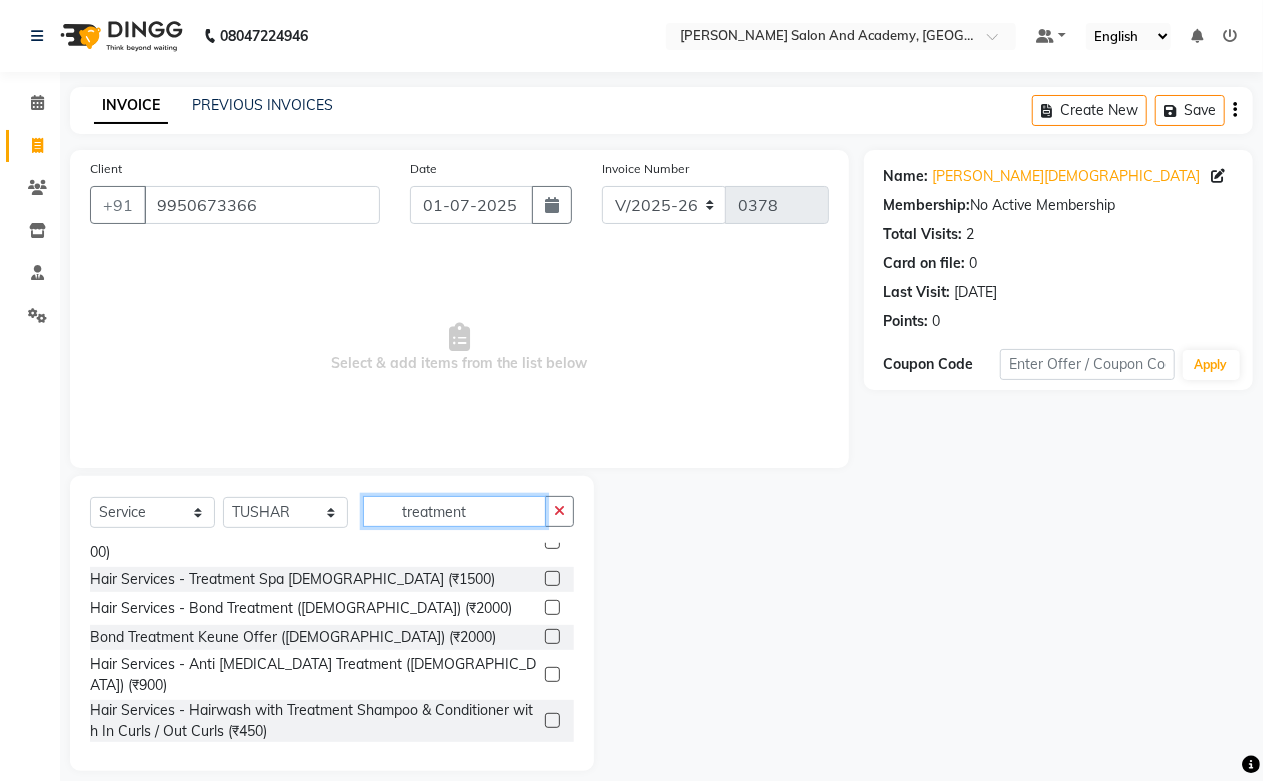 click on "treatment" 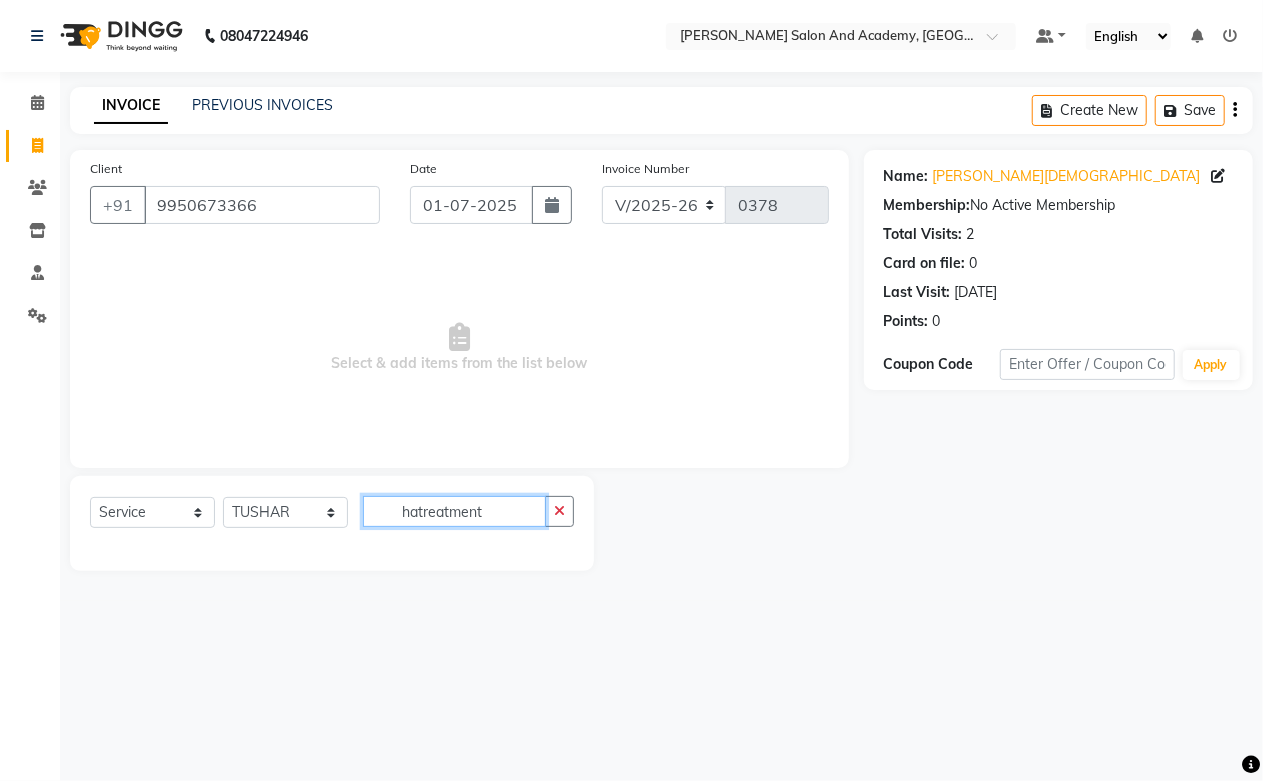 scroll, scrollTop: 0, scrollLeft: 0, axis: both 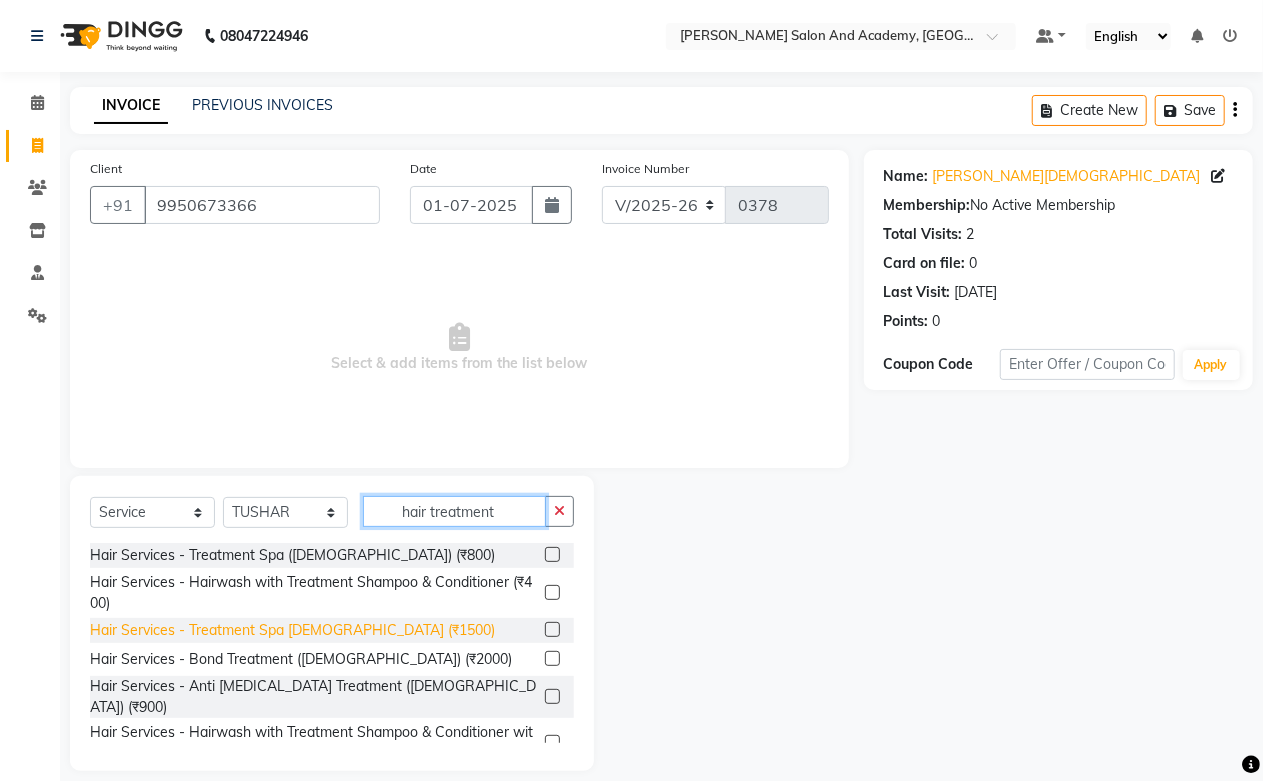 type on "hair treatment" 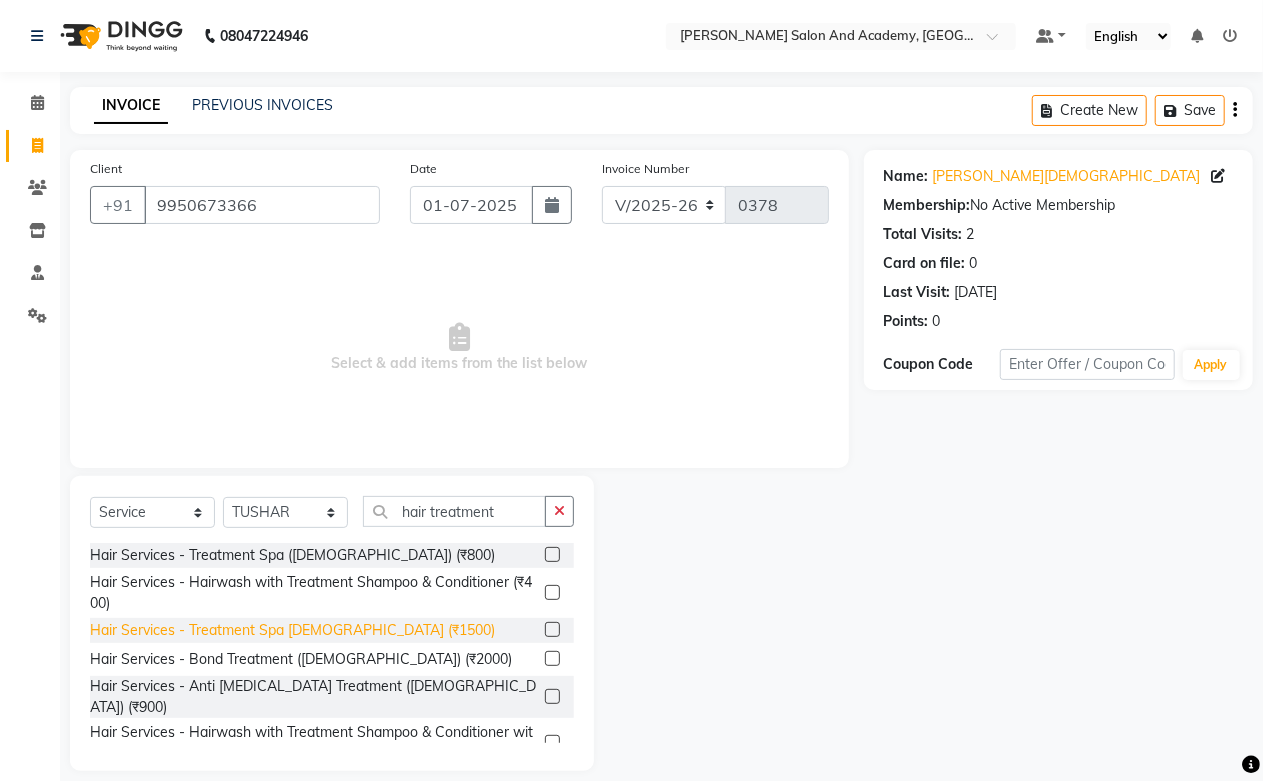 click on "Hair Services - Treatment Spa [DEMOGRAPHIC_DATA] (₹1500)" 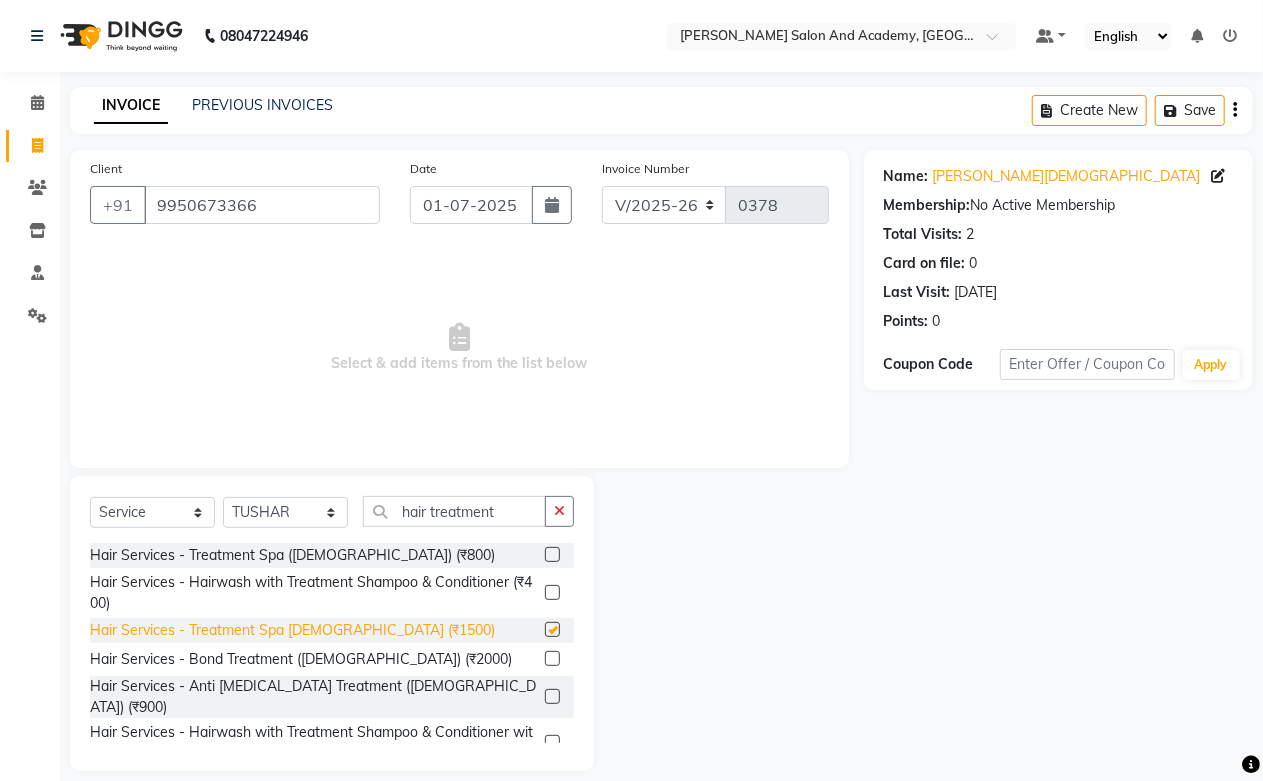 checkbox on "false" 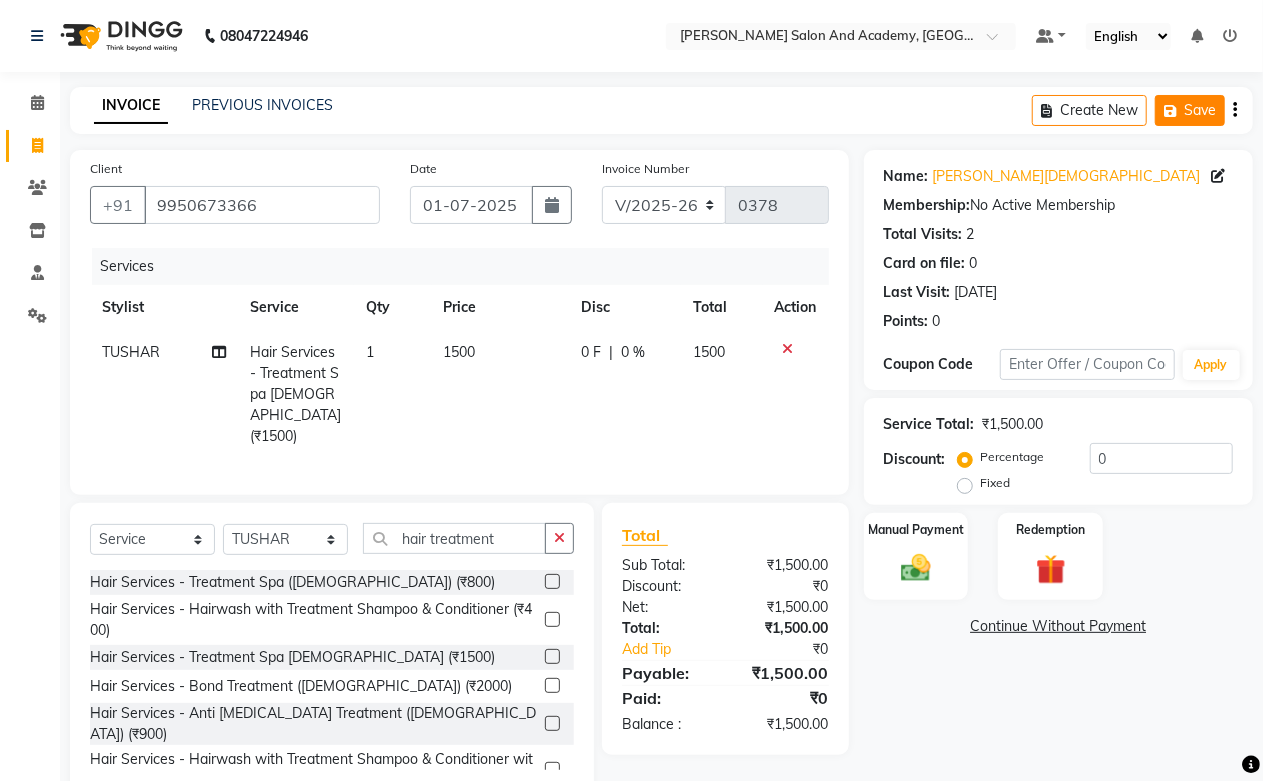 click on "Save" 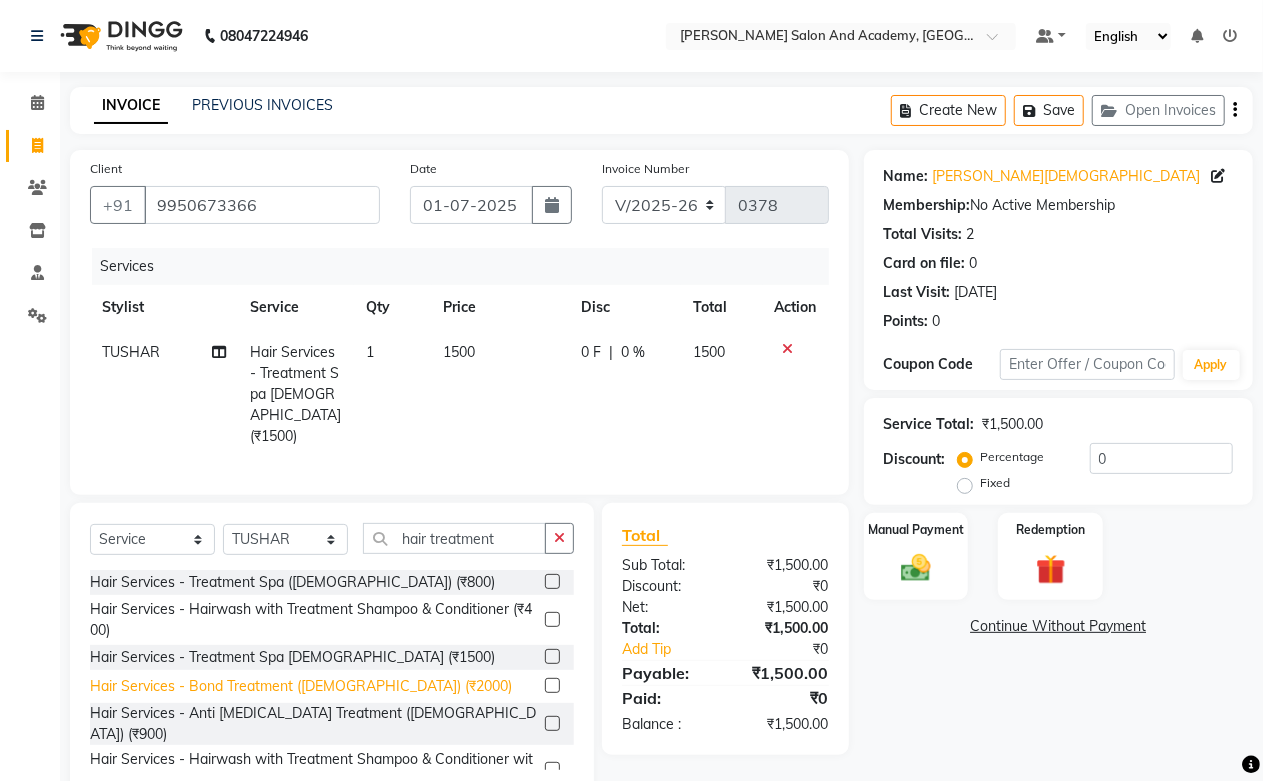 click on "Hair Services - Bond Treatment ([DEMOGRAPHIC_DATA]) (₹2000)" 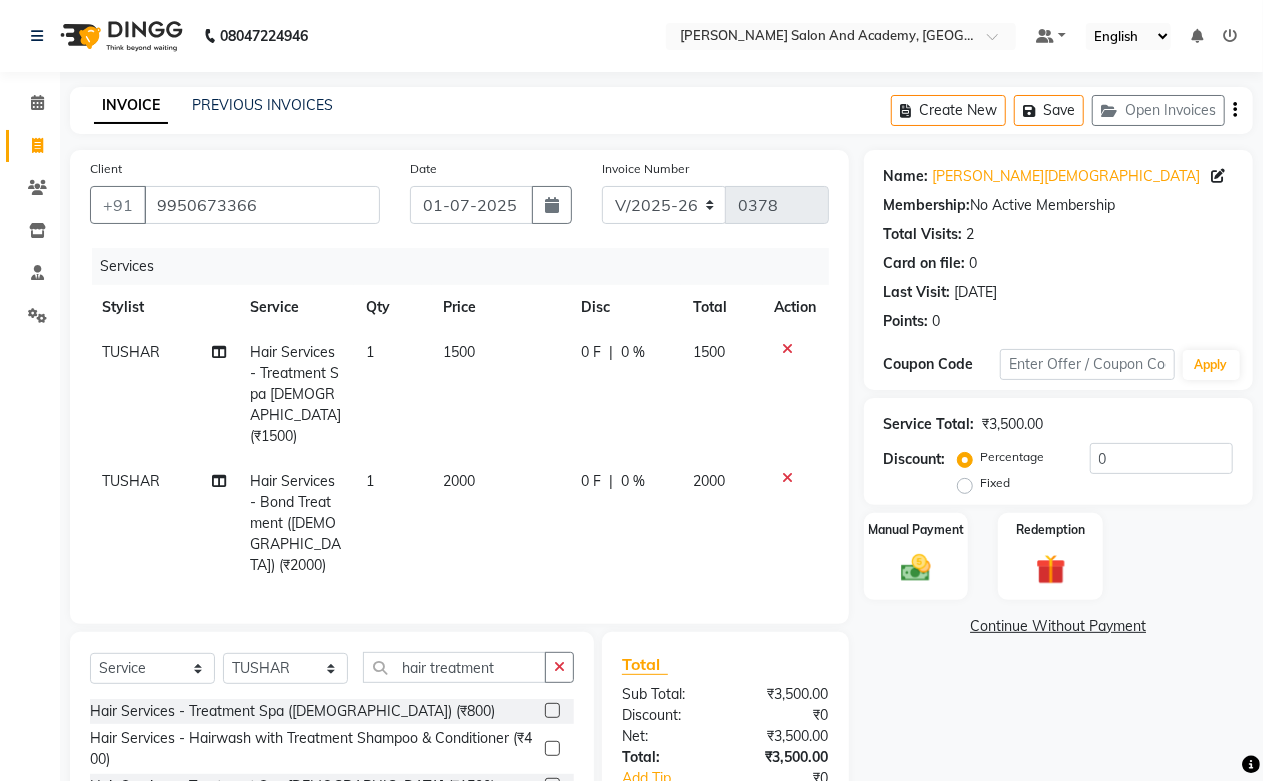 checkbox on "false" 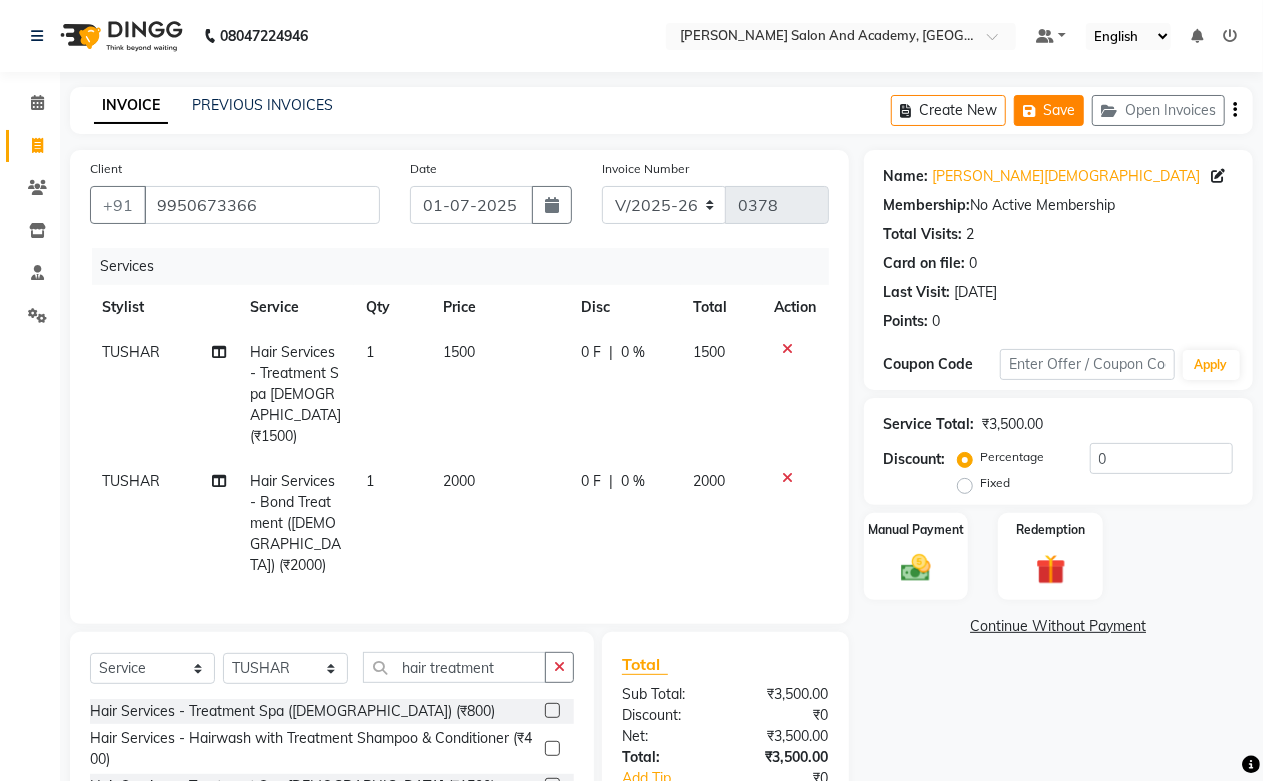 click on "Save" 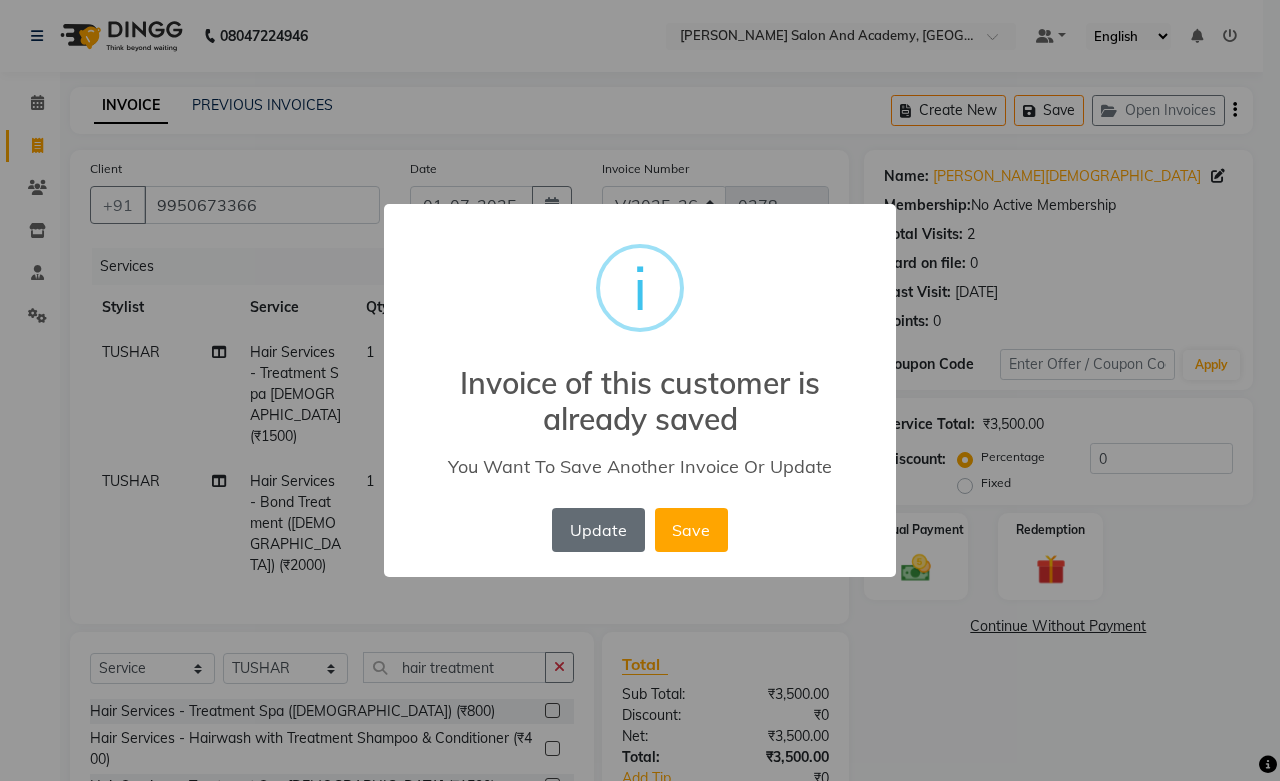 click on "Update" at bounding box center (598, 530) 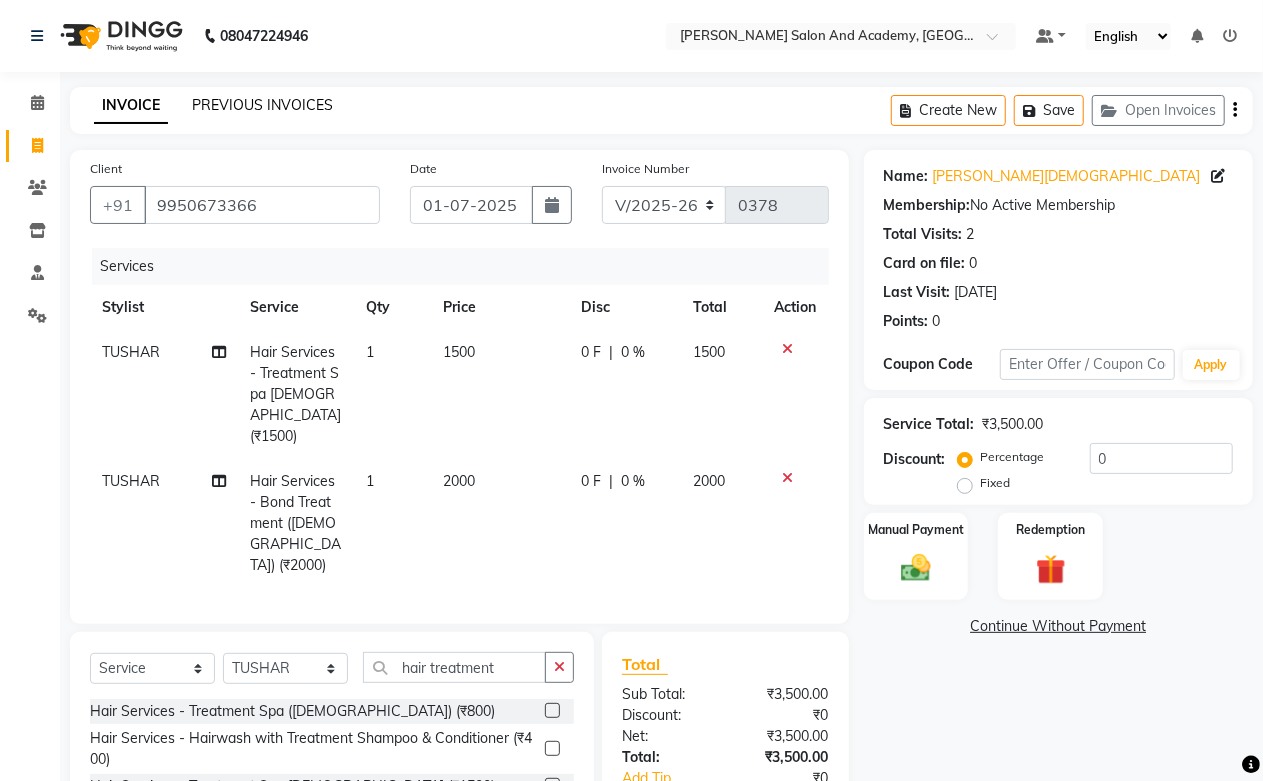 click on "PREVIOUS INVOICES" 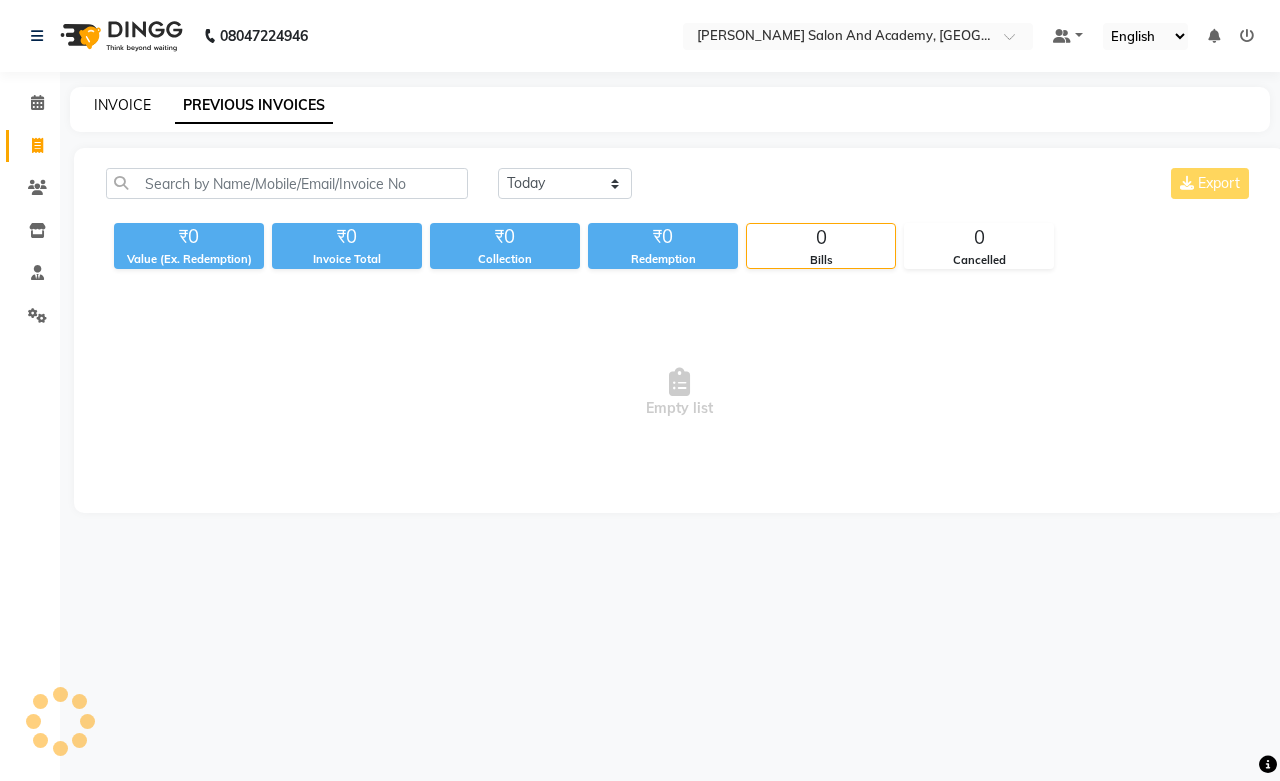 click on "INVOICE" 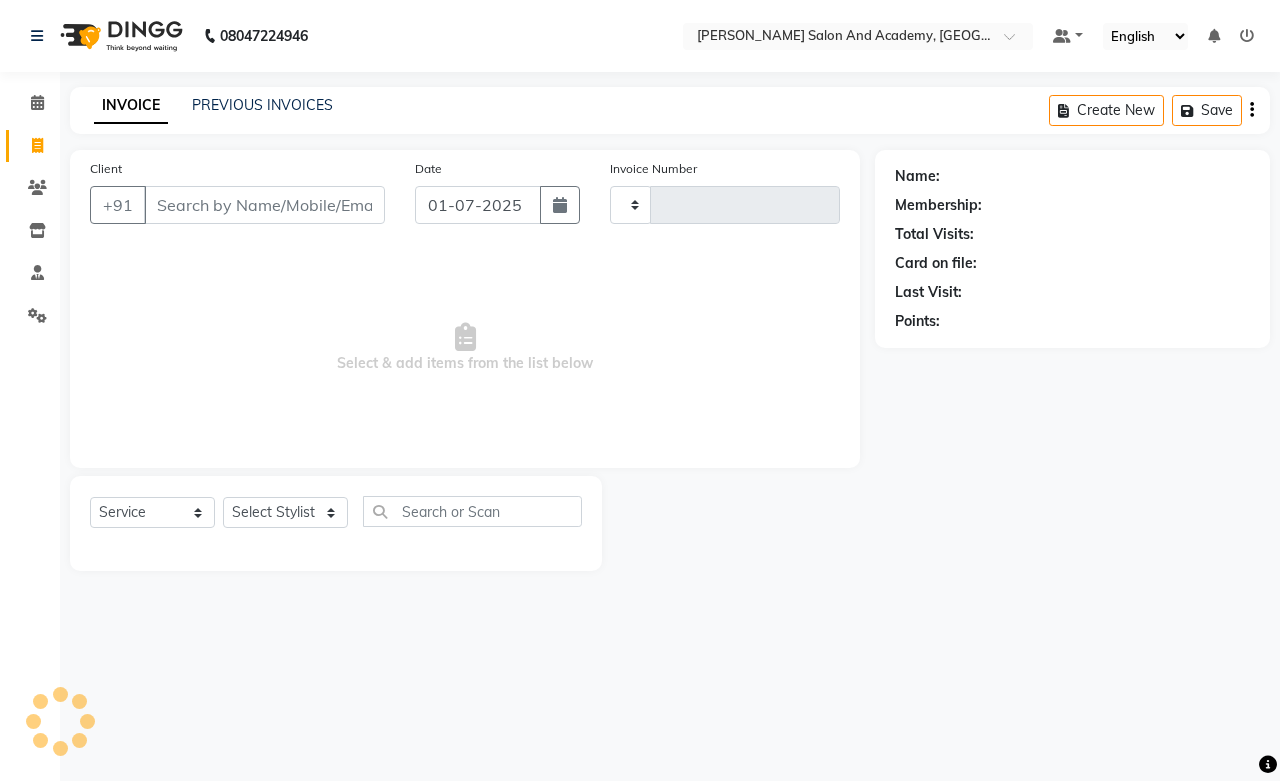 type on "0378" 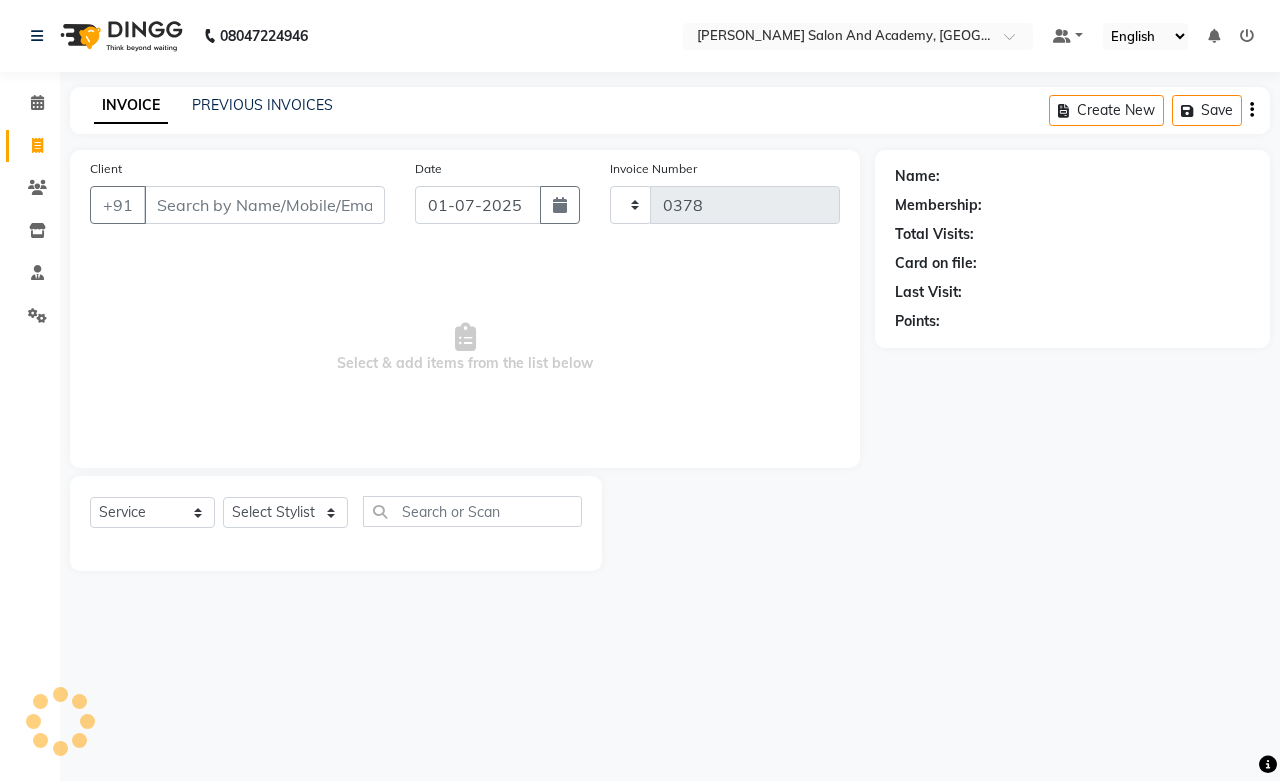 select on "6453" 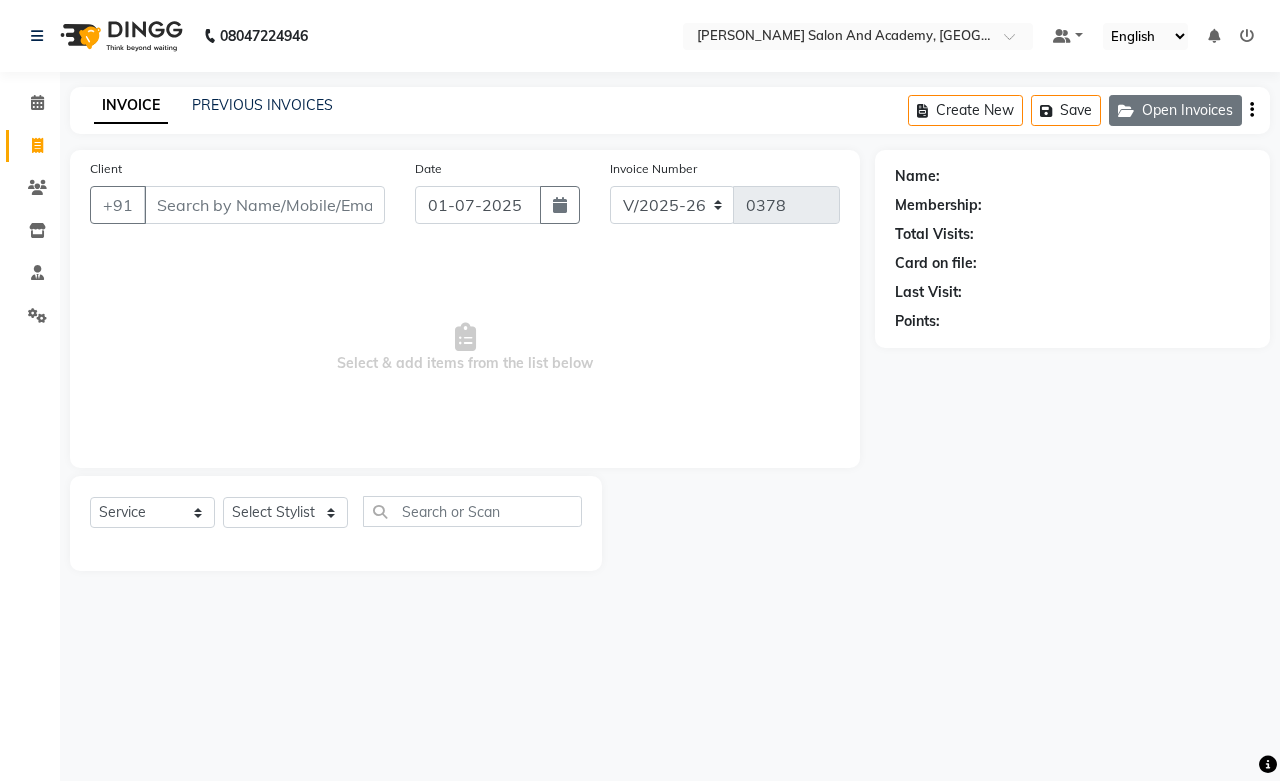 click on "Open Invoices" 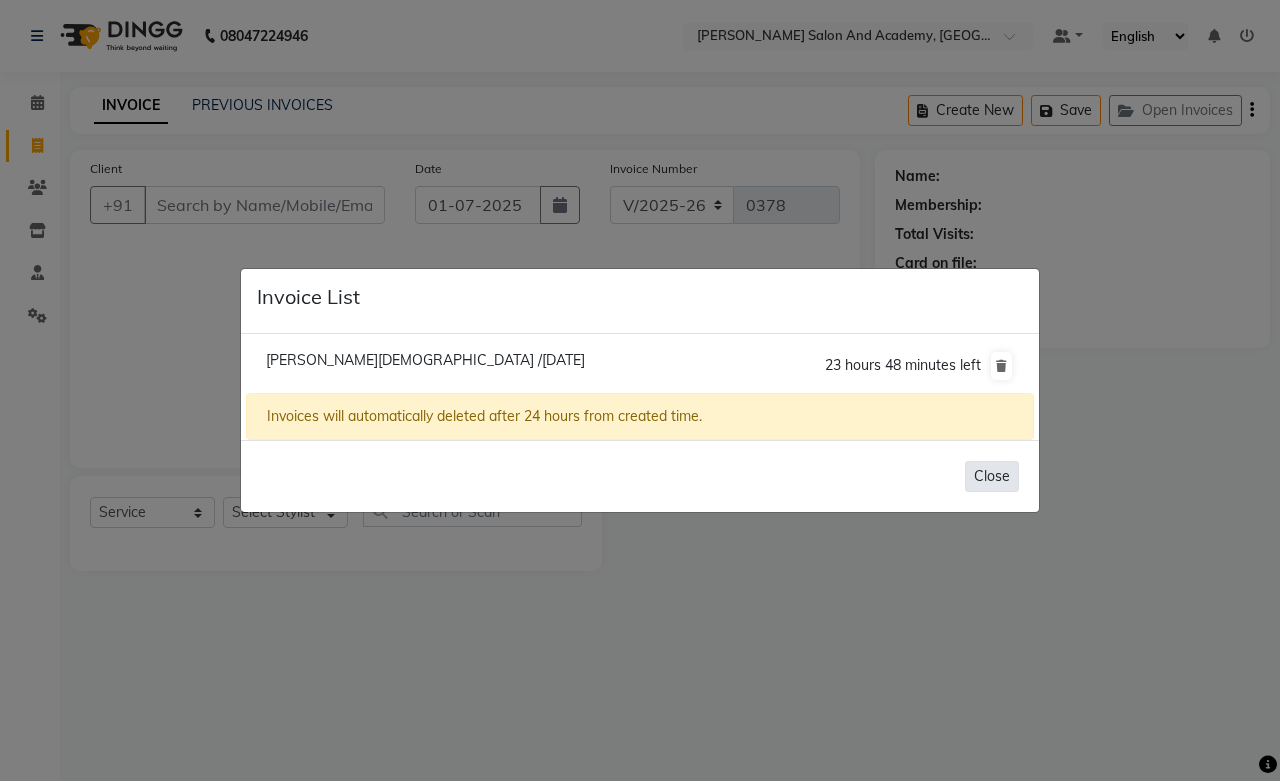 click on "Close" 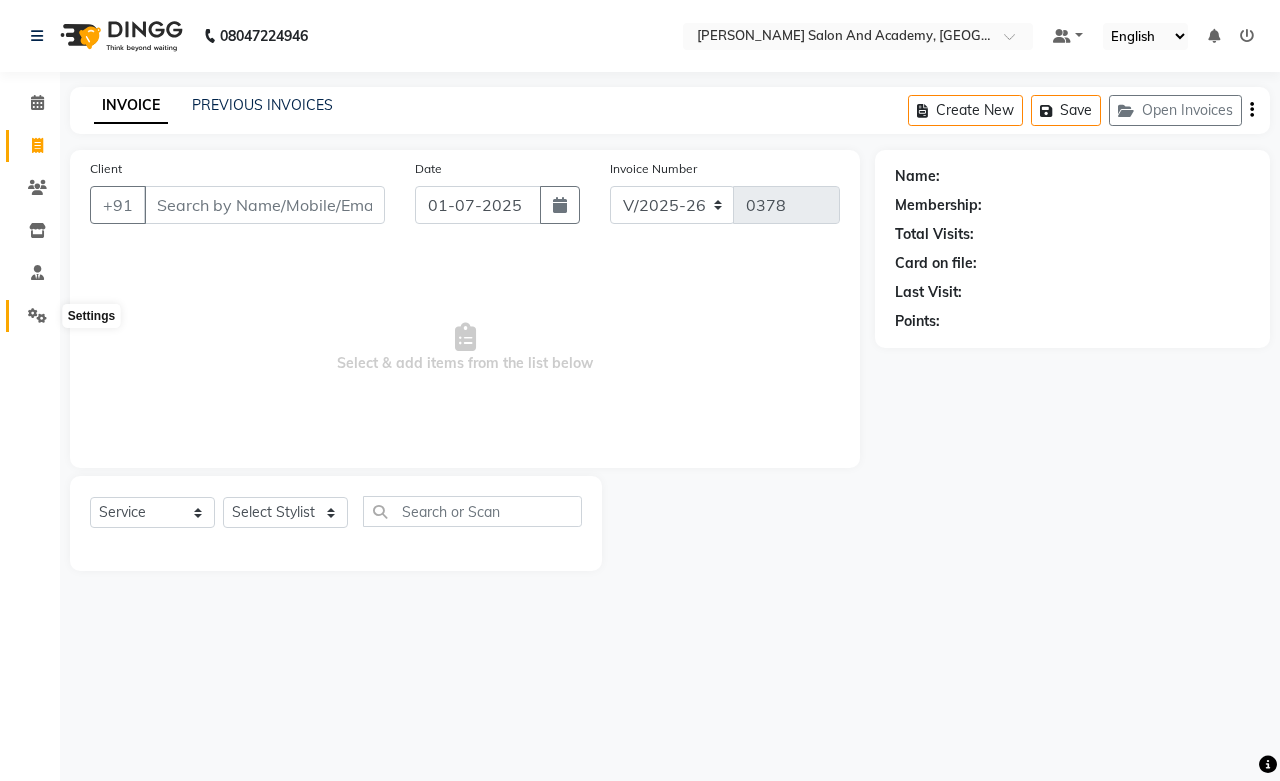 click 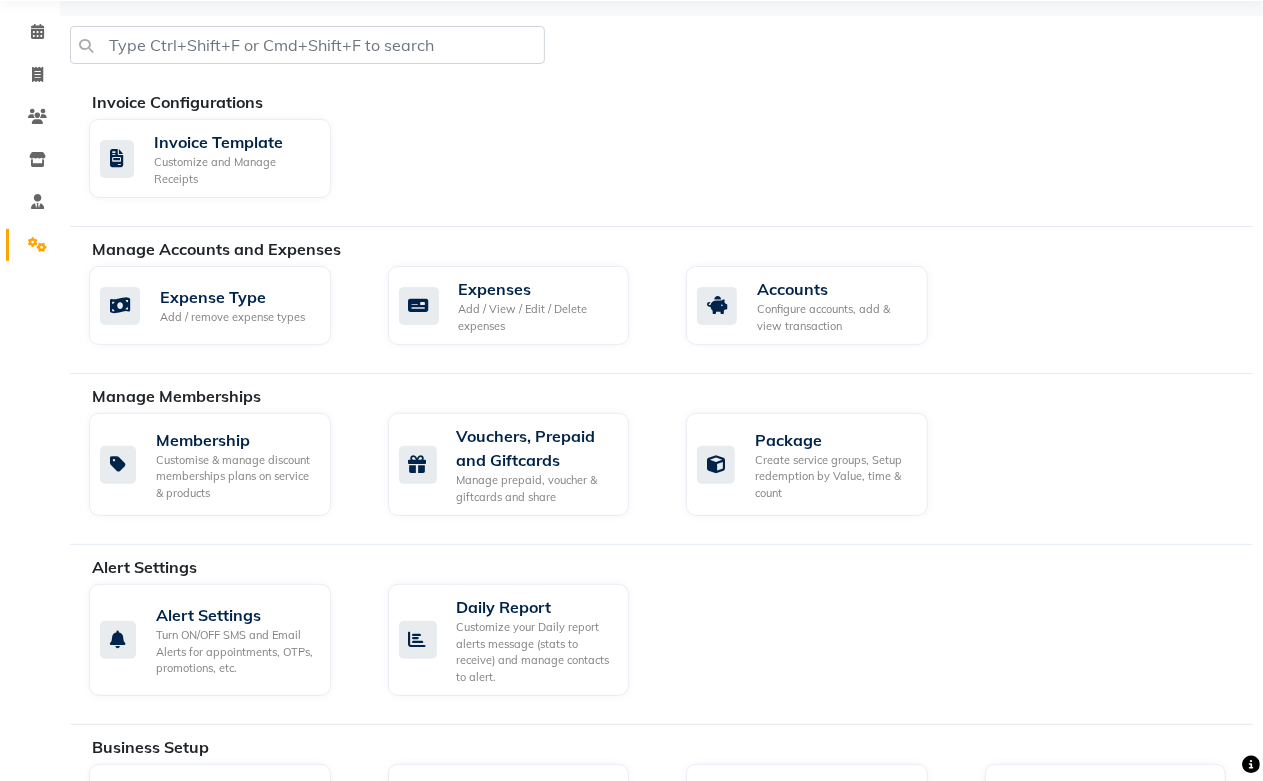 scroll, scrollTop: 222, scrollLeft: 0, axis: vertical 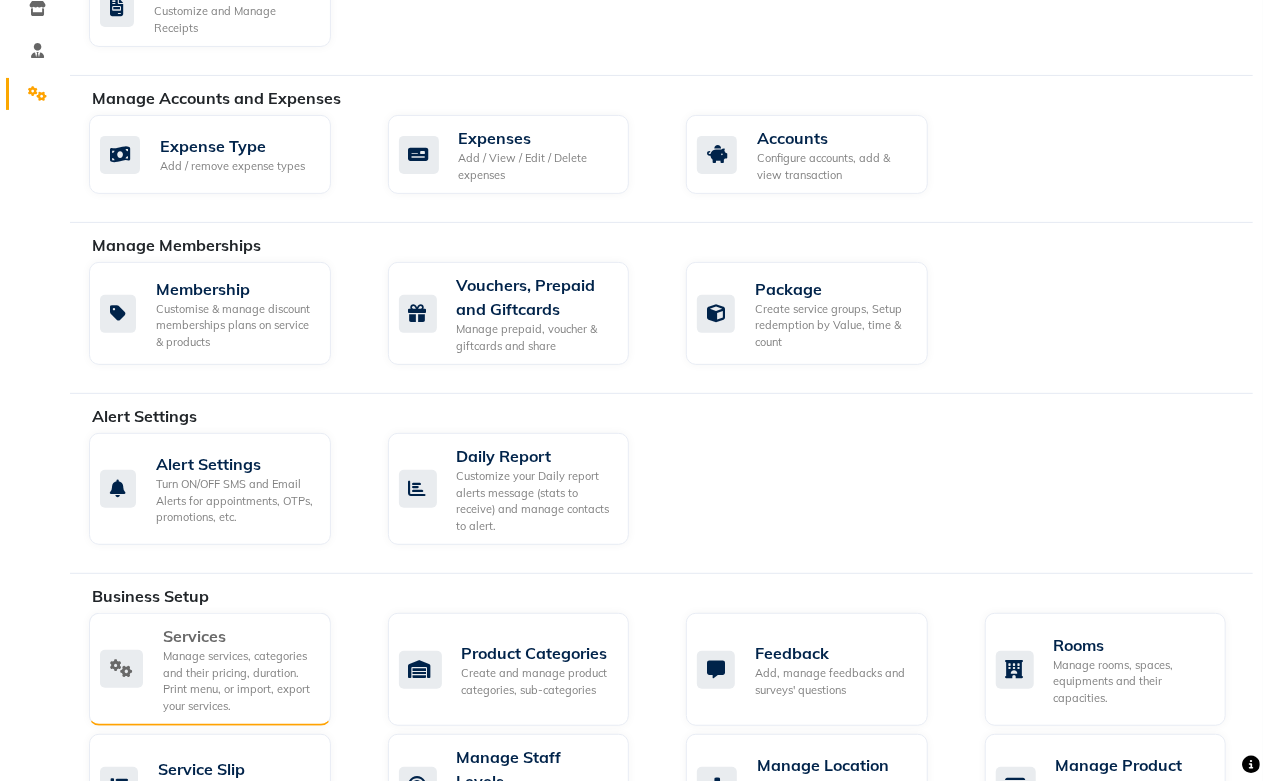 click on "Manage services, categories and their pricing, duration. Print menu, or import, export your services." 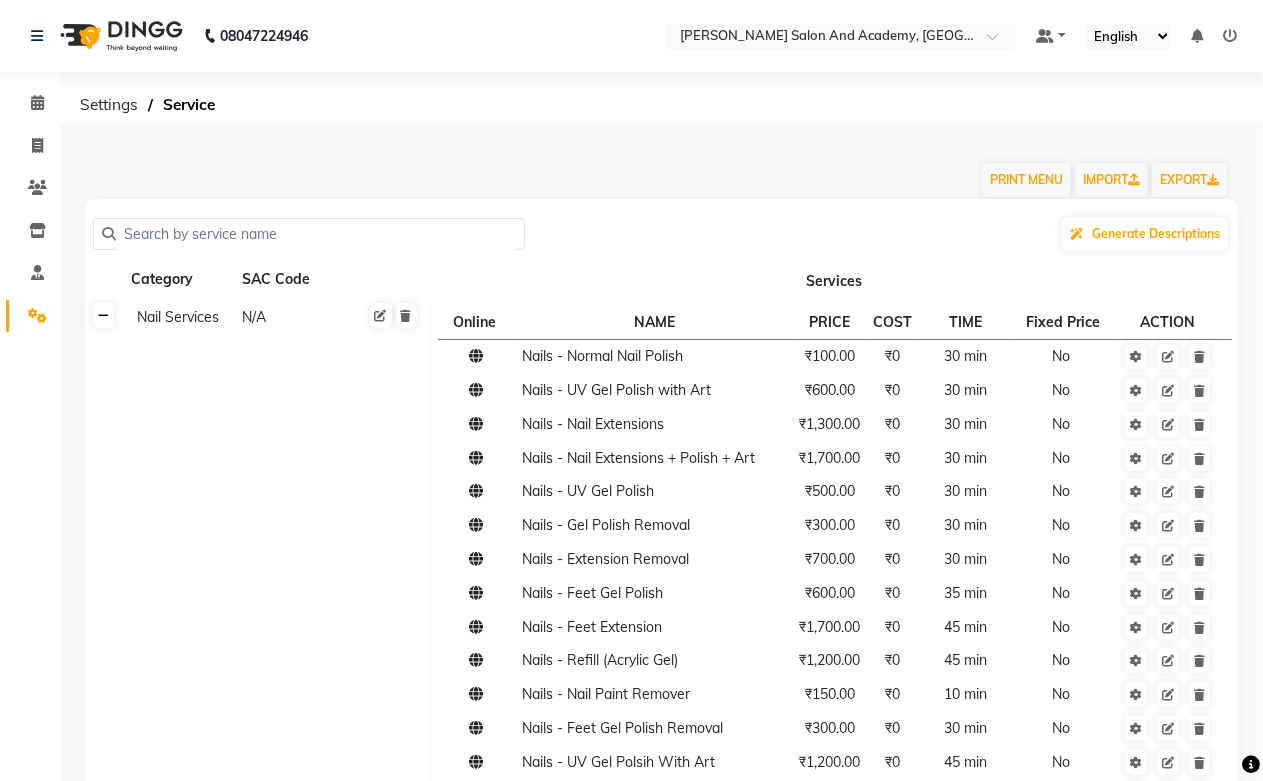 click 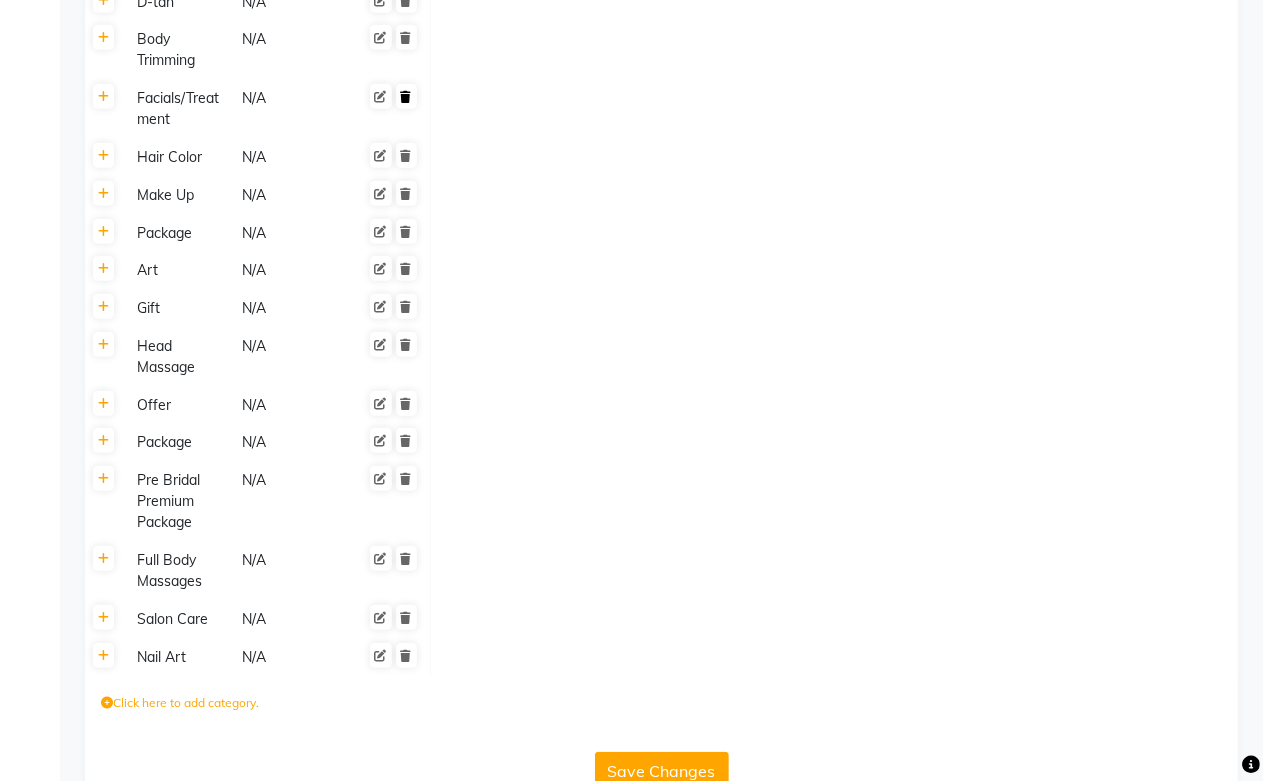 scroll, scrollTop: 668, scrollLeft: 0, axis: vertical 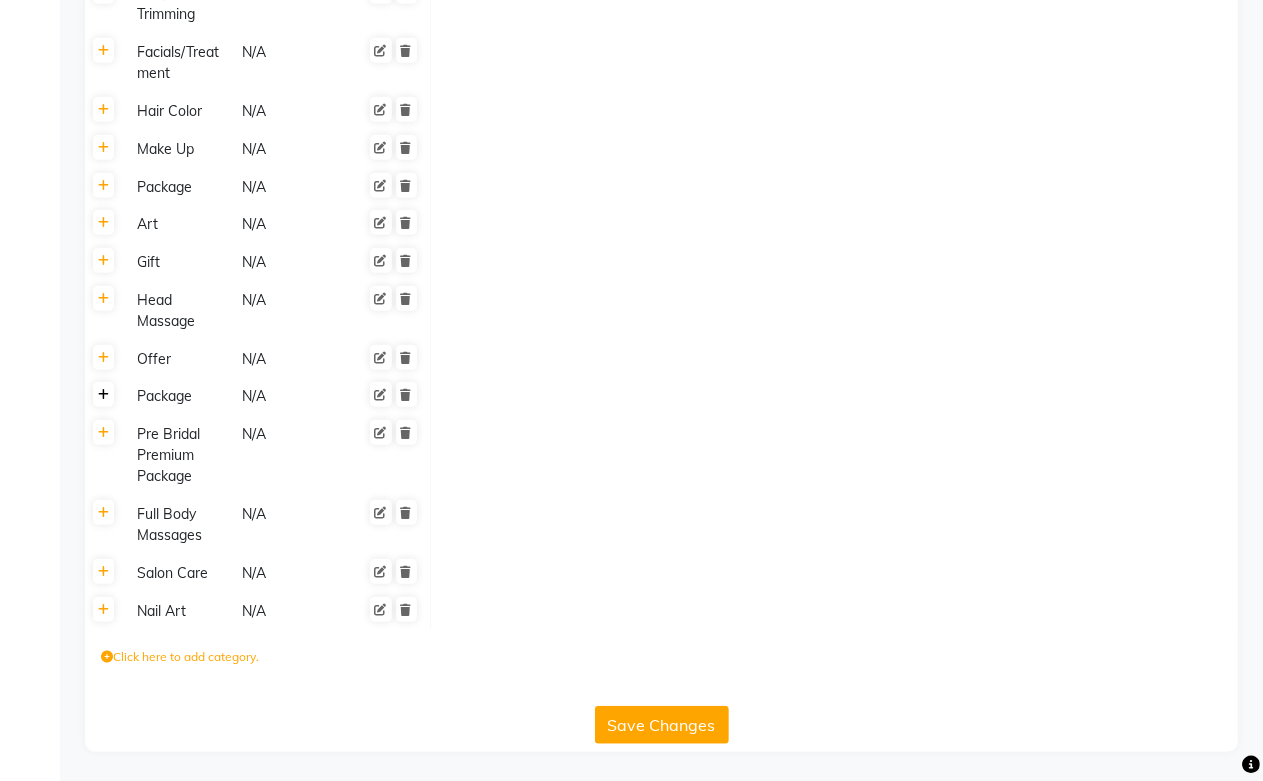 click 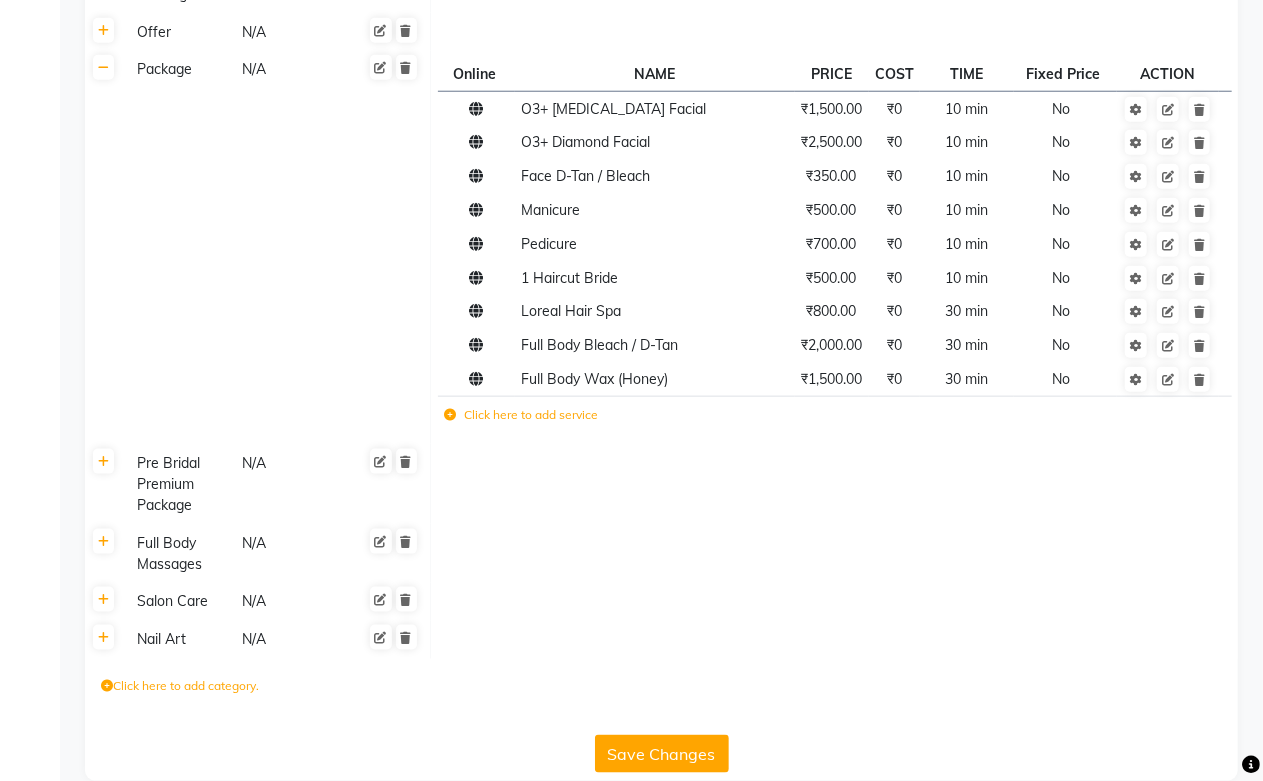 scroll, scrollTop: 1002, scrollLeft: 0, axis: vertical 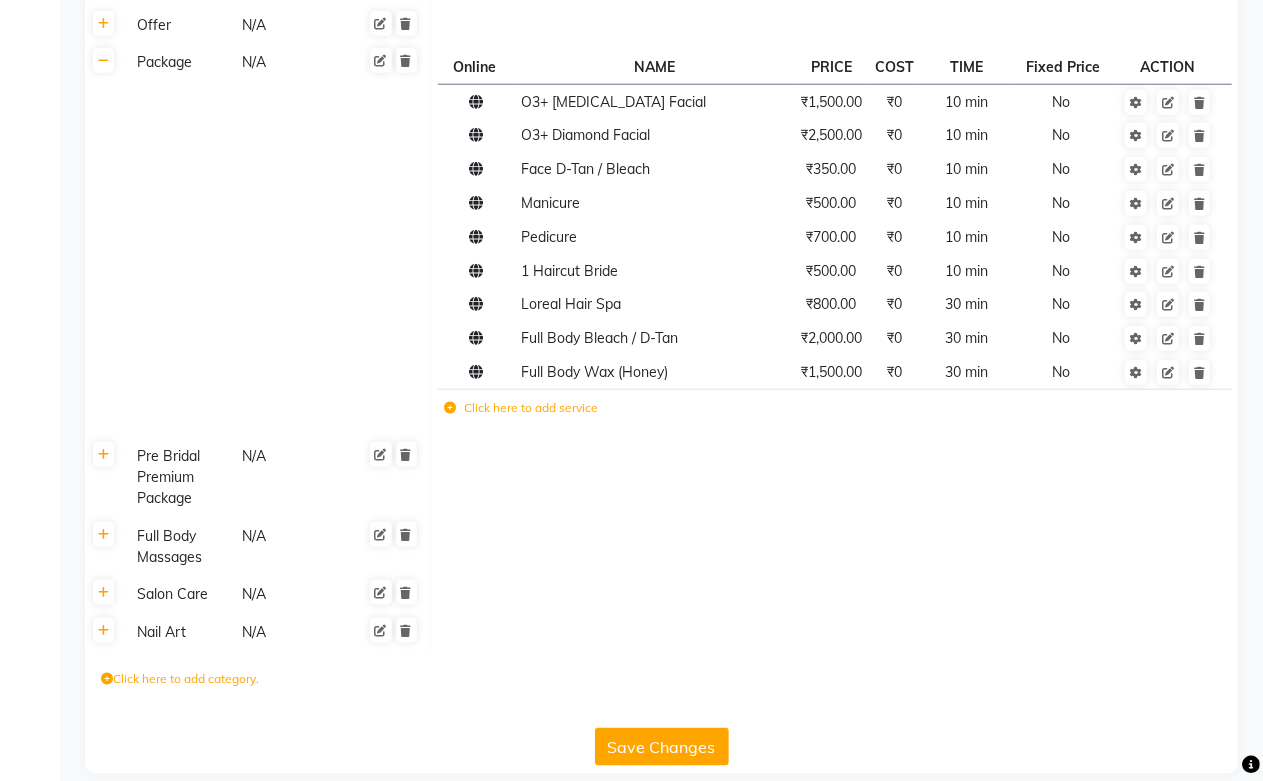 click 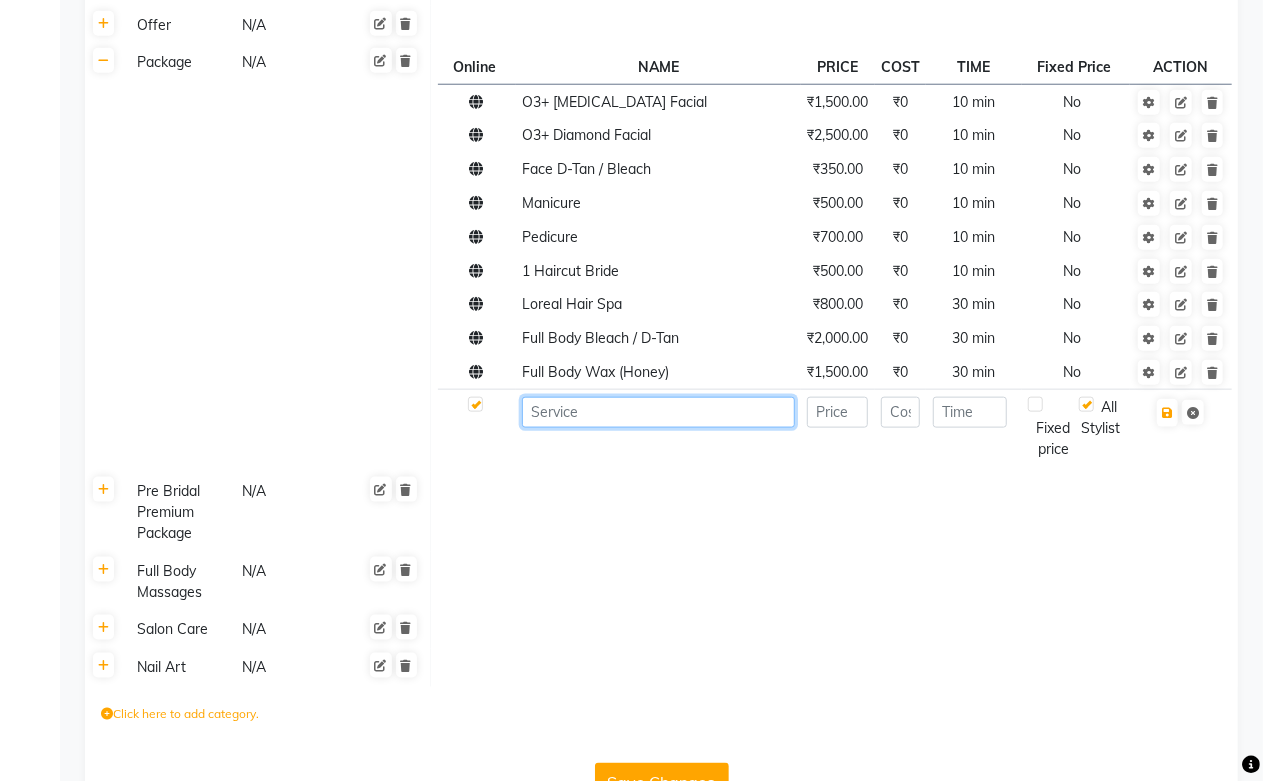 click 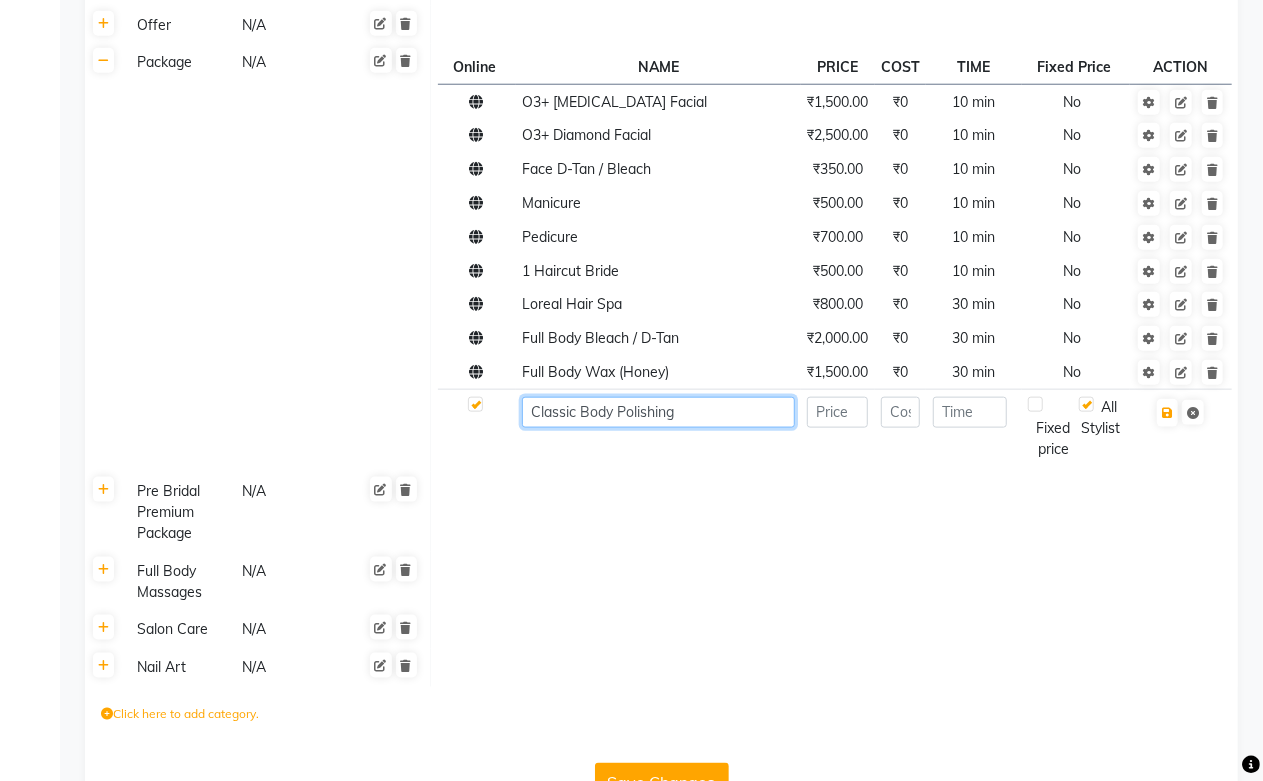 type on "Classic Body Polishing" 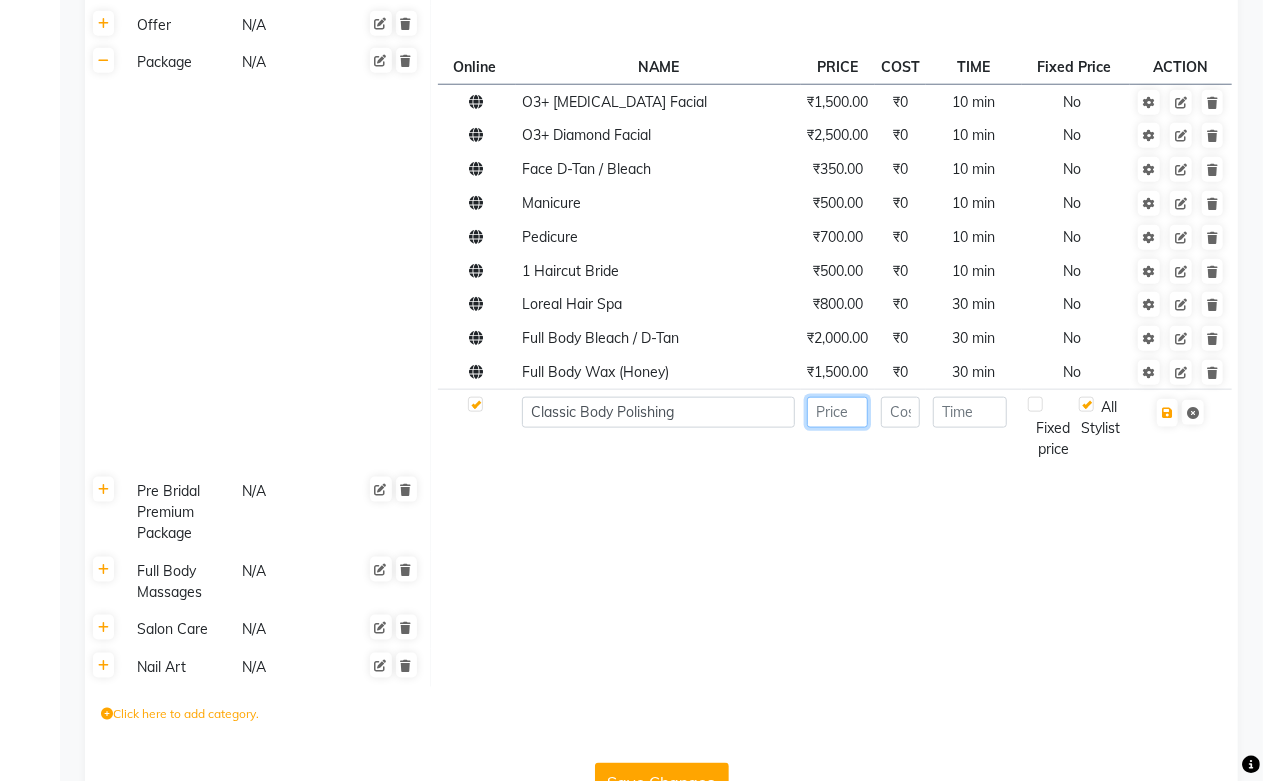 click 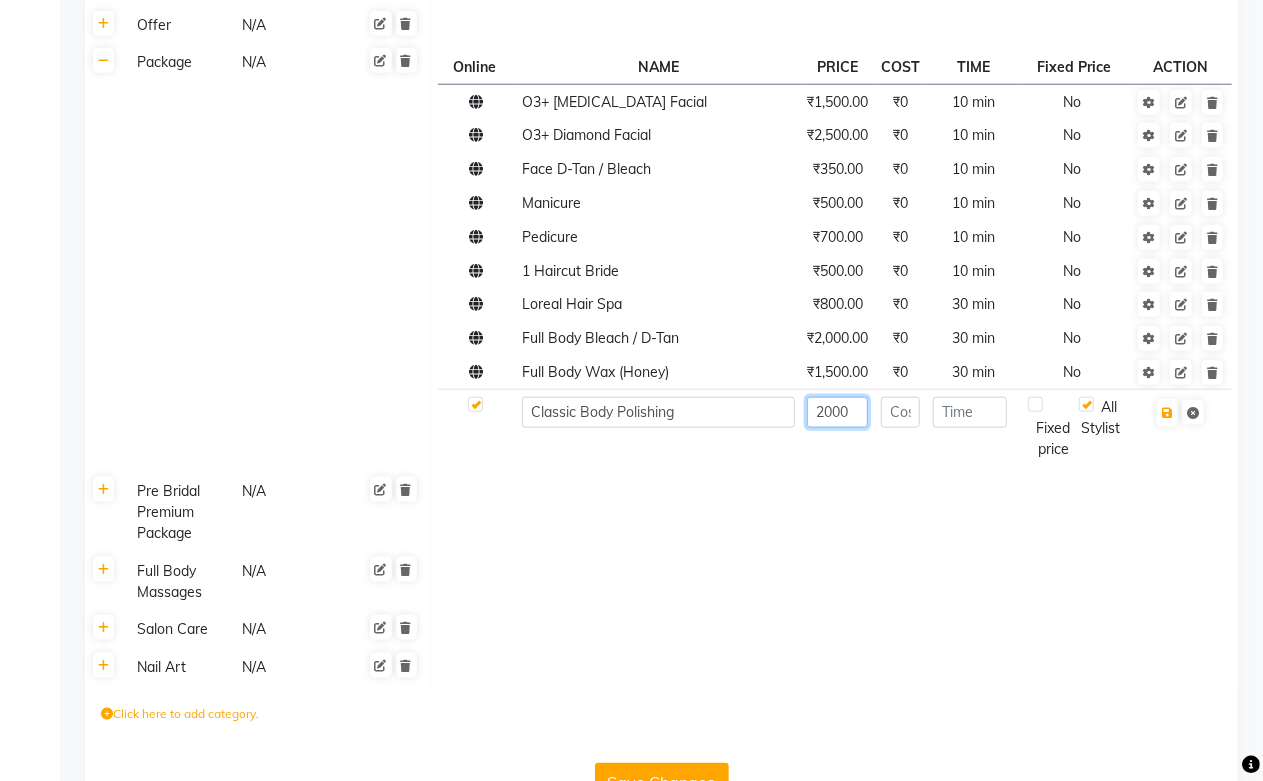 type on "2000" 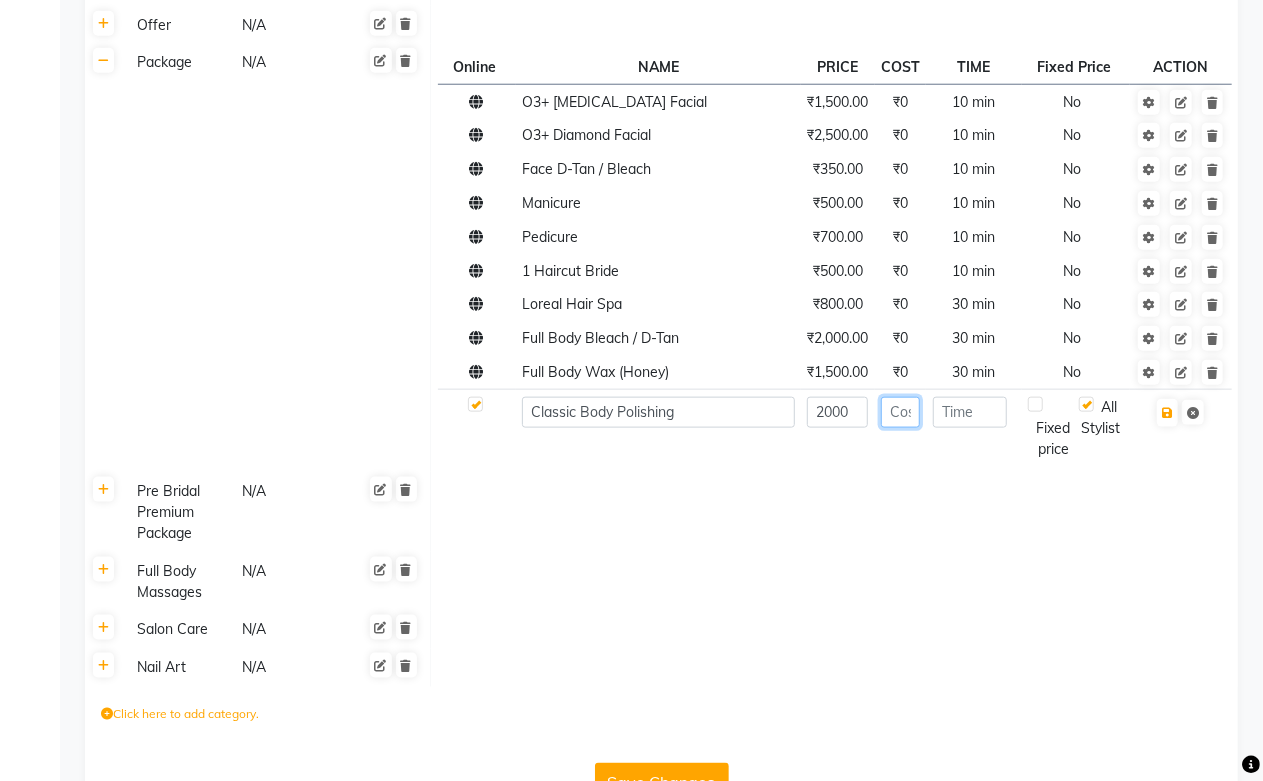 click 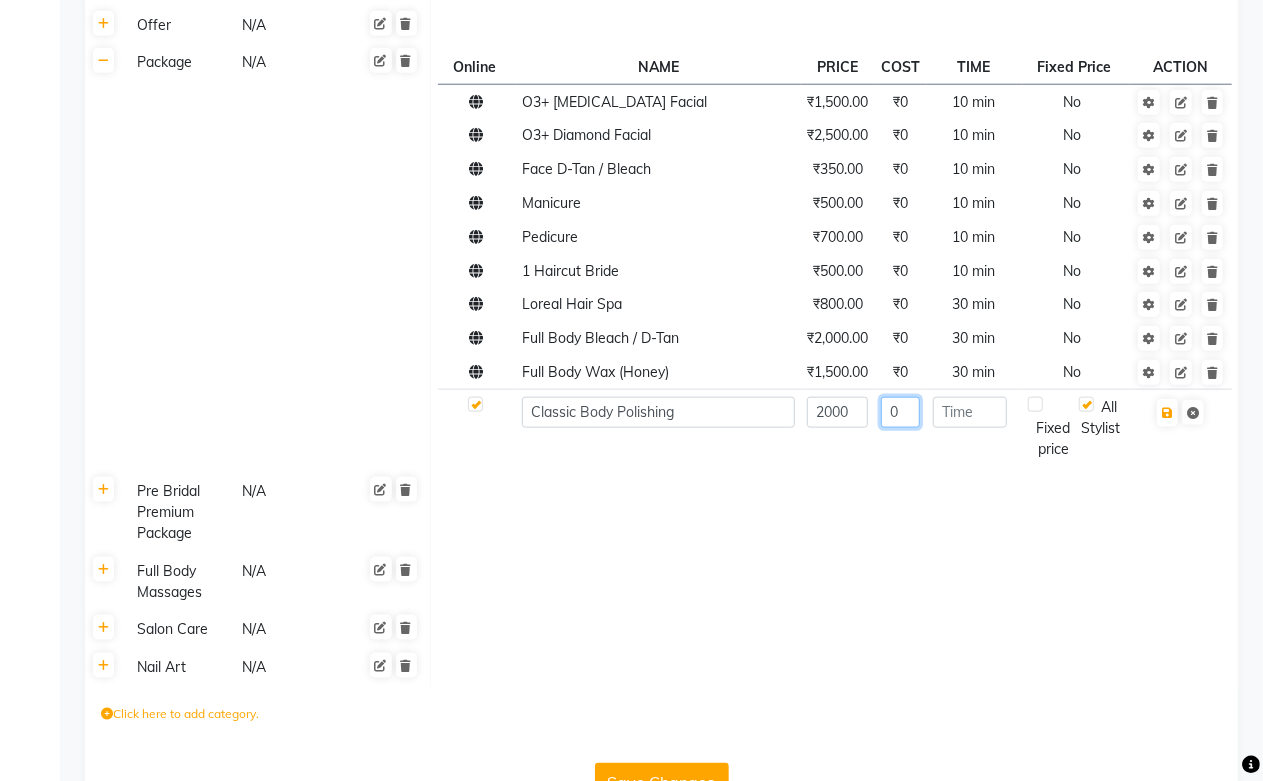 type on "0" 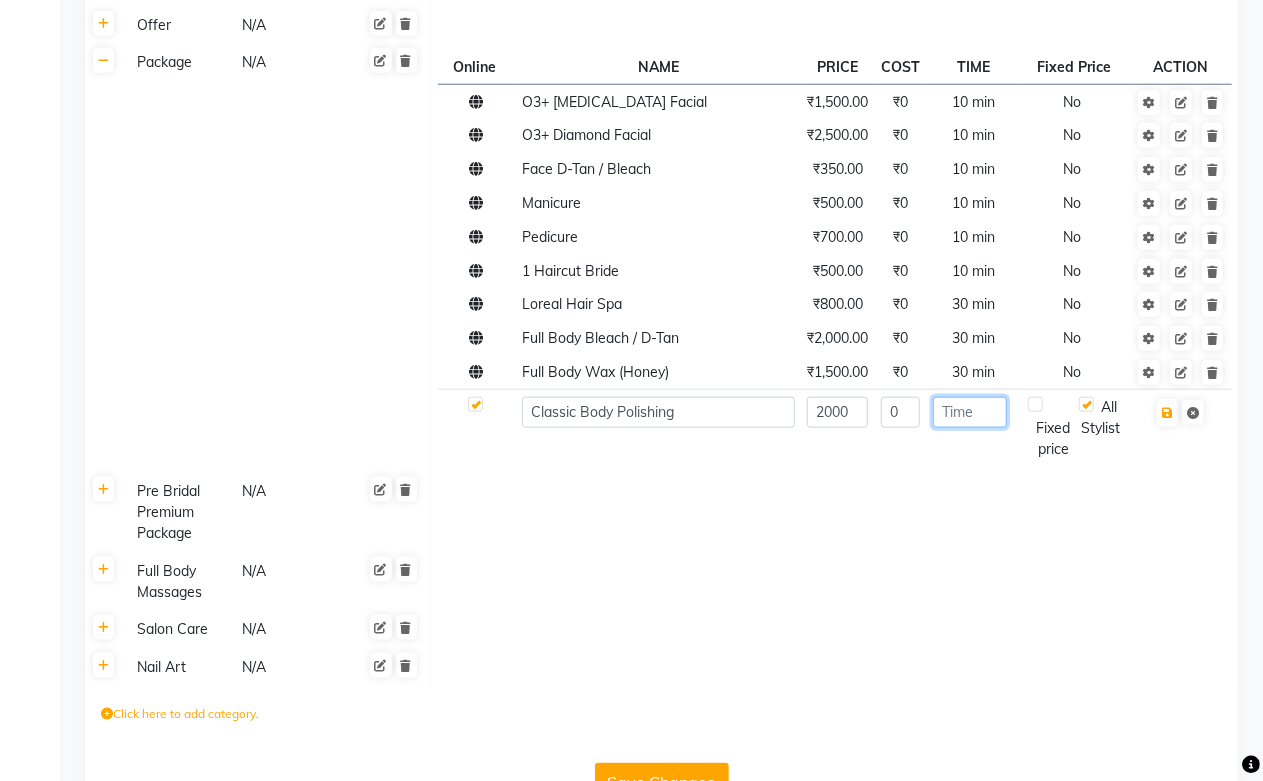 click 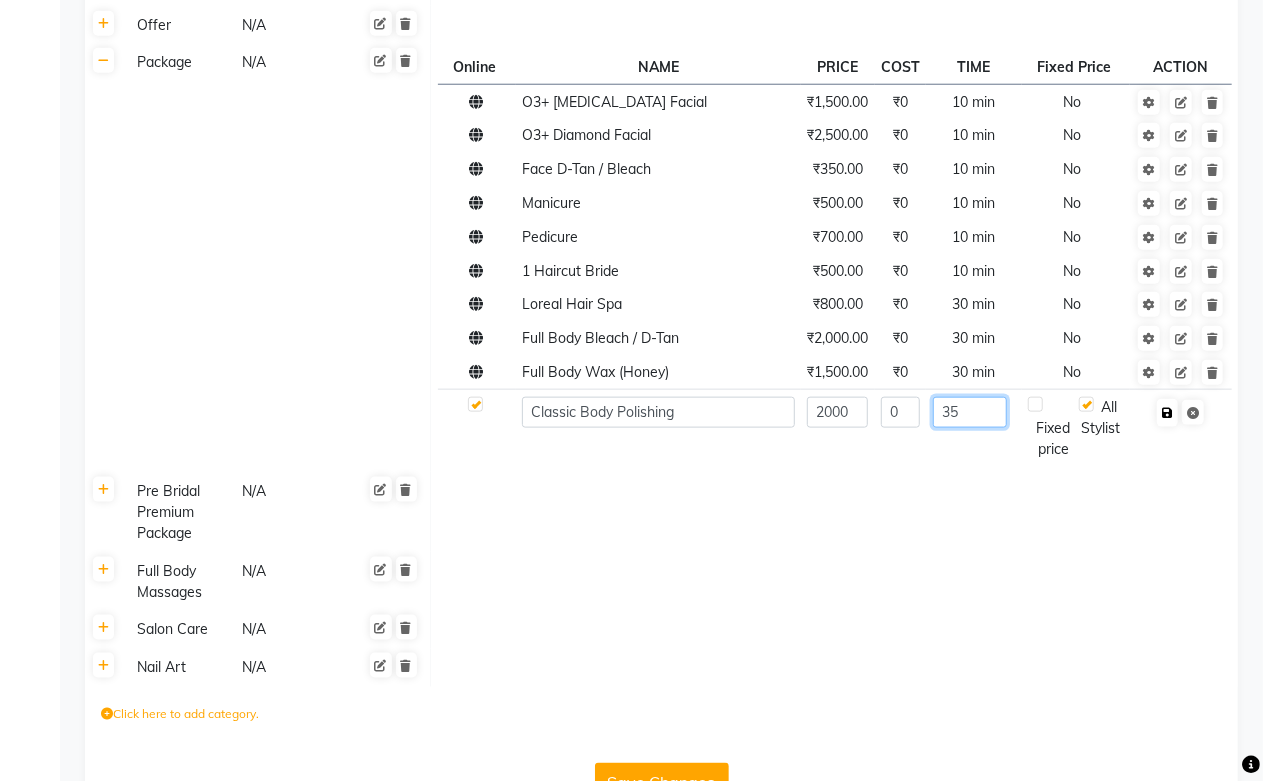 type on "35" 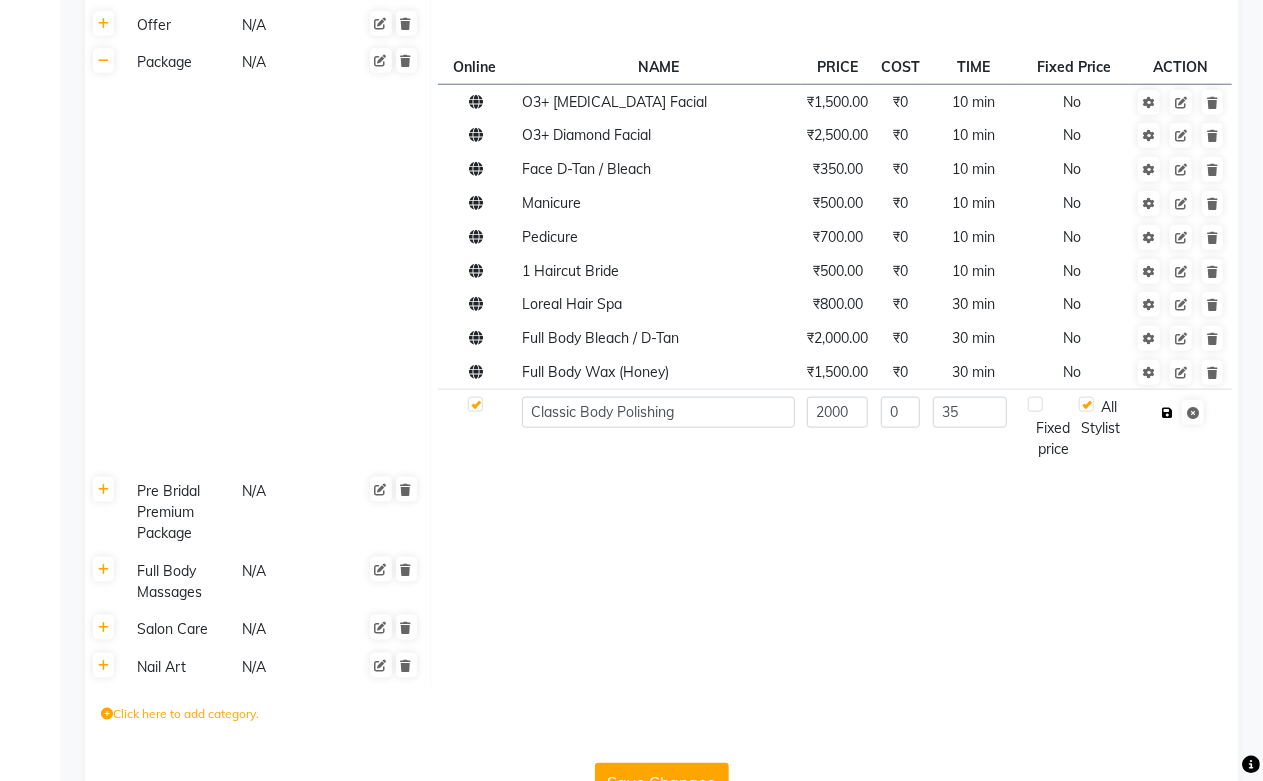 click at bounding box center (1167, 413) 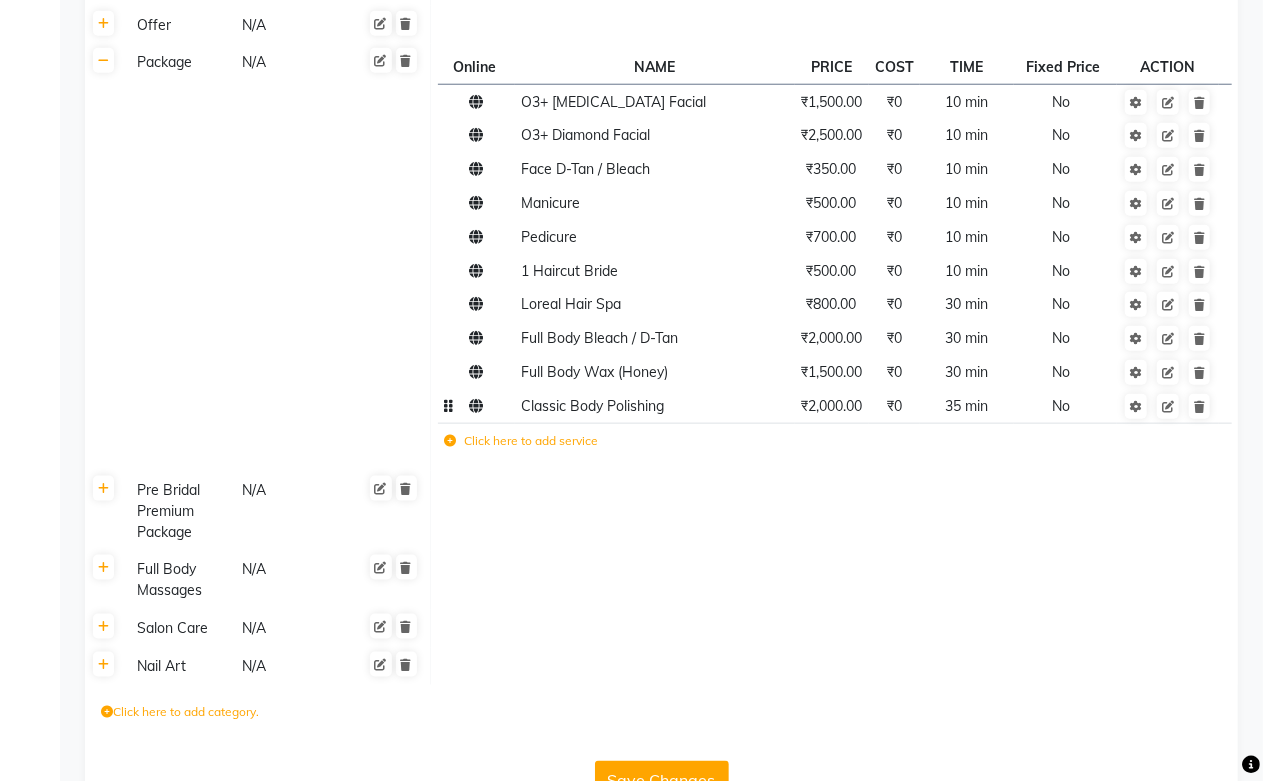 click on "Classic Body Polishing" 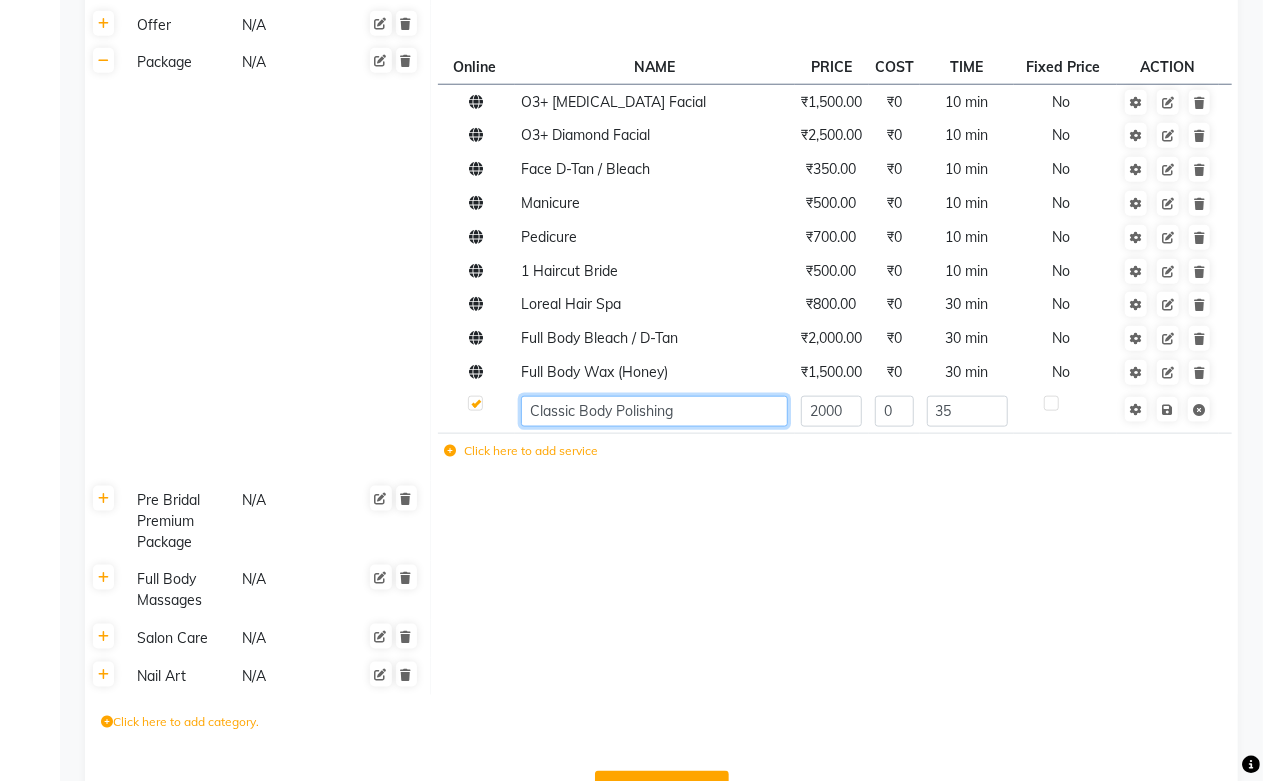 click on "Classic Body Polishing" 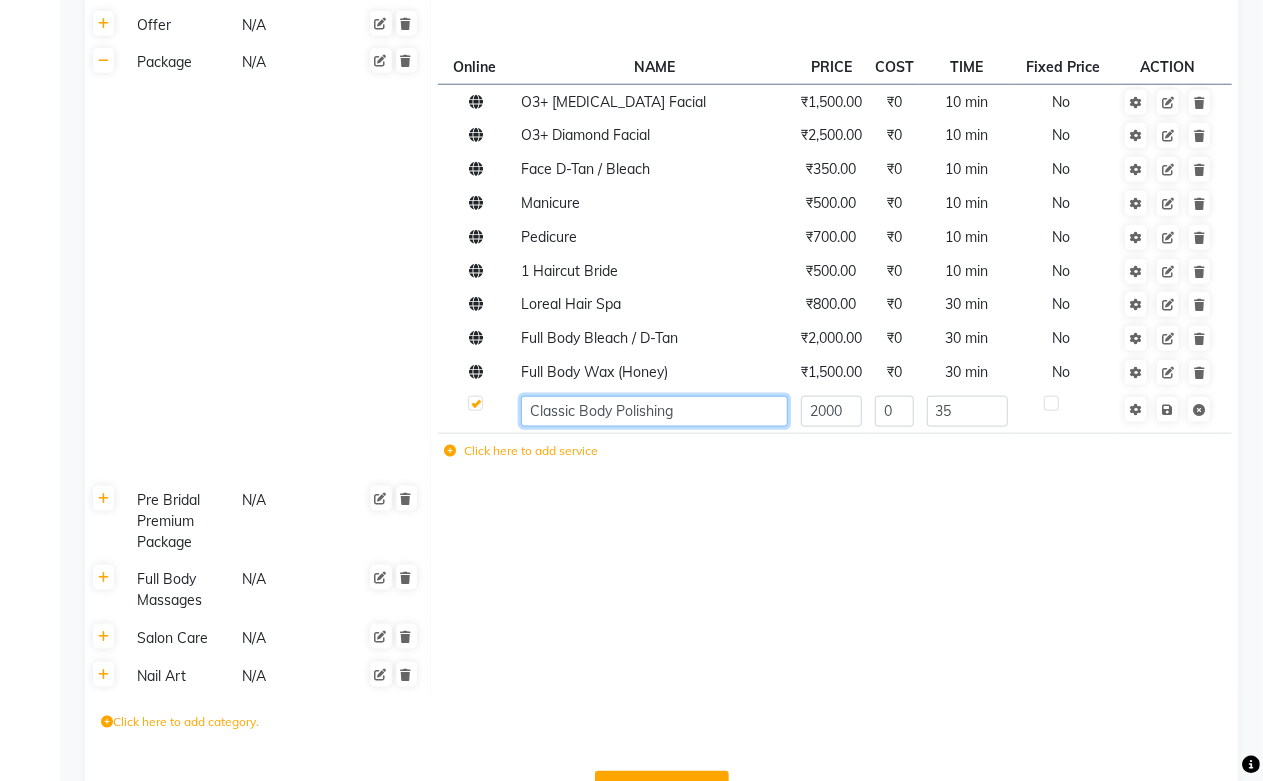 click on "Classic Body Polishing" 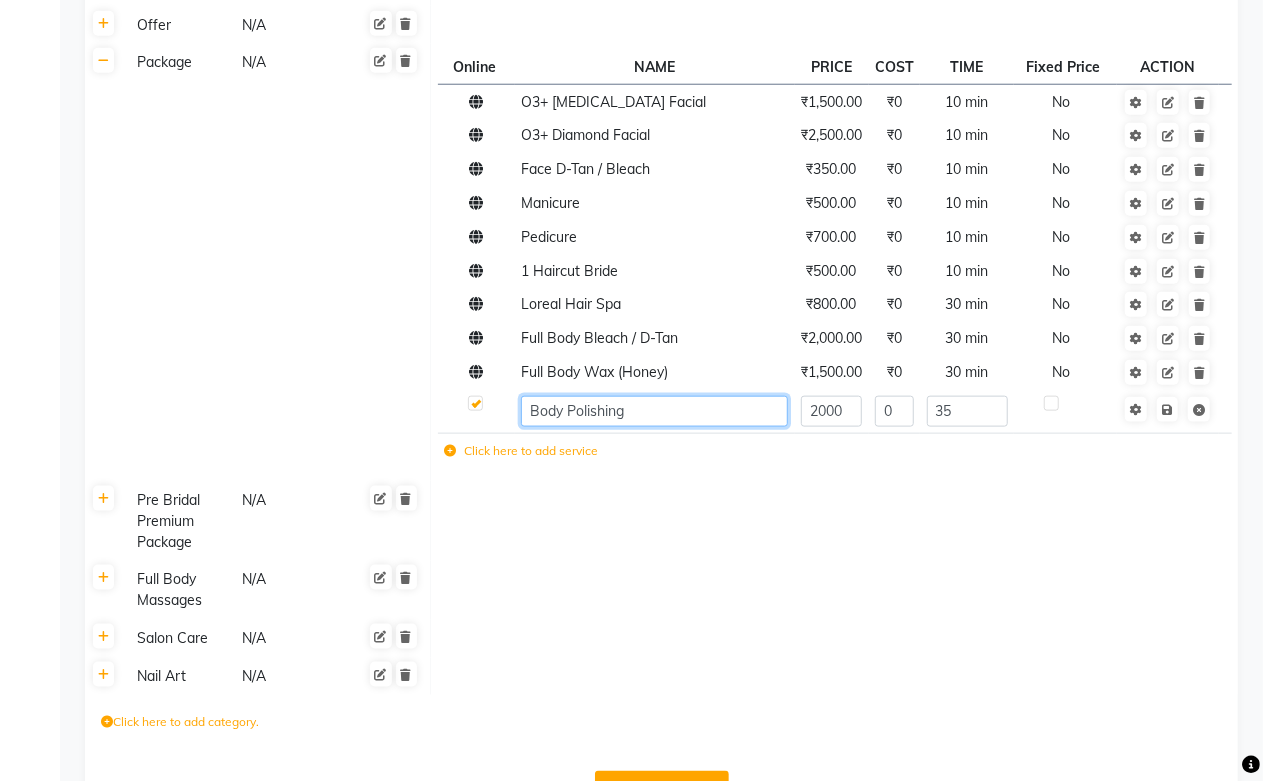 click on "Body Polishing" 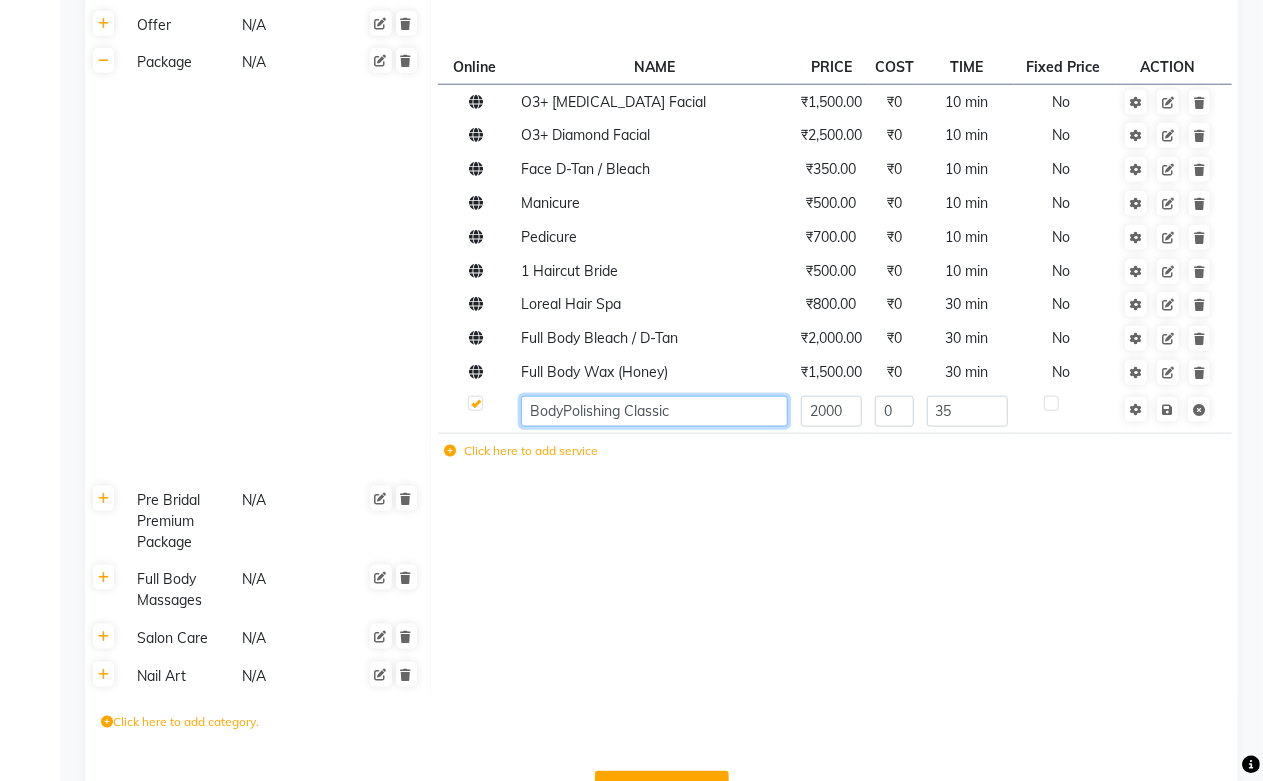 type on "Body Polishing Classic" 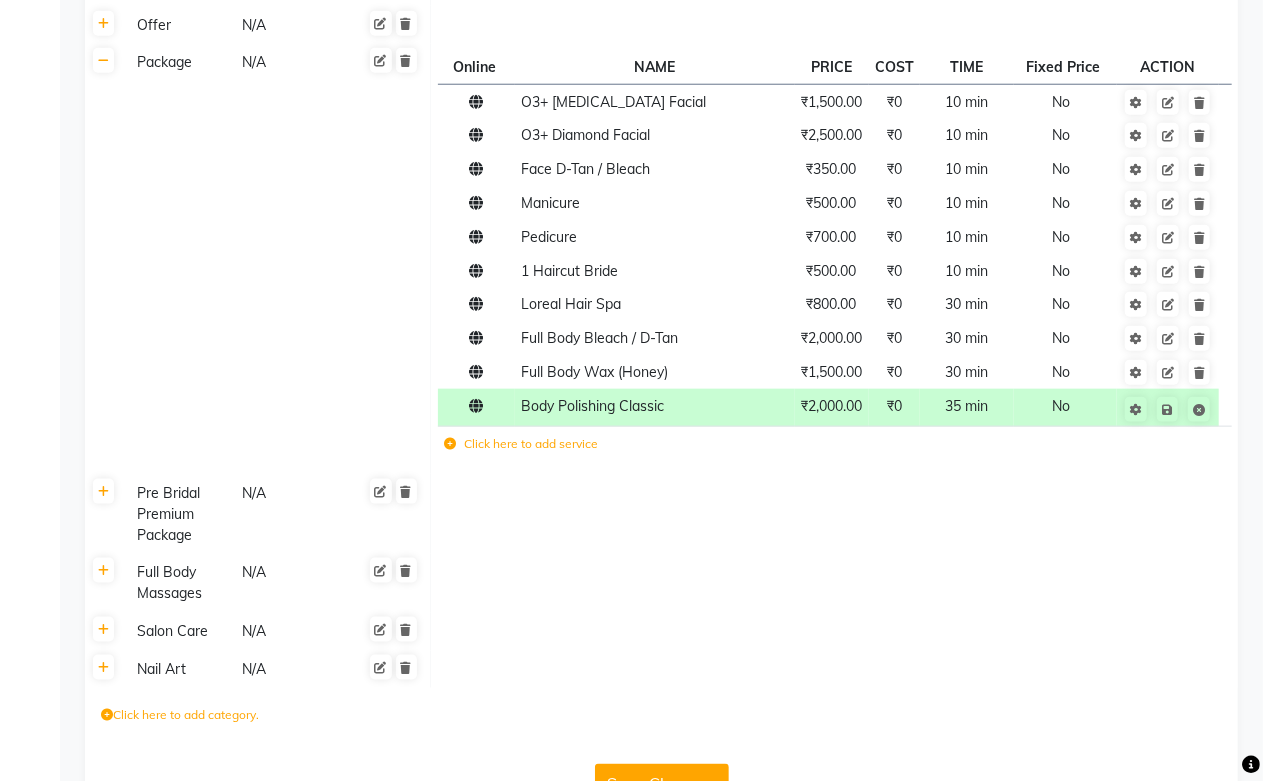 click on "Nail Services N/A Bleach N/A Waxing N/A Body Ritual N/A Beauty Services N/A Hands & Feet Treatment N/A Hair Services N/A D-tan N/A Body Trimming N/A Facials/Treatment N/A Hair Color N/A Make Up N/A Package  N/A Art N/A Gift N/A Head Massage N/A Offer N/A Package N/A Online  NAME  PRICE COST TIME Fixed Price  ACTION O3+ [MEDICAL_DATA] Facial ₹1,500.00 ₹0 10 min  No  O3+ Diamond Facial ₹2,500.00 ₹0 10 min  No  Face D-Tan / Bleach ₹350.00 ₹0 10 min  No  Manicure ₹500.00 ₹0 10 min  No  Pedicure ₹700.00 ₹0 10 min  No  1 Haircut Bride ₹500.00 ₹0 10 min  No  Loreal Hair Spa ₹800.00 ₹0 30 min  No  Full Body Bleach / D-Tan ₹2,000.00 ₹0 30 min  No  Full Body Wax (Honey) ₹1,500.00 ₹0 30 min  No  Body Polishing Classic  ₹2,000.00 ₹0 35 min  No  Click here to add service Pre Bridal Premium Package  N/A Full Body Massages N/A Salon Care N/A Nail Art N/A" 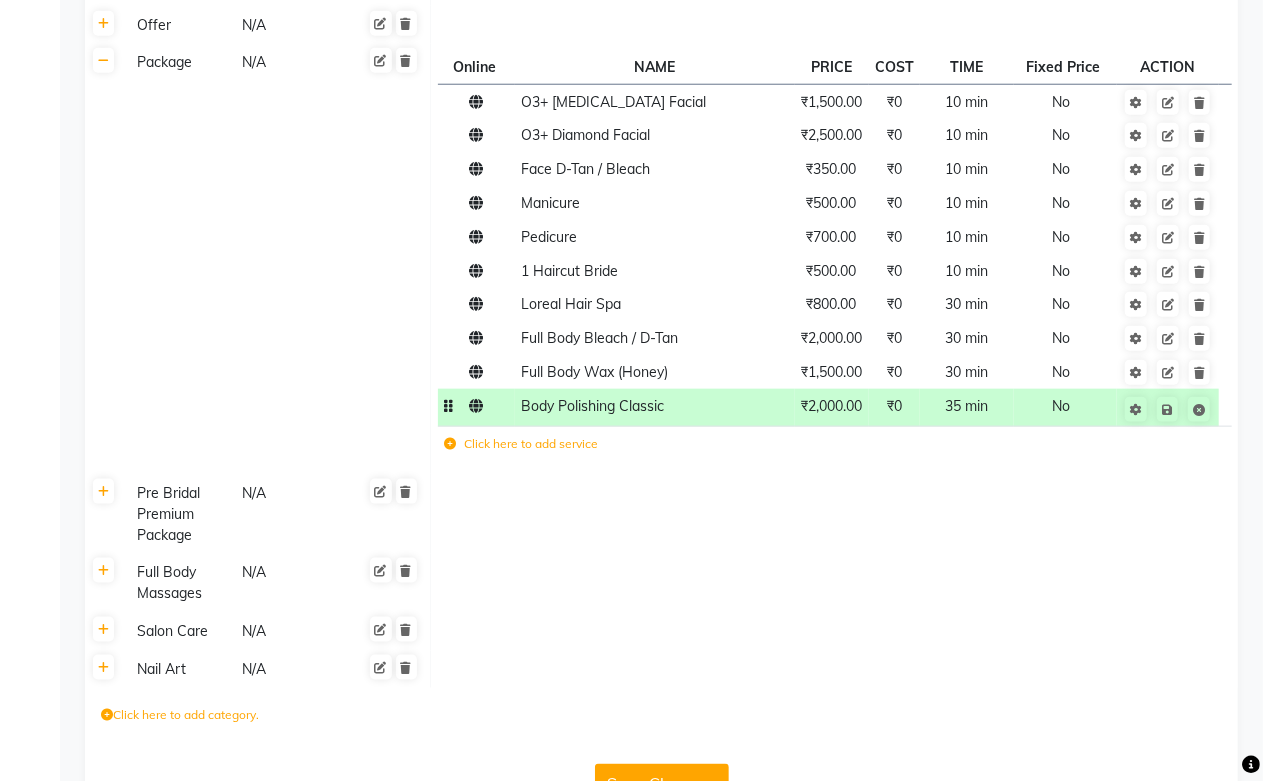 click on "Body Polishing Classic" 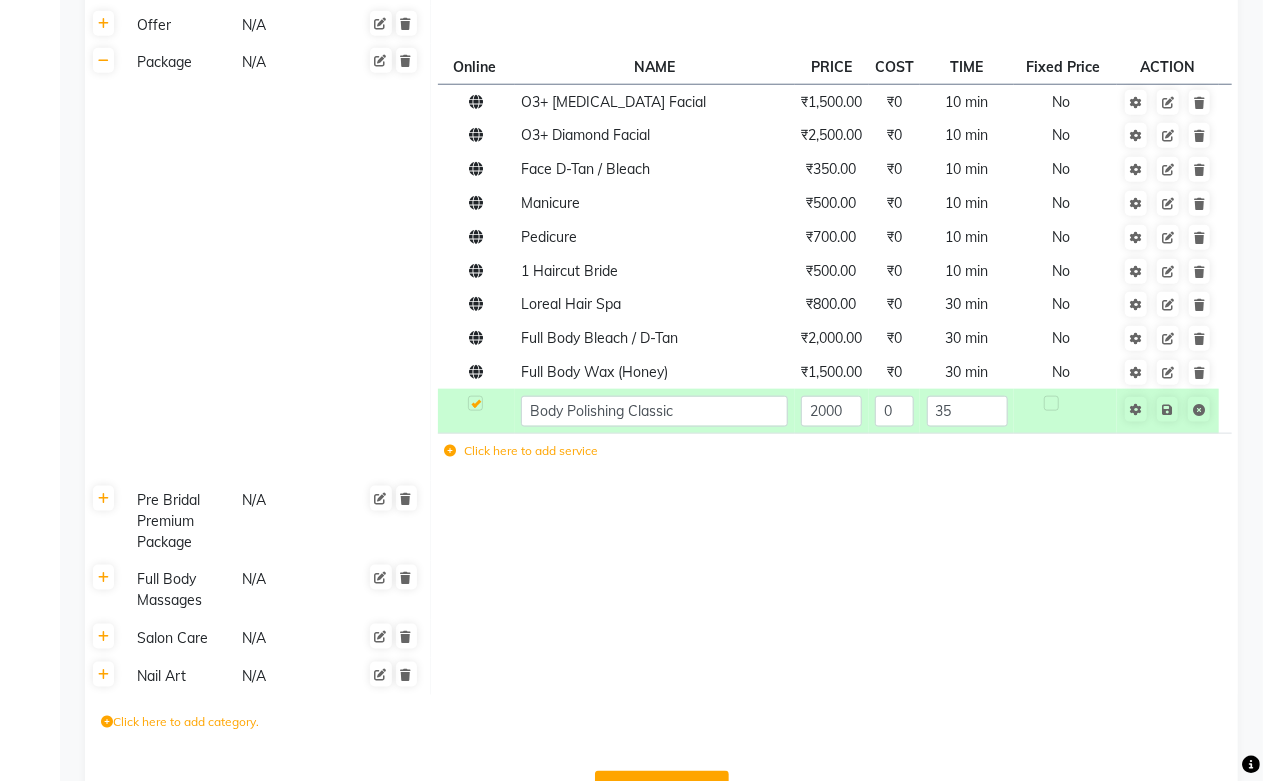 click on "Body Polishing Classic" 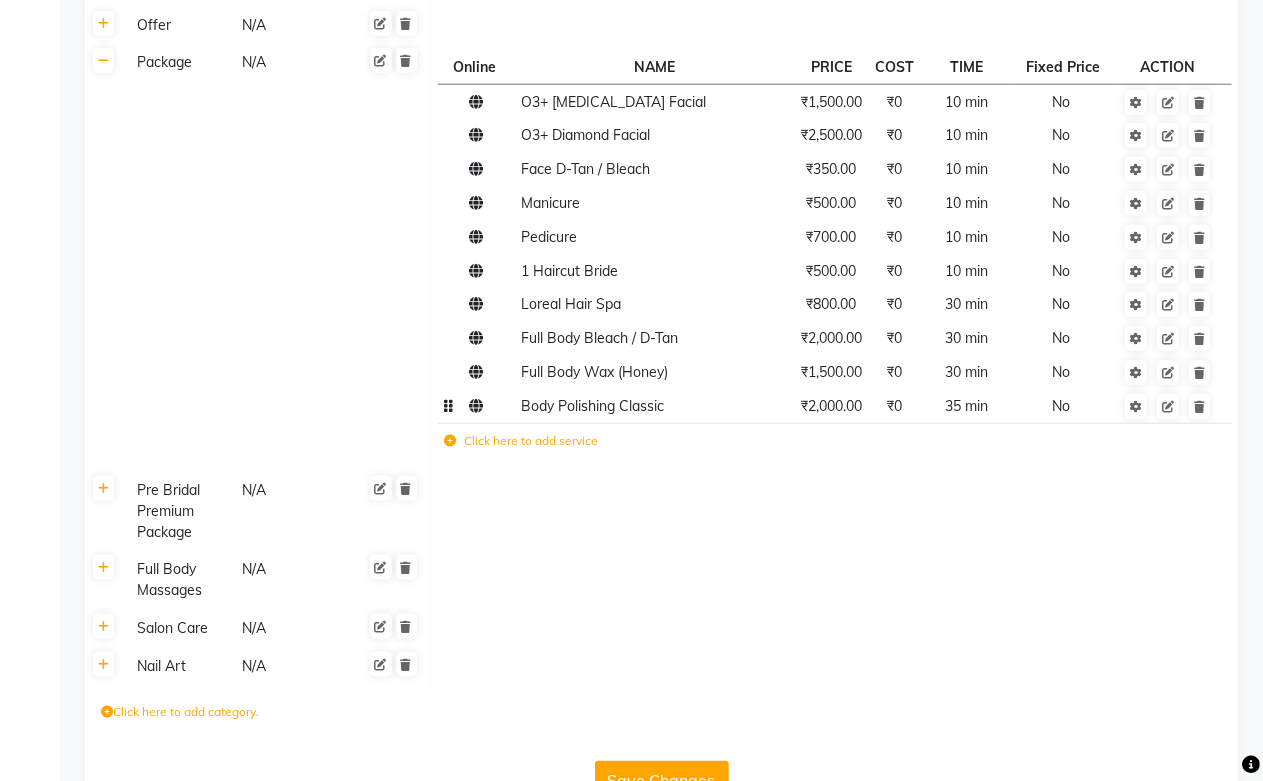 click 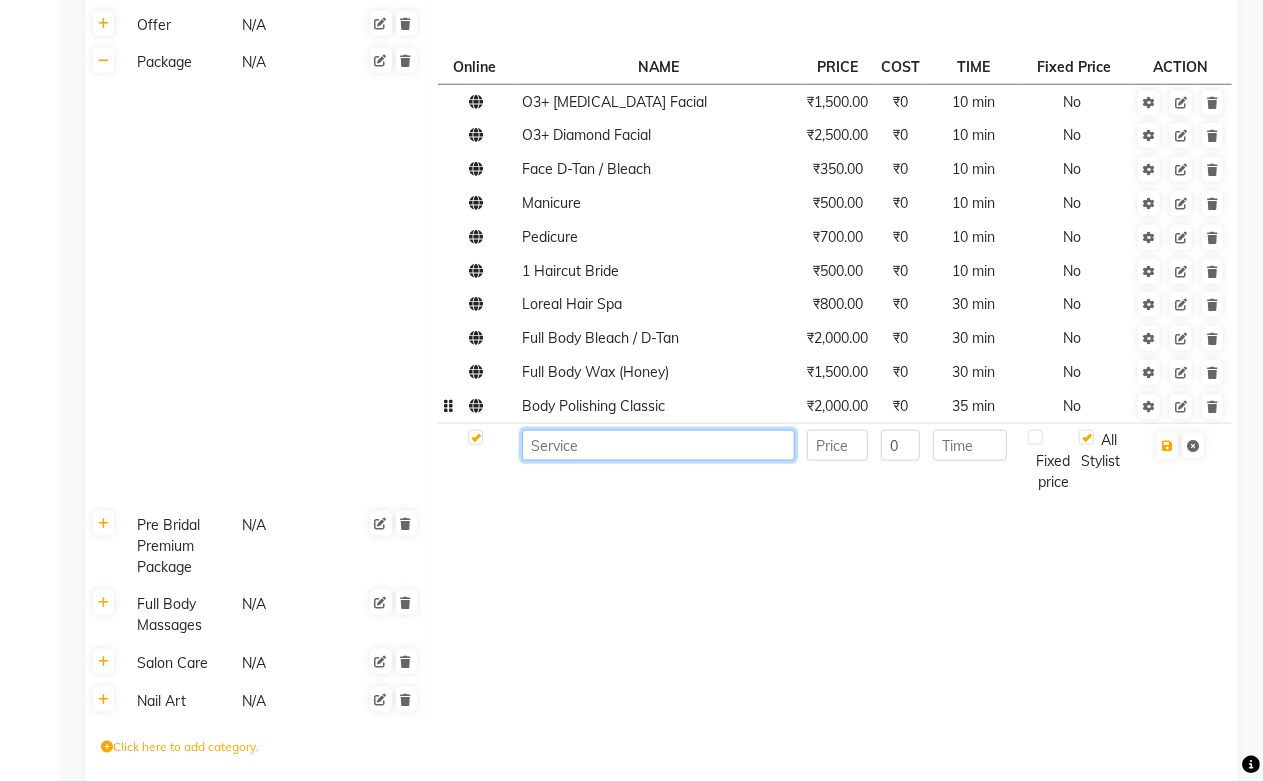paste on "Body Polishing Classic" 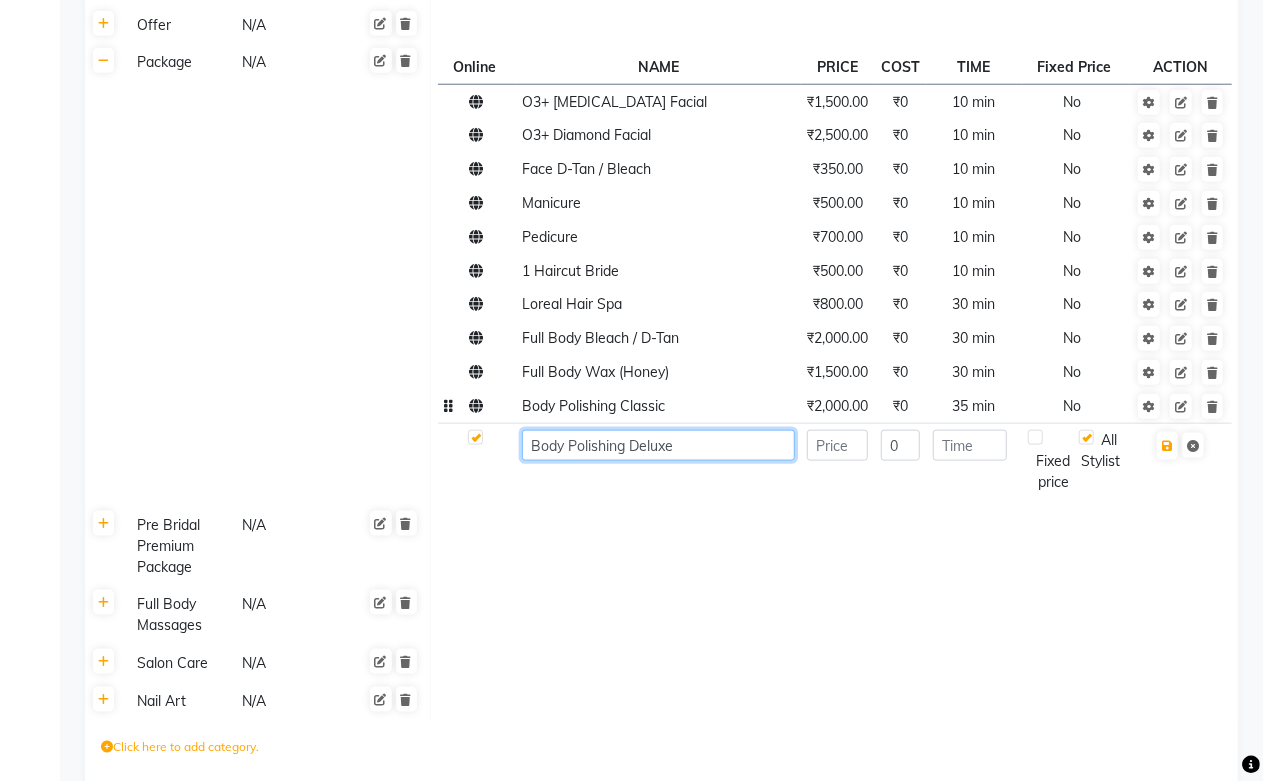 type on "Body Polishing Deluxe" 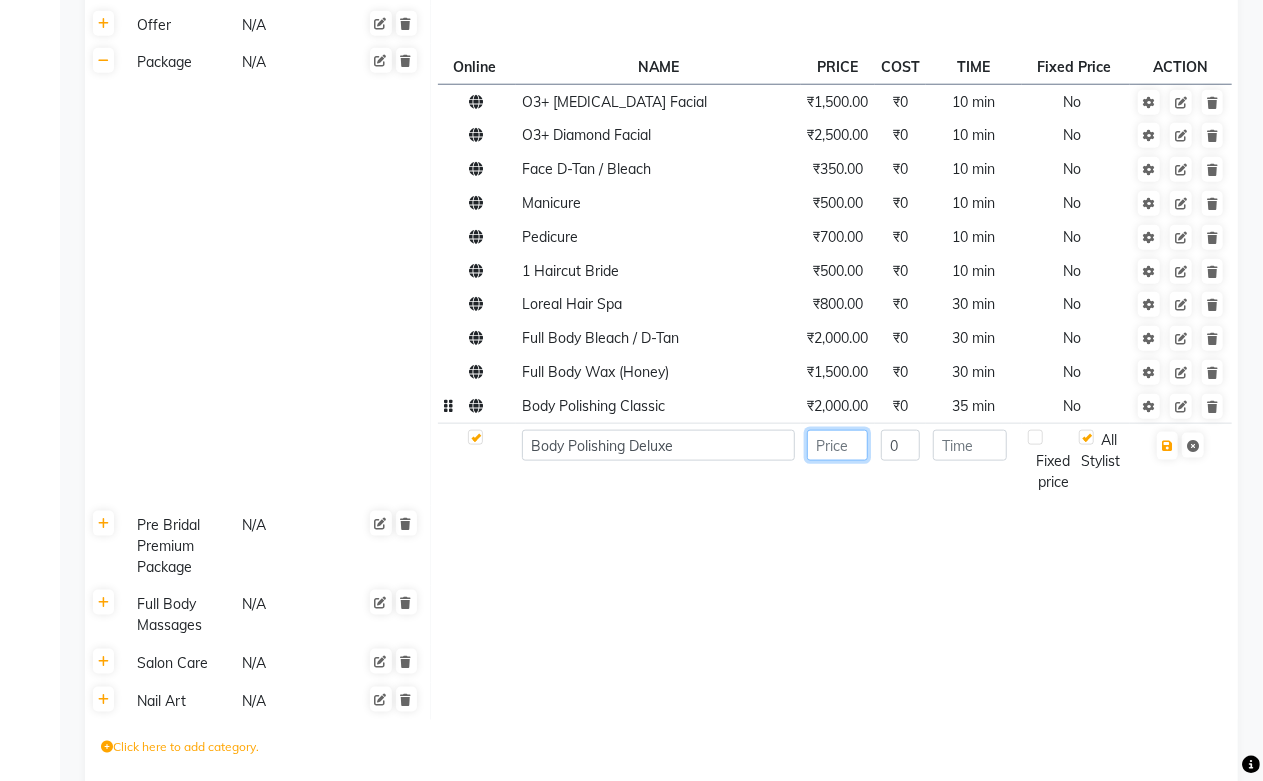 click 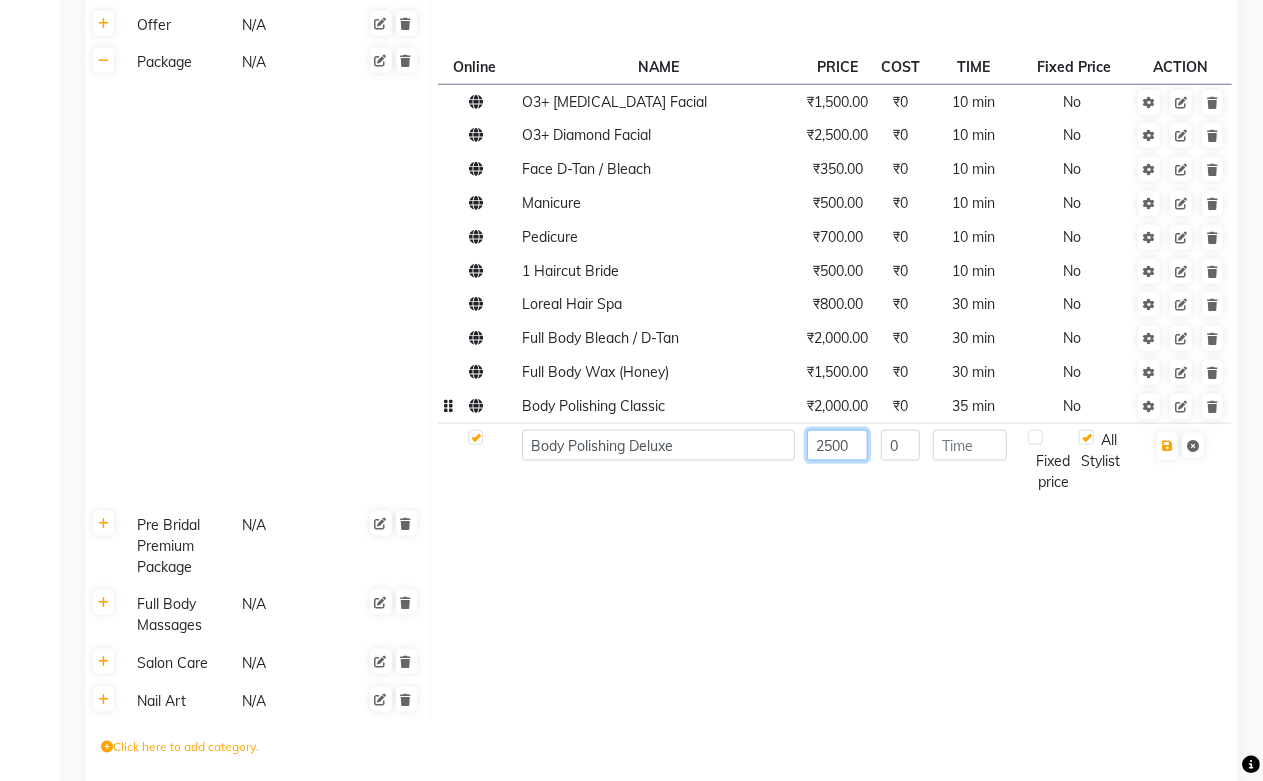 type on "2500" 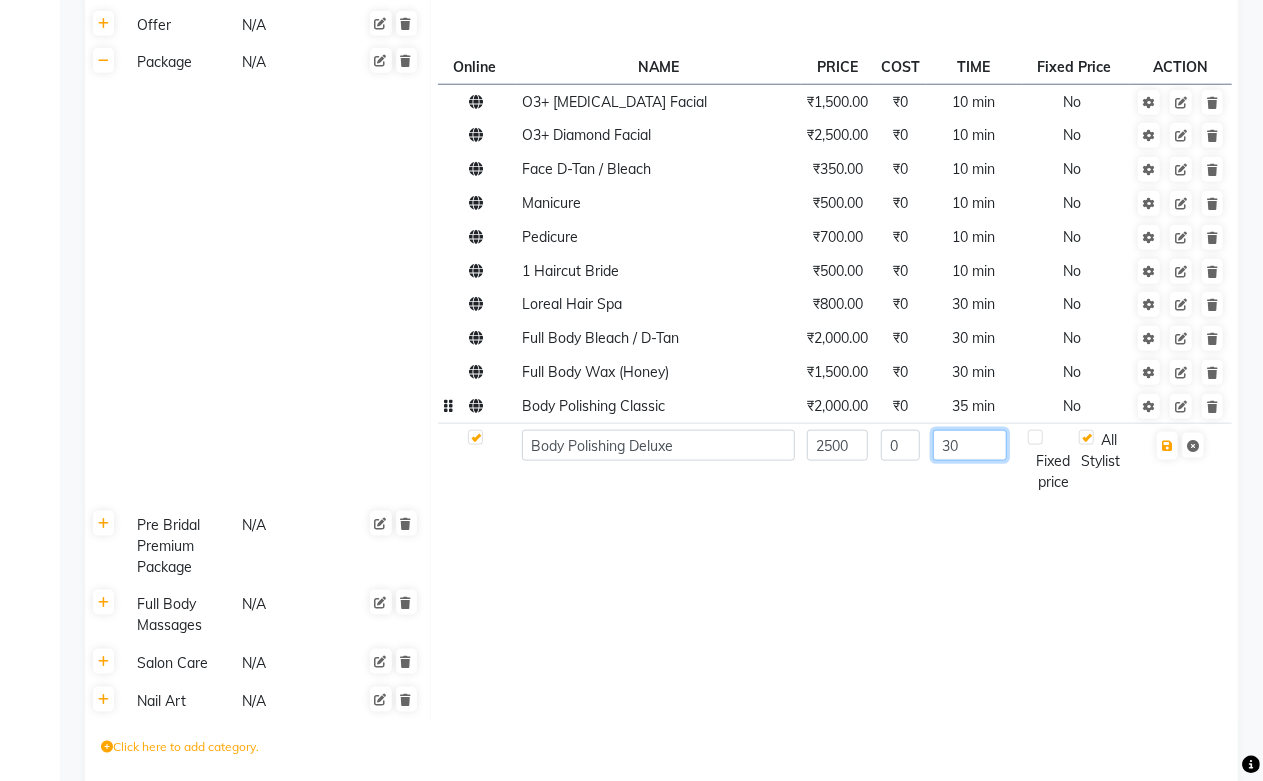 type on "30" 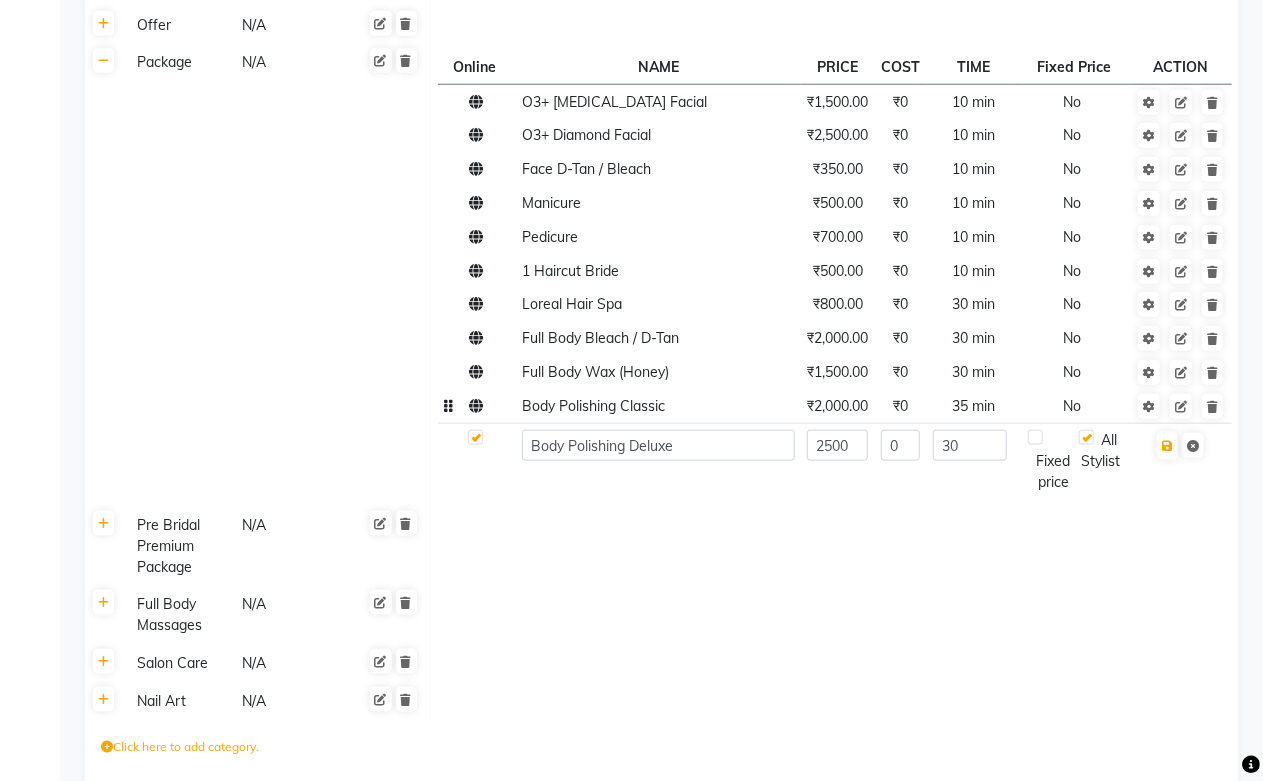 click on "35 min" 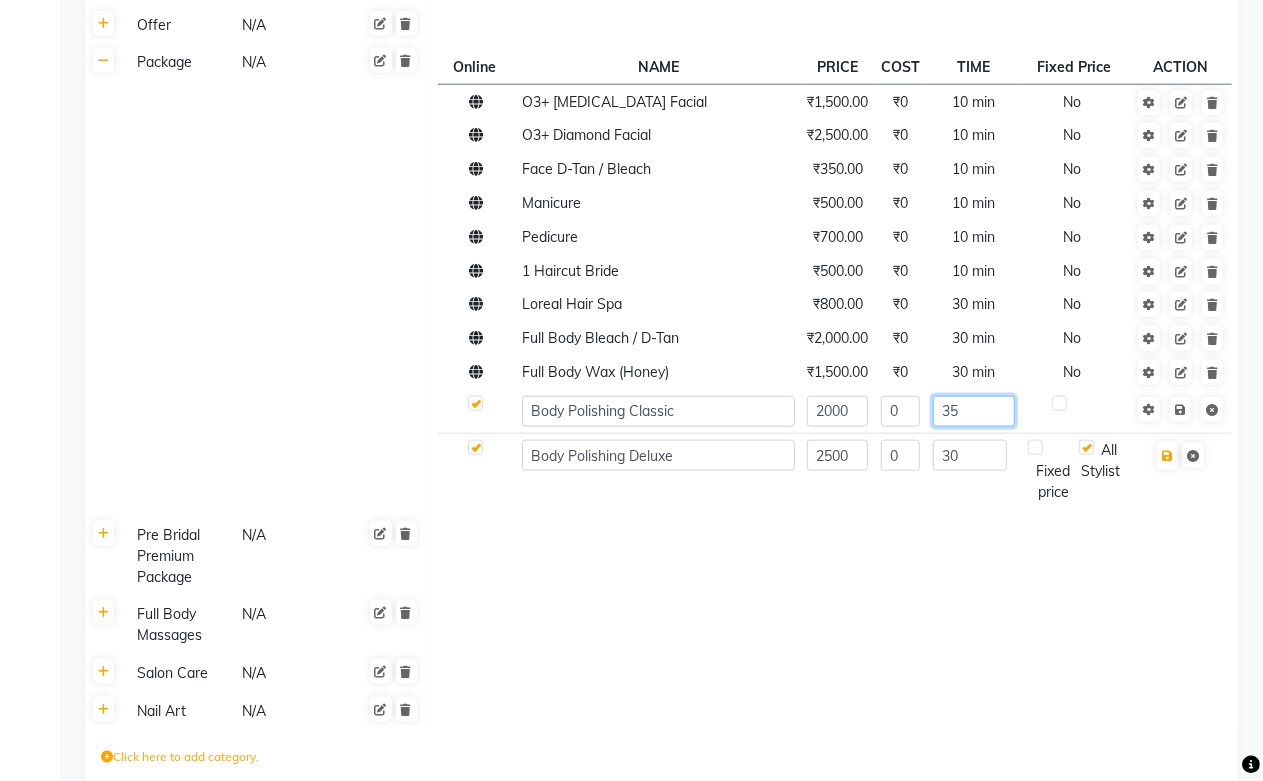 click on "35" 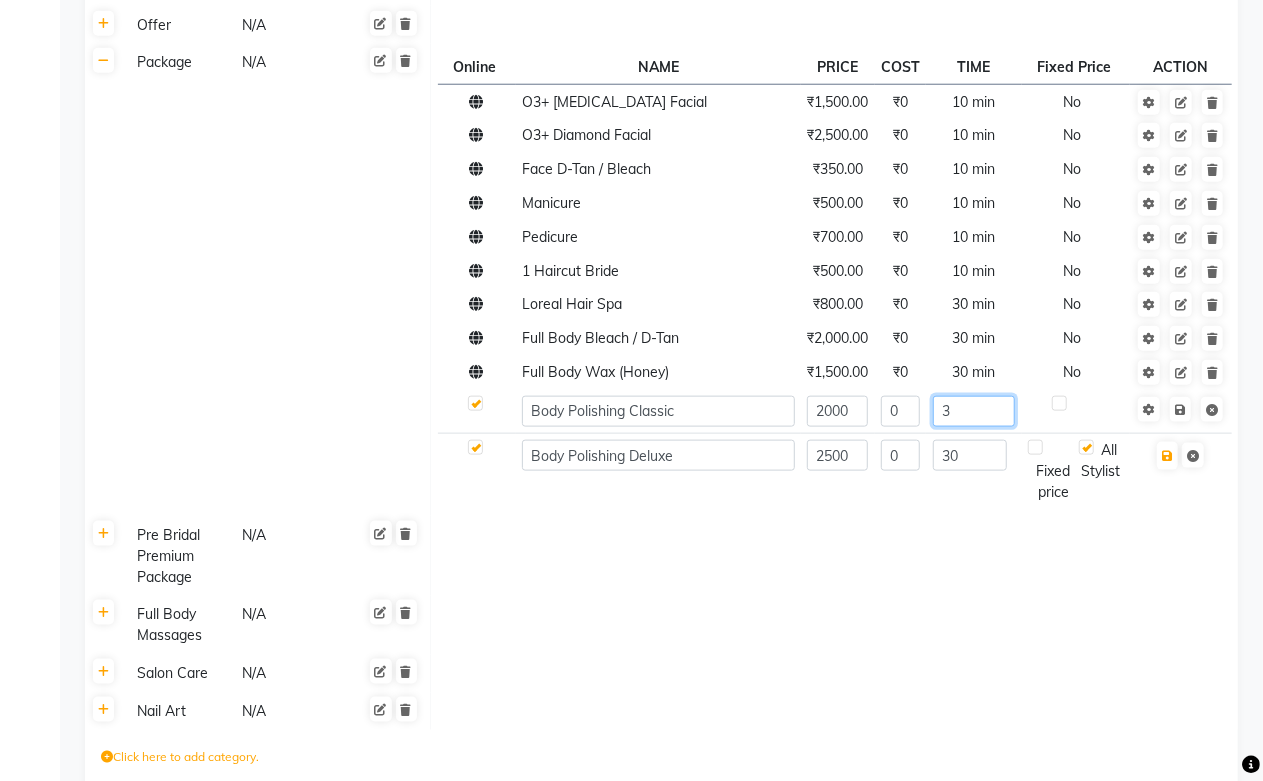 type on "30" 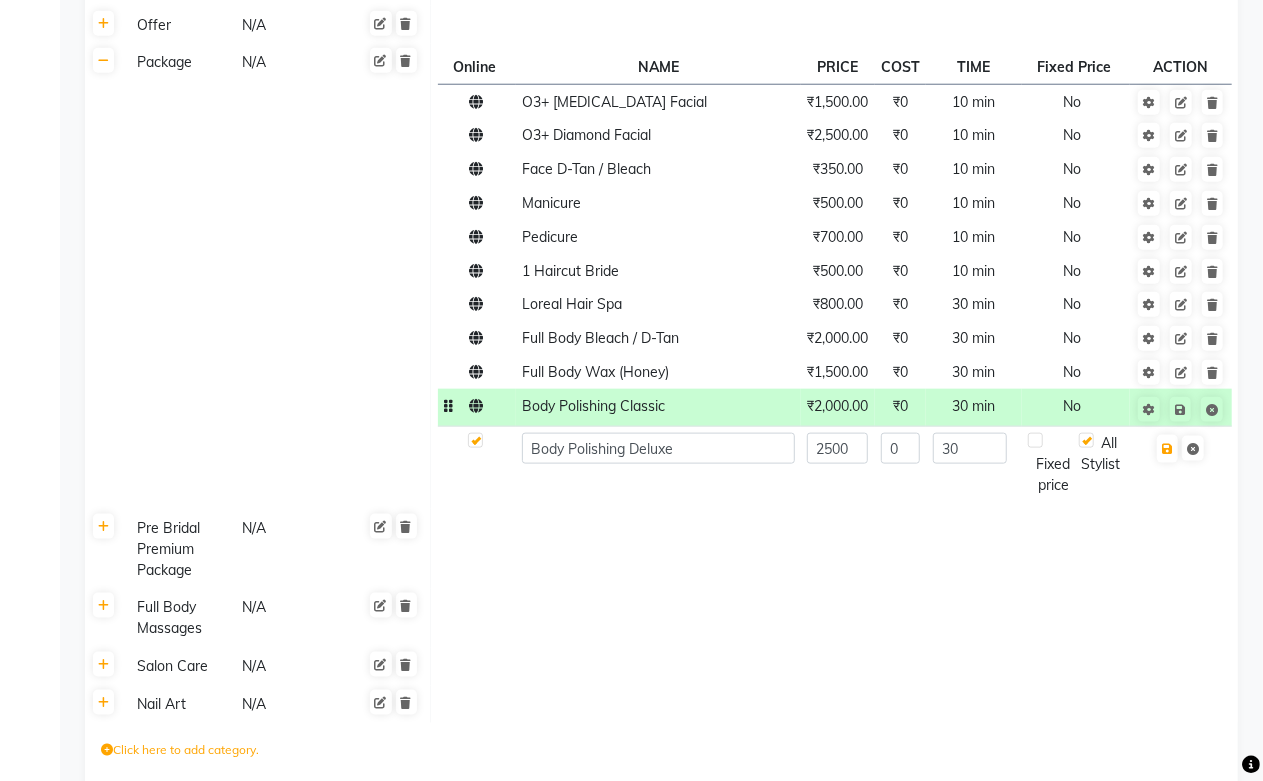 click 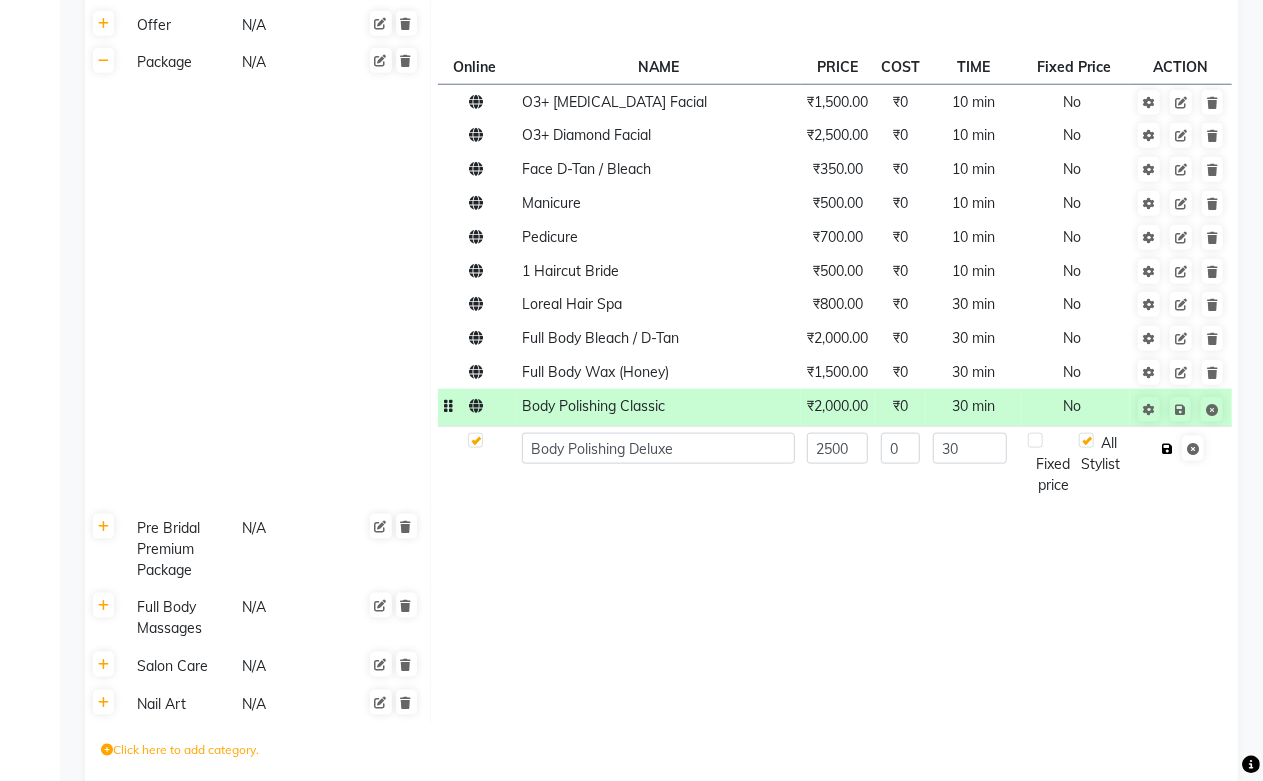 click at bounding box center [1167, 449] 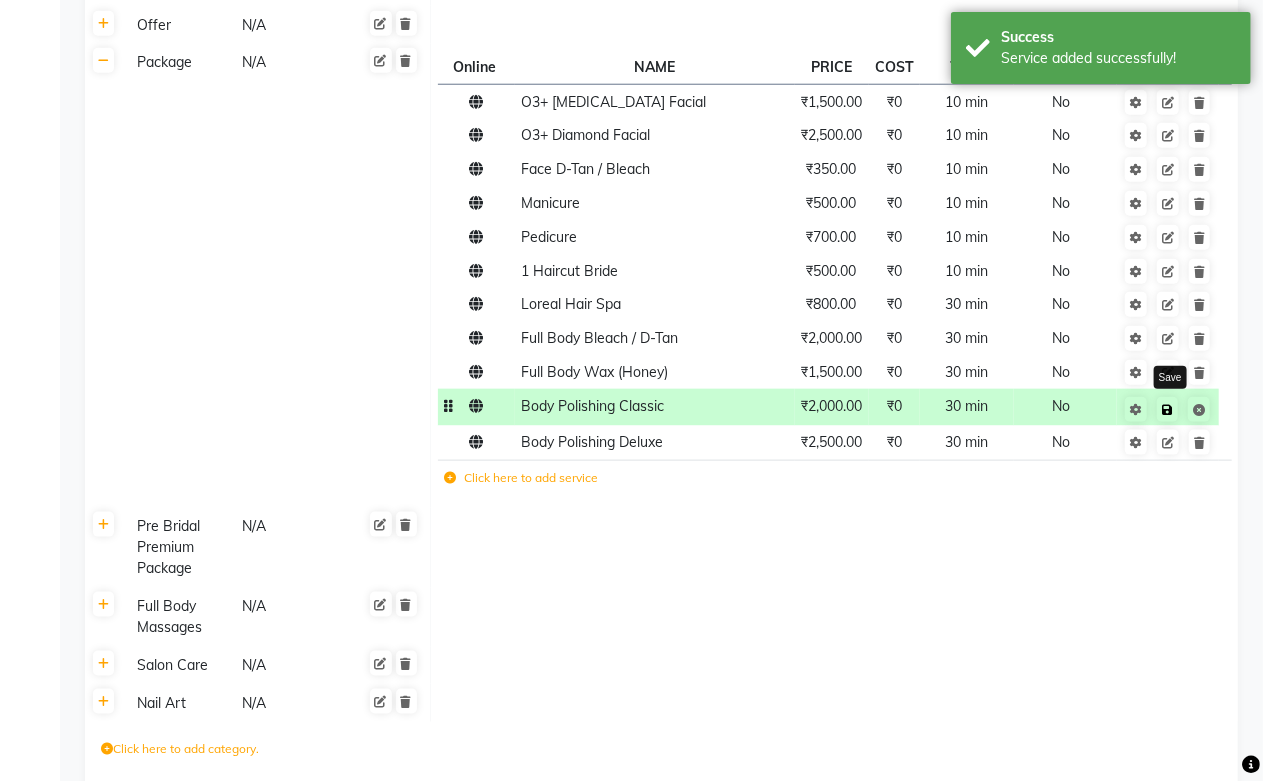 click 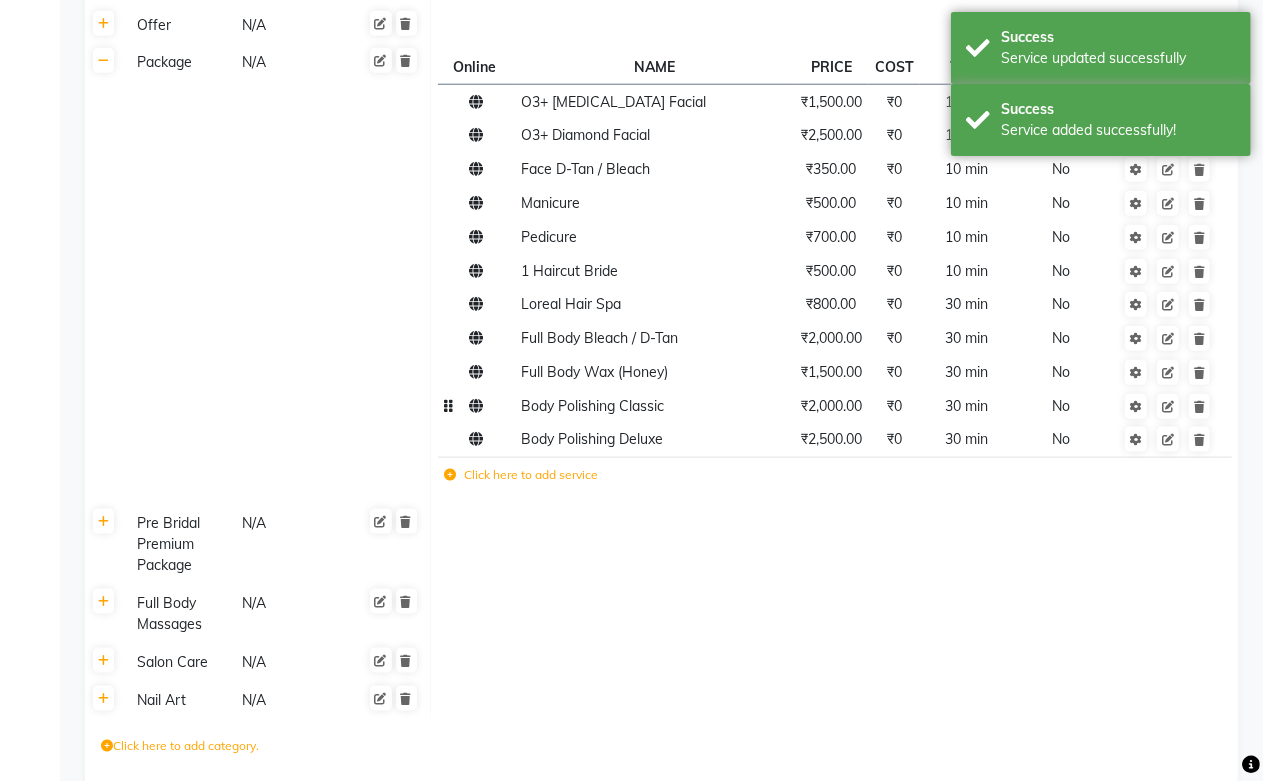 click 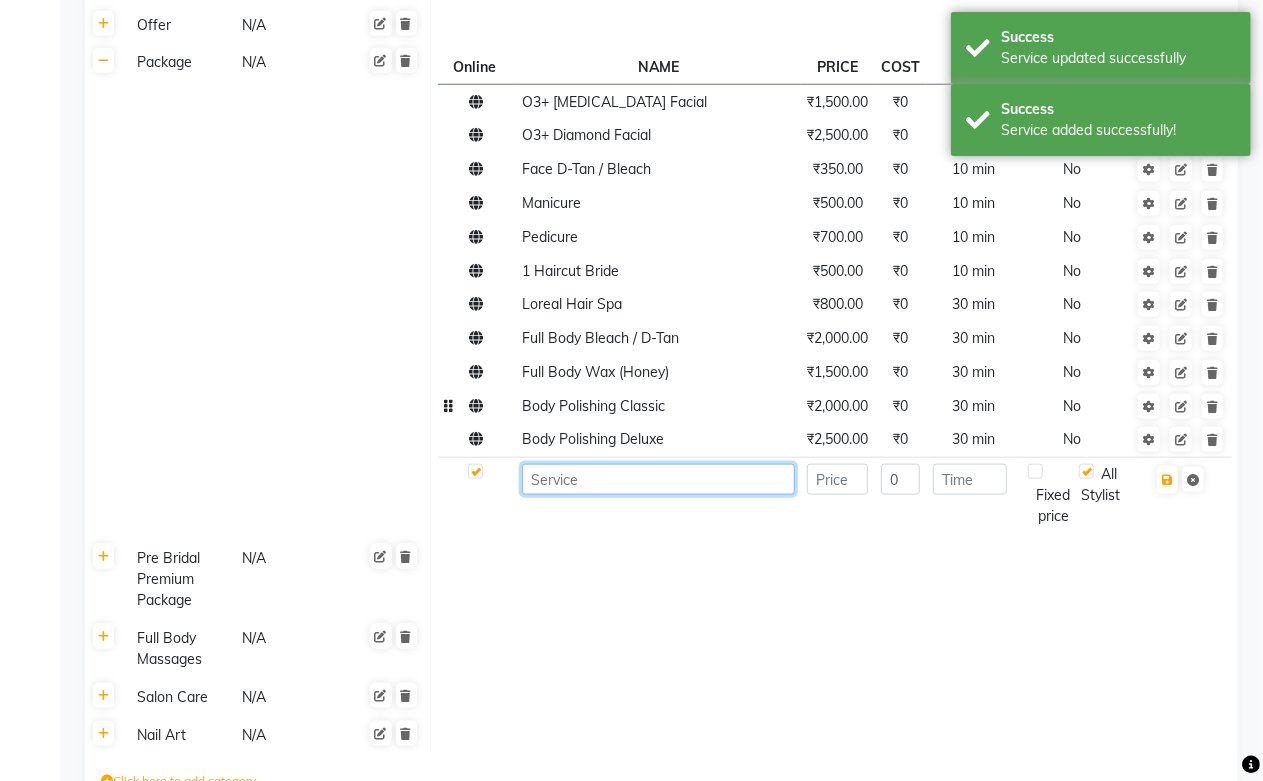 paste on "Body Polishing Classic" 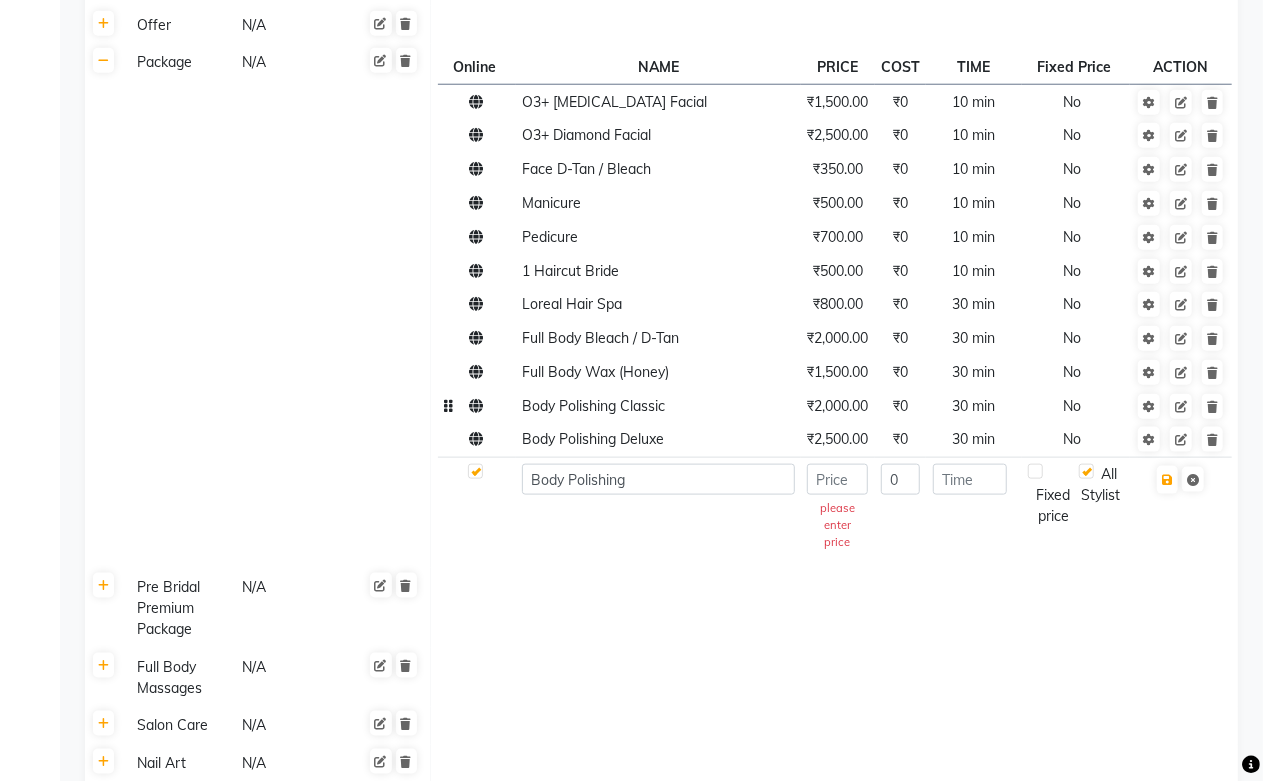 click on "Body Polishing" 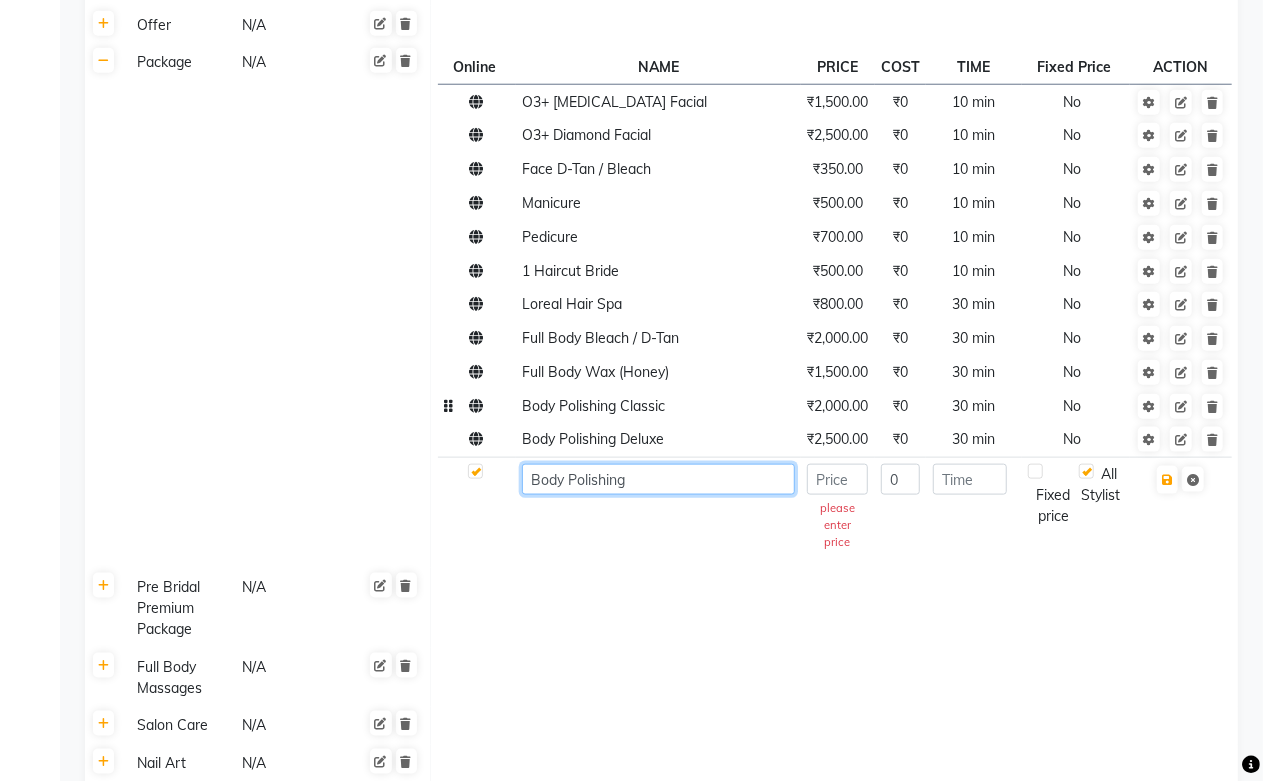 click on "Body Polishing" 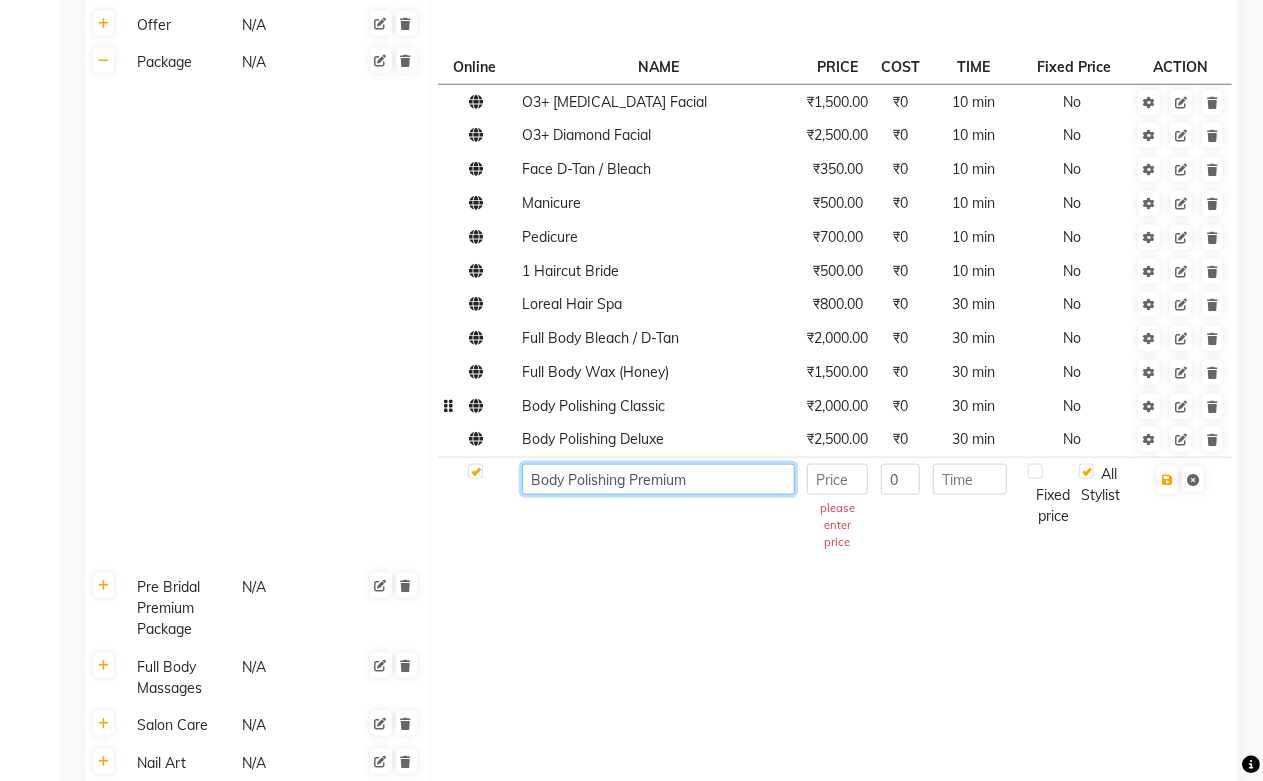 type on "Body Polishing Premium" 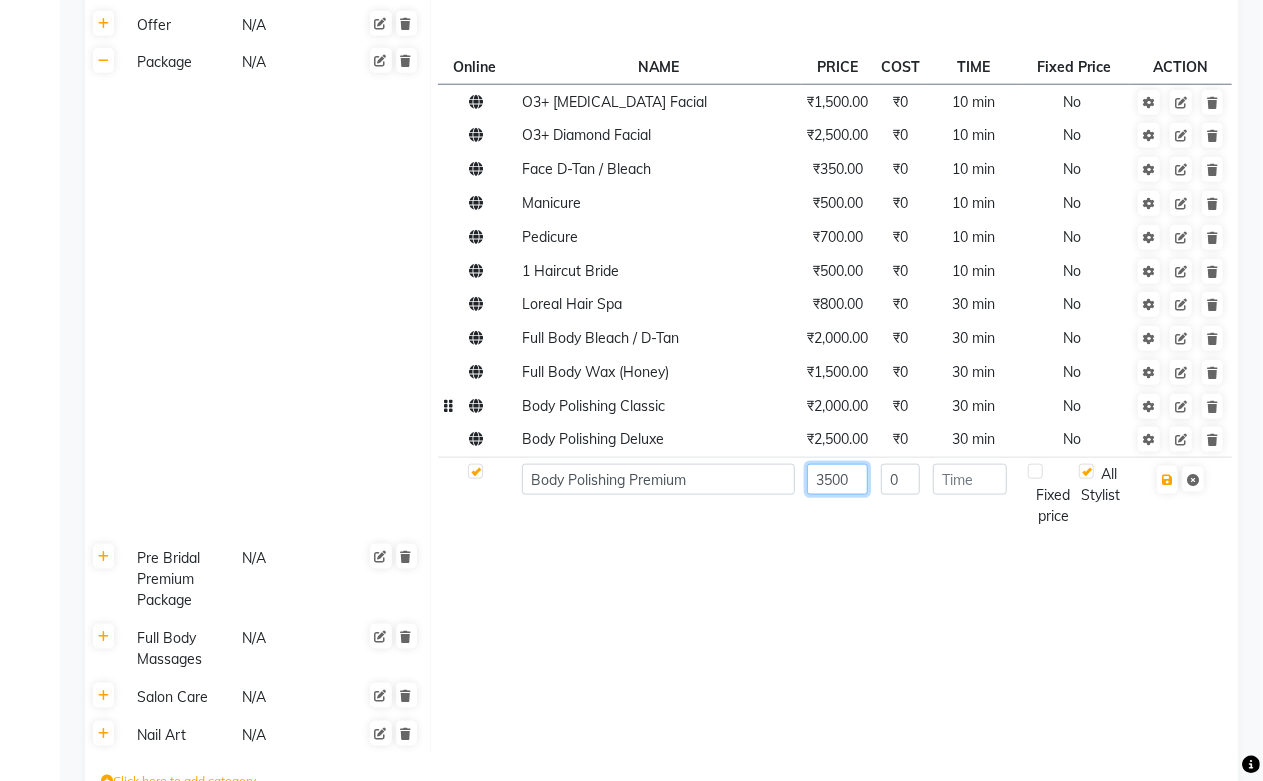 type on "3500" 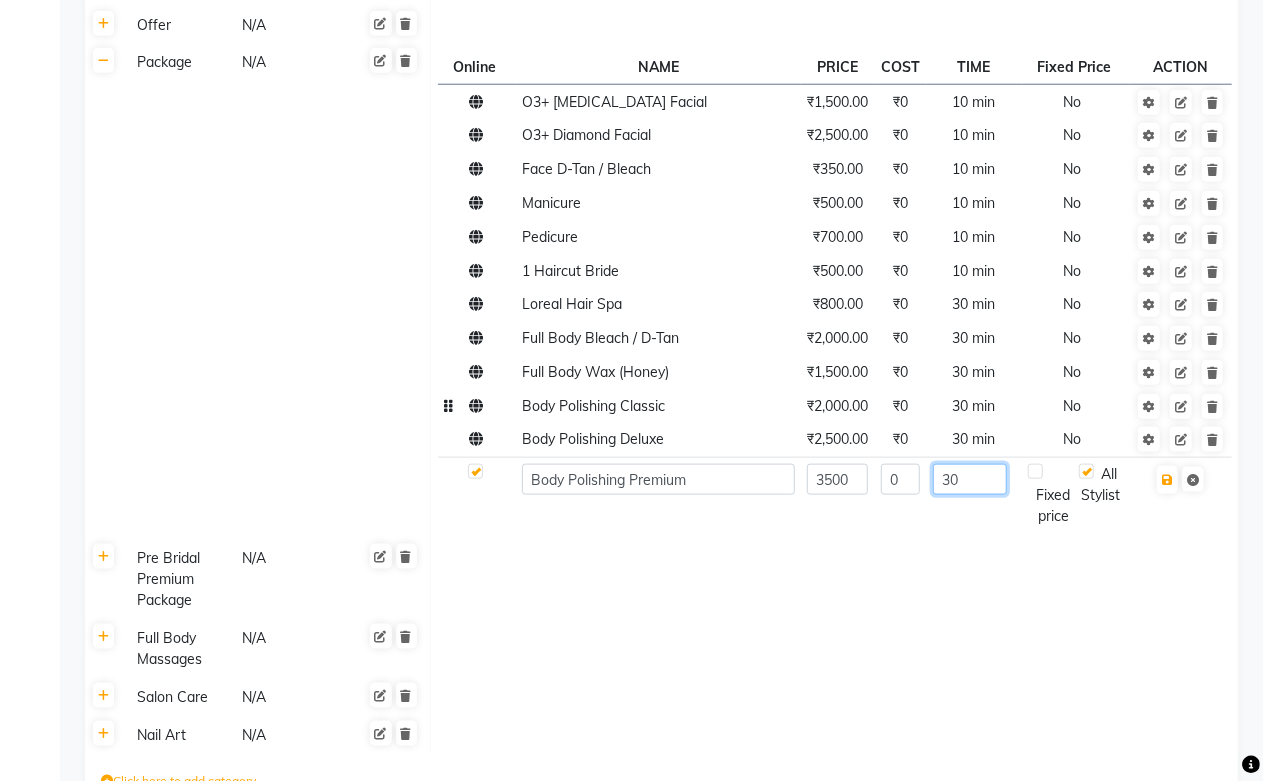 type on "30" 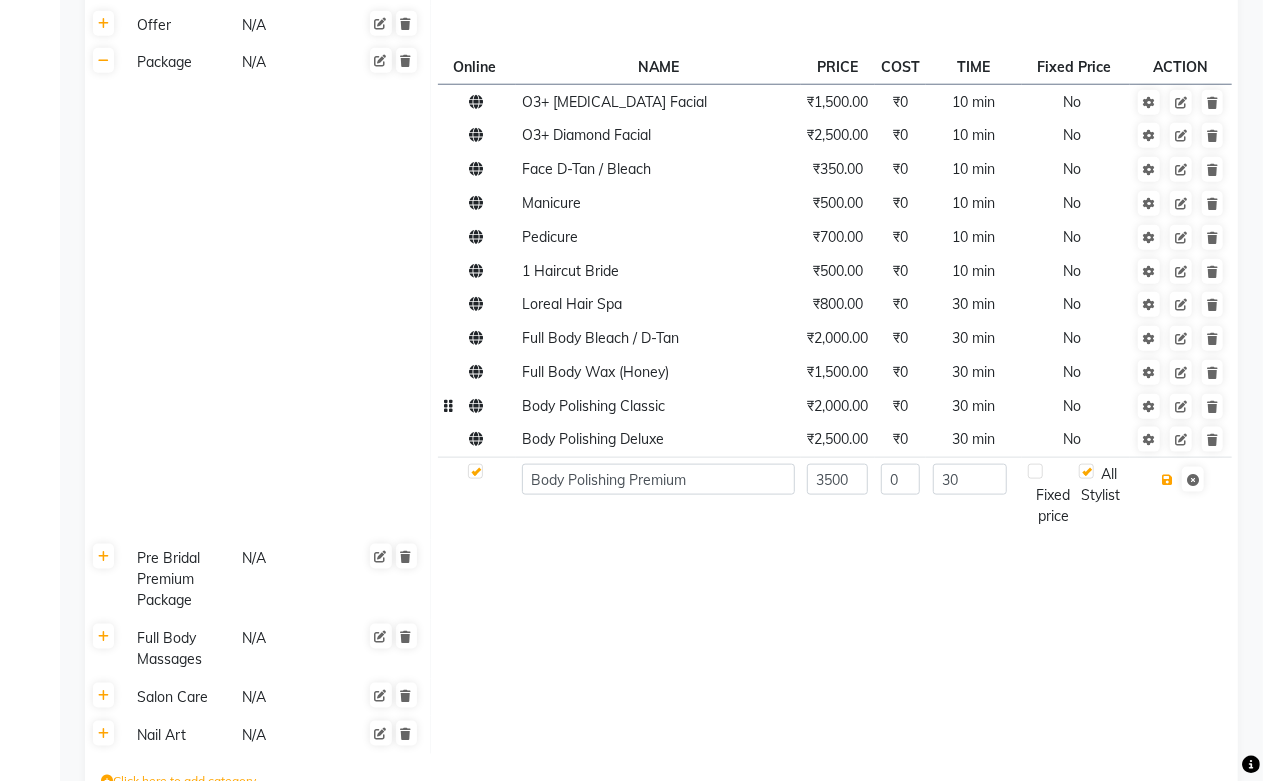 type 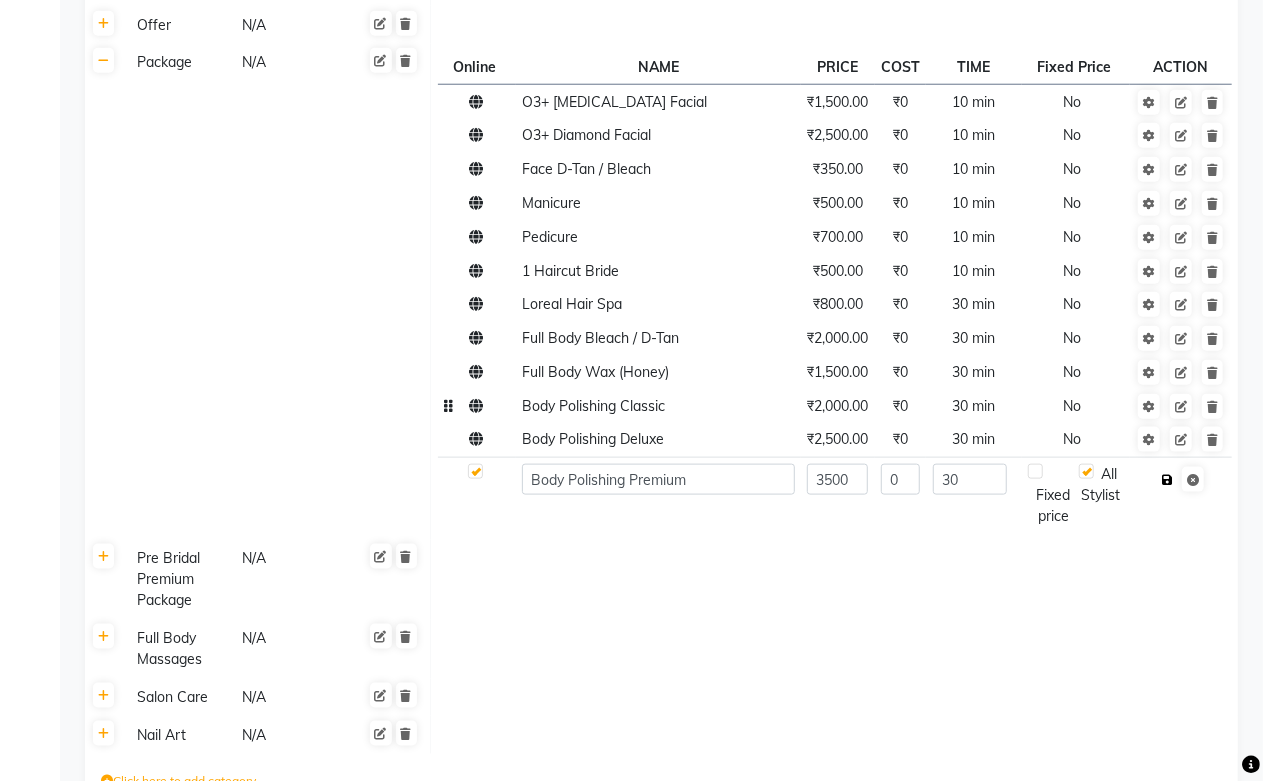 click at bounding box center (1167, 480) 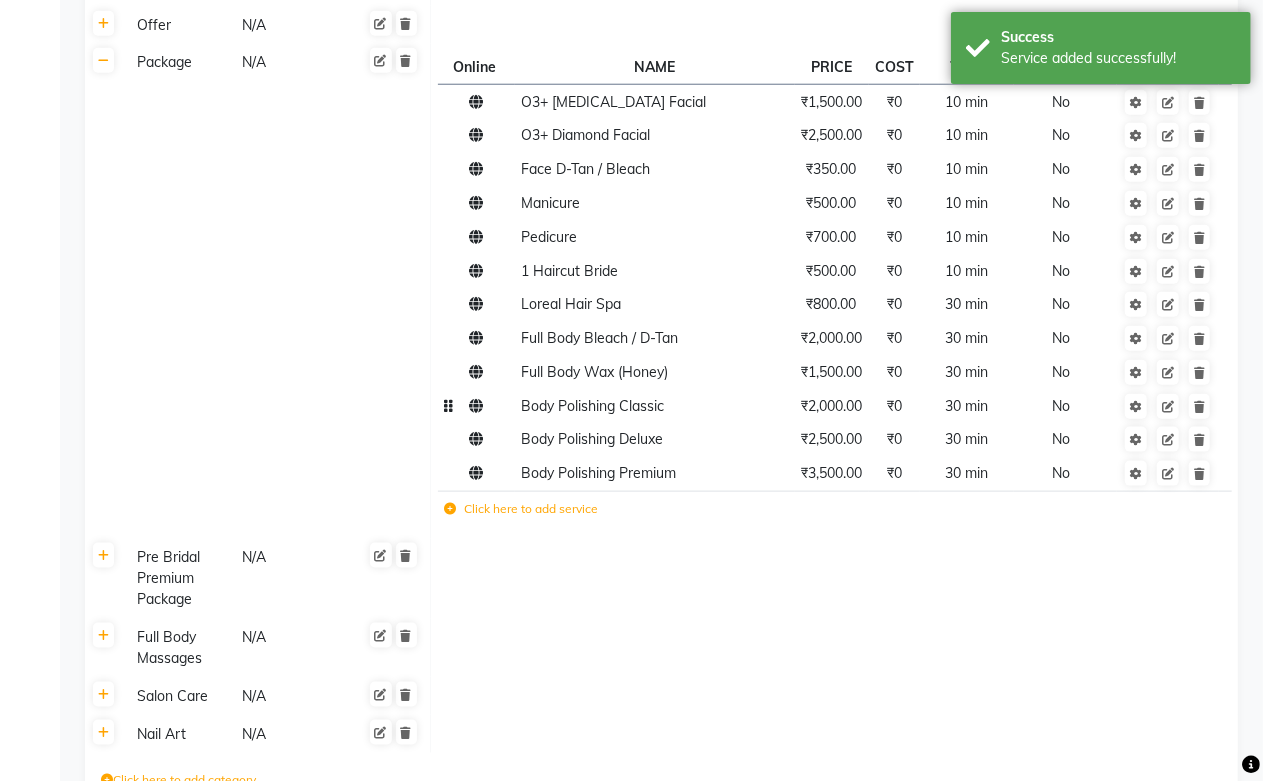 click 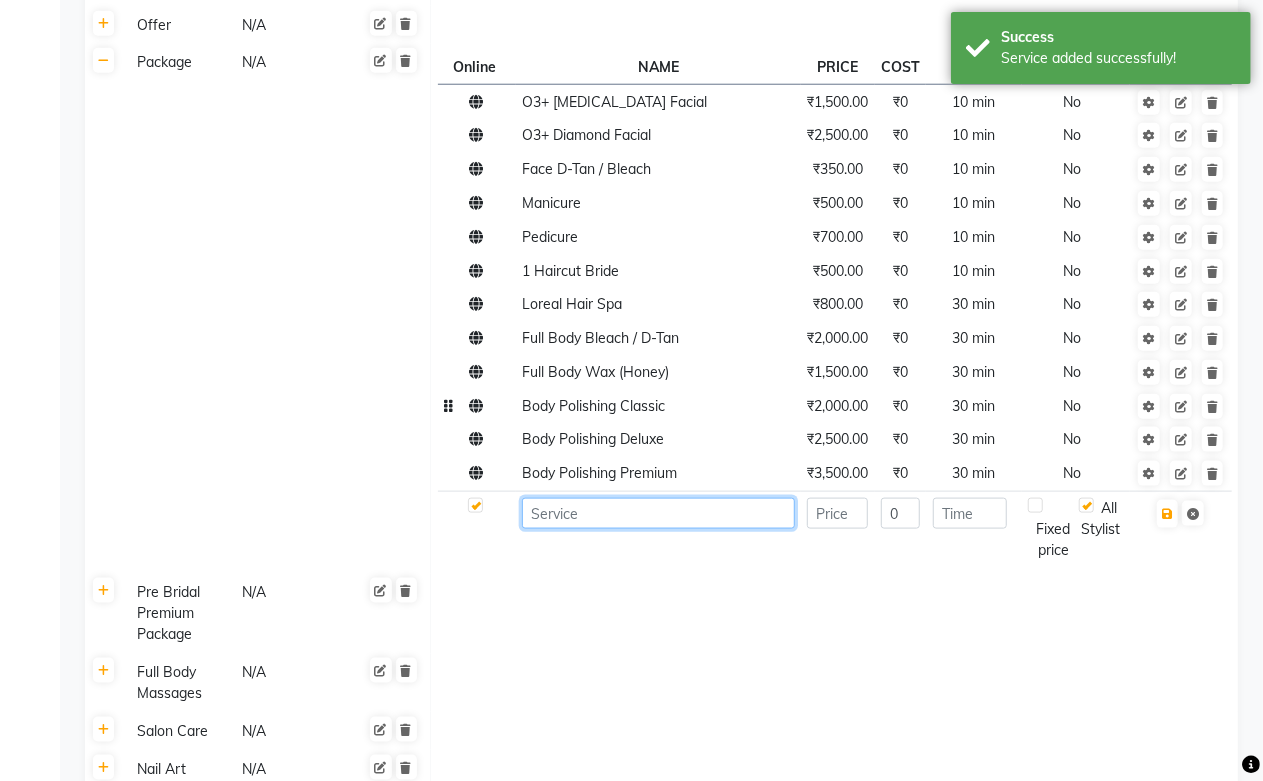 paste on "Body Polishing Classic" 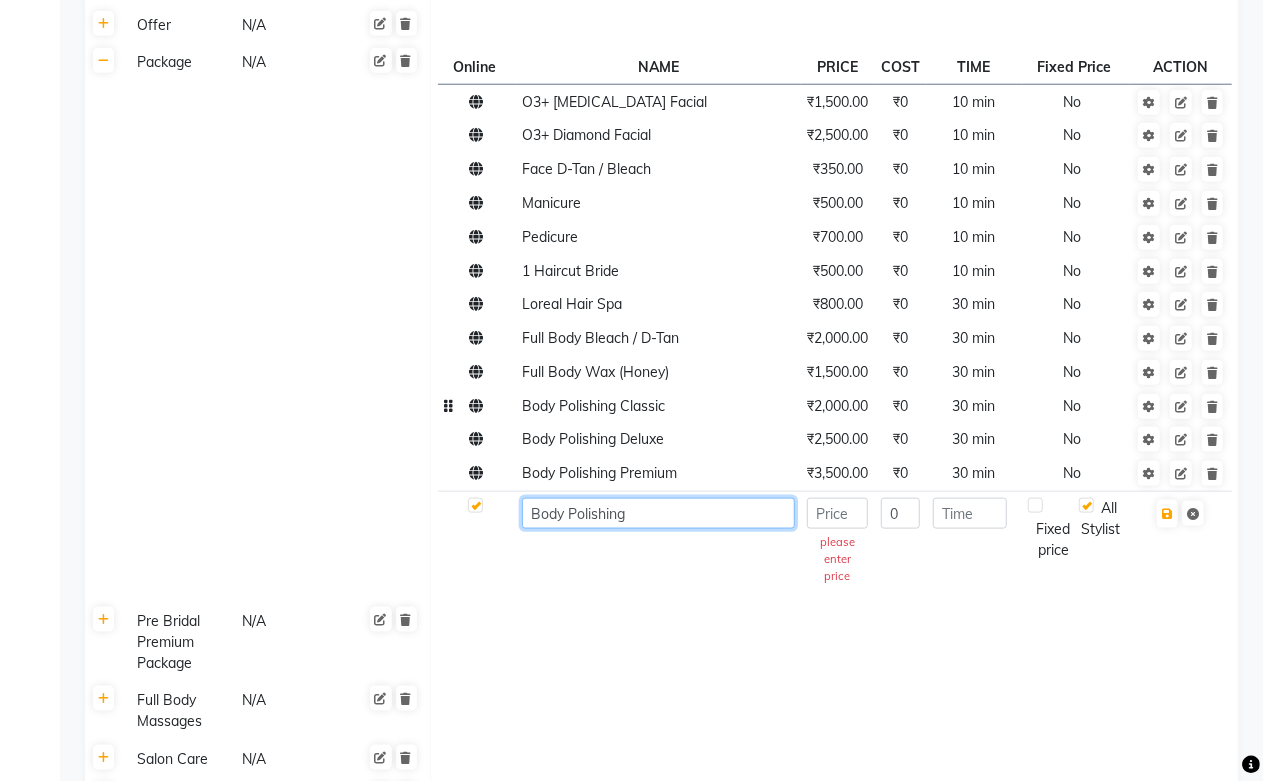 click on "Body Polishing" 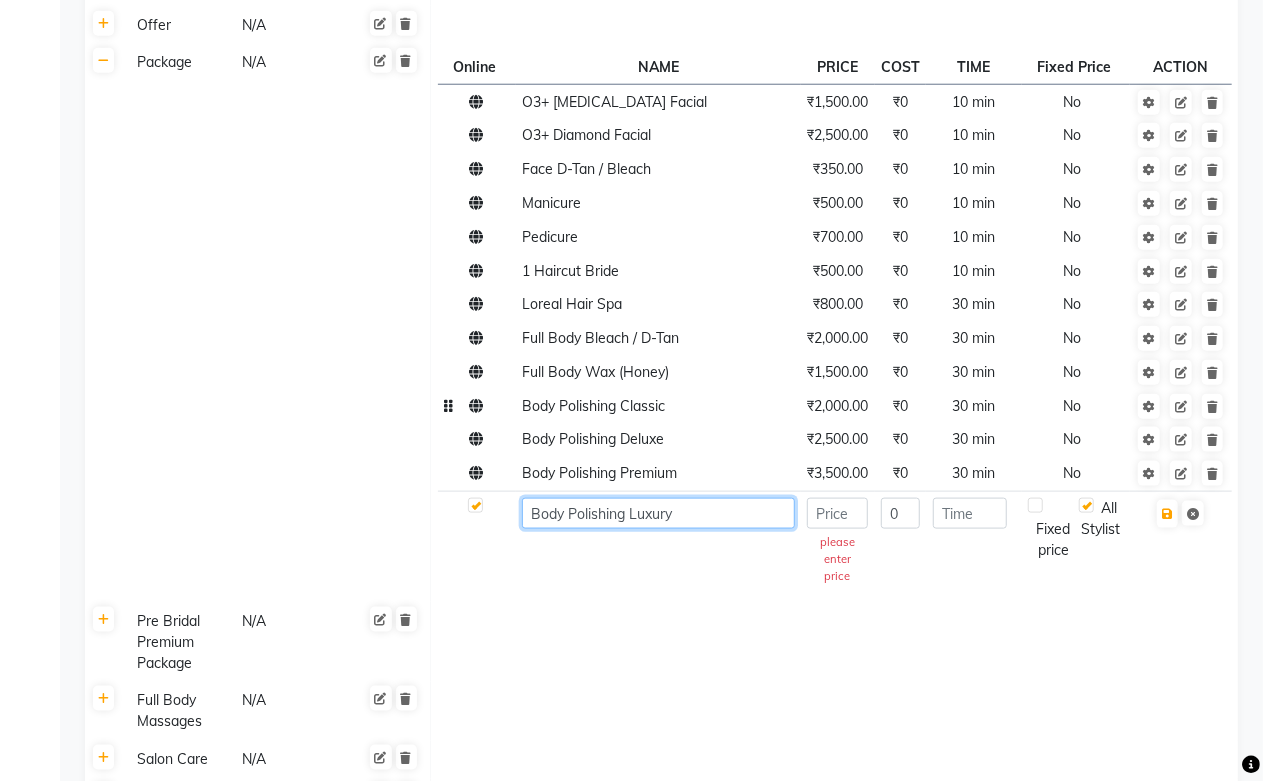 type on "Body Polishing Luxury" 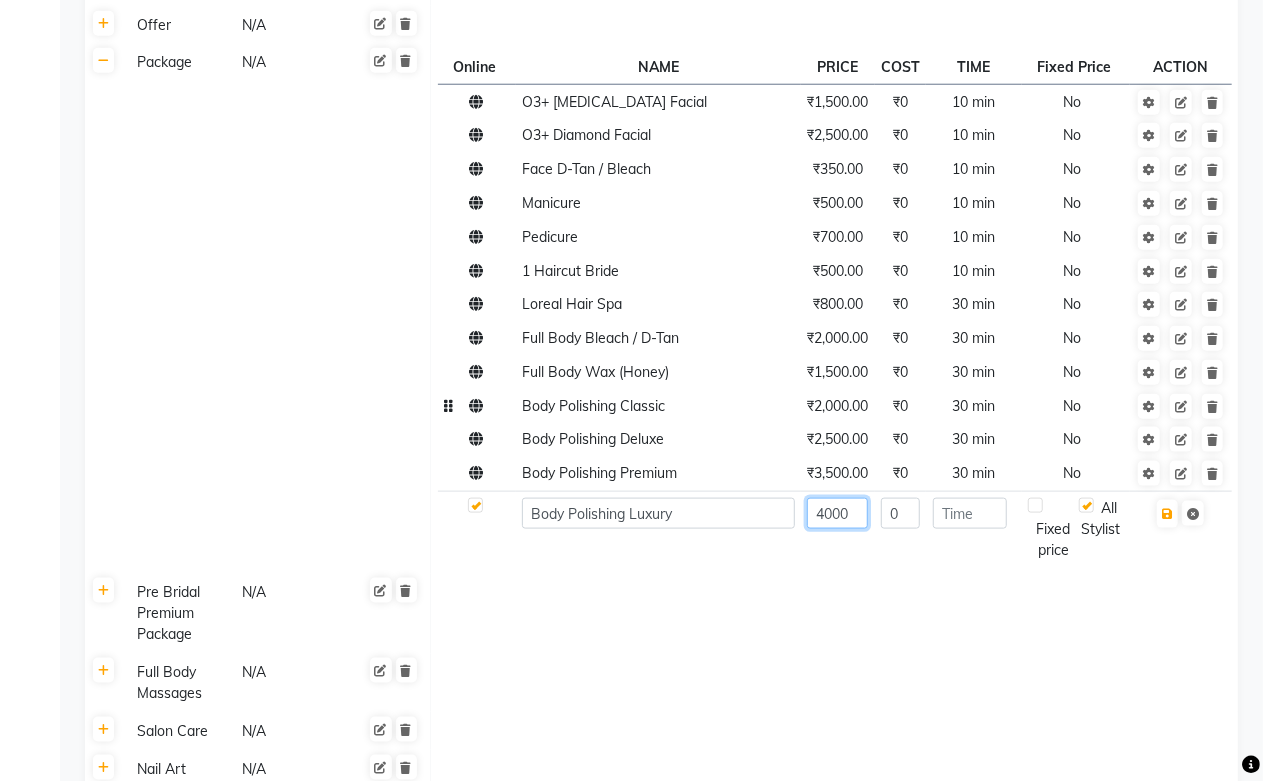 type on "4000" 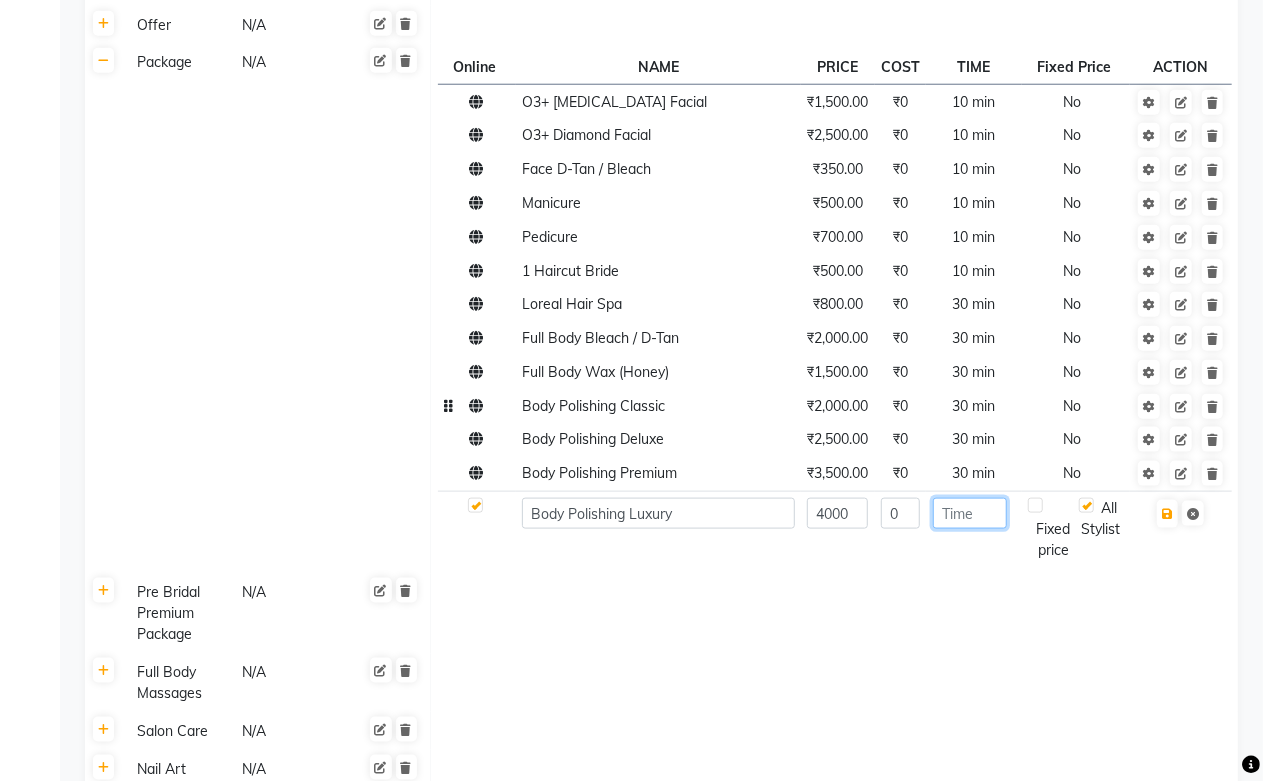 click 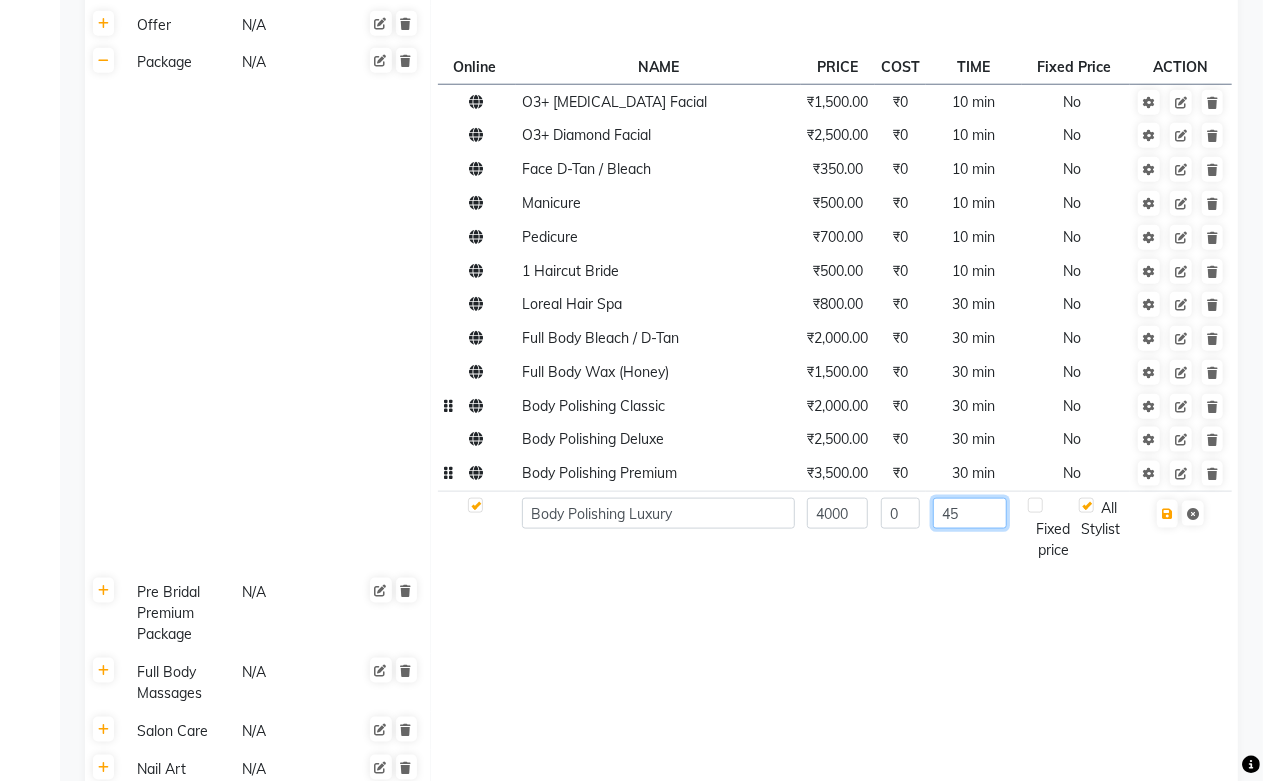 type on "45" 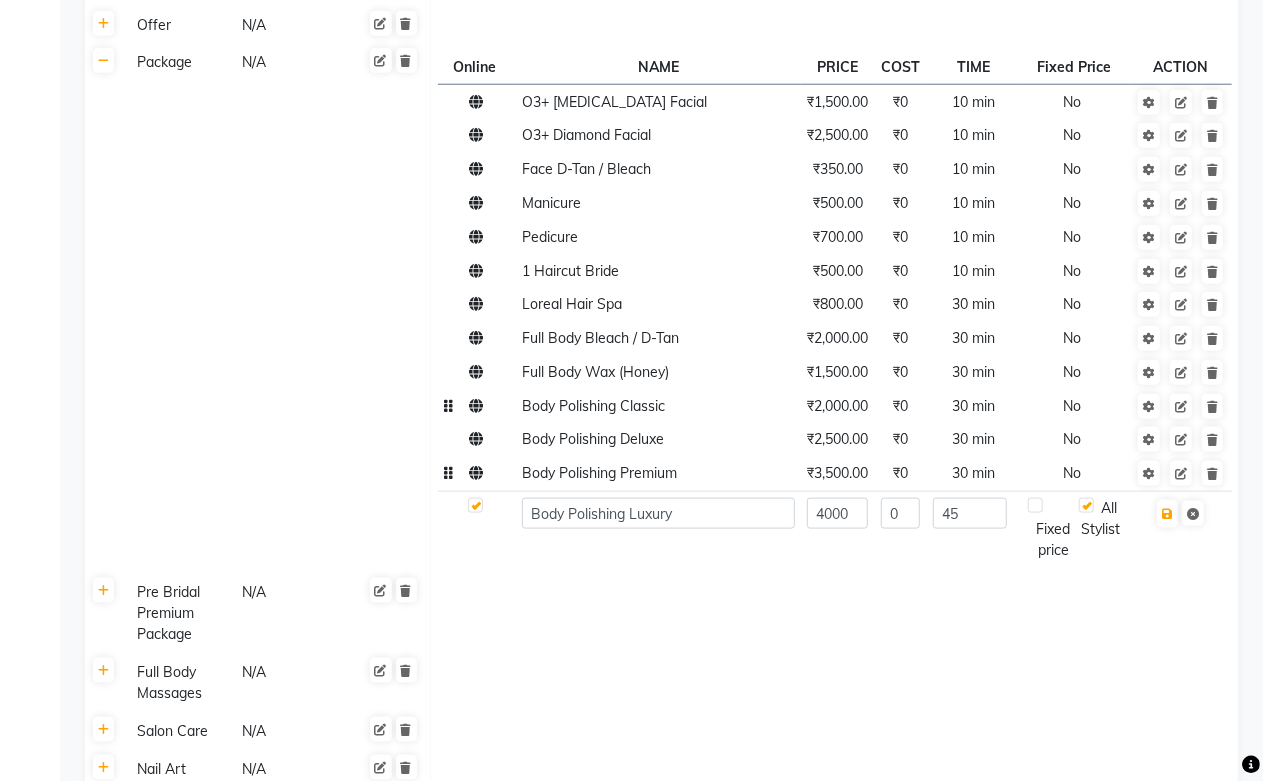 click on "30 min" 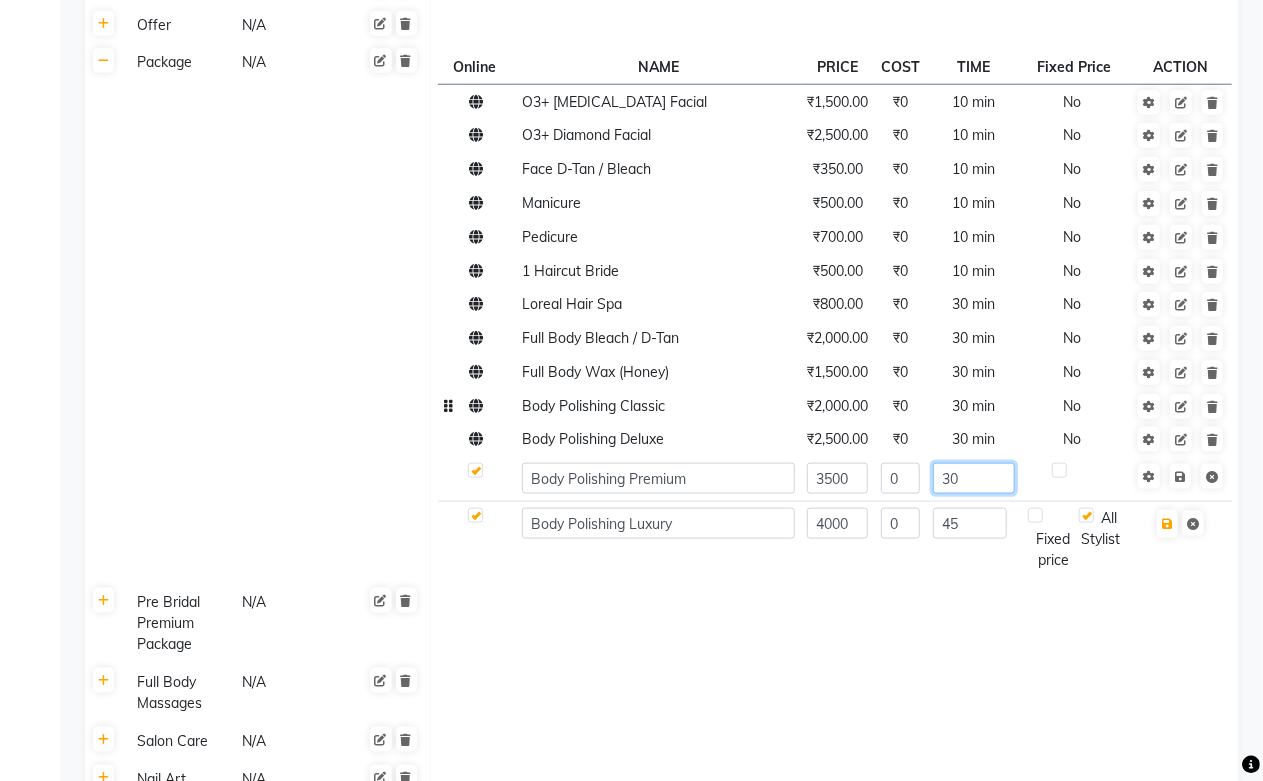 click on "30" 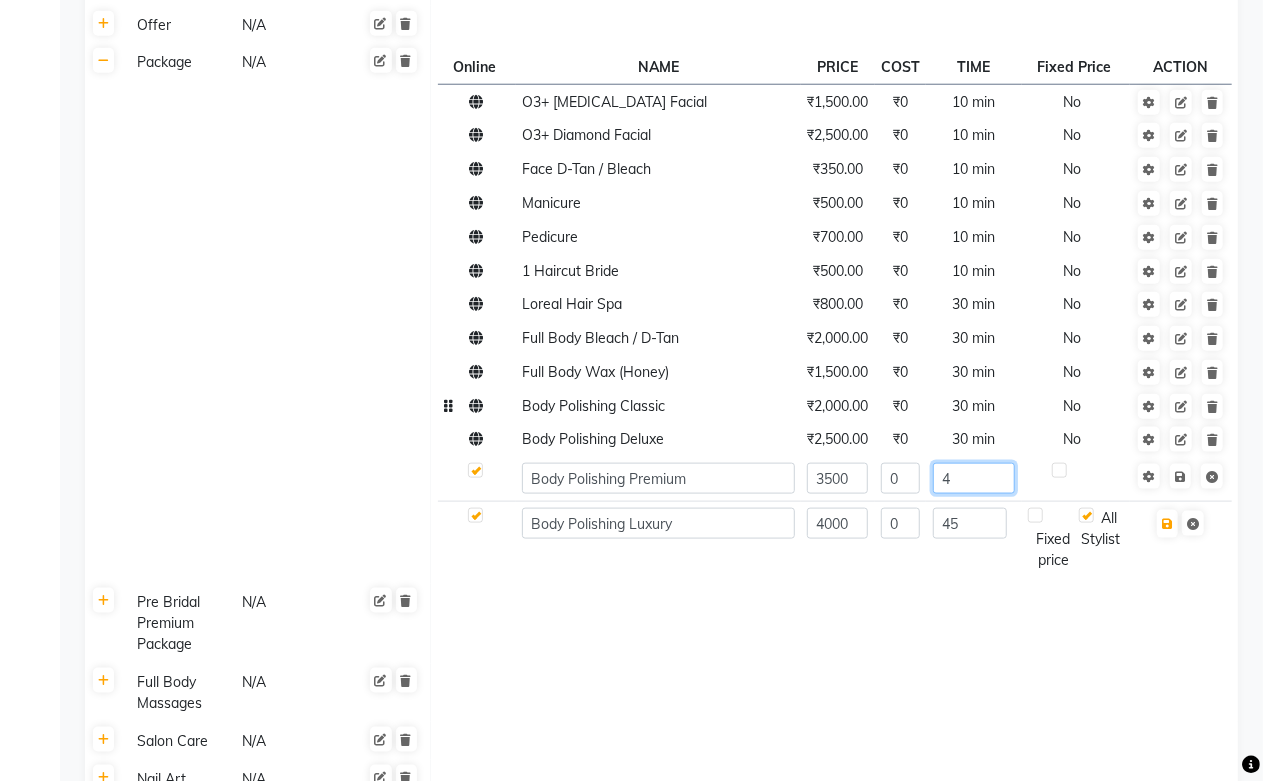 type on "45" 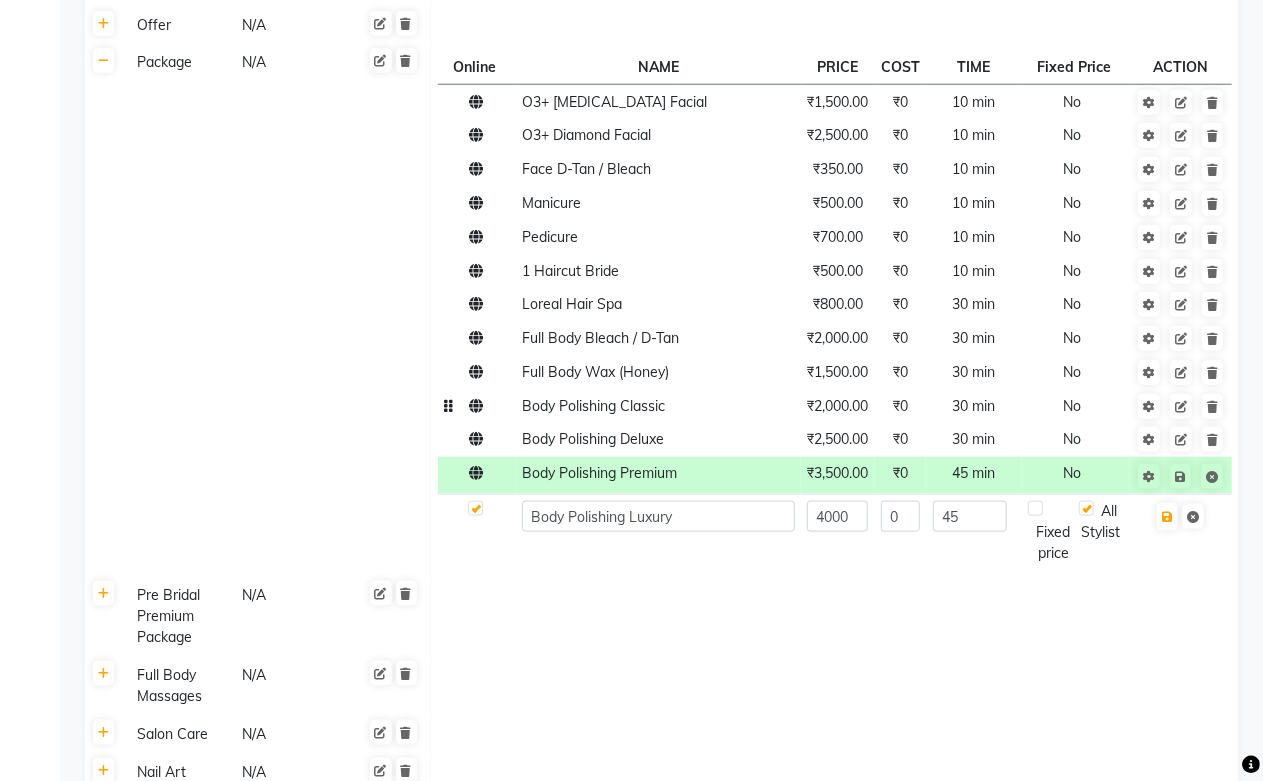 click on "Nail Services N/A Bleach N/A Waxing N/A Body Ritual N/A Beauty Services N/A Hands & Feet Treatment N/A Hair Services N/A D-tan N/A Body Trimming N/A Facials/Treatment N/A Hair Color N/A Make Up N/A Package  N/A Art N/A Gift N/A Head Massage N/A Offer N/A Package N/A Online  NAME  PRICE COST TIME Fixed Price  ACTION O3+ [MEDICAL_DATA] Facial ₹1,500.00 ₹0 10 min  No  O3+ Diamond Facial ₹2,500.00 ₹0 10 min  No  Face D-Tan / Bleach ₹350.00 ₹0 10 min  No  Manicure ₹500.00 ₹0 10 min  No  Pedicure ₹700.00 ₹0 10 min  No  1 Haircut Bride ₹500.00 ₹0 10 min  No  Loreal Hair Spa ₹800.00 ₹0 30 min  No  Full Body Bleach / D-Tan ₹2,000.00 ₹0 30 min  No  Full Body Wax (Honey) ₹1,500.00 ₹0 30 min  No  Body Polishing Classic  ₹2,000.00 ₹0 30 min  No  Body Polishing Deluxe ₹2,500.00 ₹0 30 min  No  Body Polishing Premium ₹3,500.00 ₹0 45 min  No  Body Polishing Luxury 4000 0 45 Fixed price  All Stylist  Pre Bridal Premium Package  N/A Full Body Massages N/A Salon Care N/A Nail Art N/A" 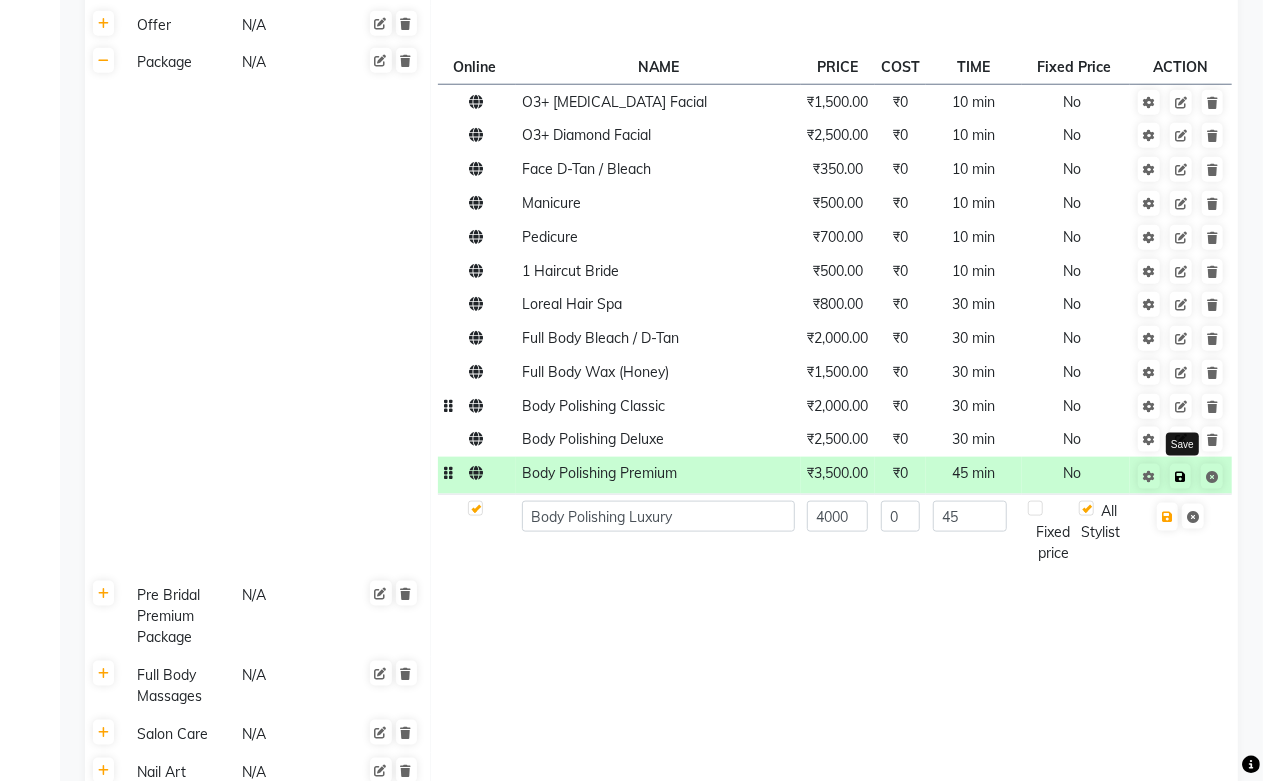 click 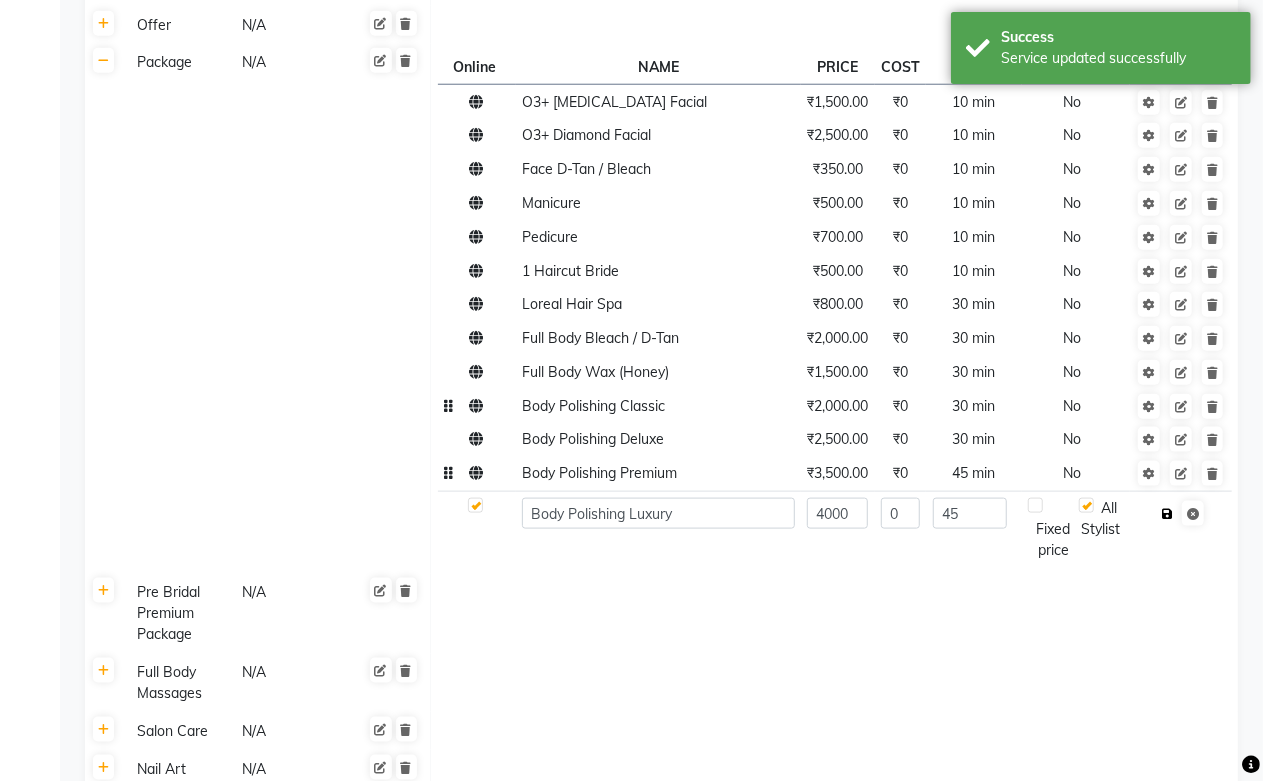 click at bounding box center [1167, 514] 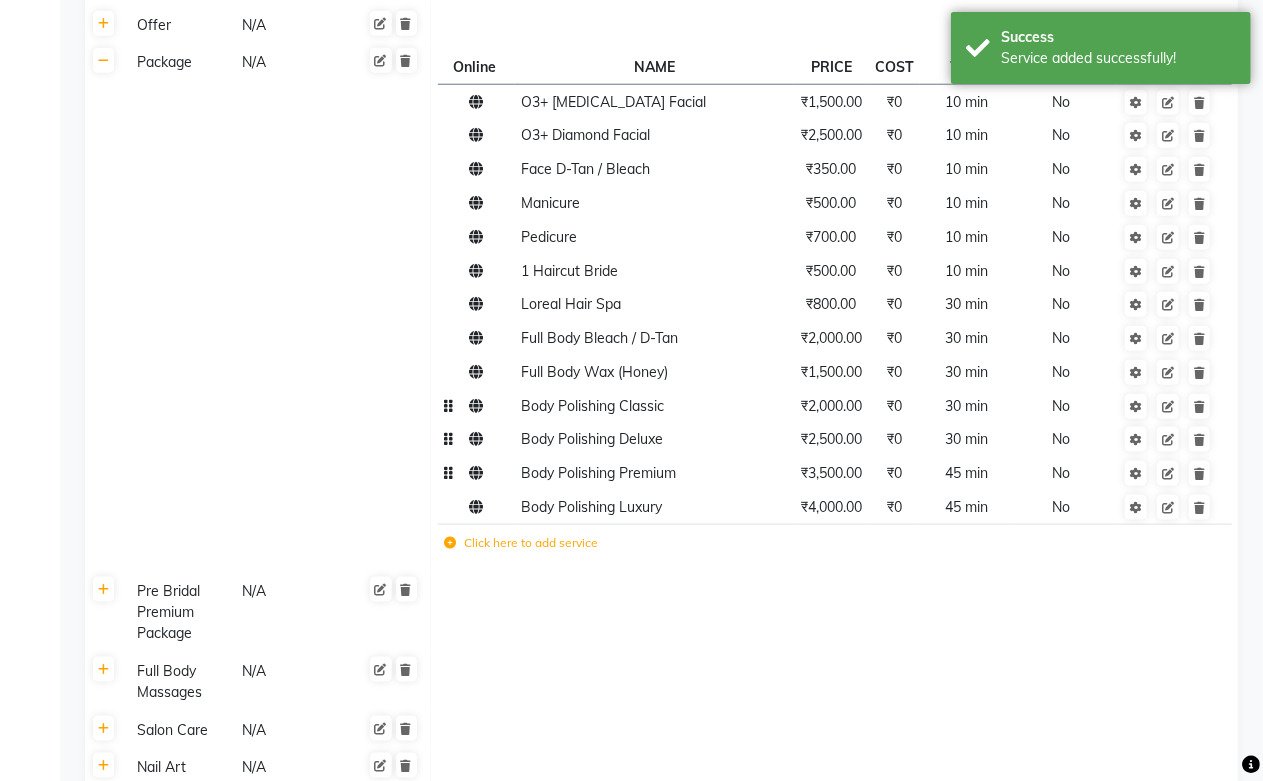 click on "30 min" 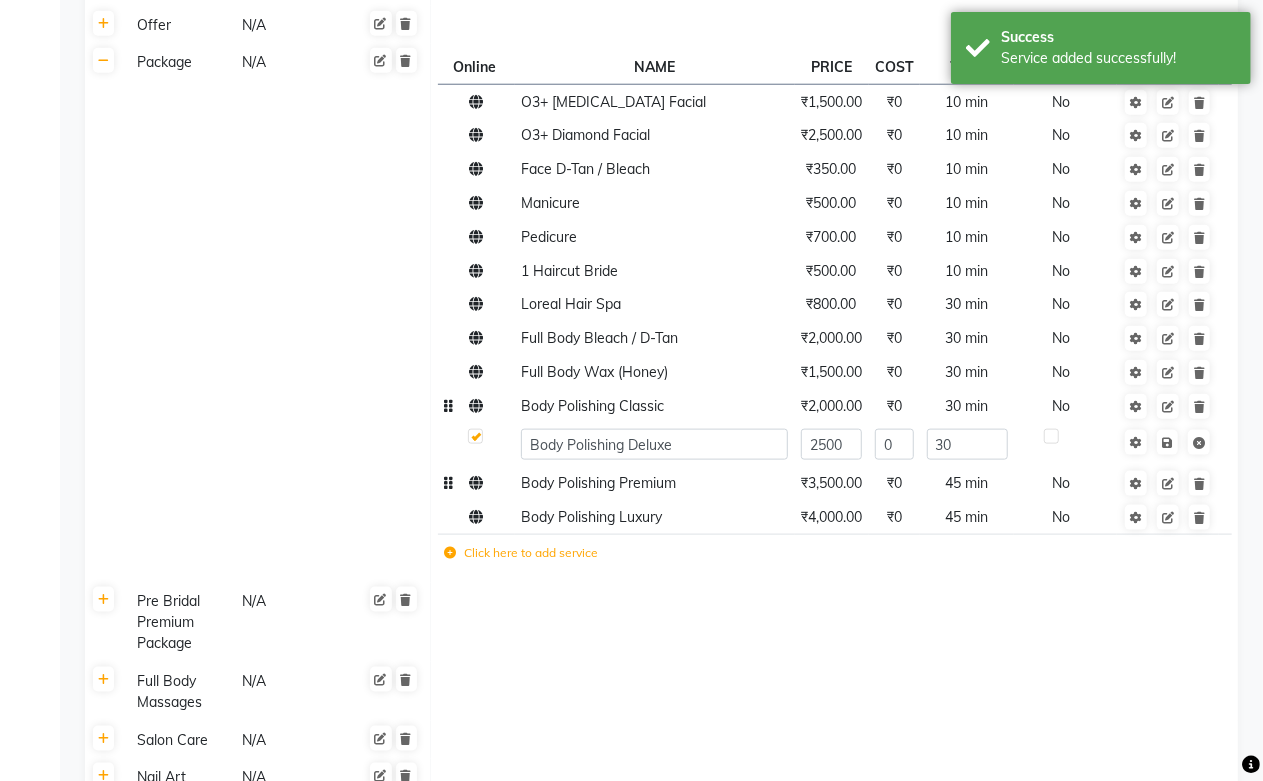 click on "30" 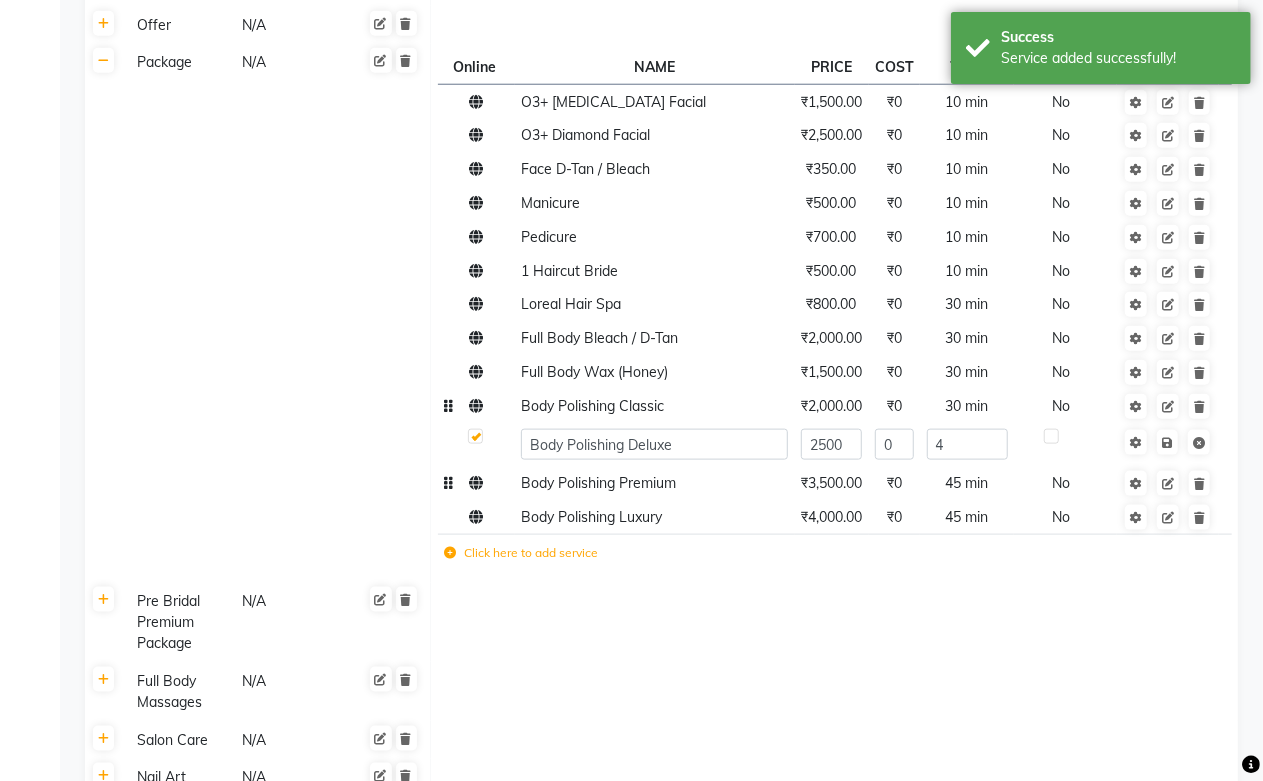 type on "45" 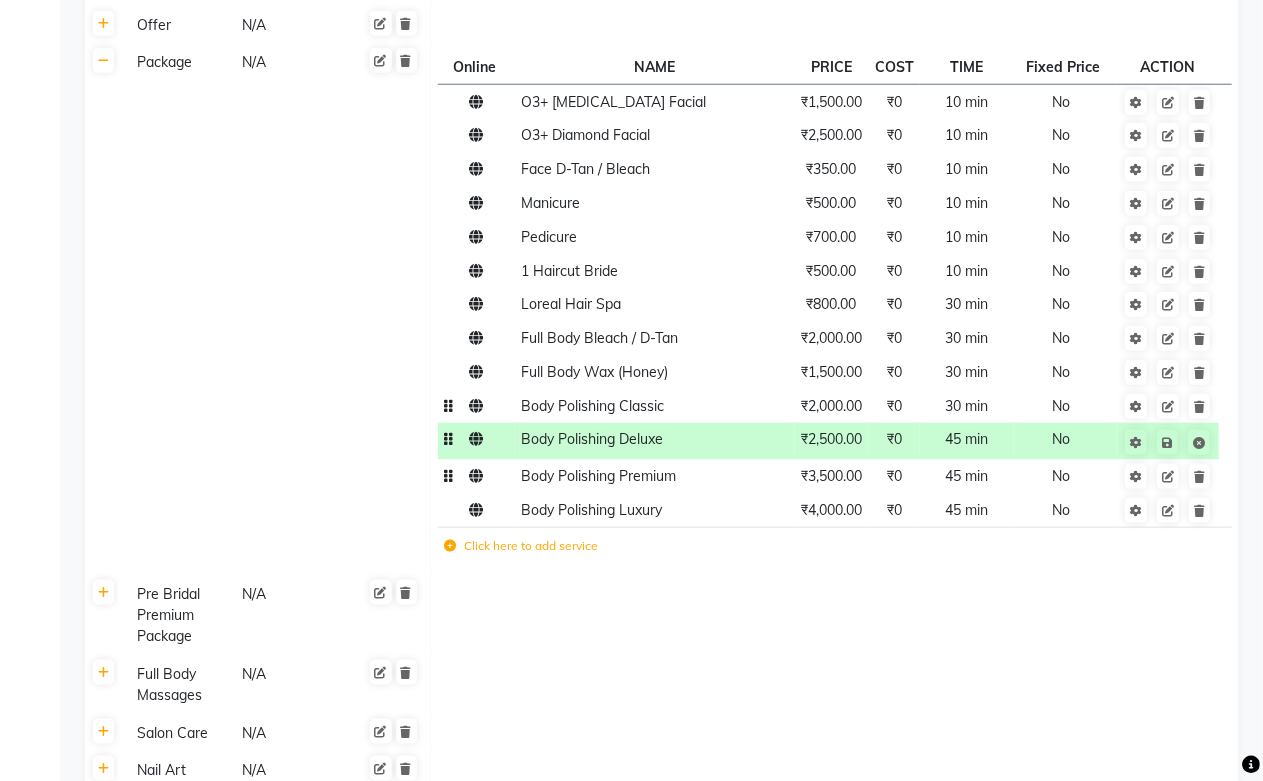 click on "30 min" 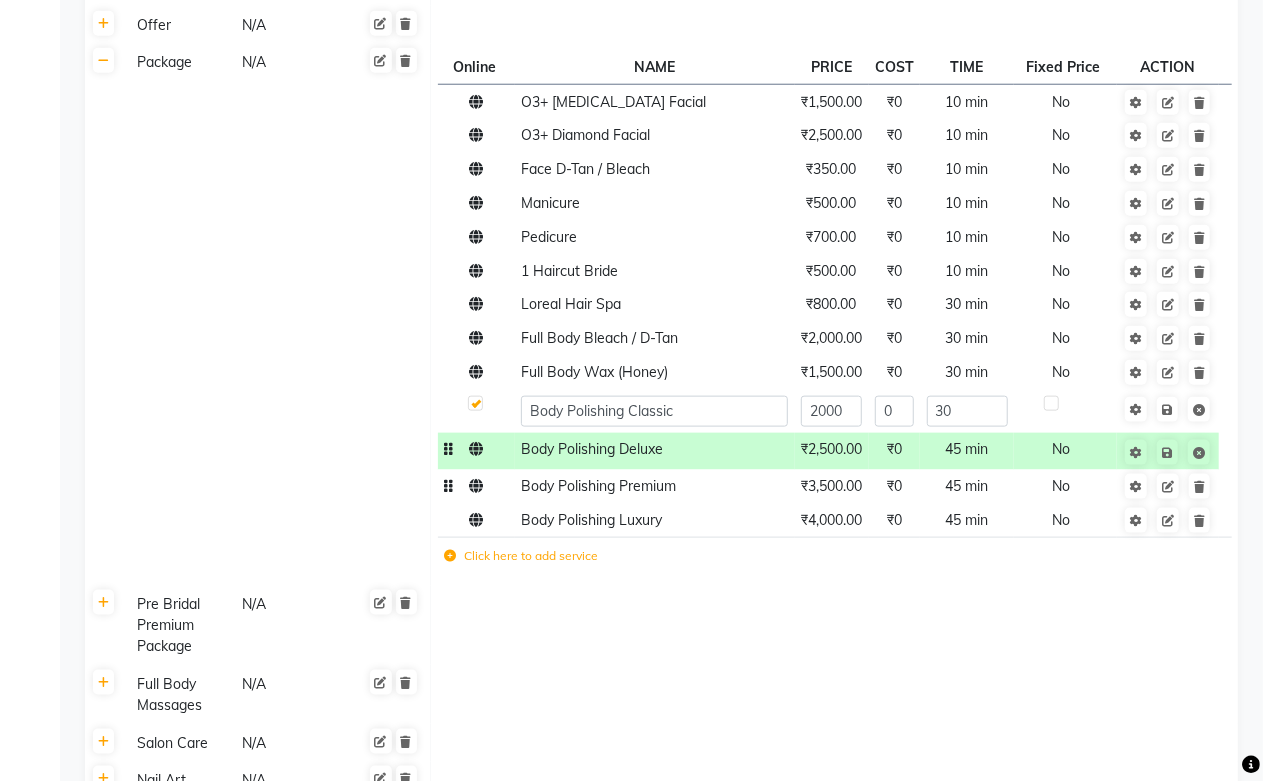 click on "30" 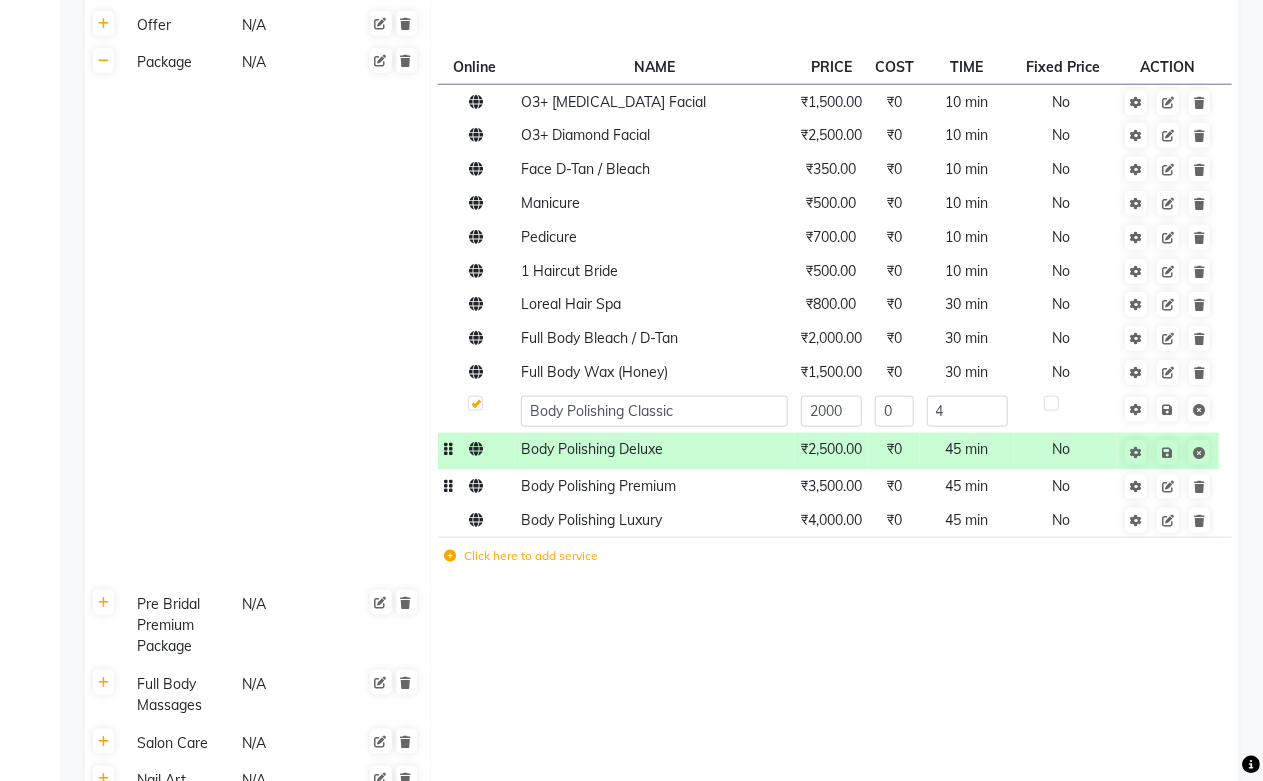 type on "45" 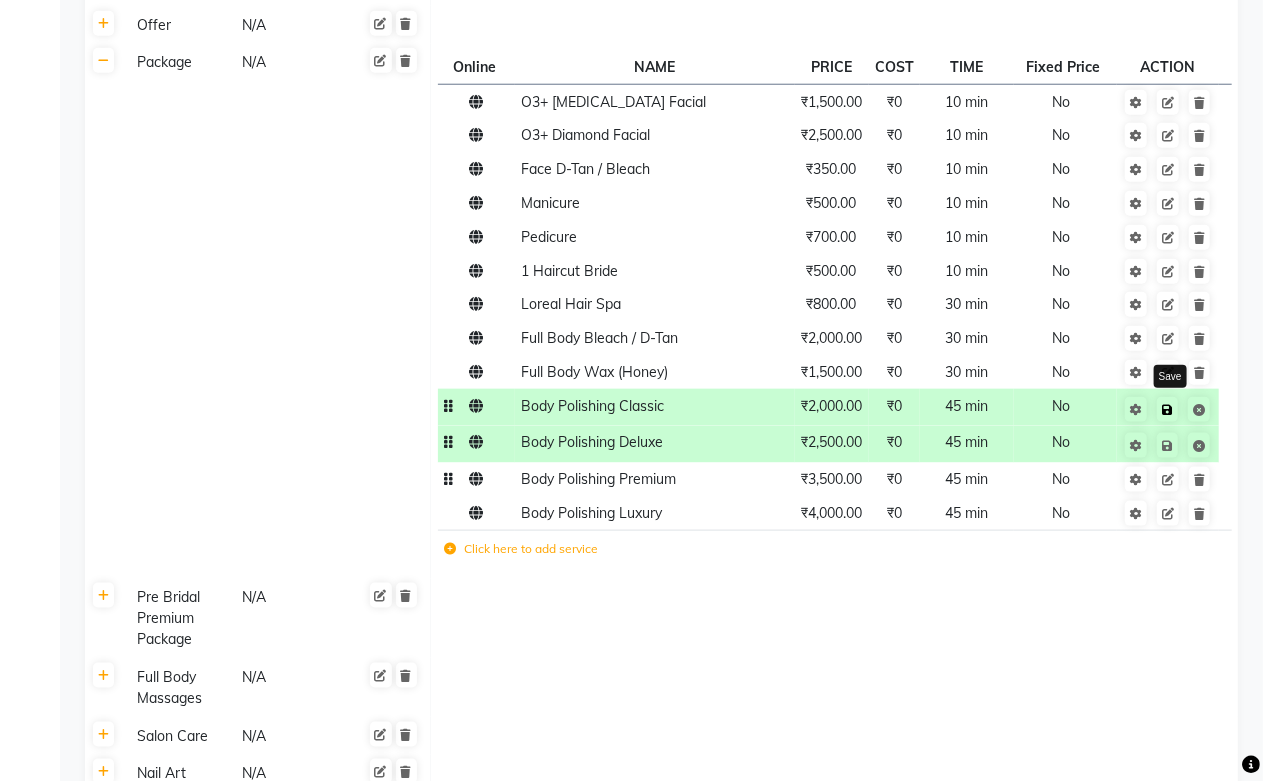 click 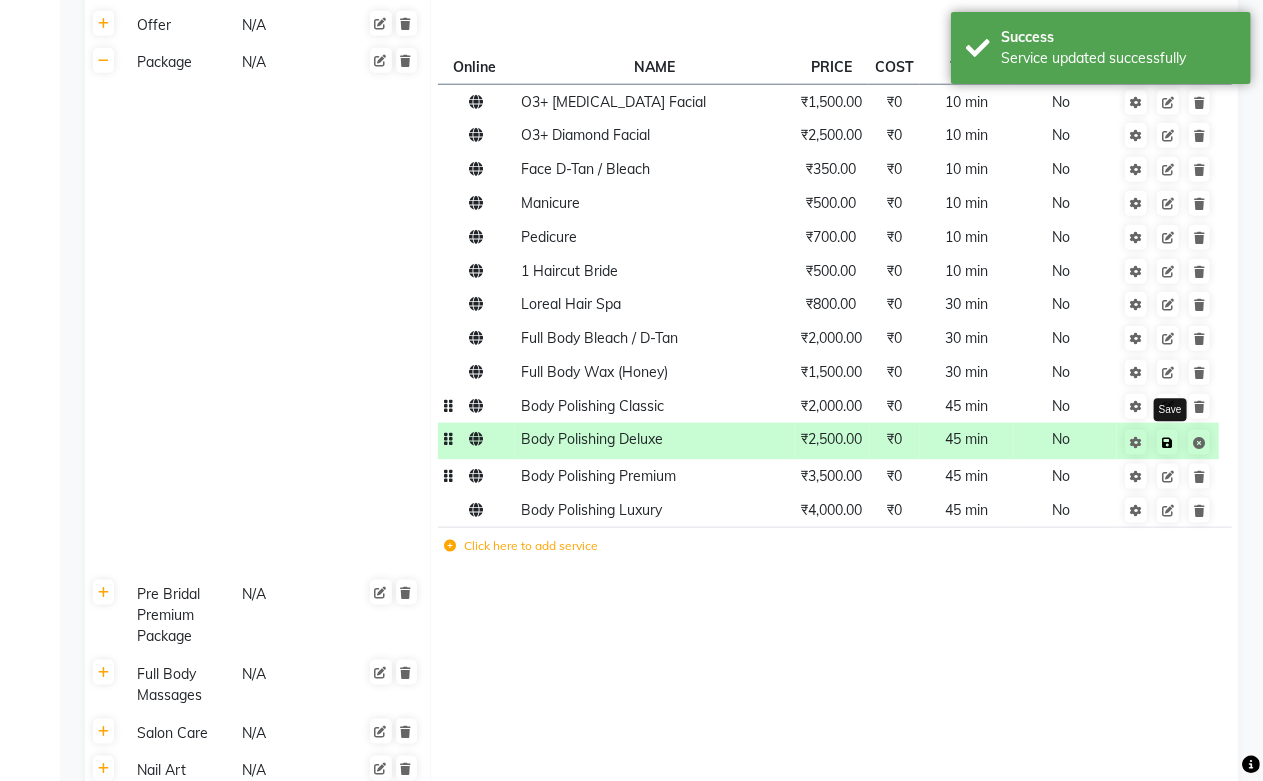 click 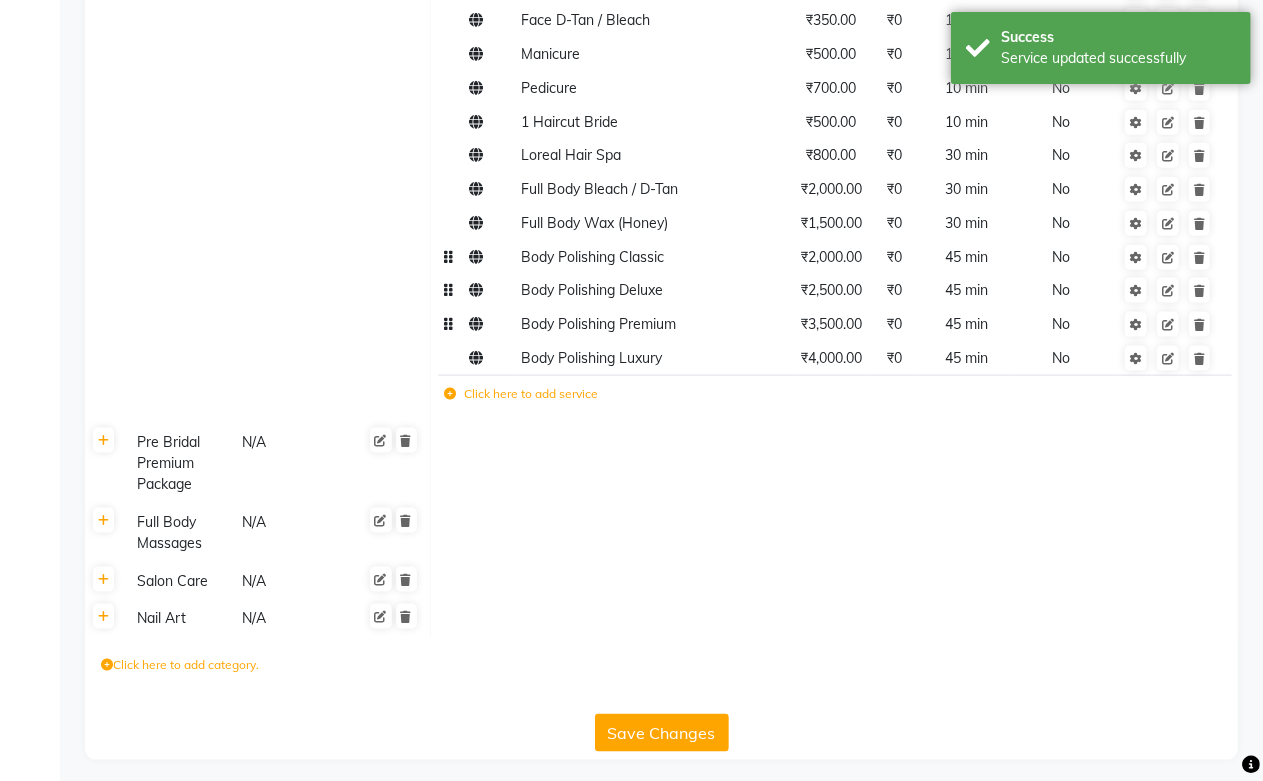 scroll, scrollTop: 1158, scrollLeft: 0, axis: vertical 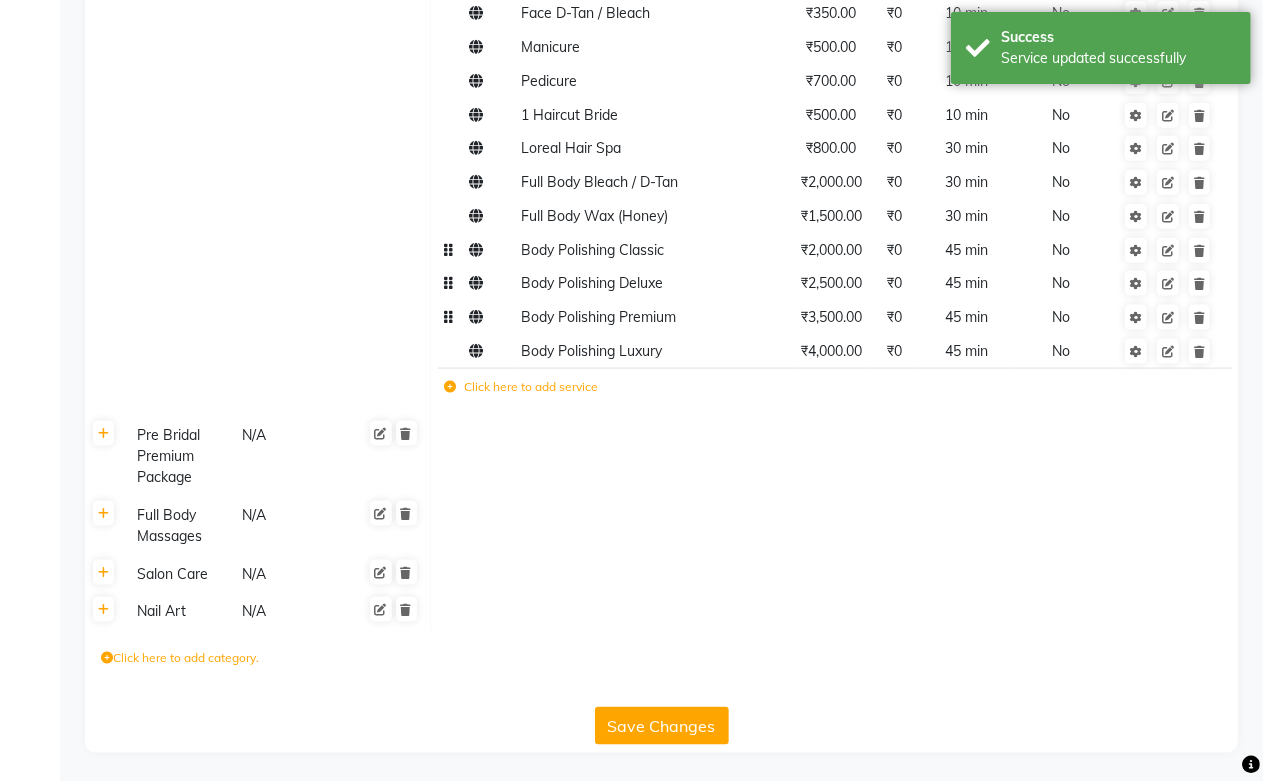 click on "Save Changes" 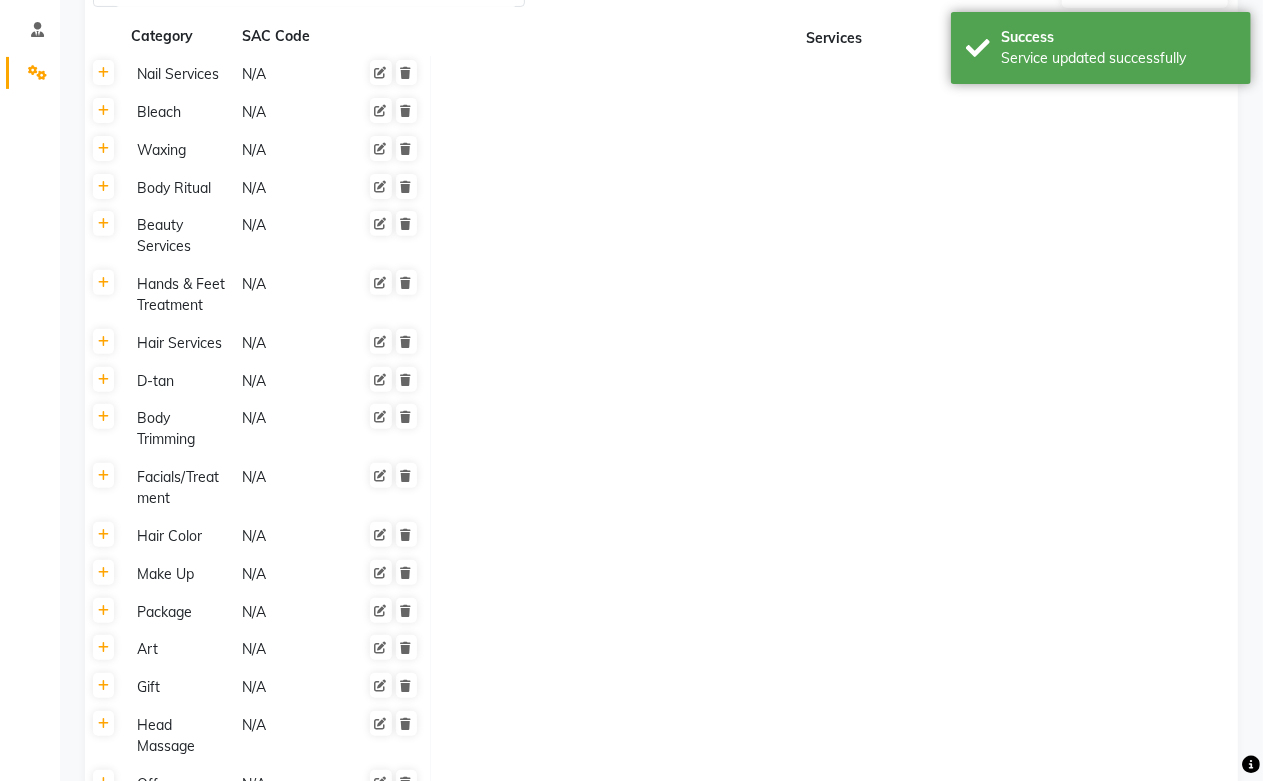 scroll, scrollTop: 0, scrollLeft: 0, axis: both 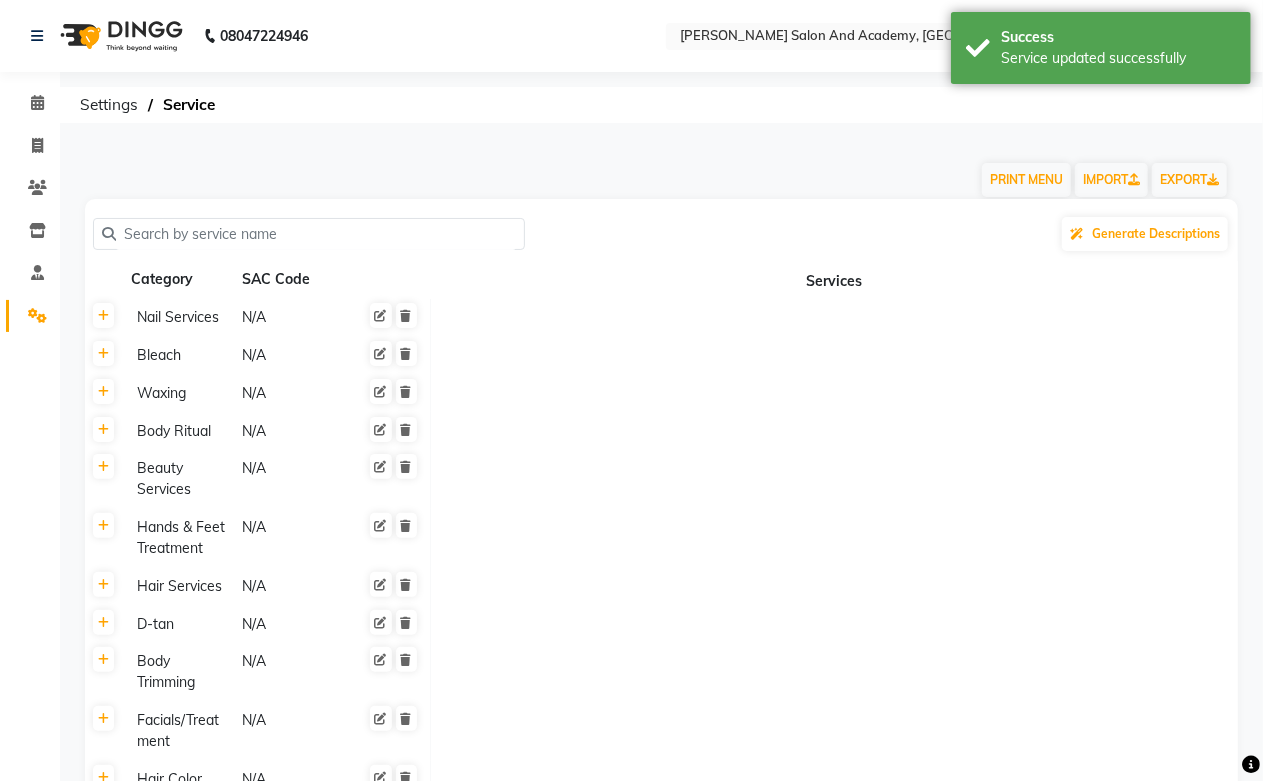 click 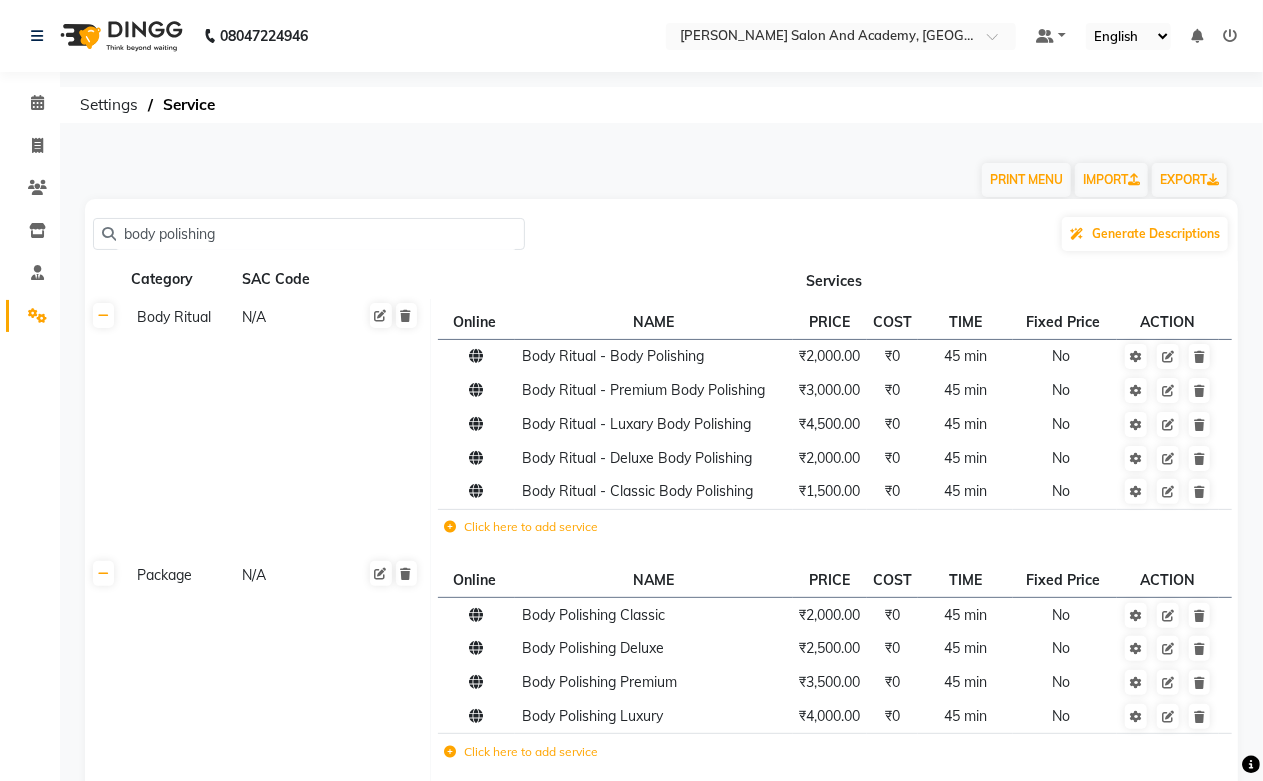 type on "body polishing" 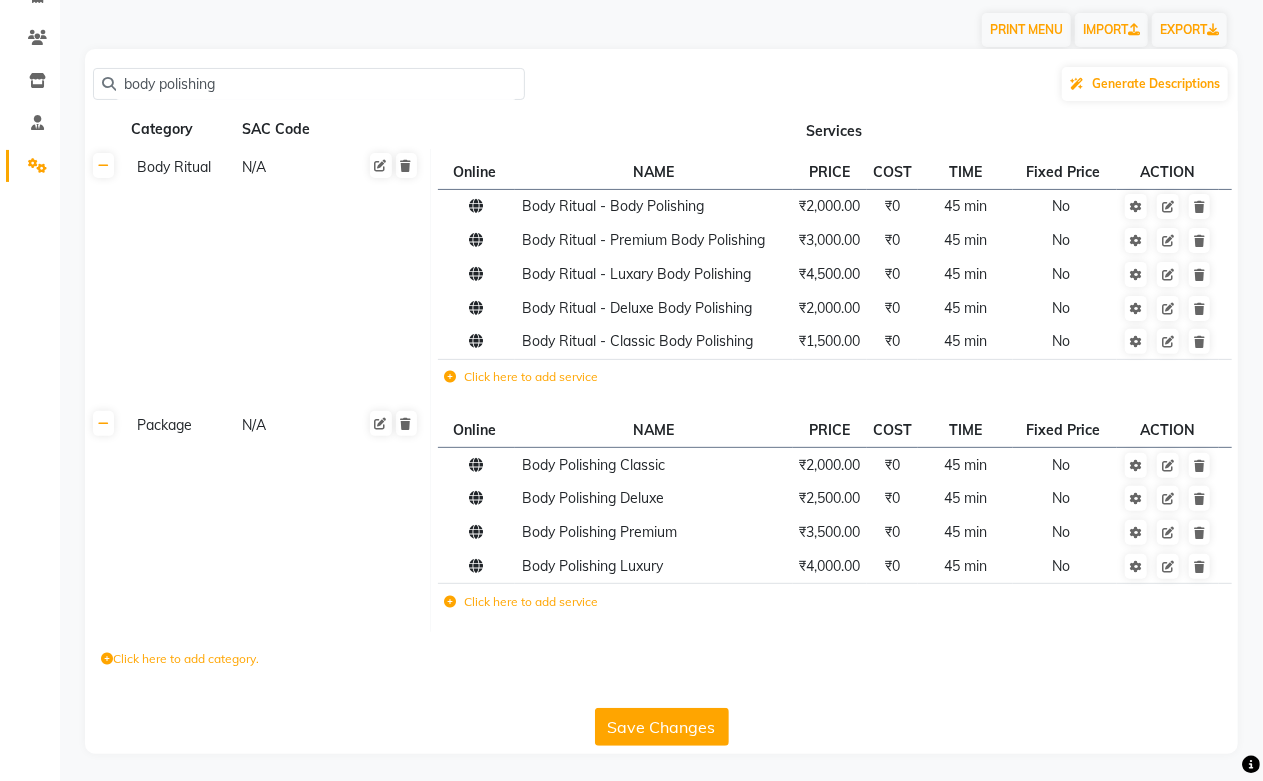 scroll, scrollTop: 153, scrollLeft: 0, axis: vertical 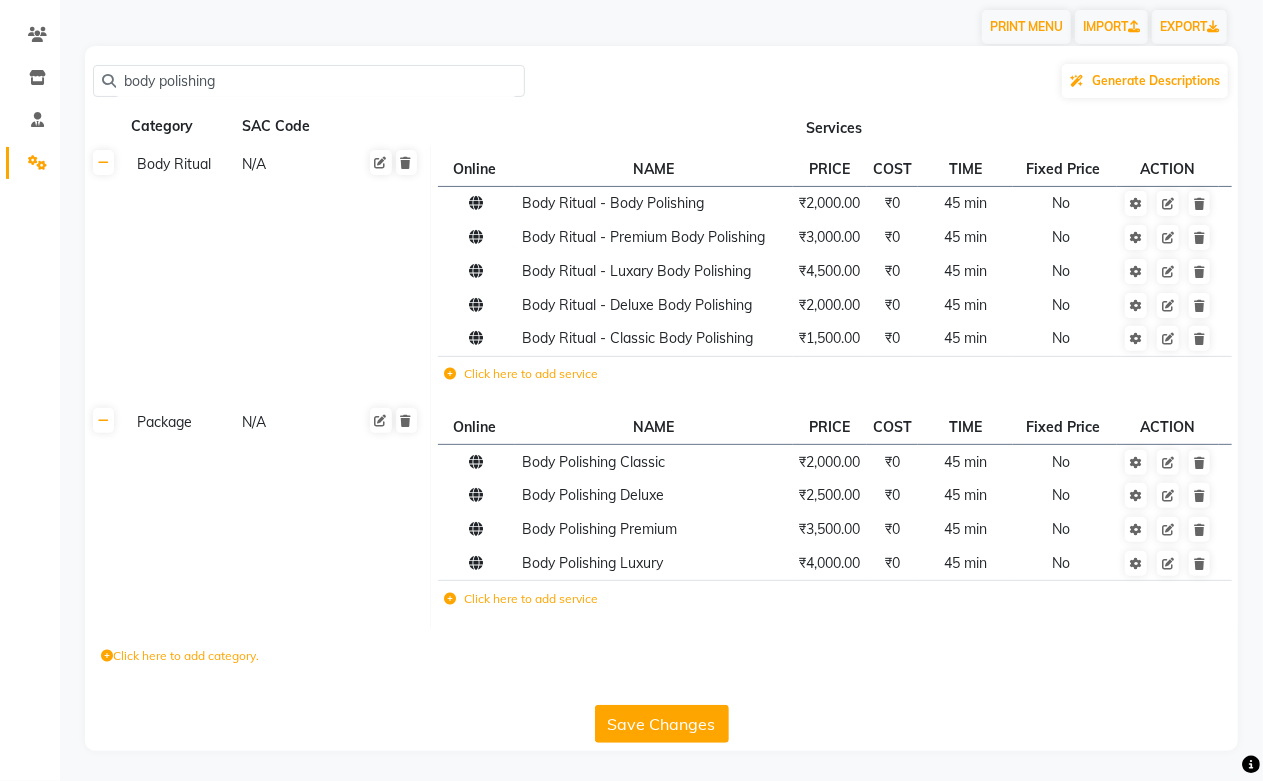 click on "Save Changes" 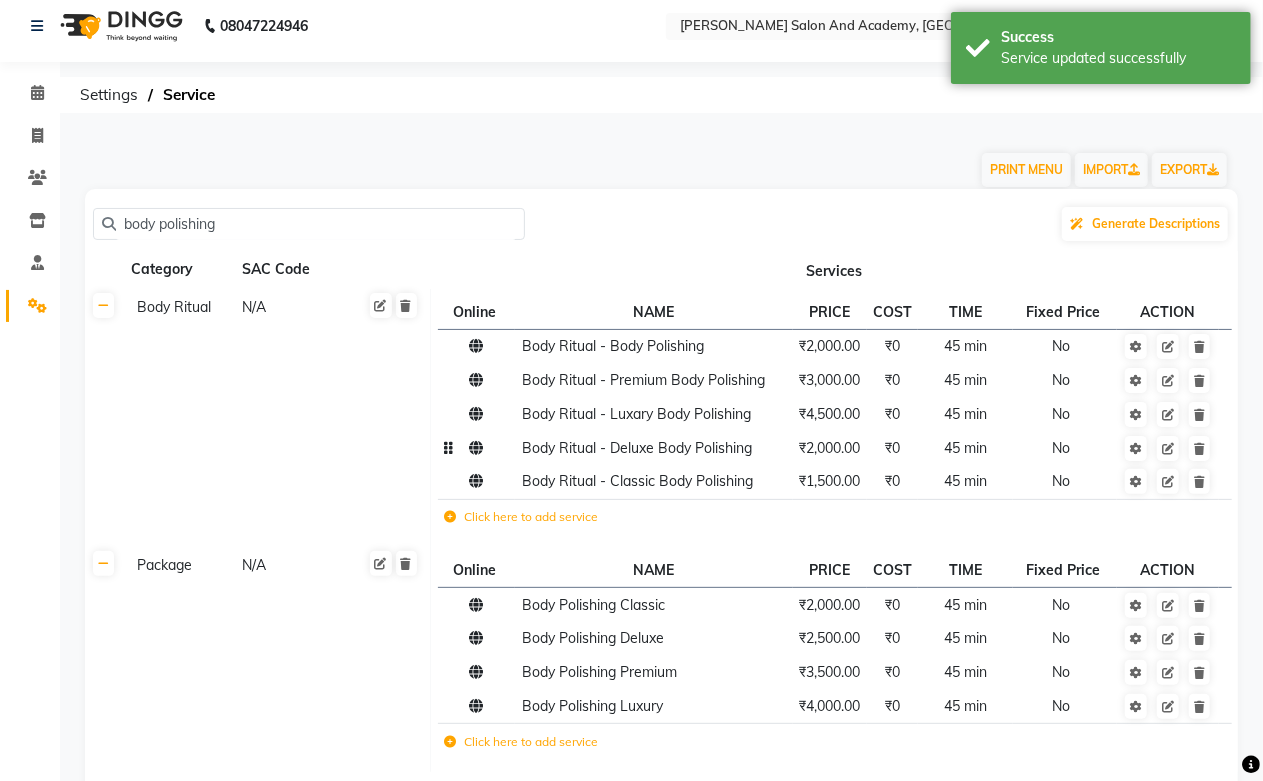 scroll, scrollTop: 0, scrollLeft: 0, axis: both 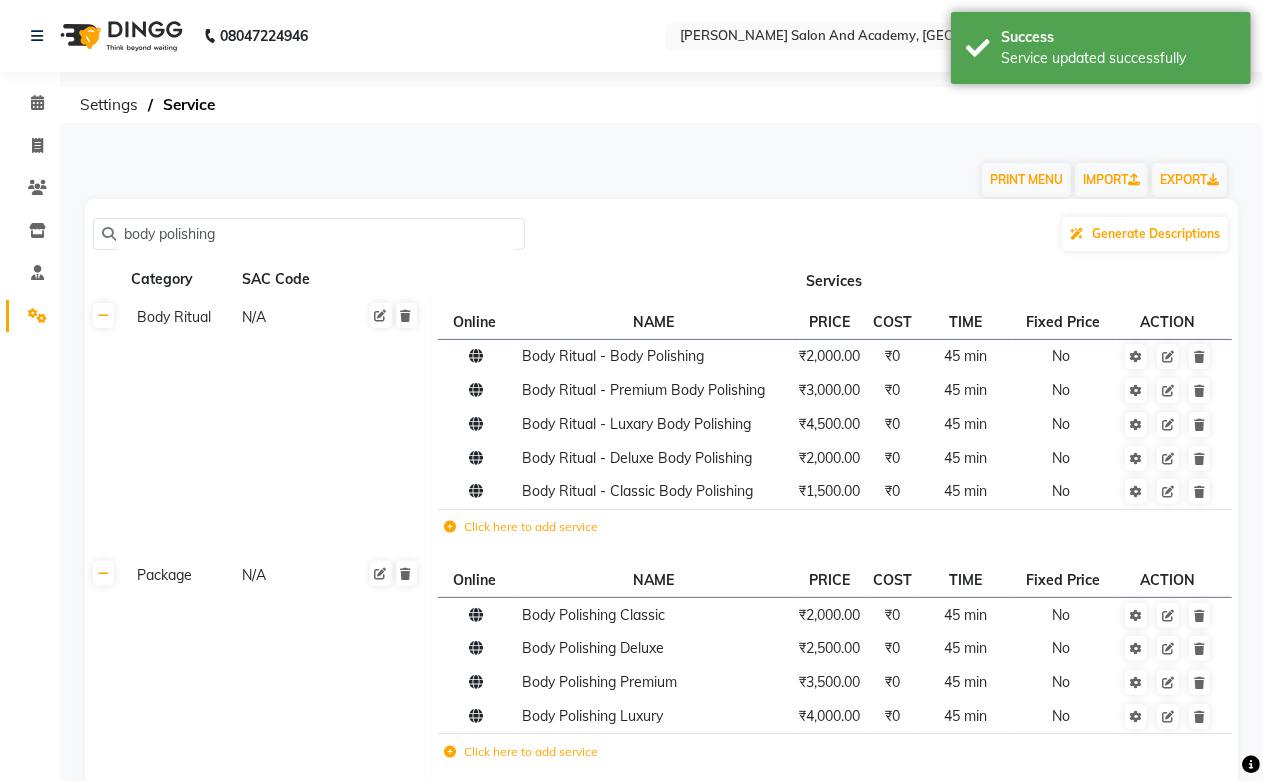 drag, startPoint x: 253, startPoint y: 227, endPoint x: 0, endPoint y: 210, distance: 253.5705 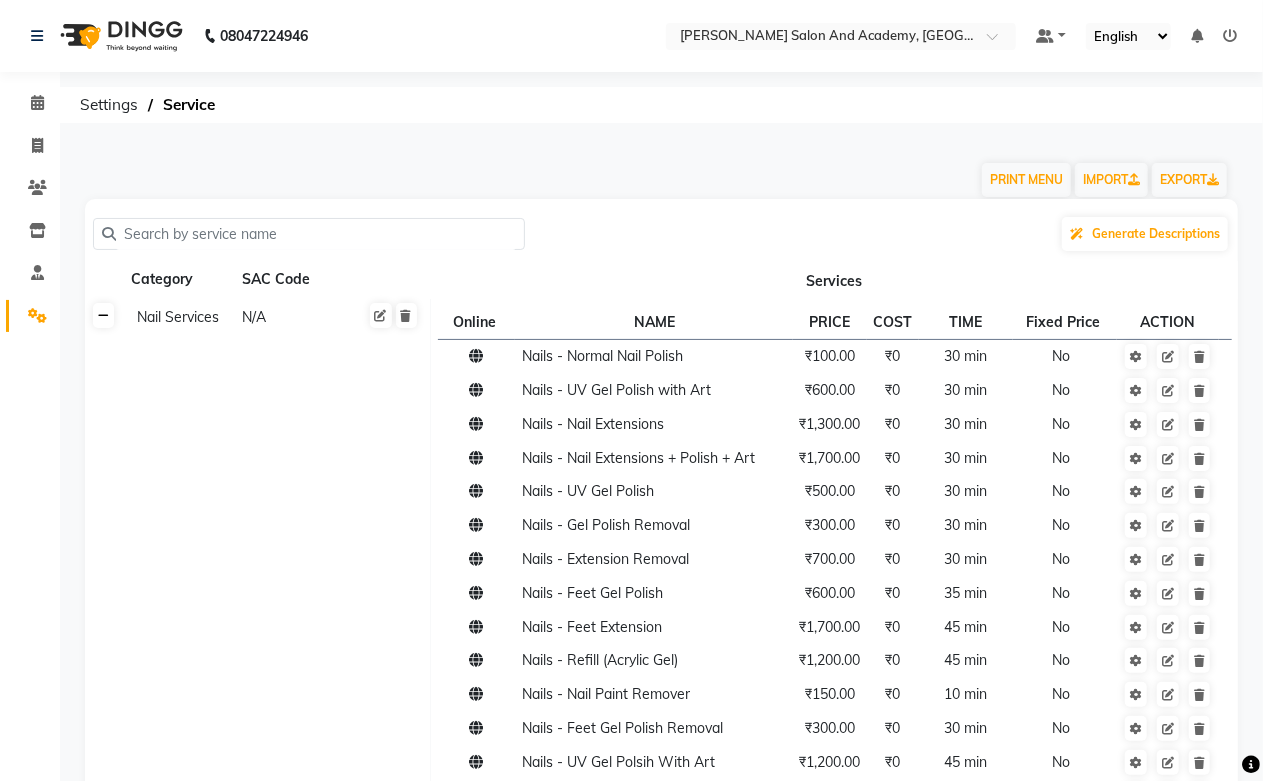 type 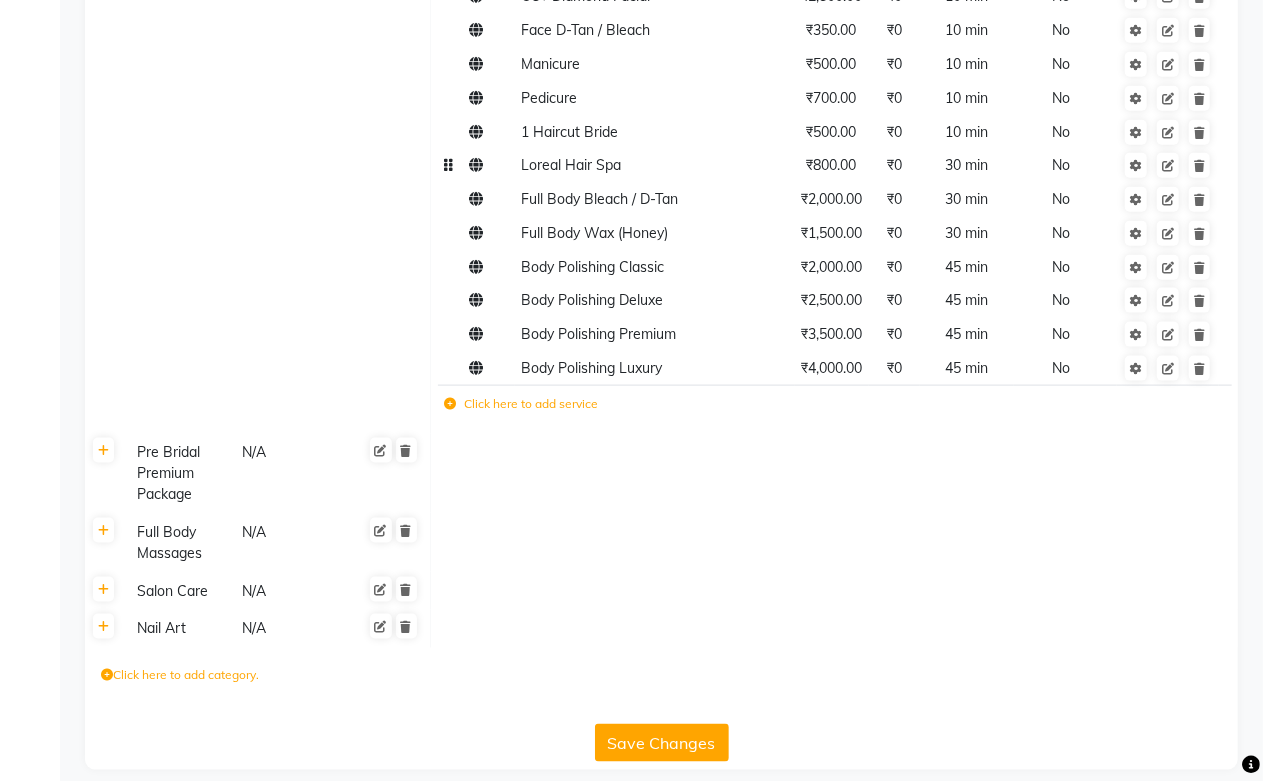 scroll, scrollTop: 1158, scrollLeft: 0, axis: vertical 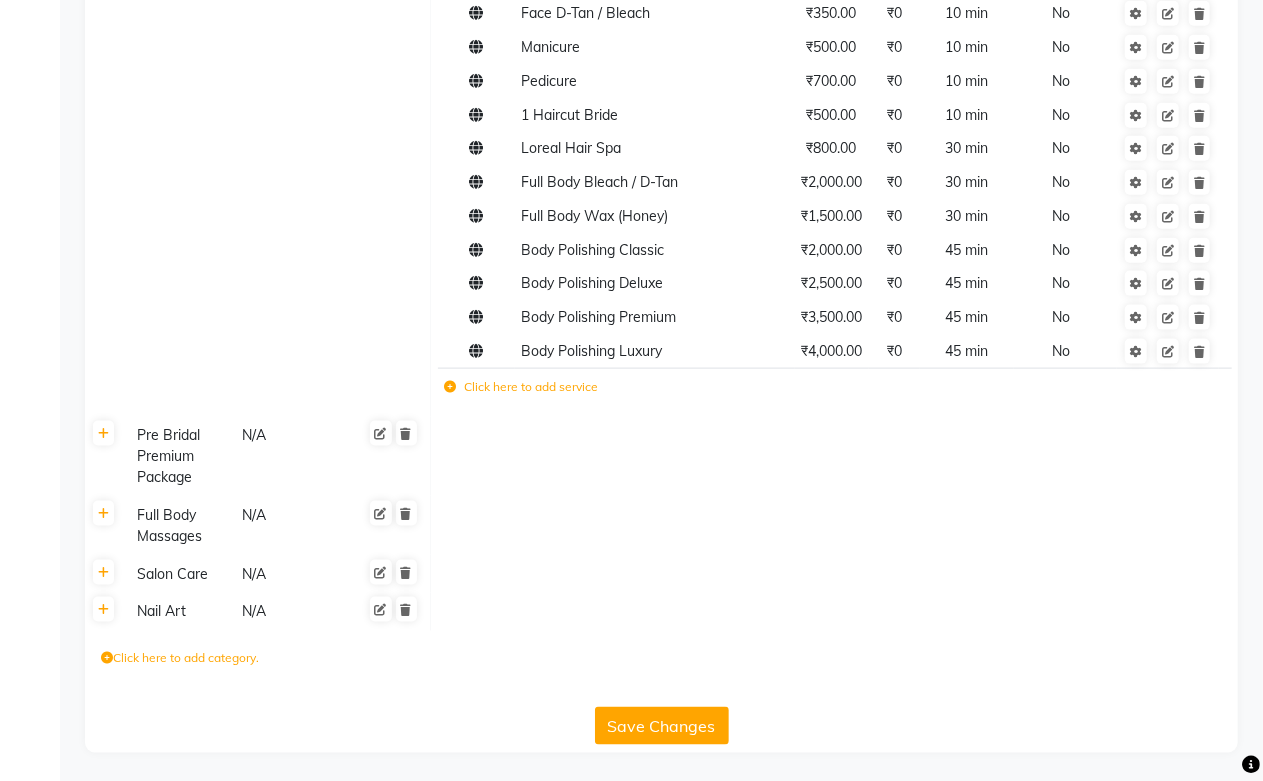 click 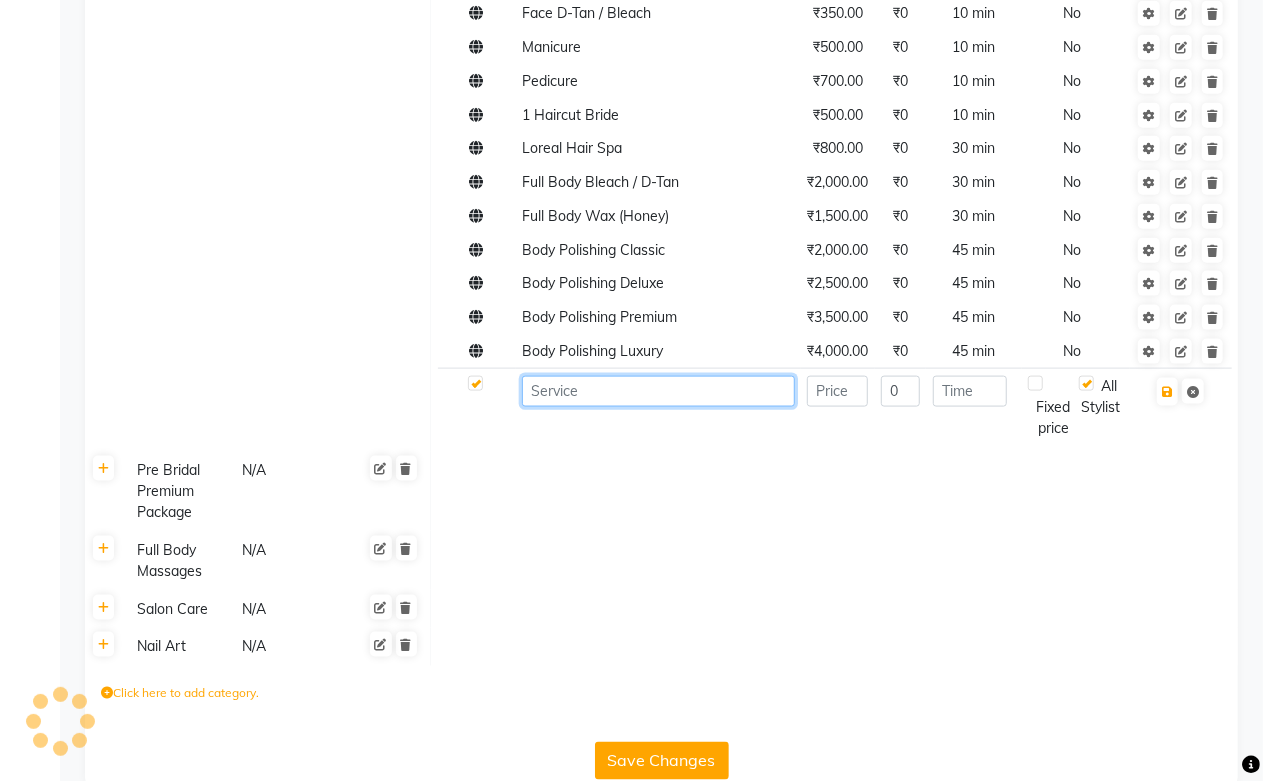 click 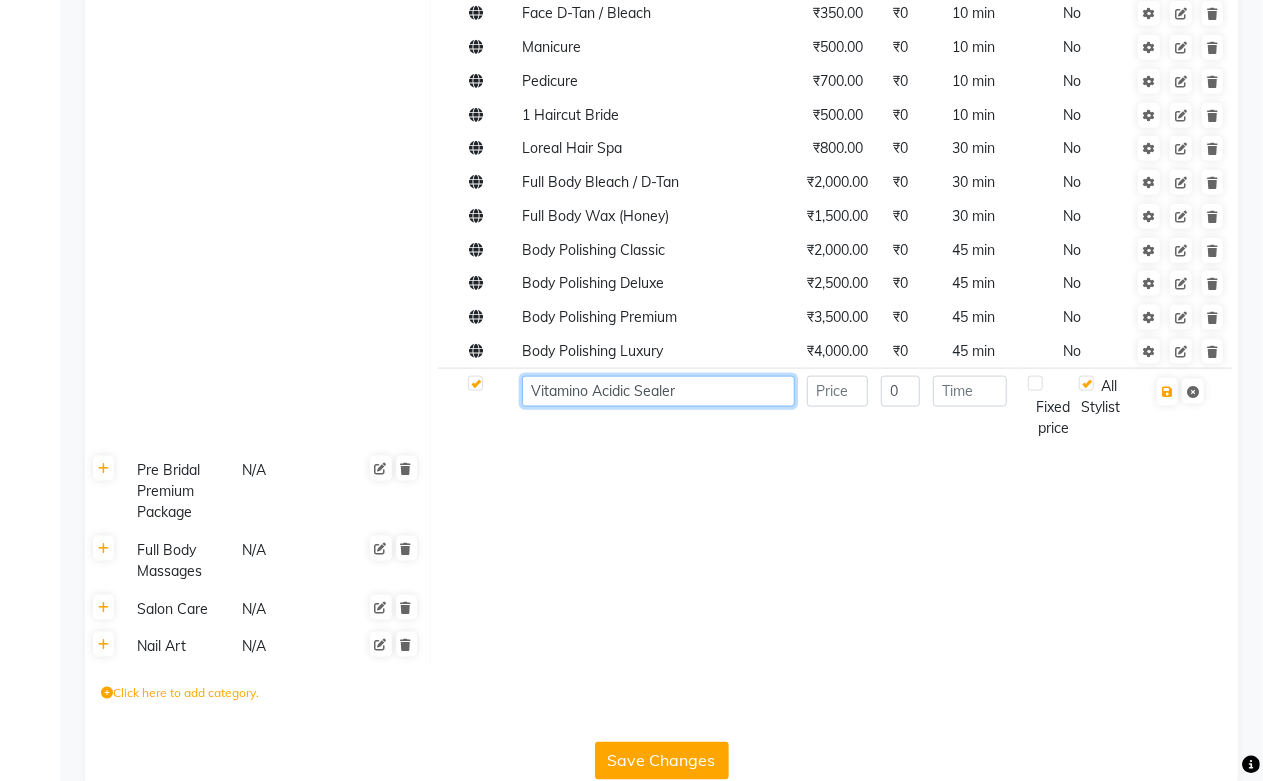 type on "Vitamino Acidic Sealer" 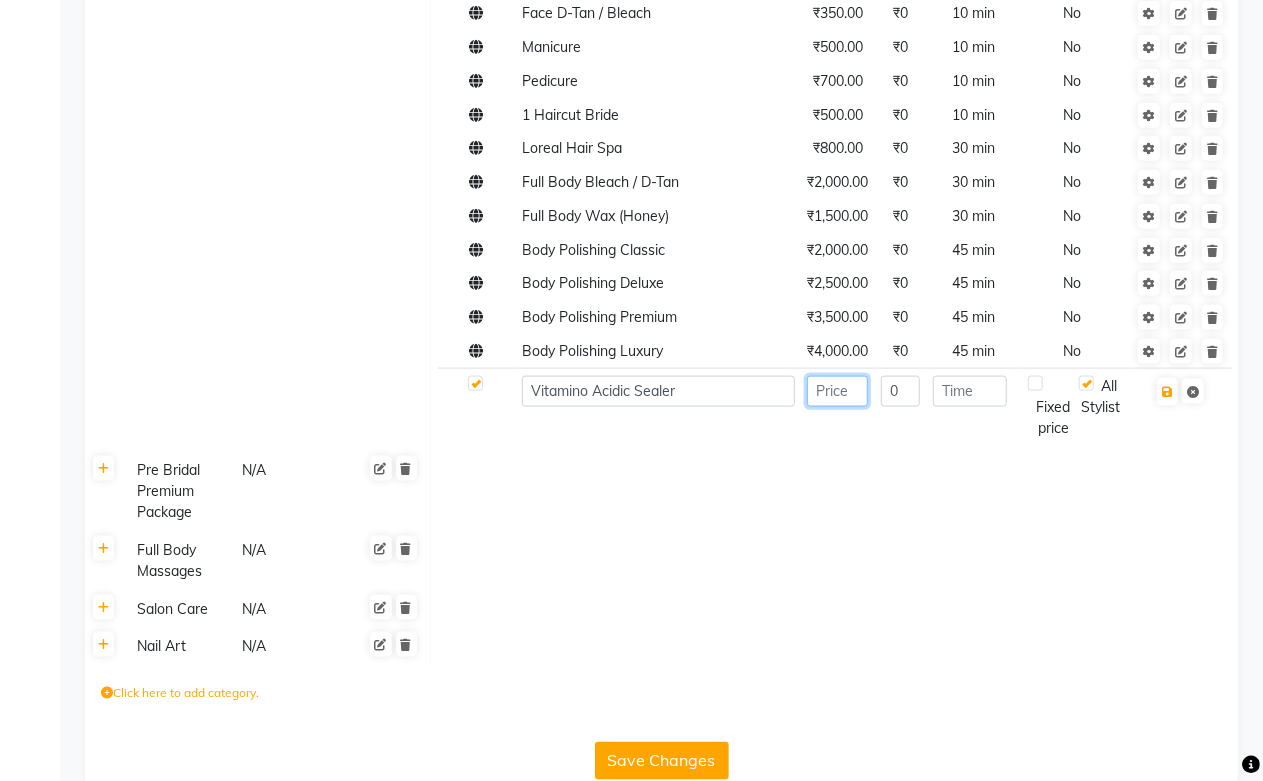 click 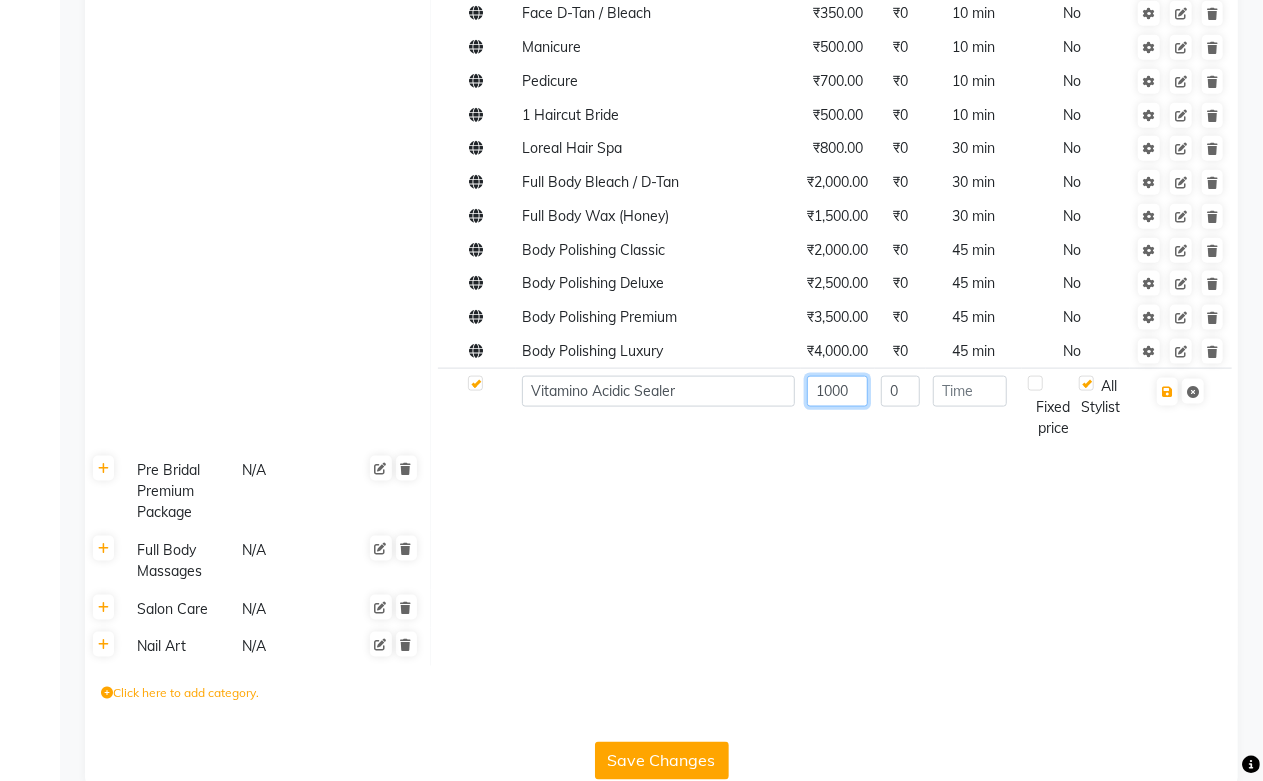 type on "1000" 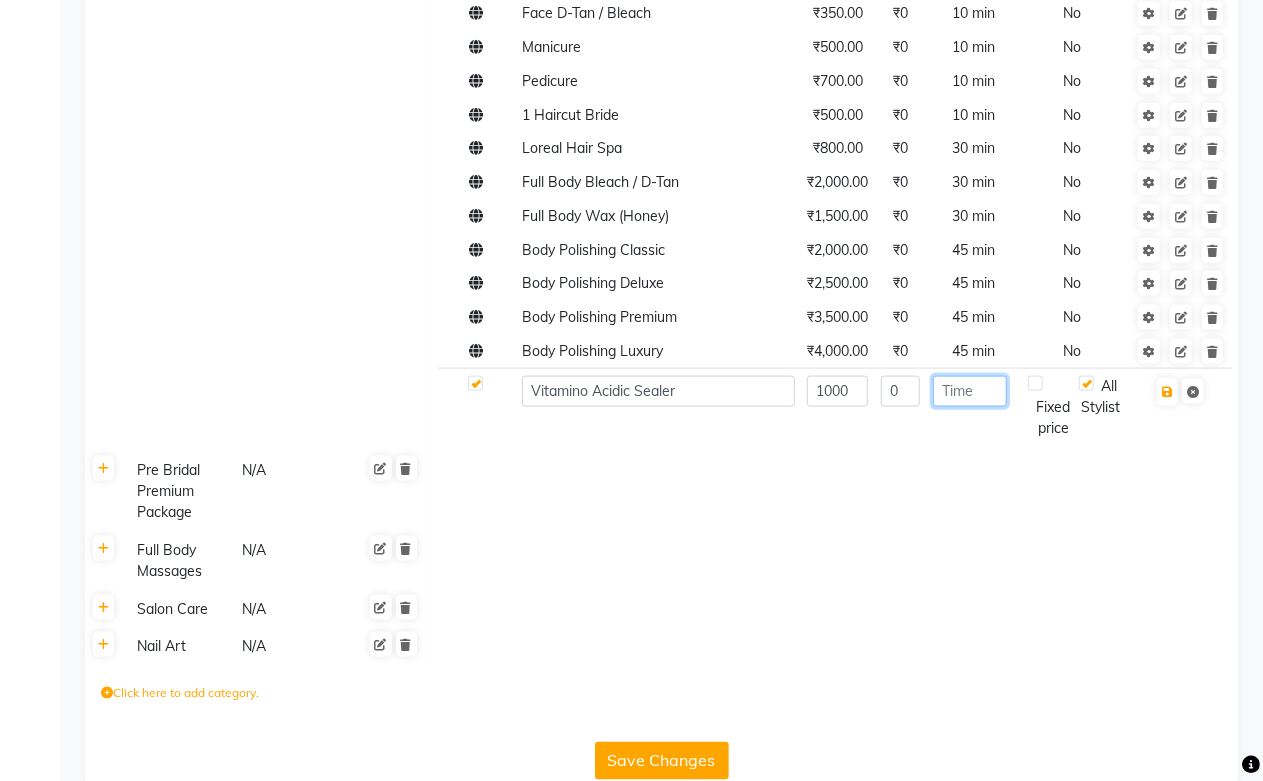 click 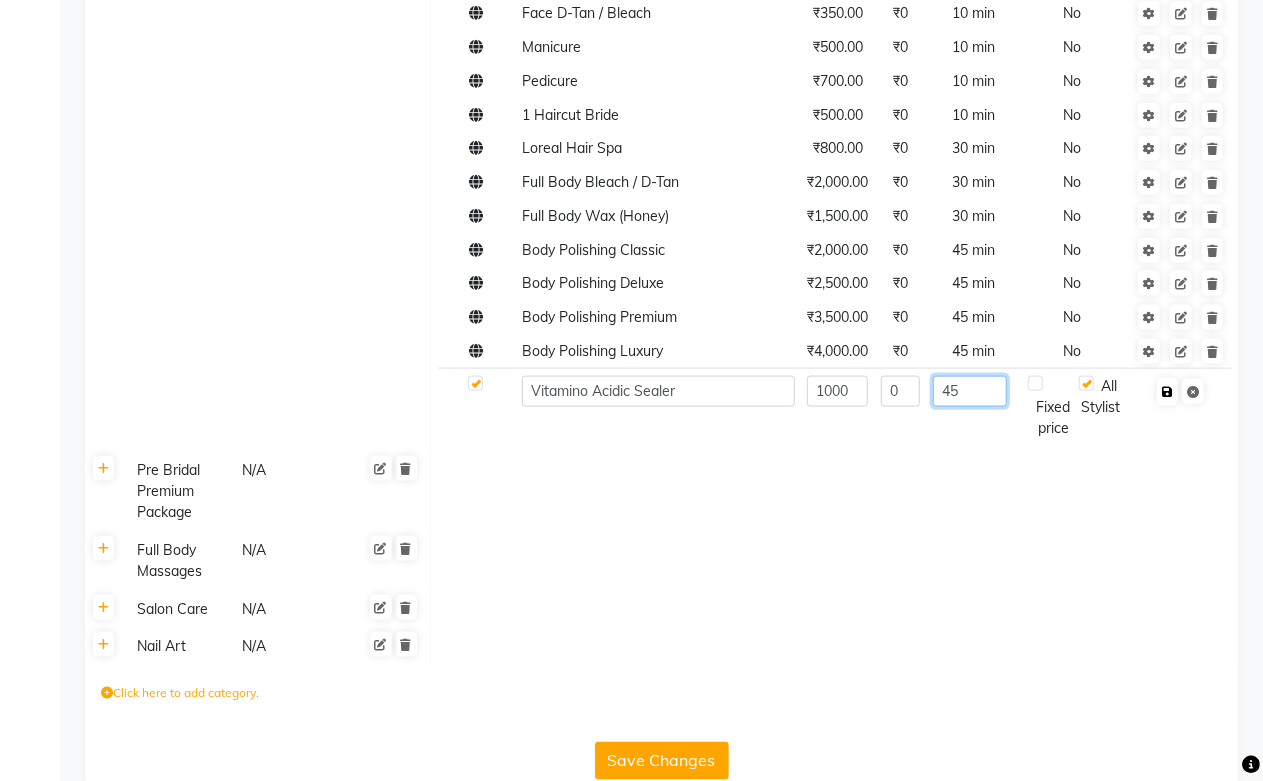 type on "45" 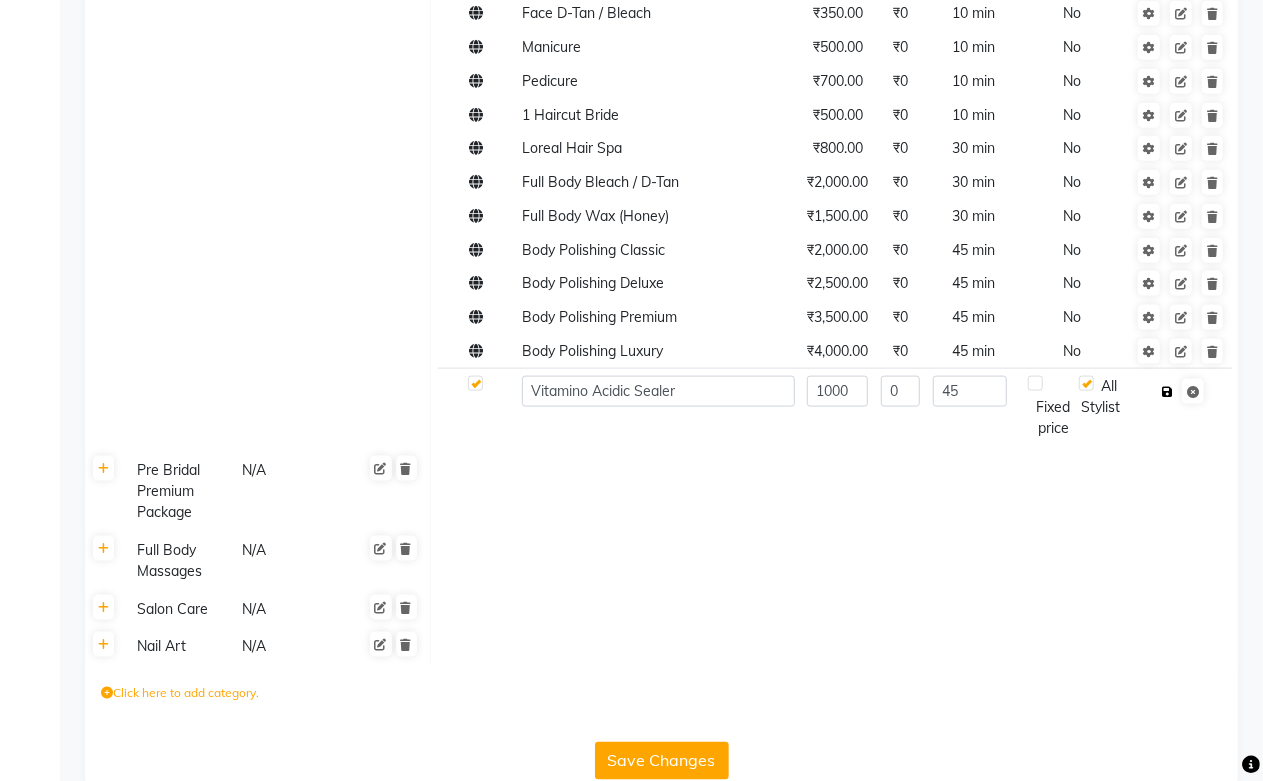 click at bounding box center (1167, 392) 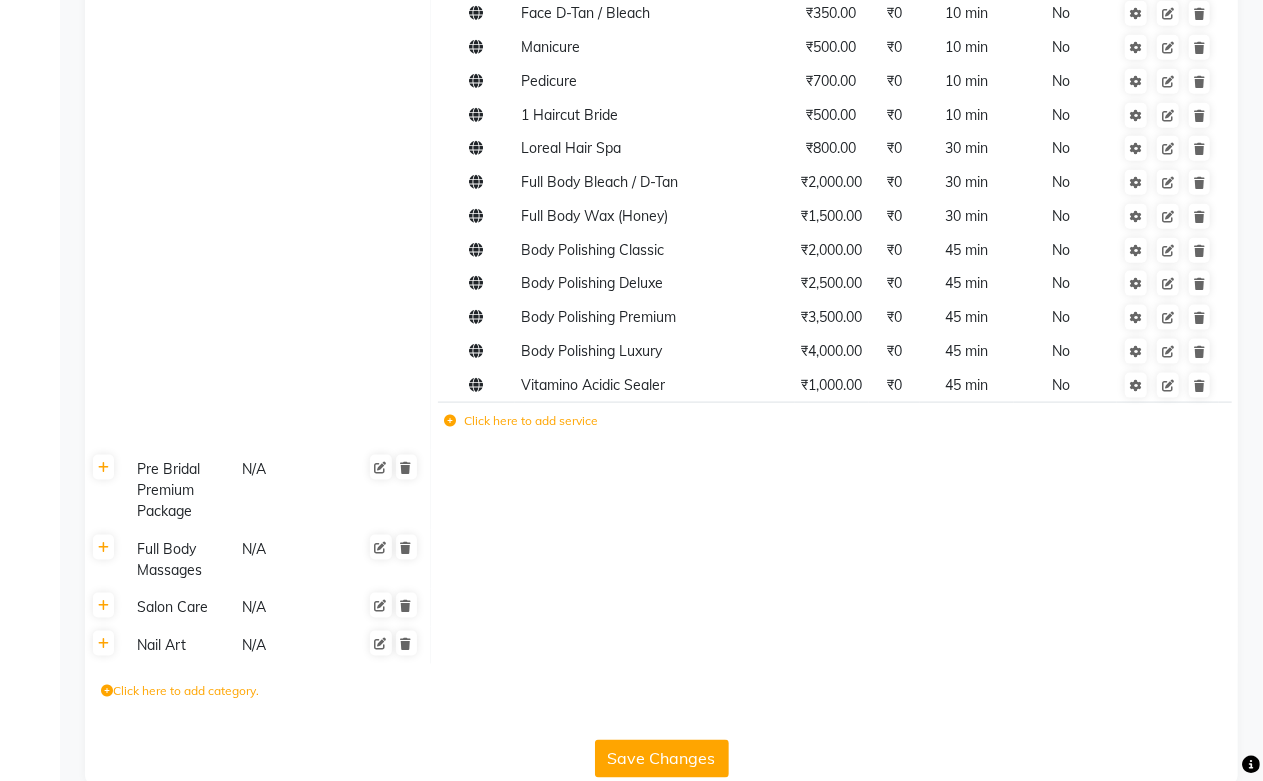 click on "Save Changes" 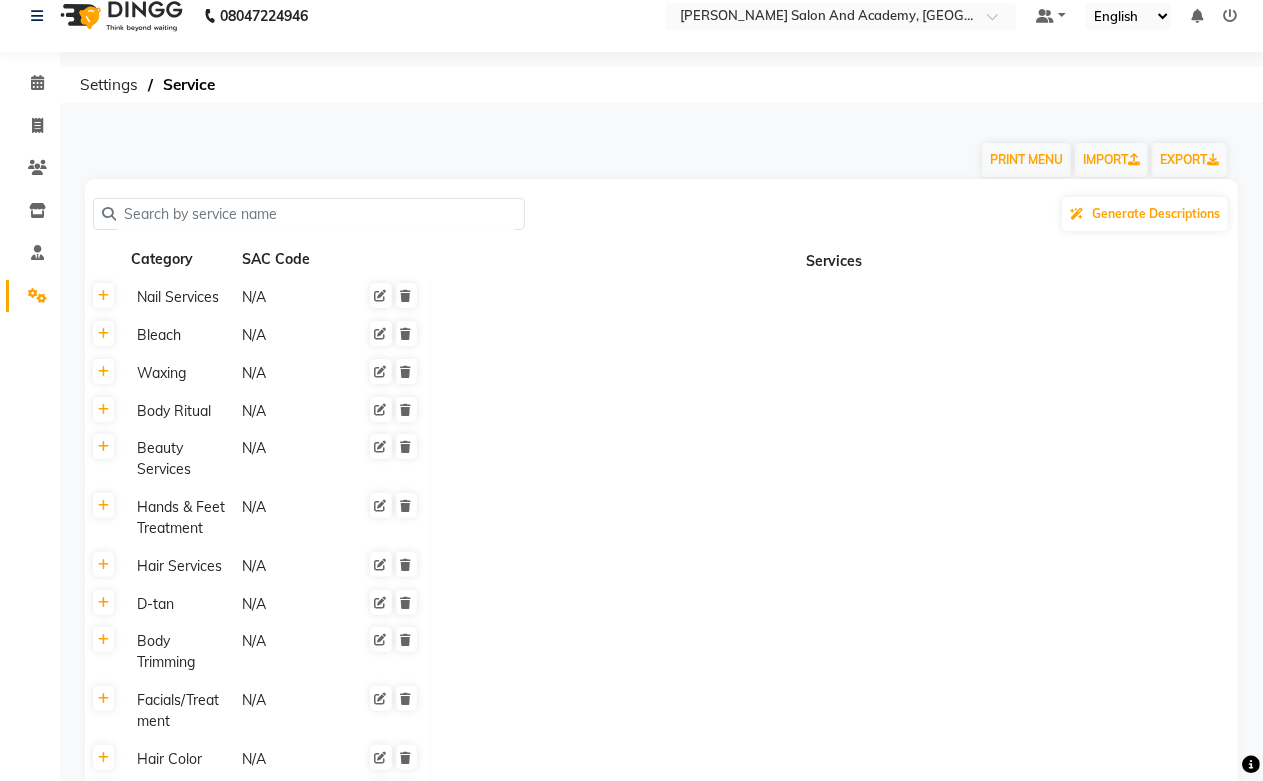 scroll, scrollTop: 0, scrollLeft: 0, axis: both 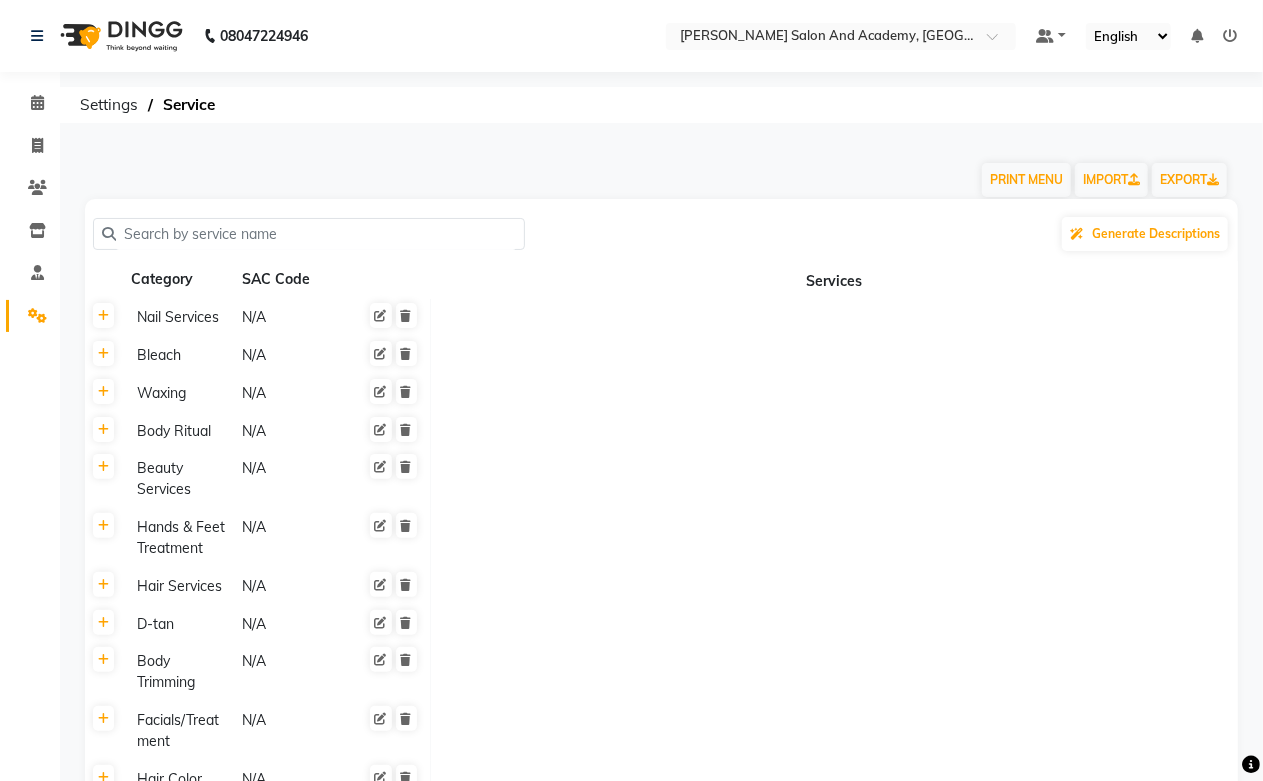 click 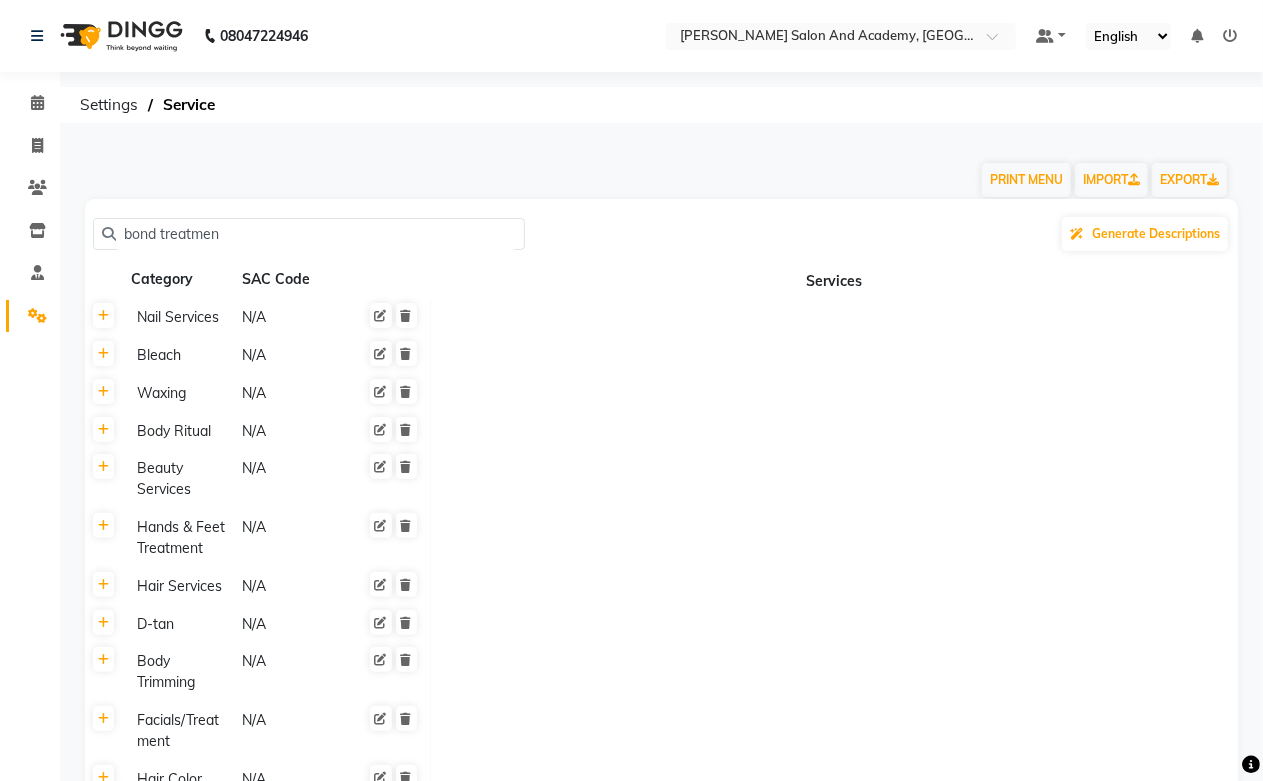 type on "bond treatment" 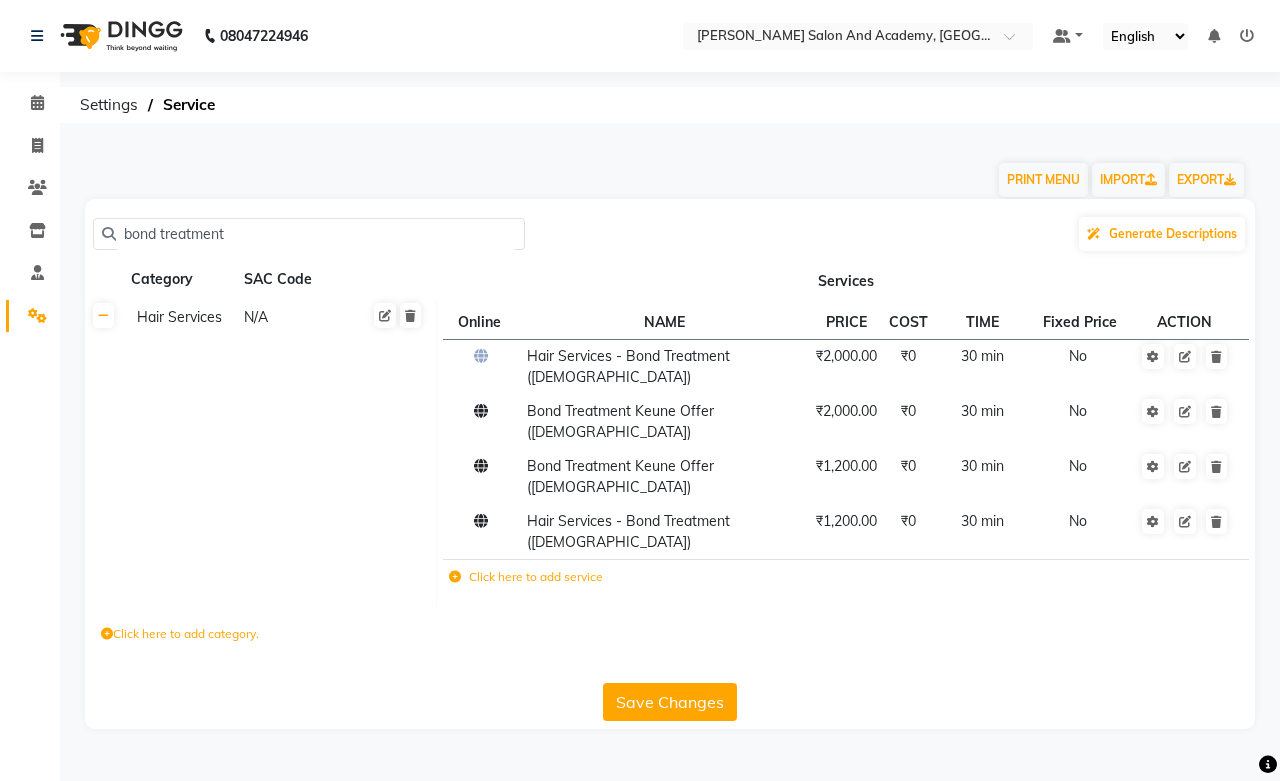 drag, startPoint x: 234, startPoint y: 233, endPoint x: 122, endPoint y: 230, distance: 112.04017 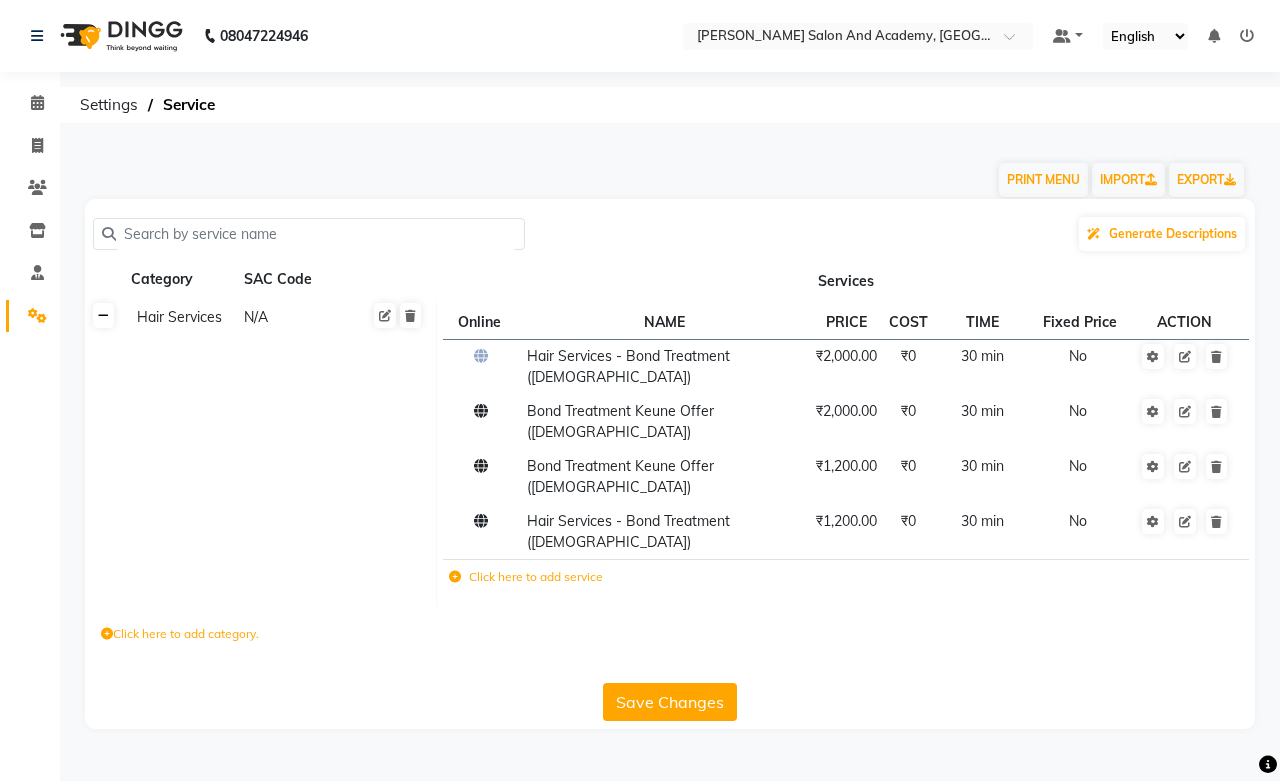 click 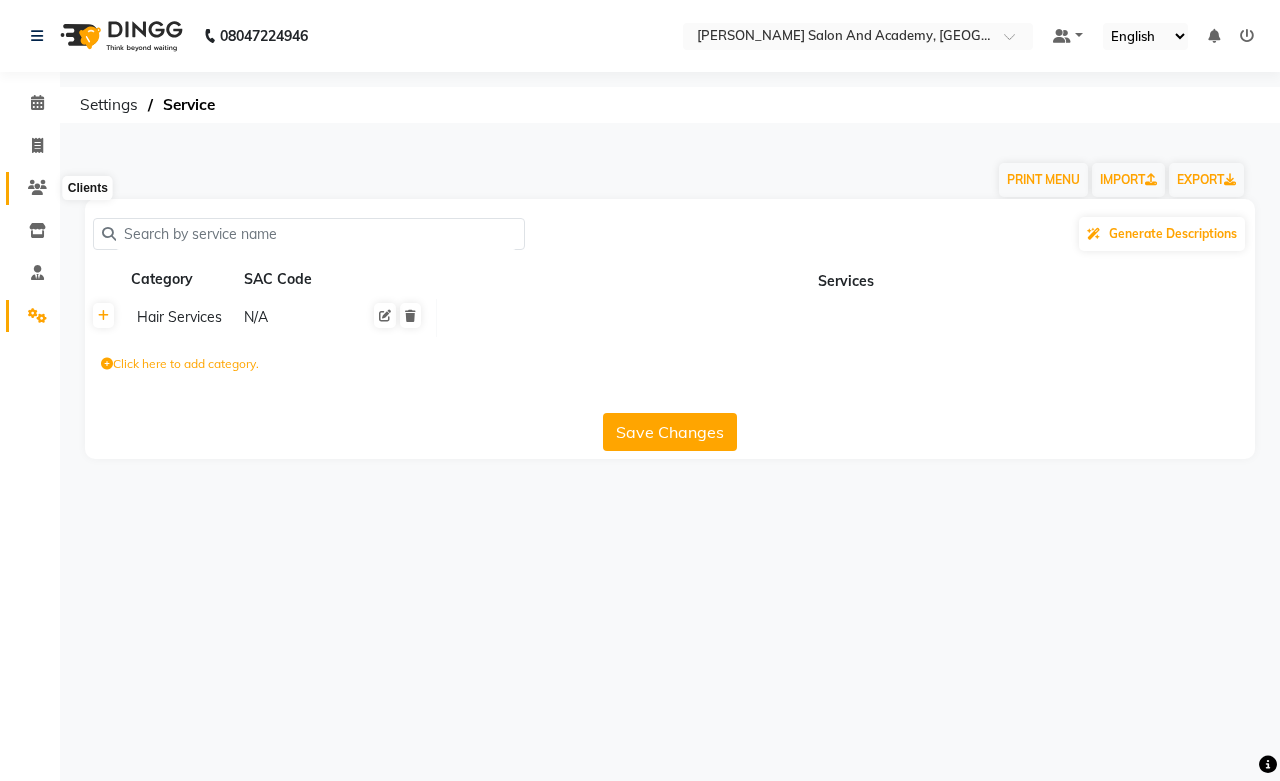 click 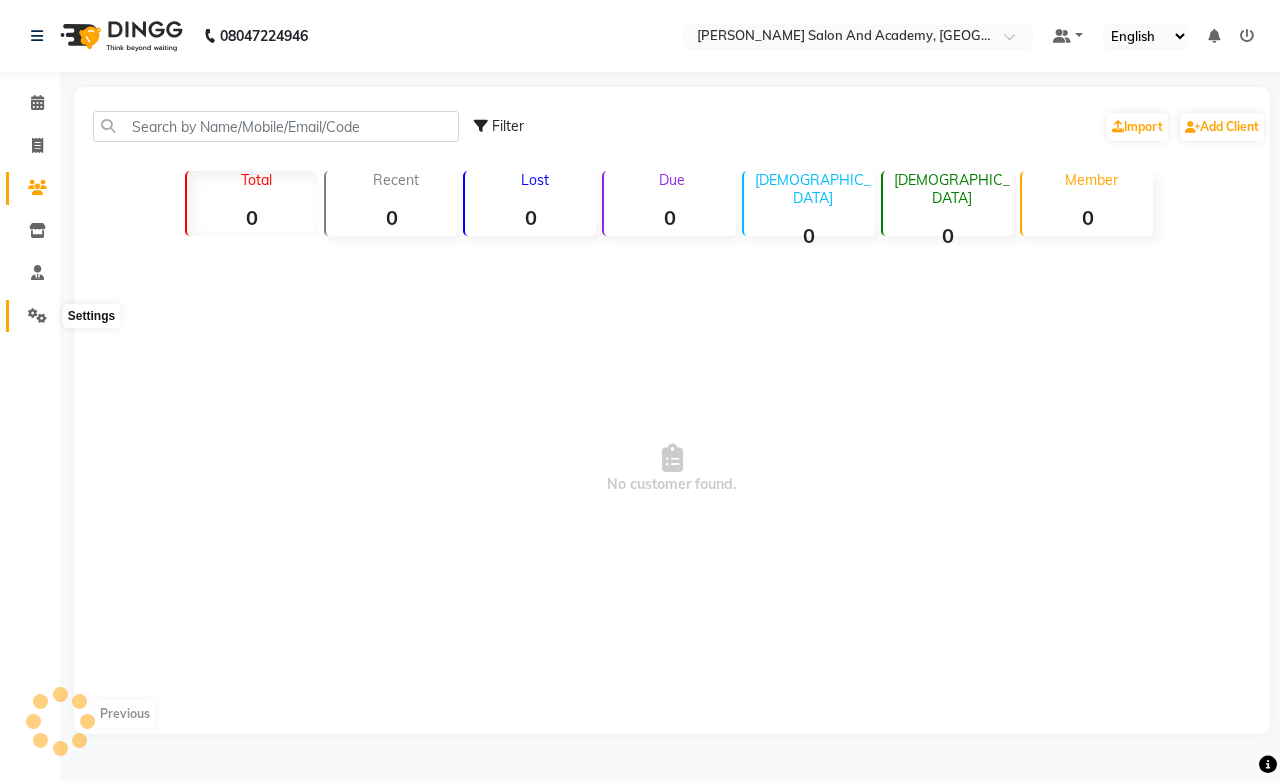 click 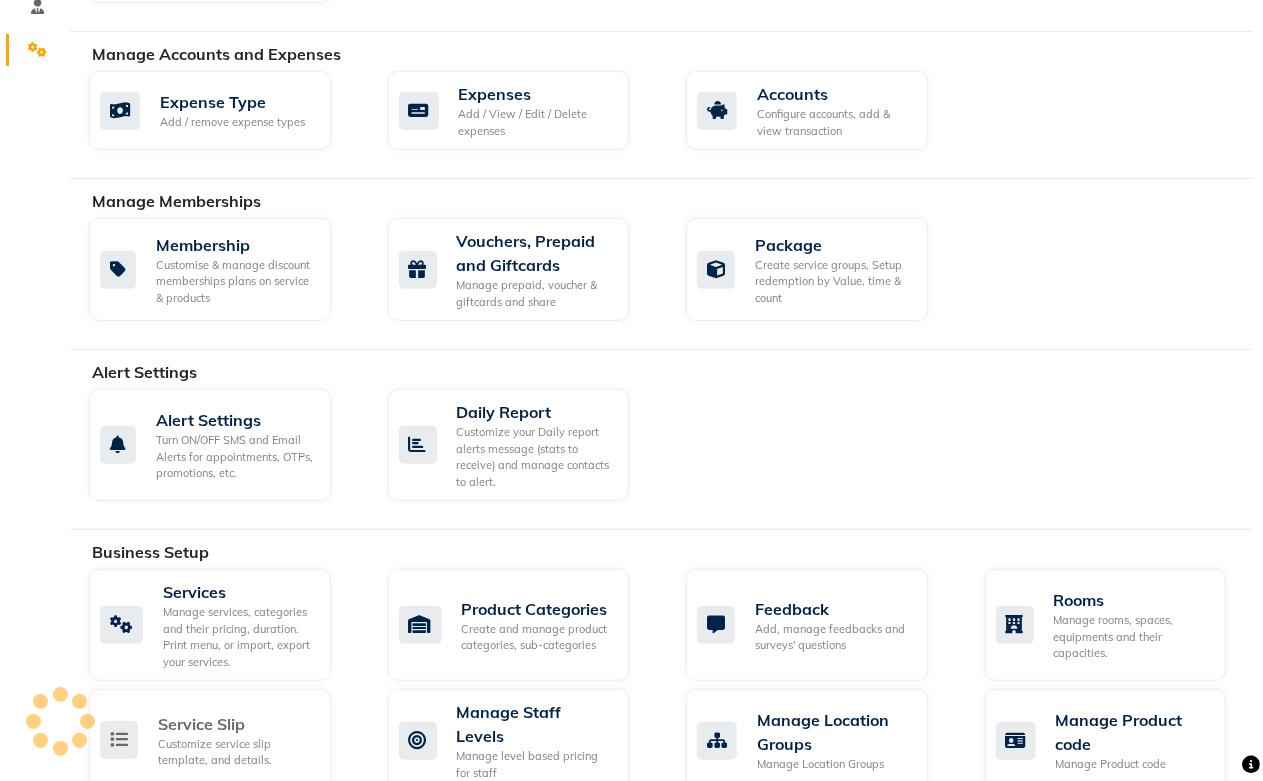 scroll, scrollTop: 444, scrollLeft: 0, axis: vertical 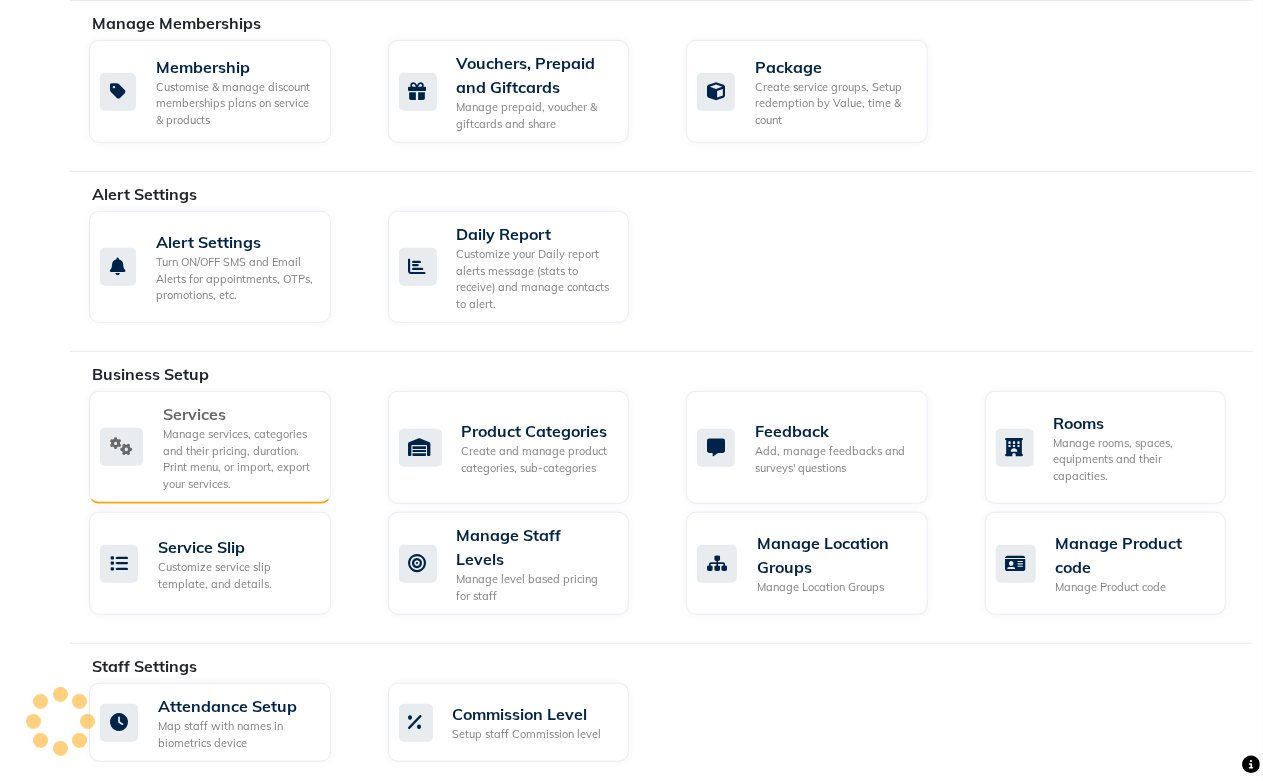 click on "Manage services, categories and their pricing, duration. Print menu, or import, export your services." 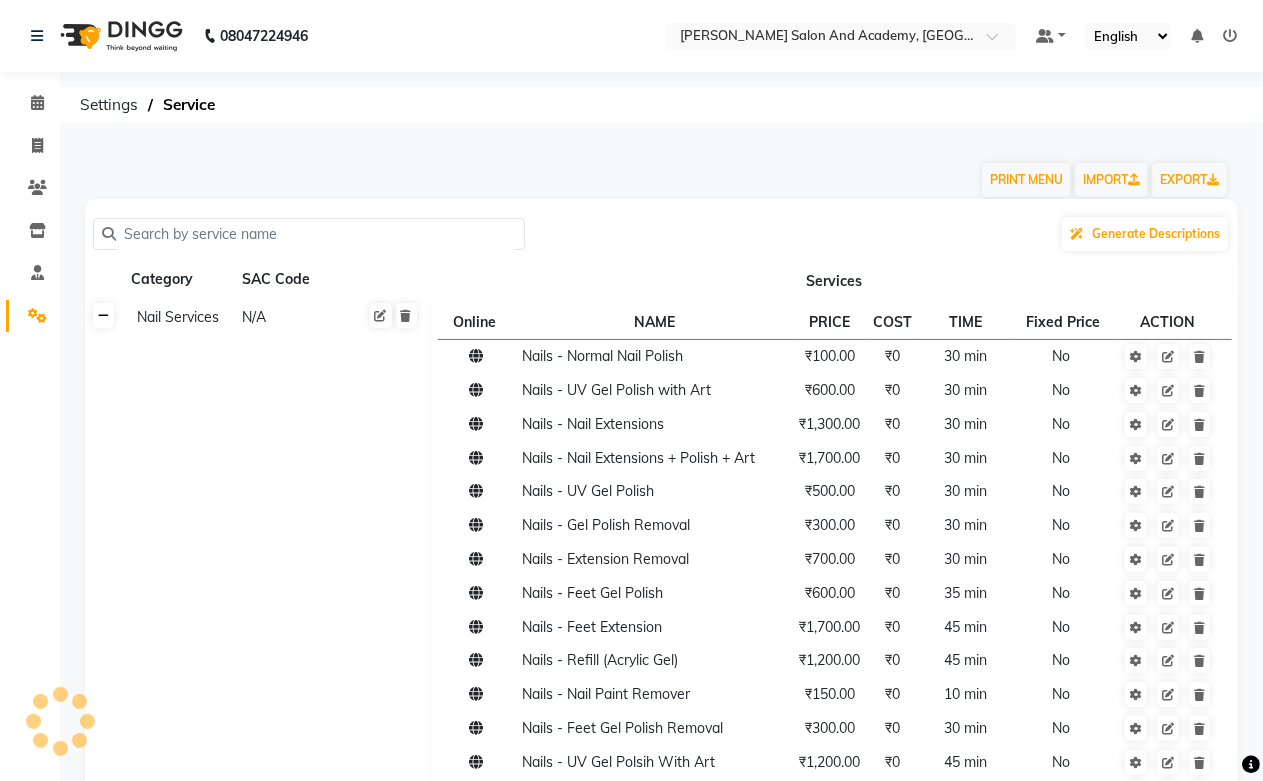 click 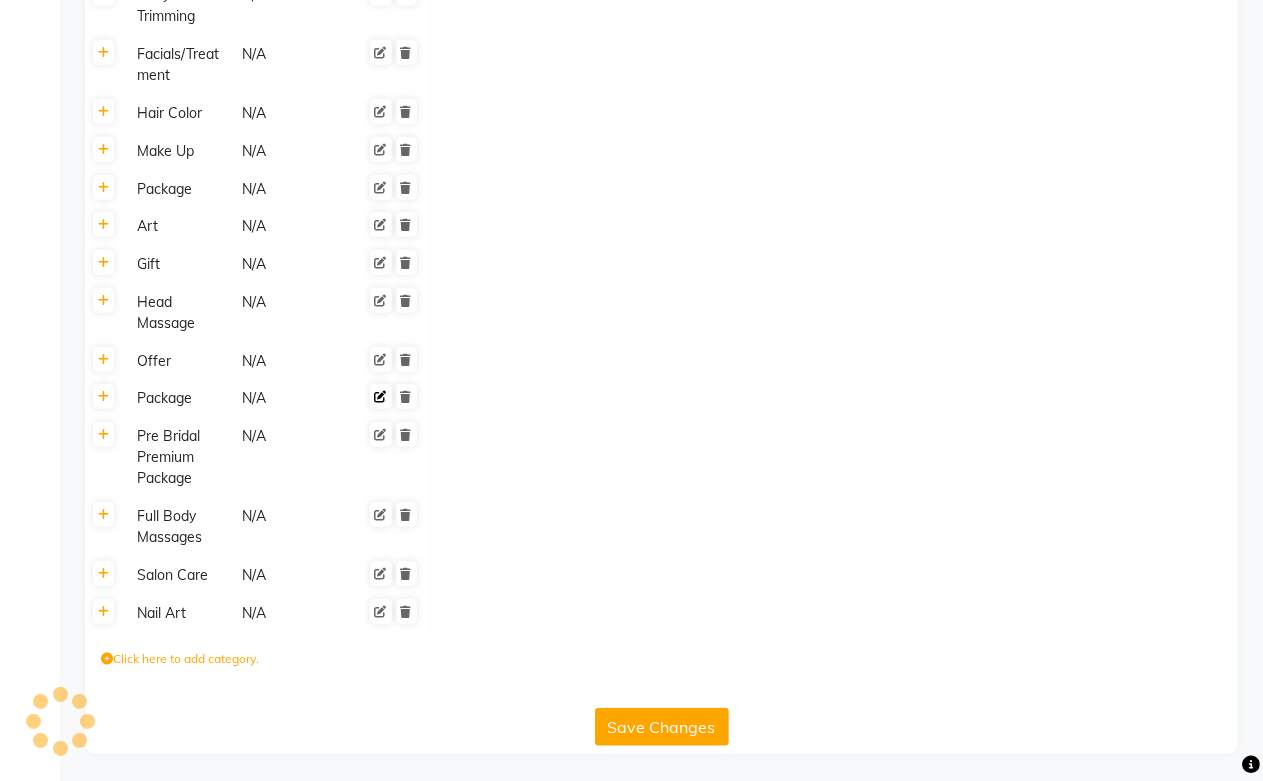 scroll, scrollTop: 668, scrollLeft: 0, axis: vertical 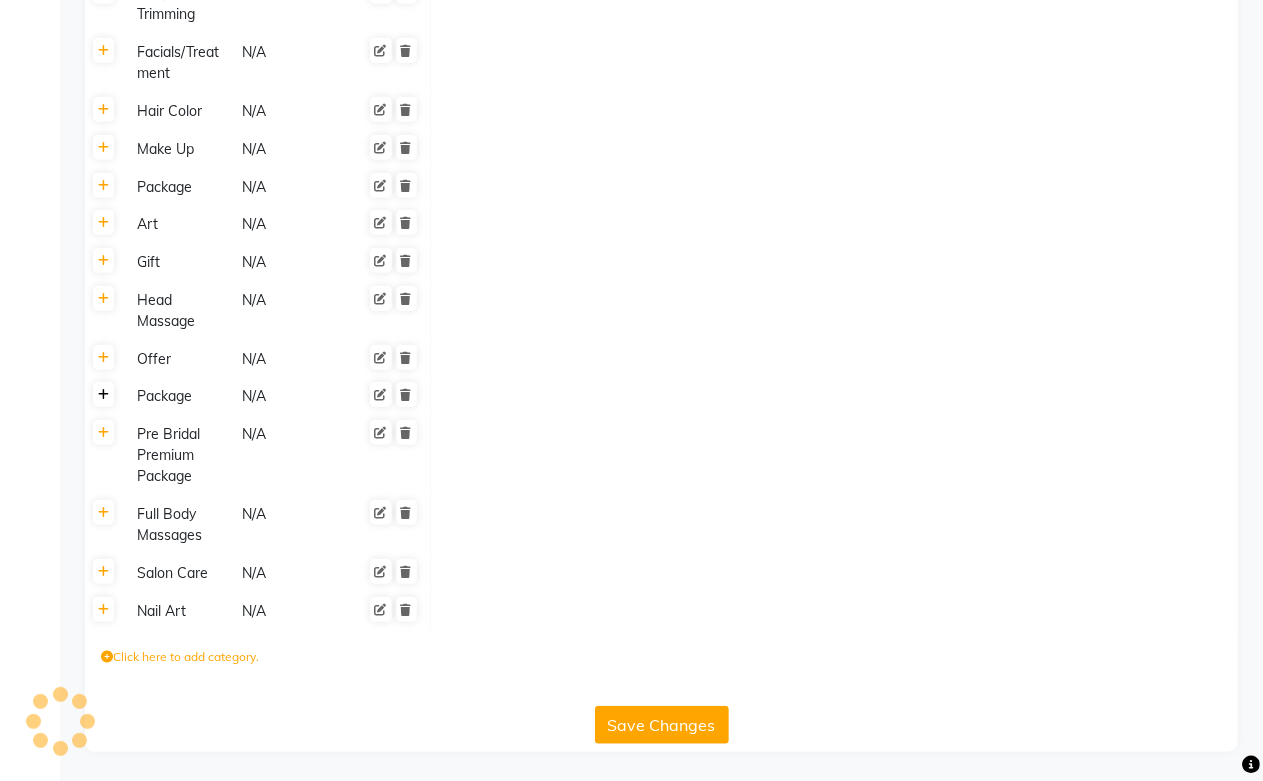 click 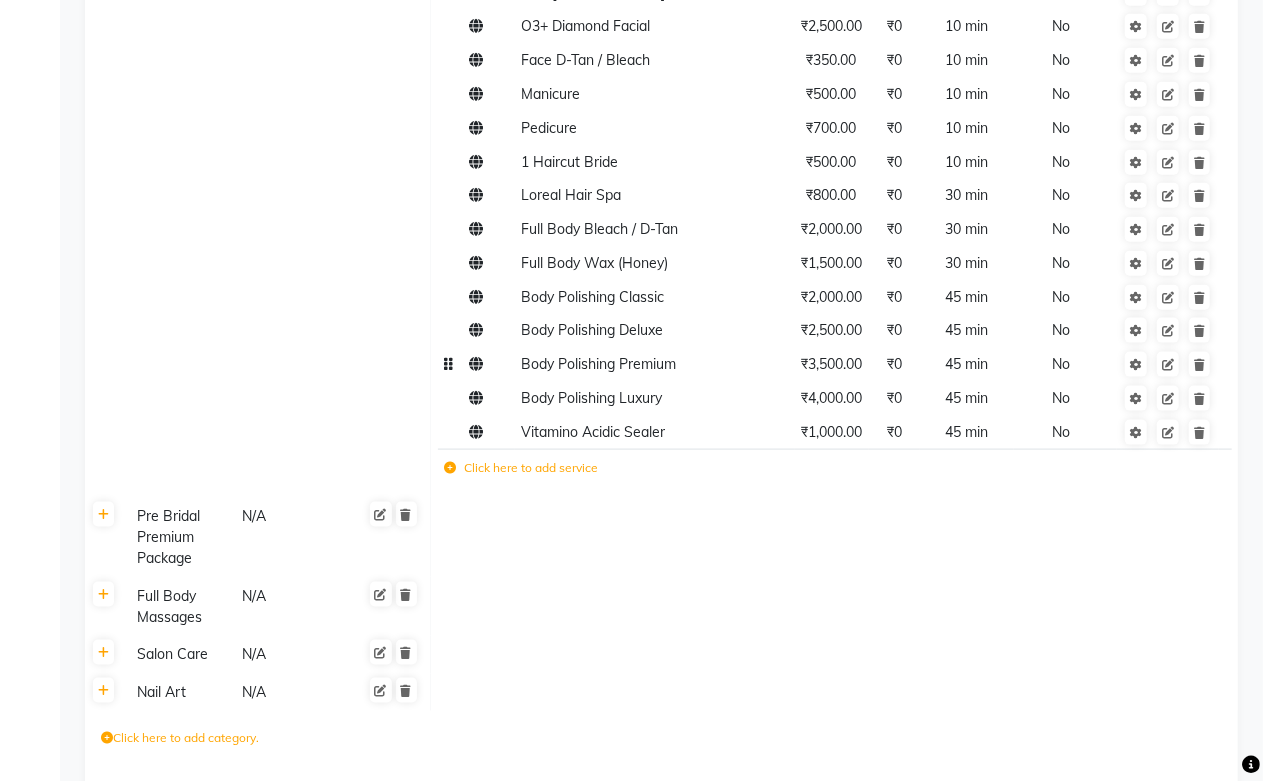 scroll, scrollTop: 1113, scrollLeft: 0, axis: vertical 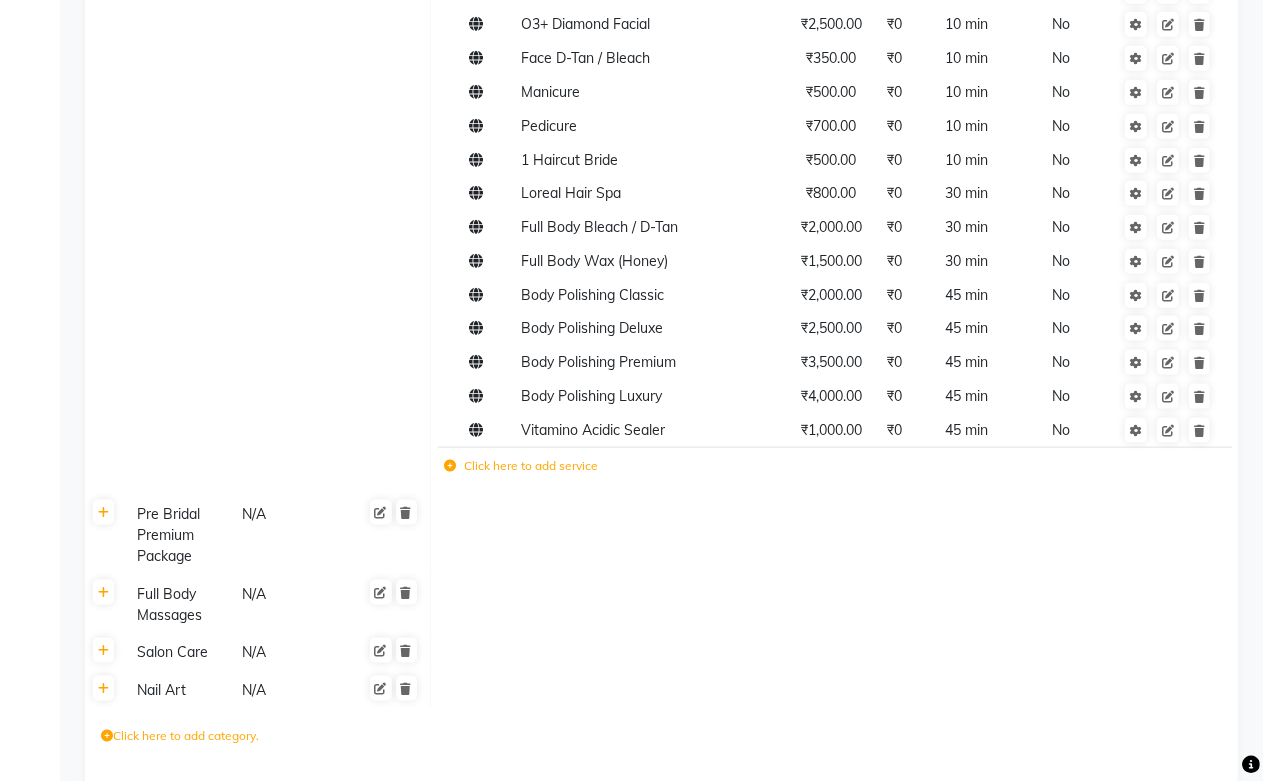 click 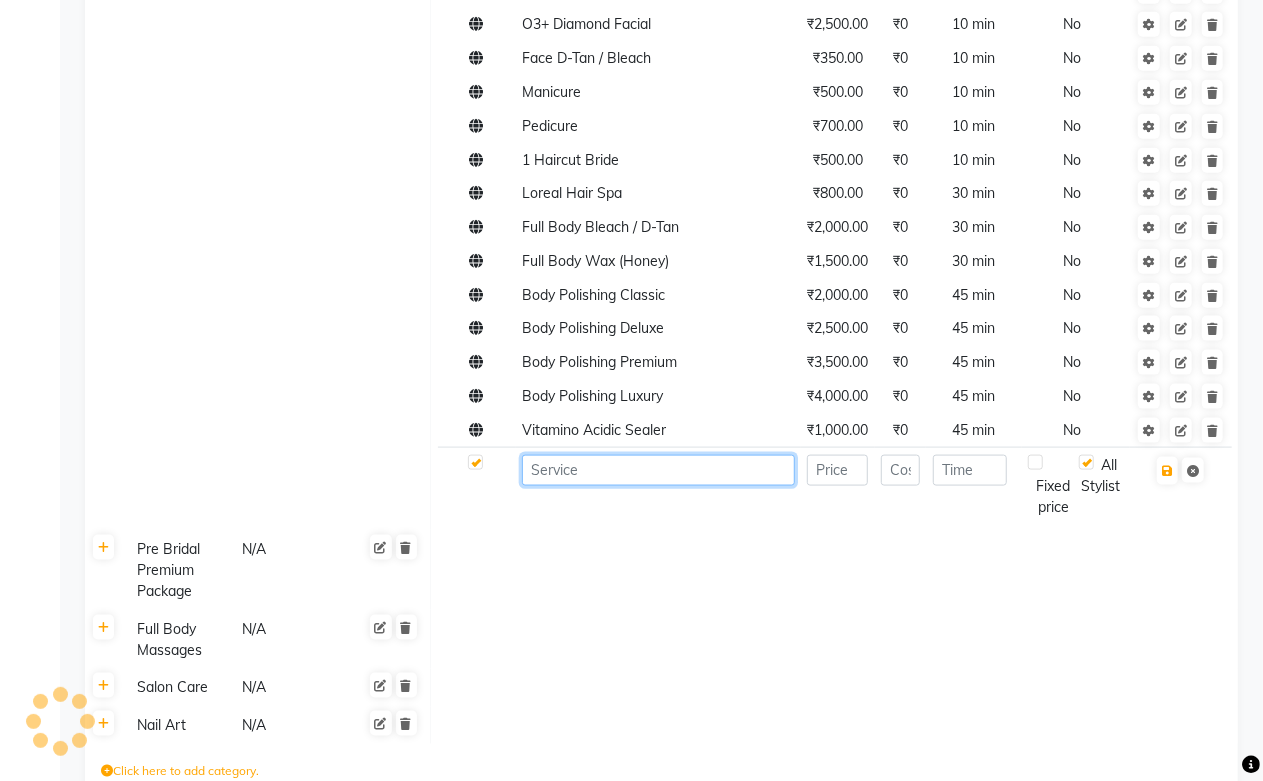 click 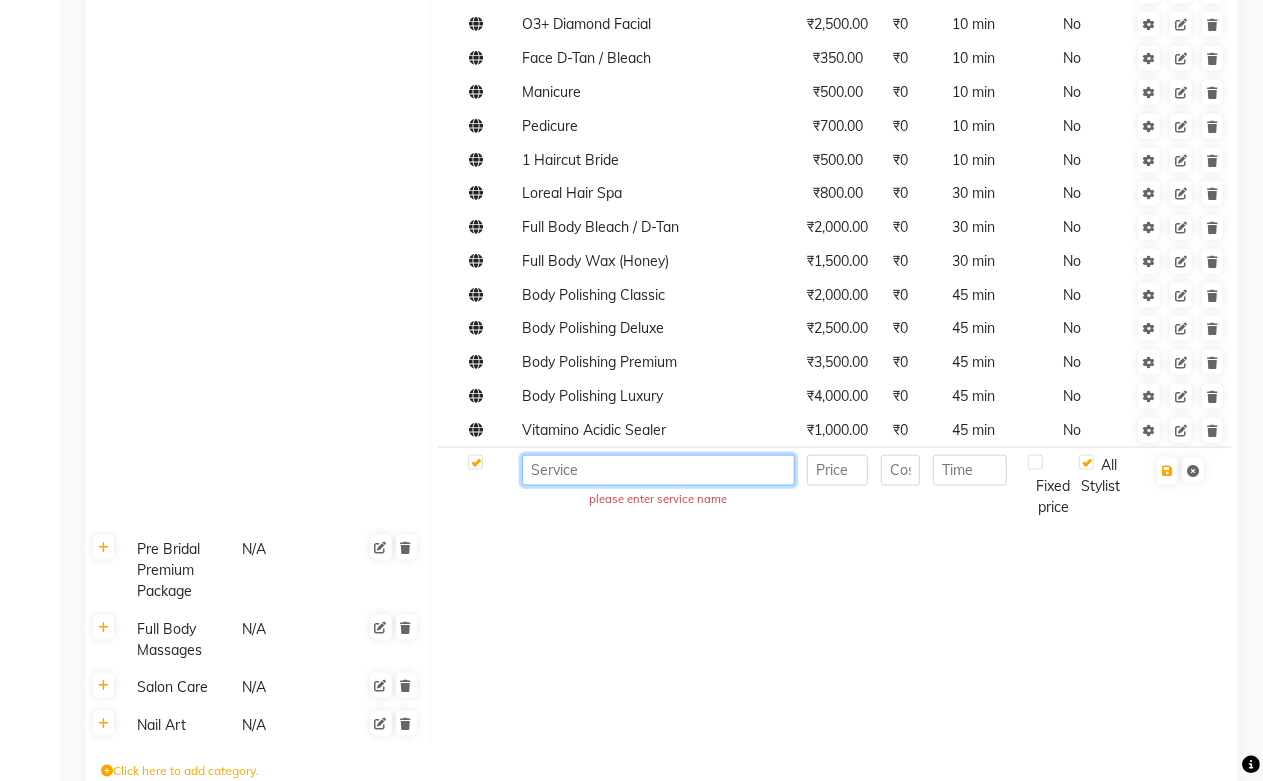 drag, startPoint x: 520, startPoint y: 486, endPoint x: 623, endPoint y: 468, distance: 104.56099 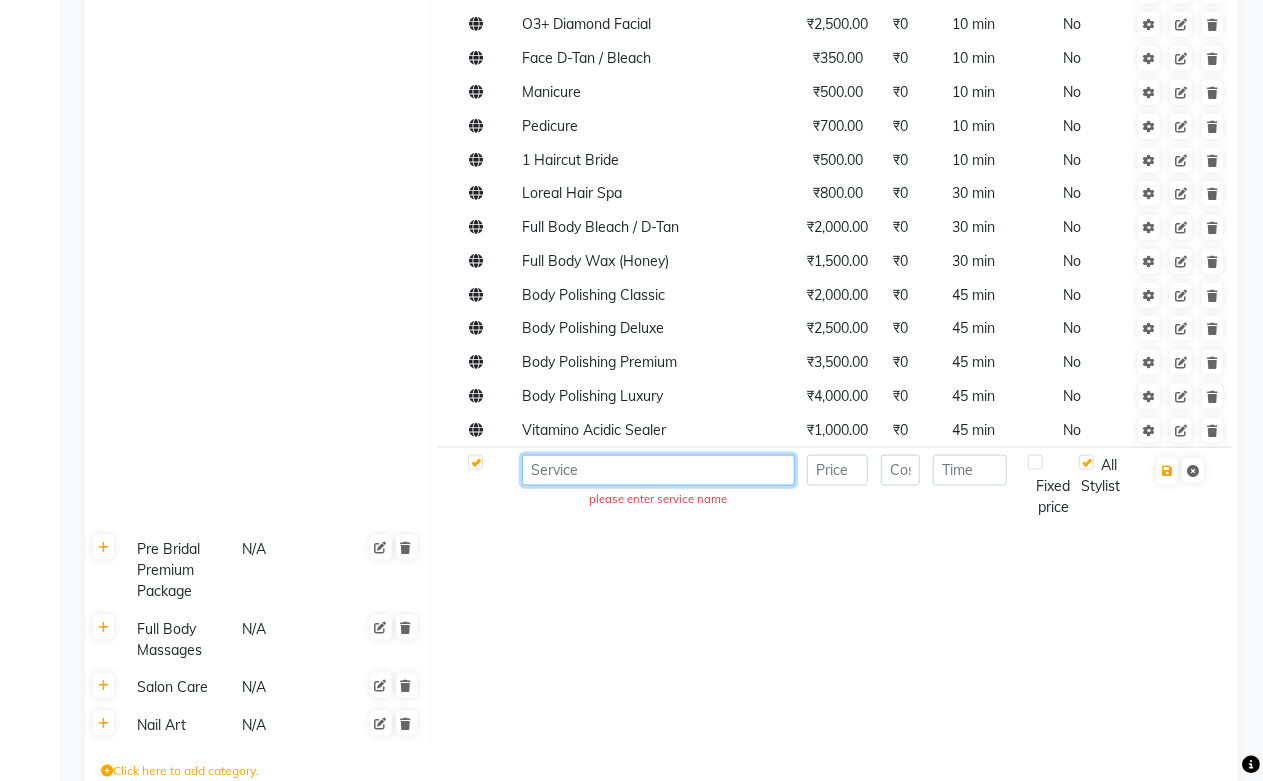 paste on "bond treatment" 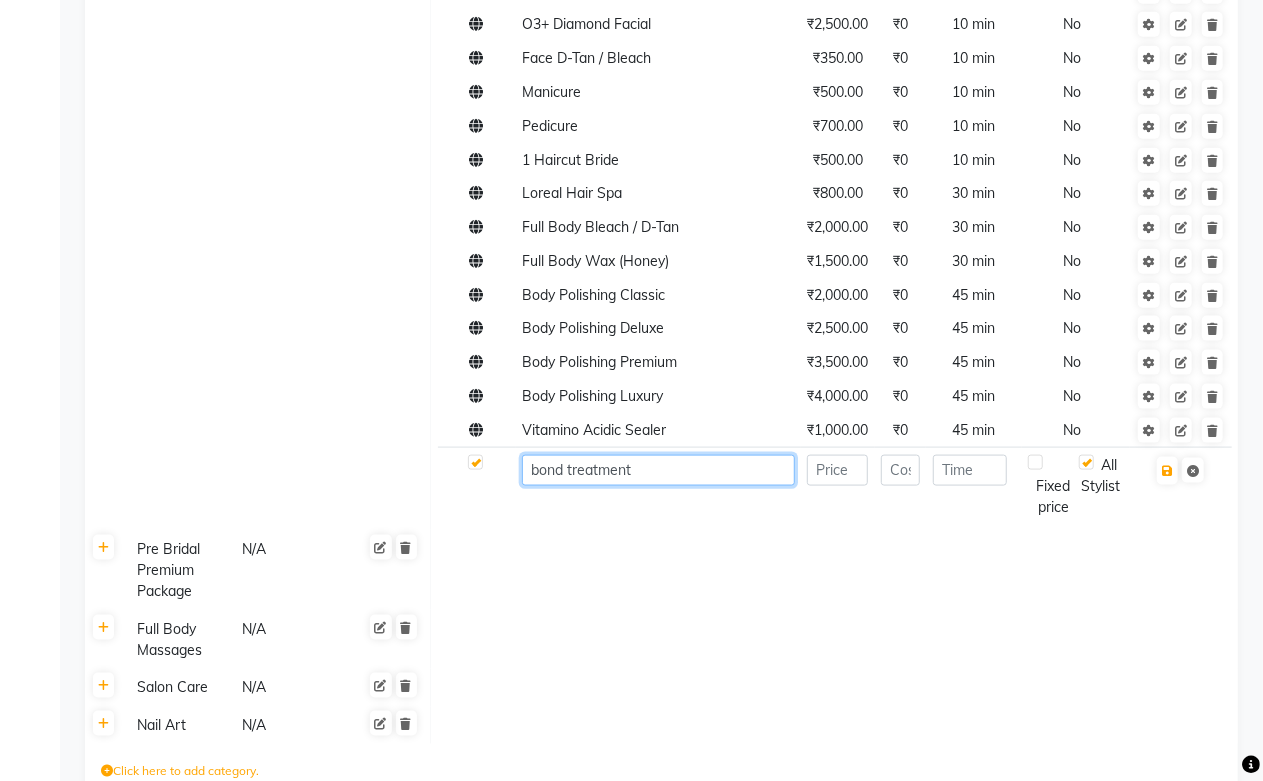 drag, startPoint x: 540, startPoint y: 466, endPoint x: 564, endPoint y: 507, distance: 47.507893 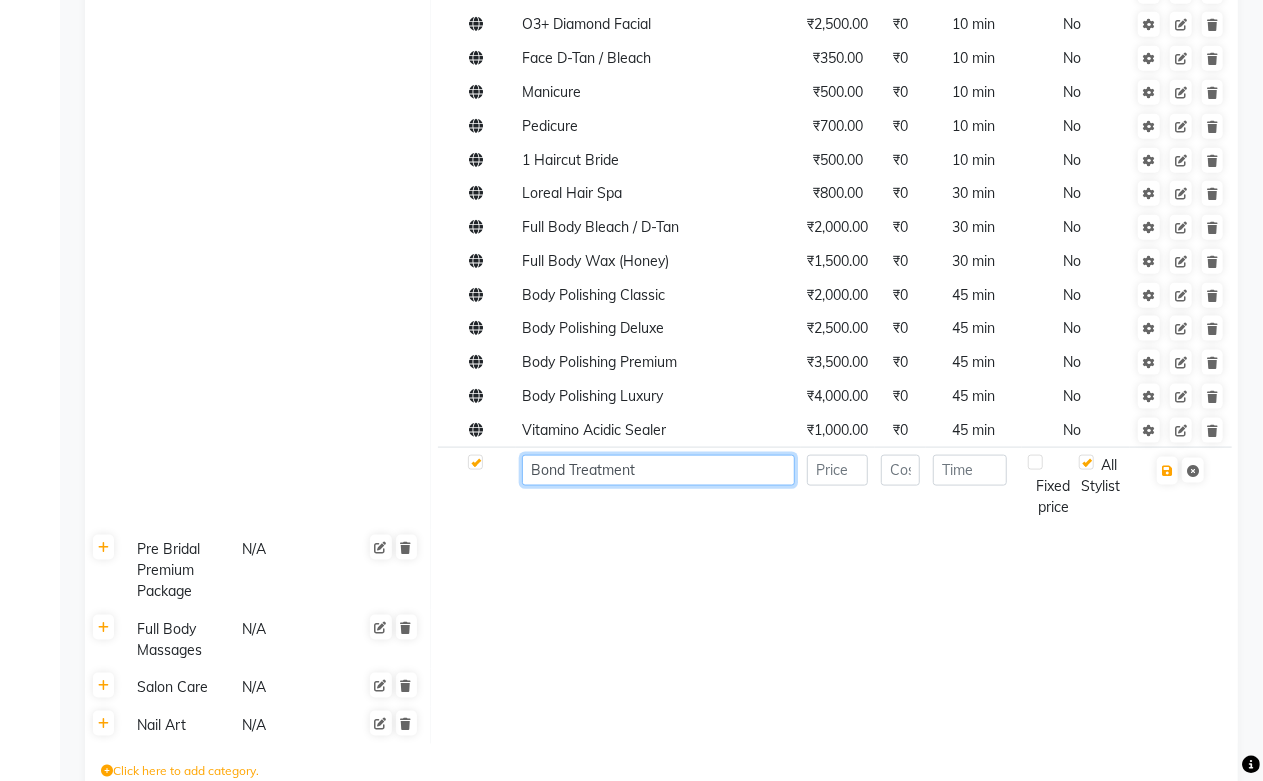 type on "Bond Treatment" 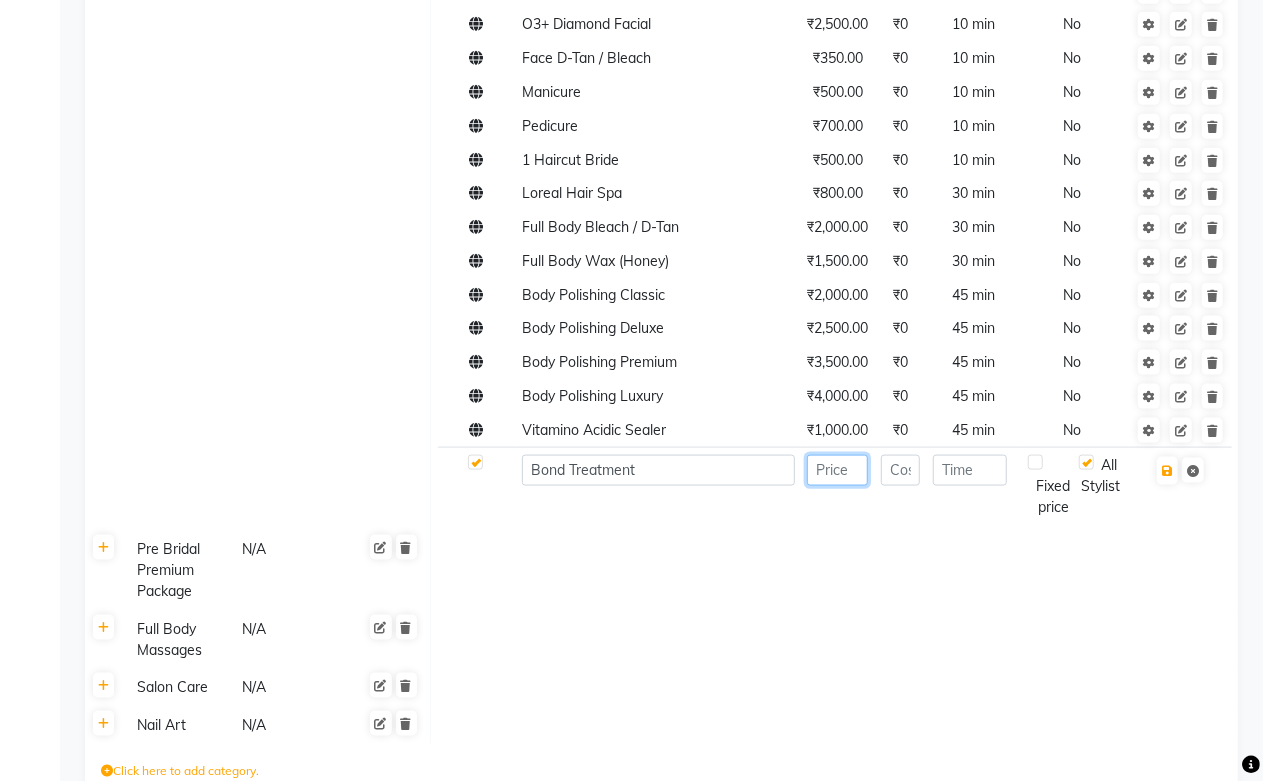 click 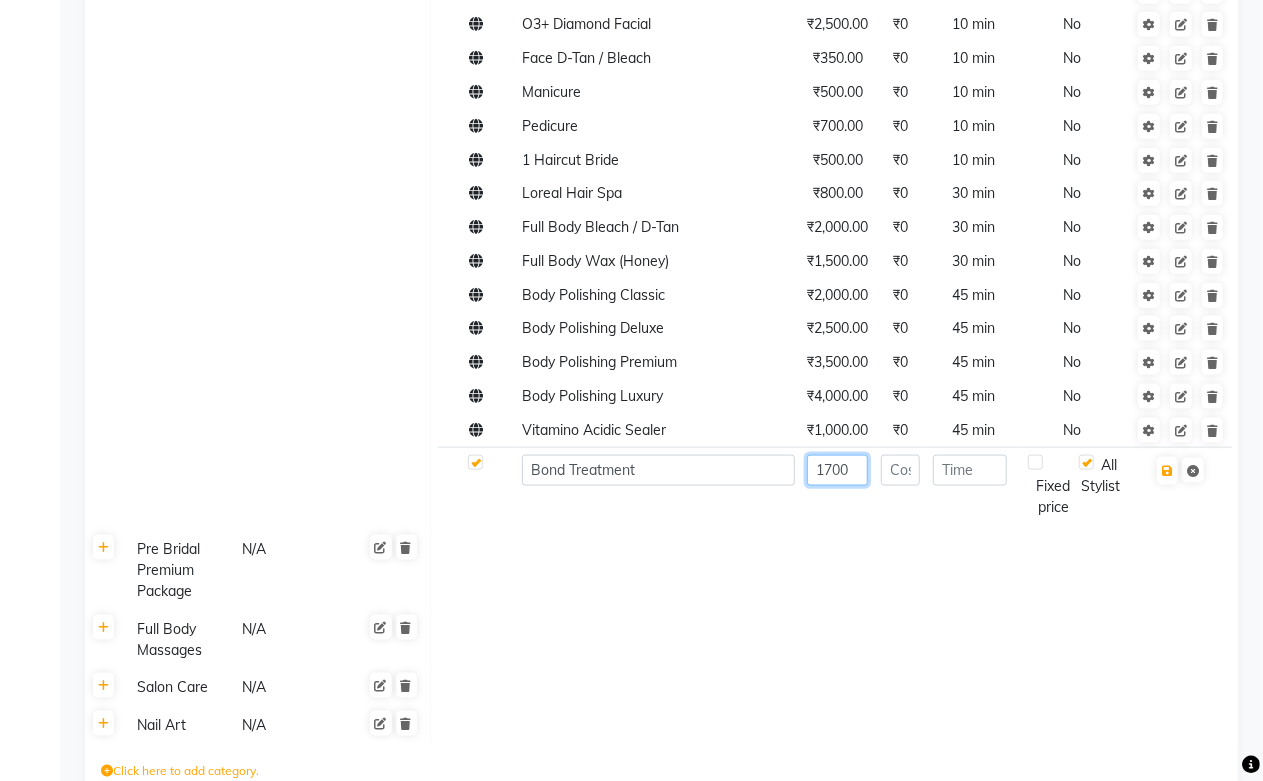 type on "1700" 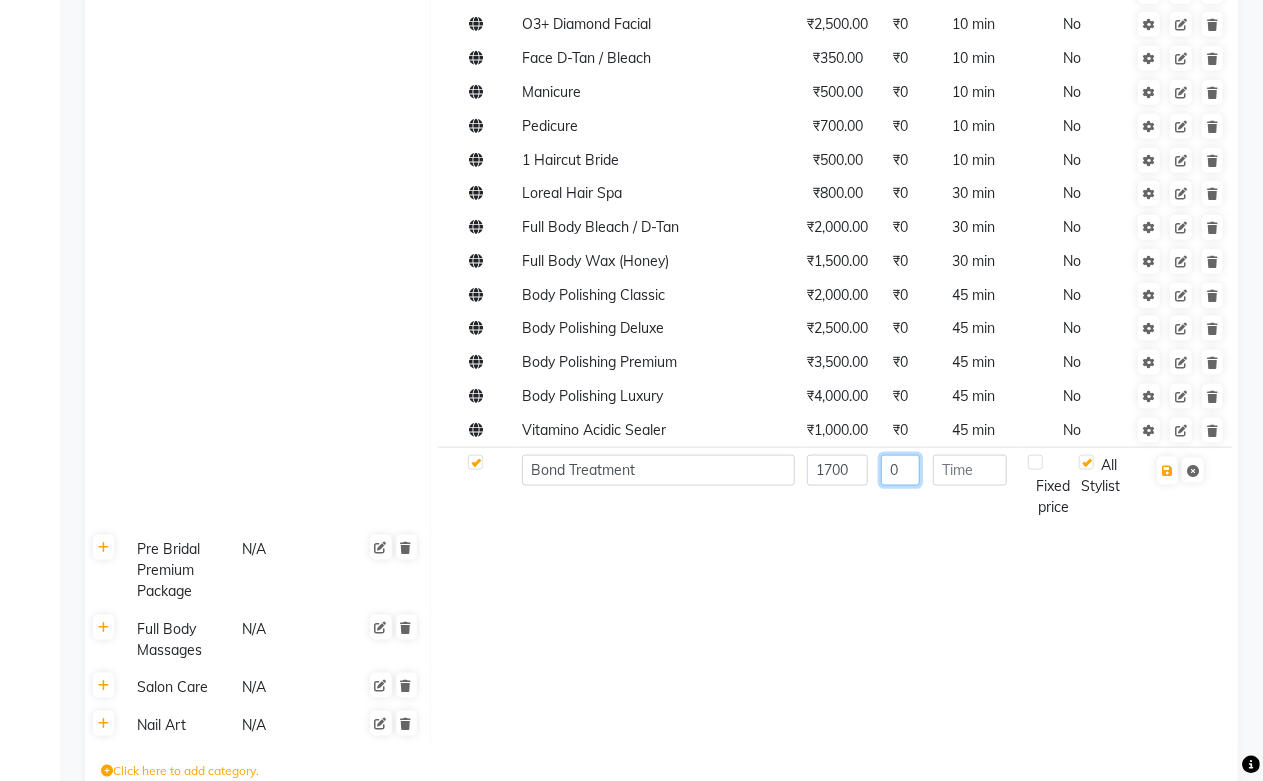 type on "0" 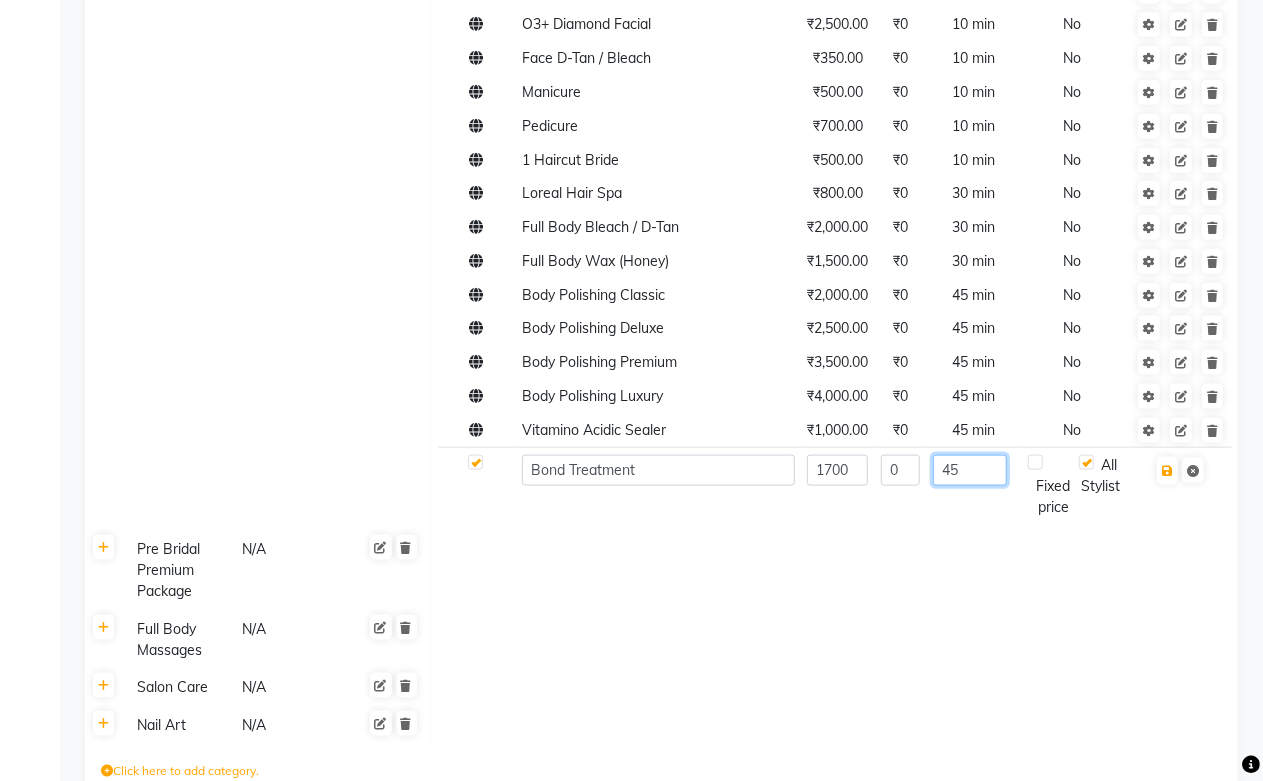 type on "45" 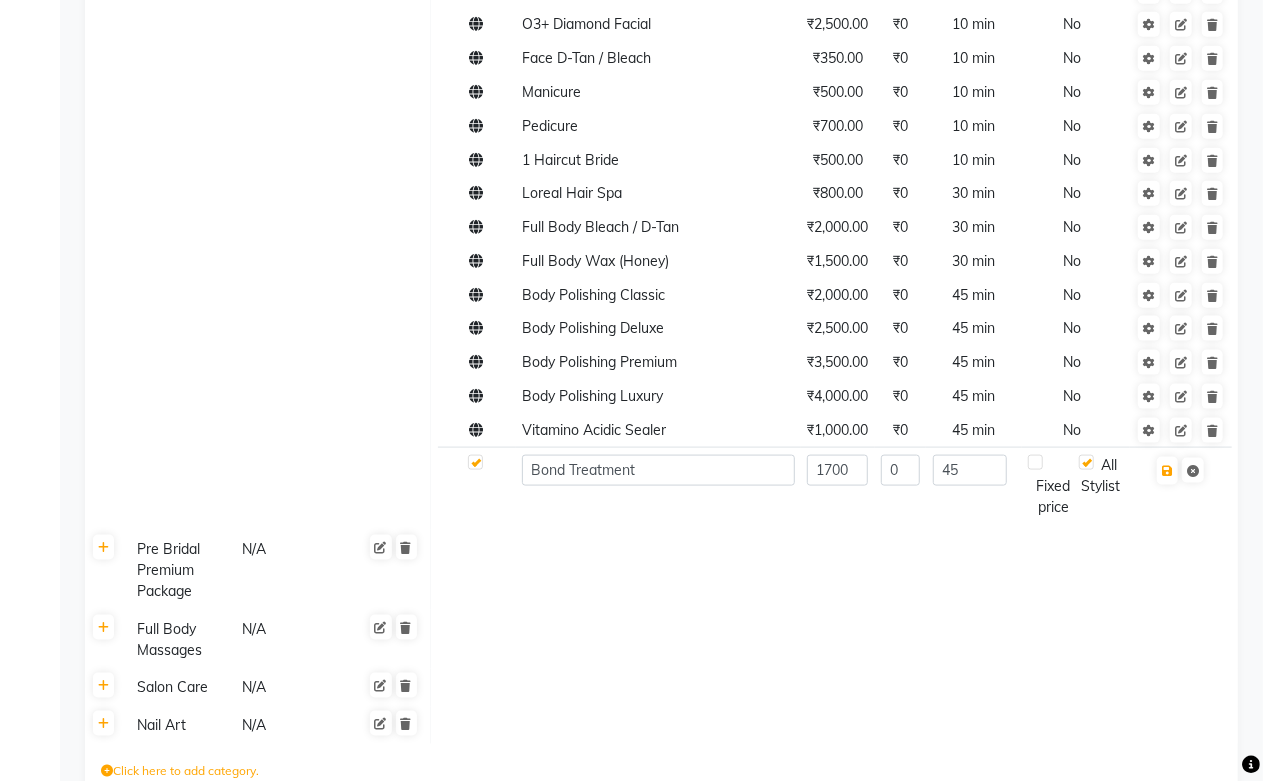 click 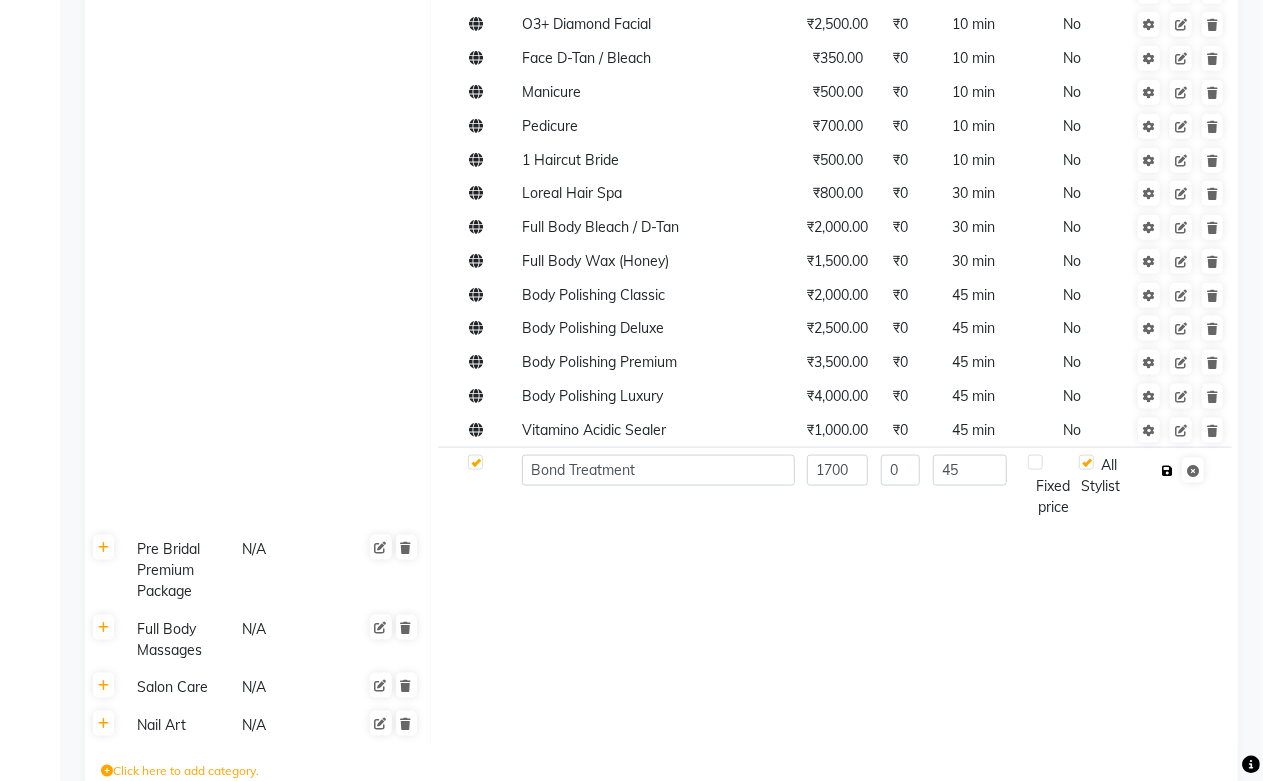 click at bounding box center (1167, 471) 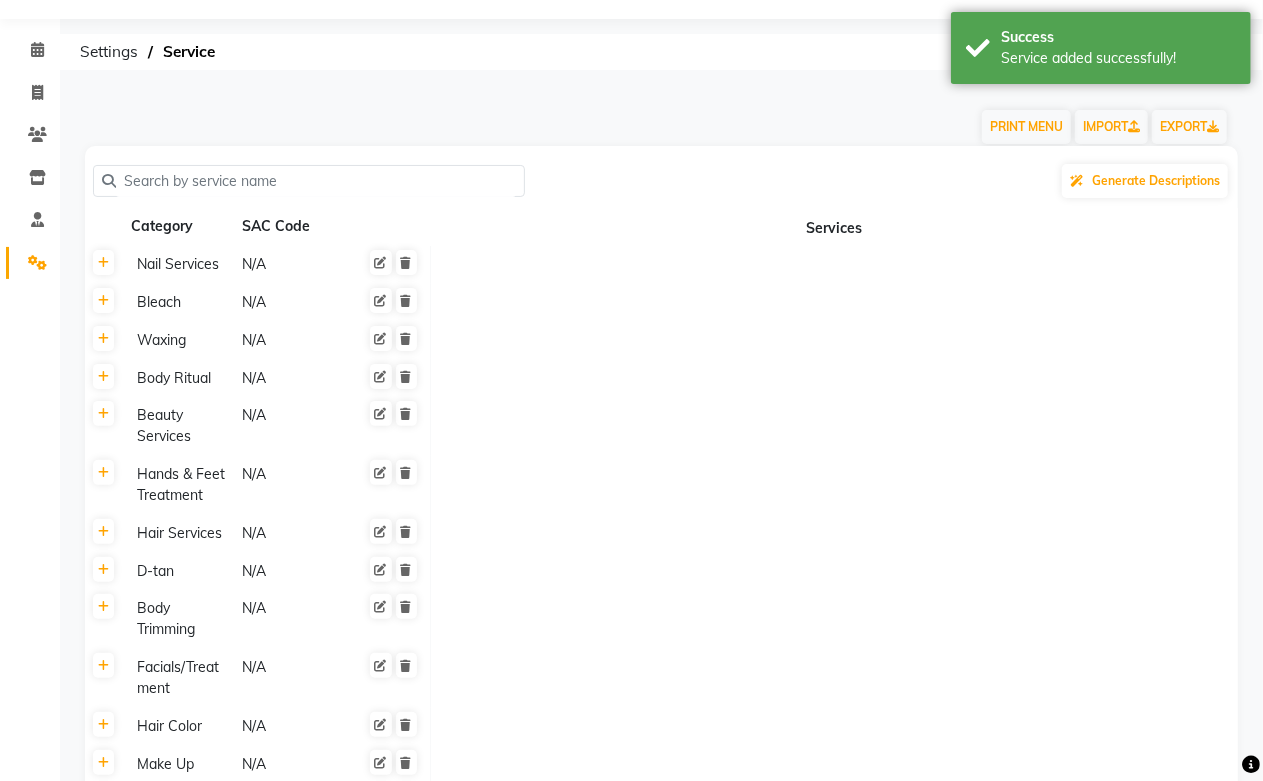 scroll, scrollTop: 0, scrollLeft: 0, axis: both 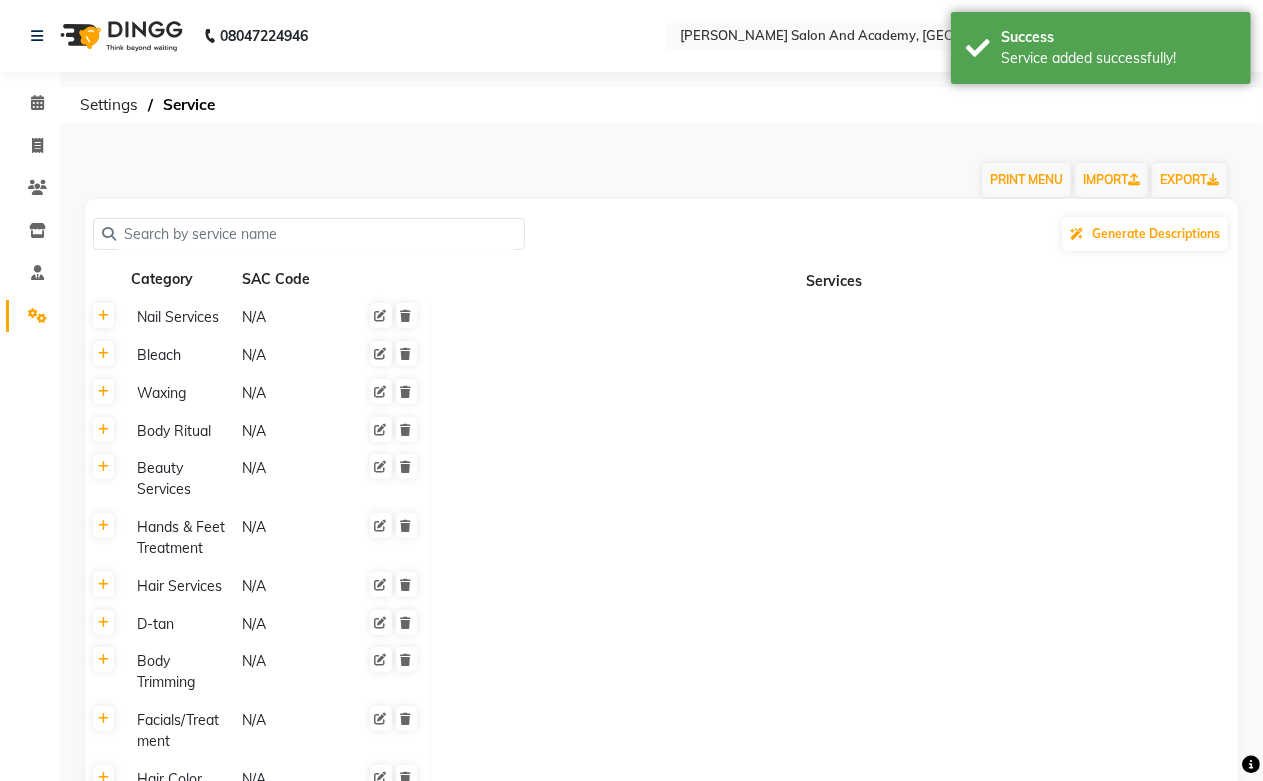 click 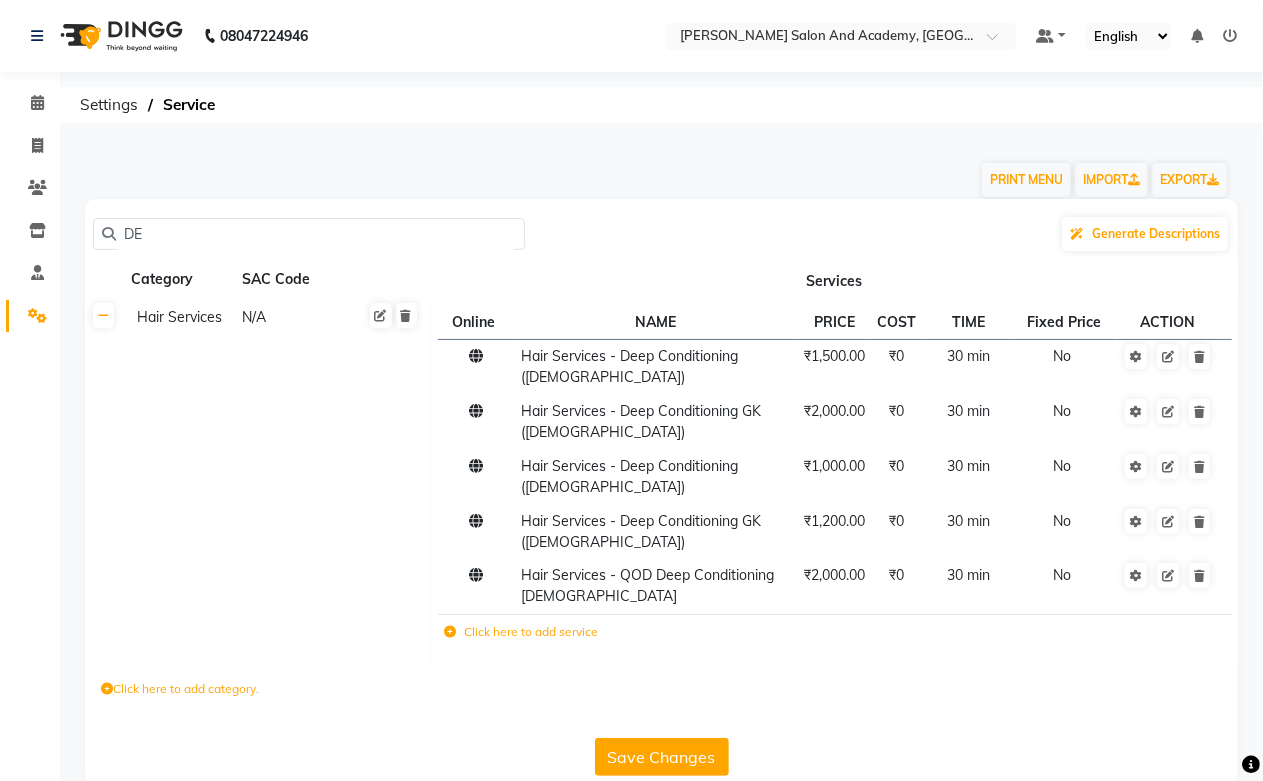 type on "D" 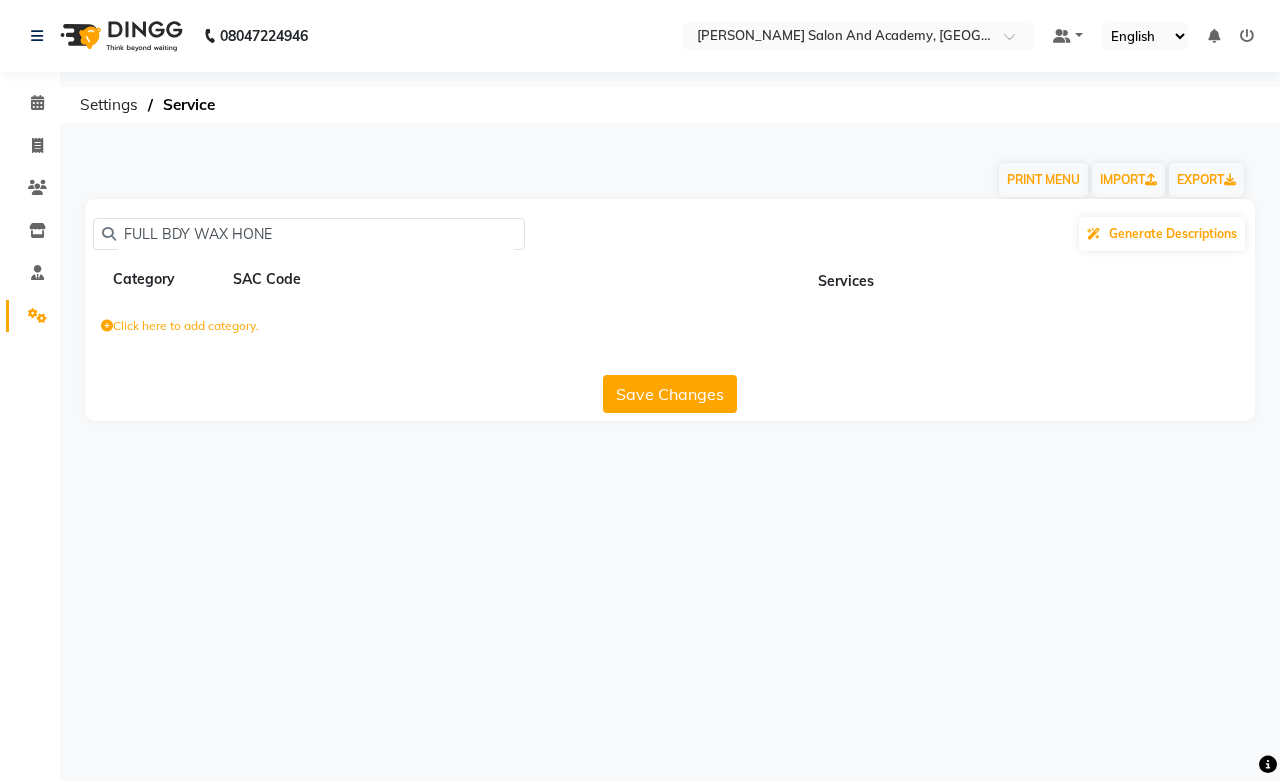 type on "FULL BDY WAX HONEY" 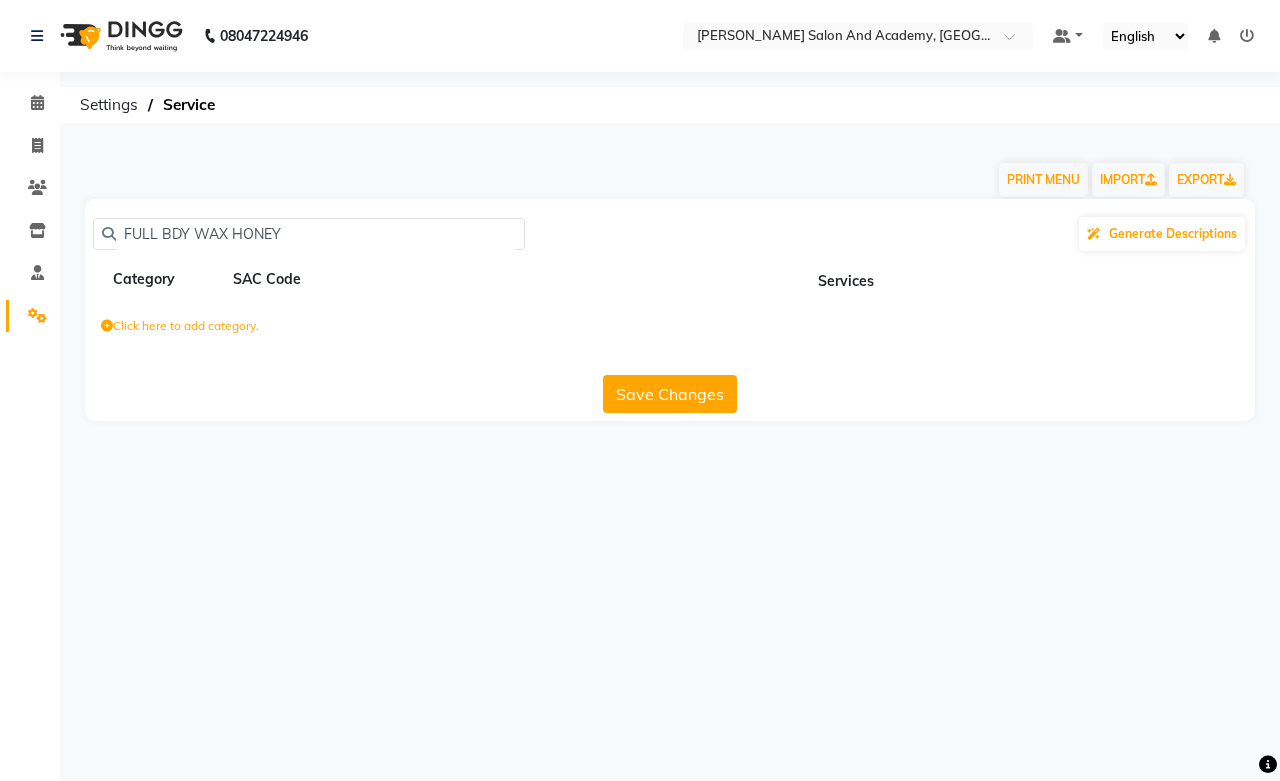 drag, startPoint x: 284, startPoint y: 224, endPoint x: 94, endPoint y: 221, distance: 190.02368 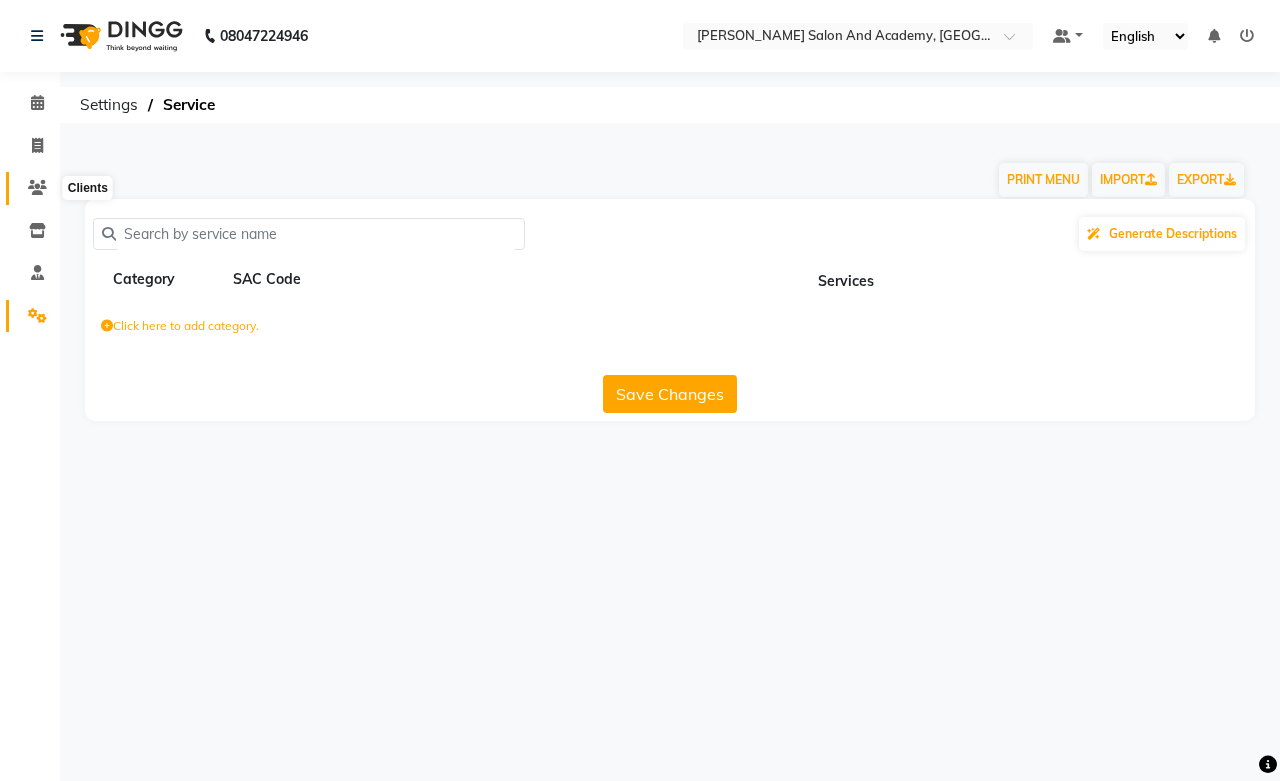 click 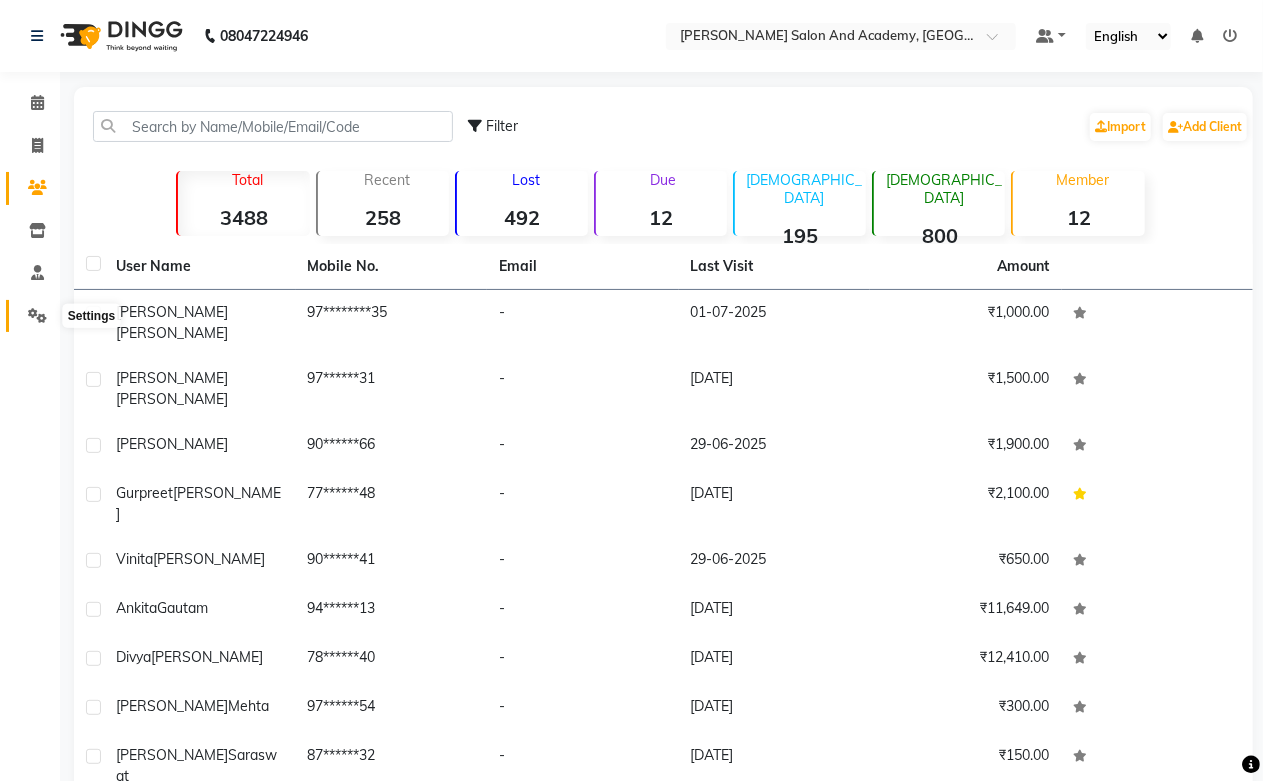click 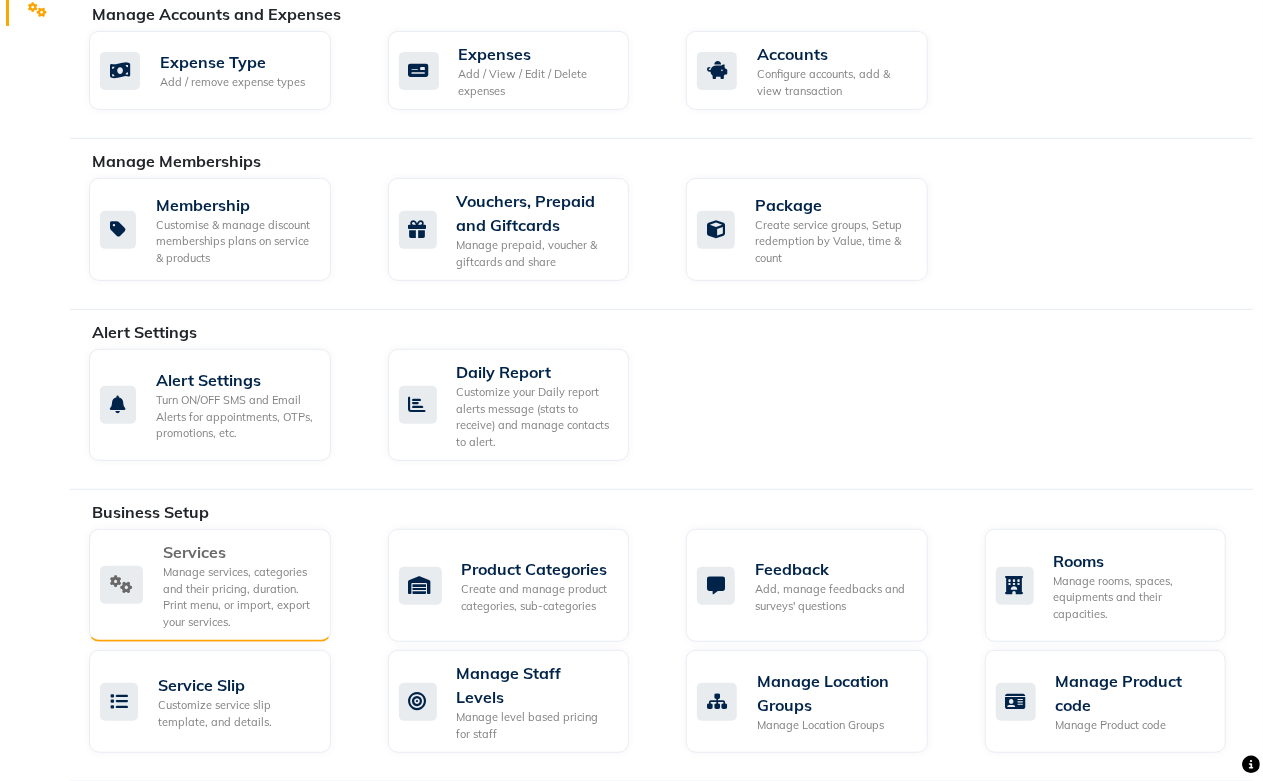 scroll, scrollTop: 333, scrollLeft: 0, axis: vertical 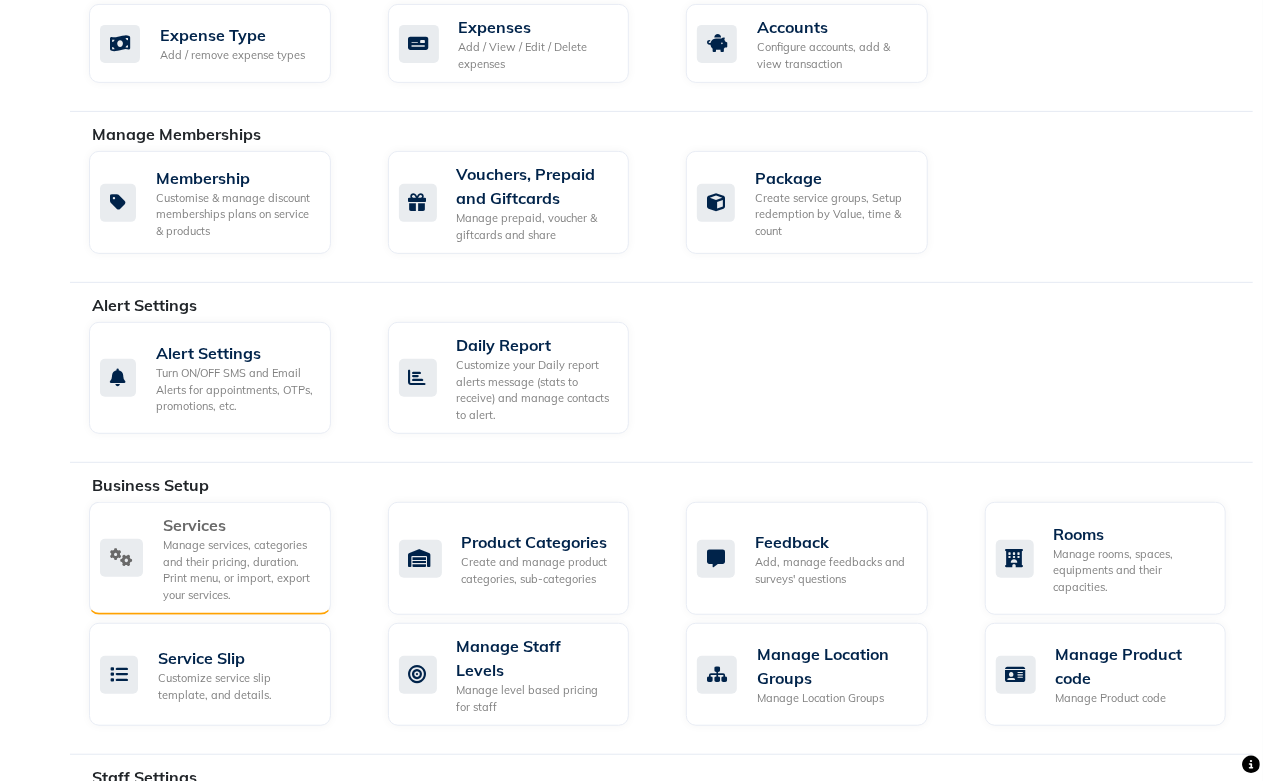 click on "Services" 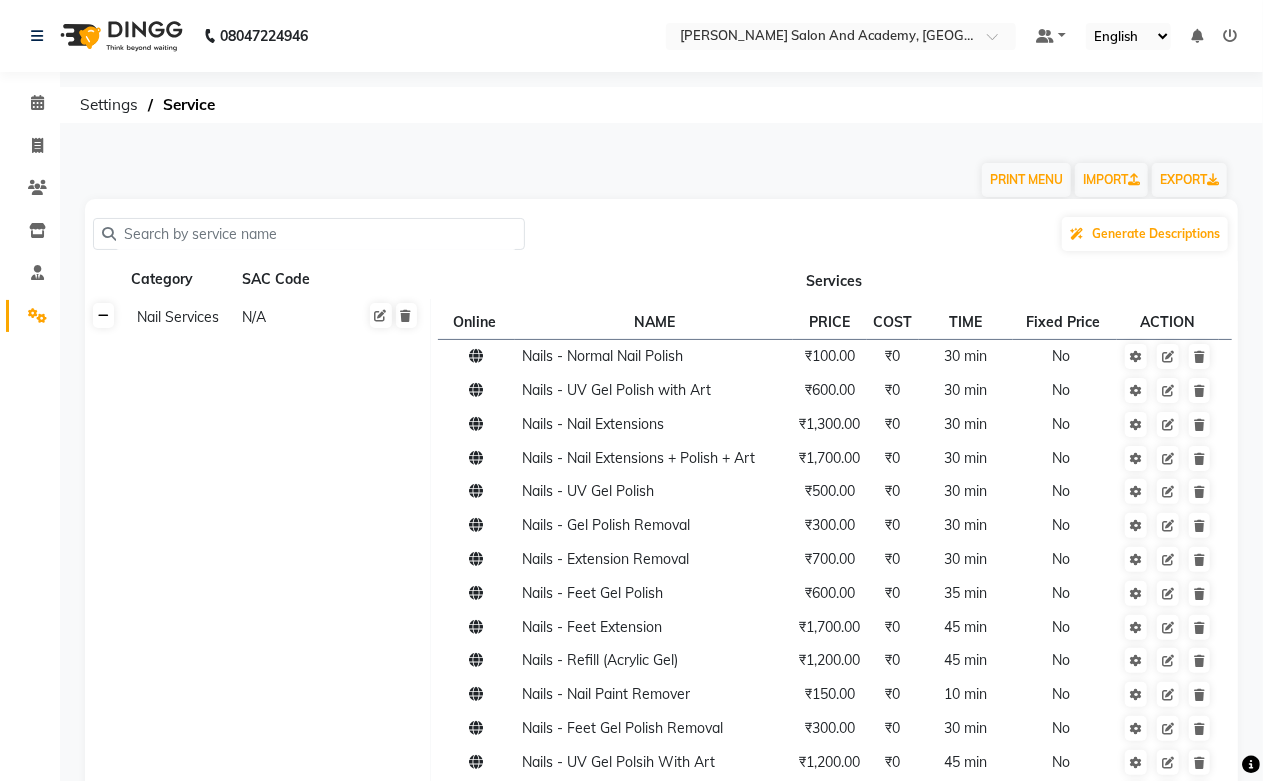 click 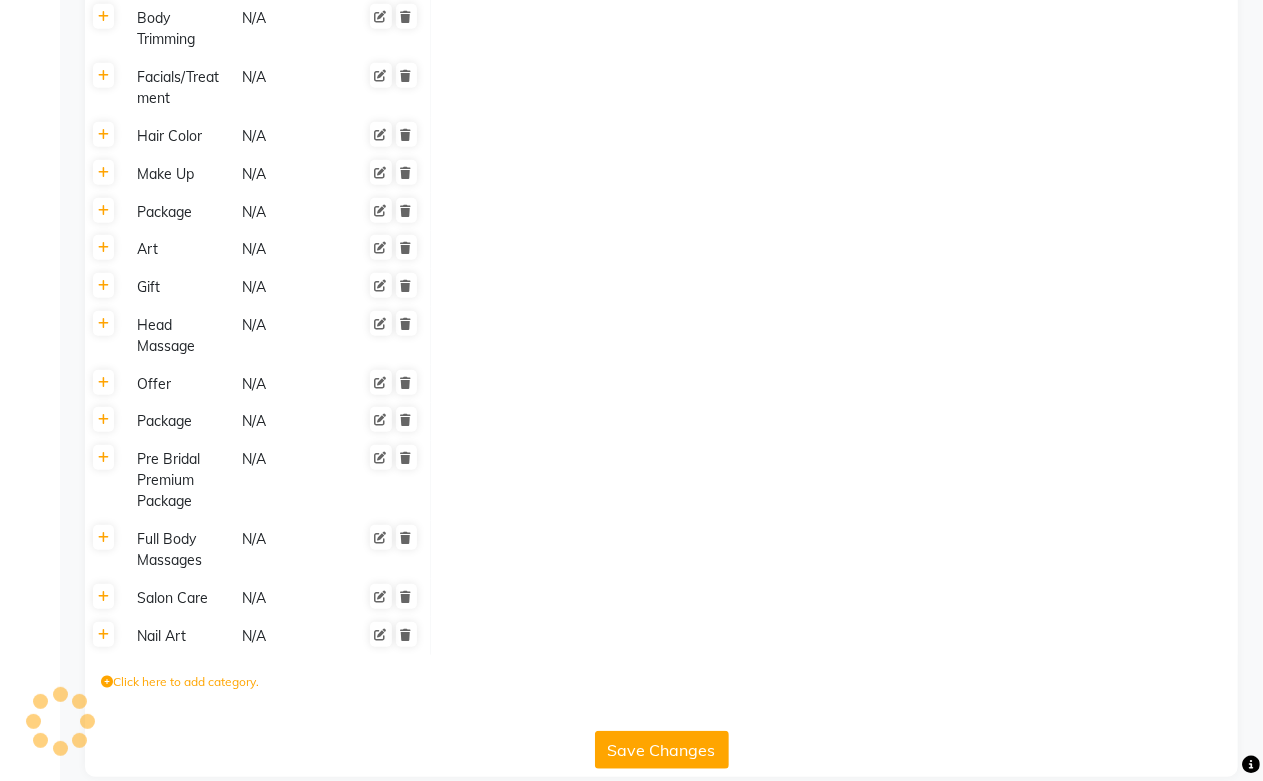 scroll, scrollTop: 666, scrollLeft: 0, axis: vertical 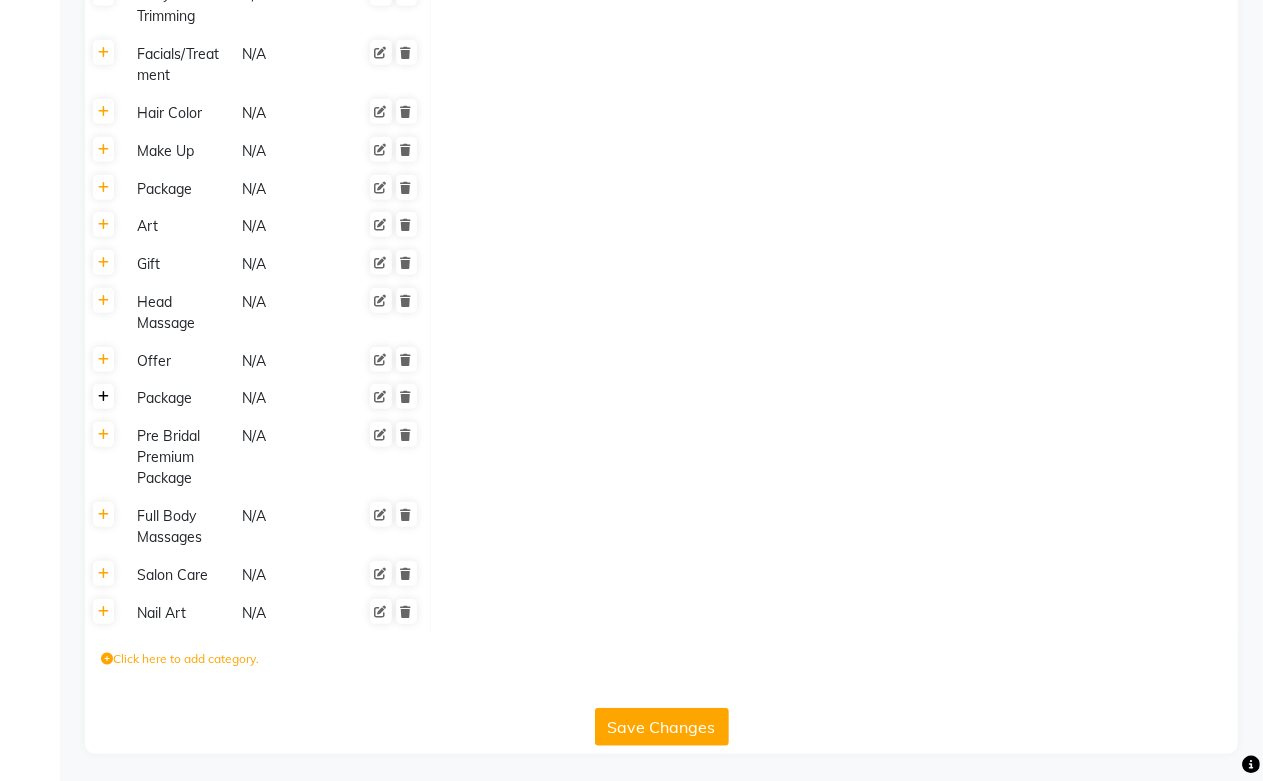 click 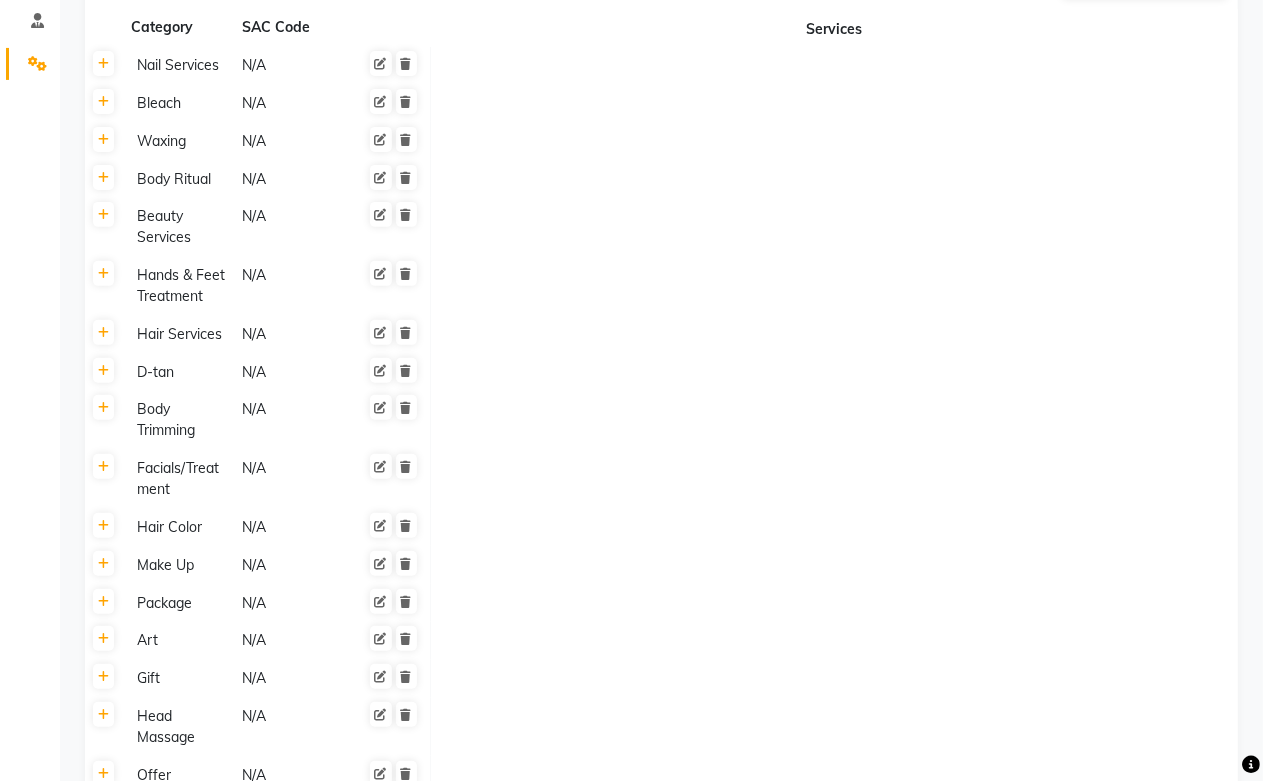 scroll, scrollTop: 0, scrollLeft: 0, axis: both 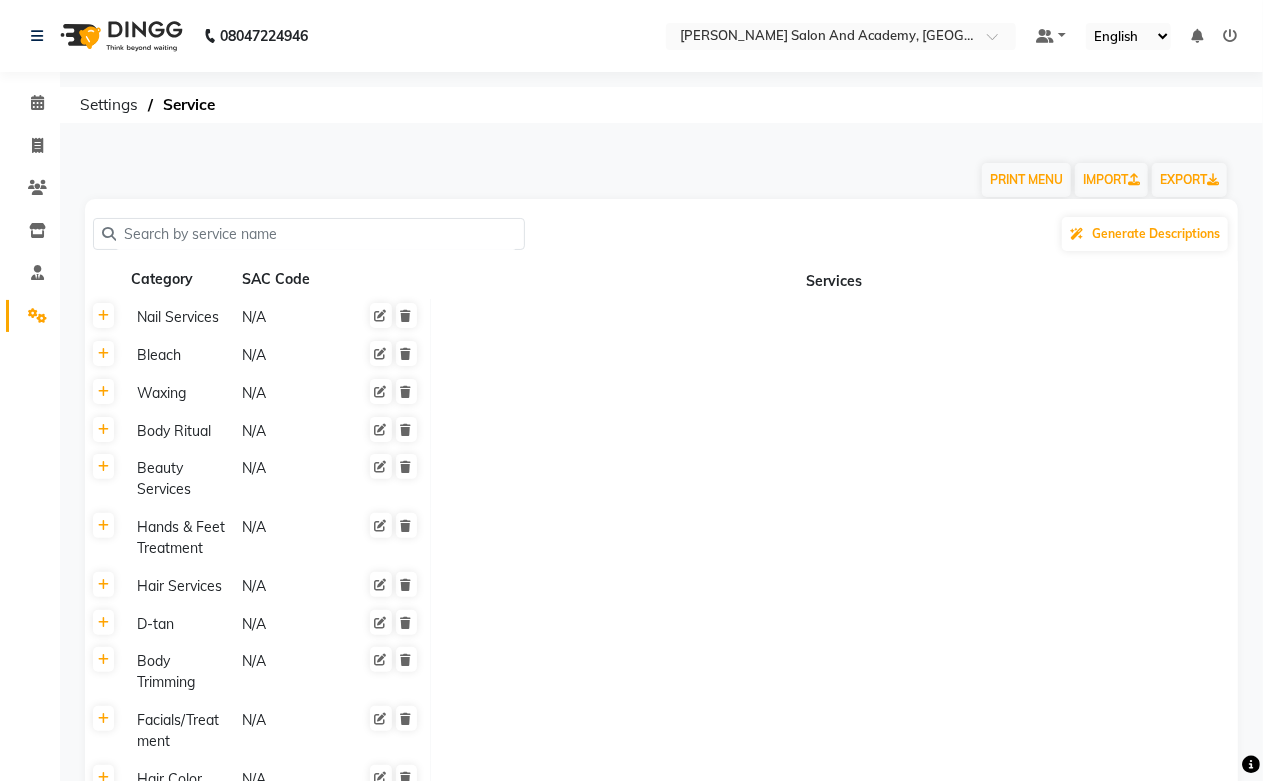 paste on "FULL BDY WAX HONEY" 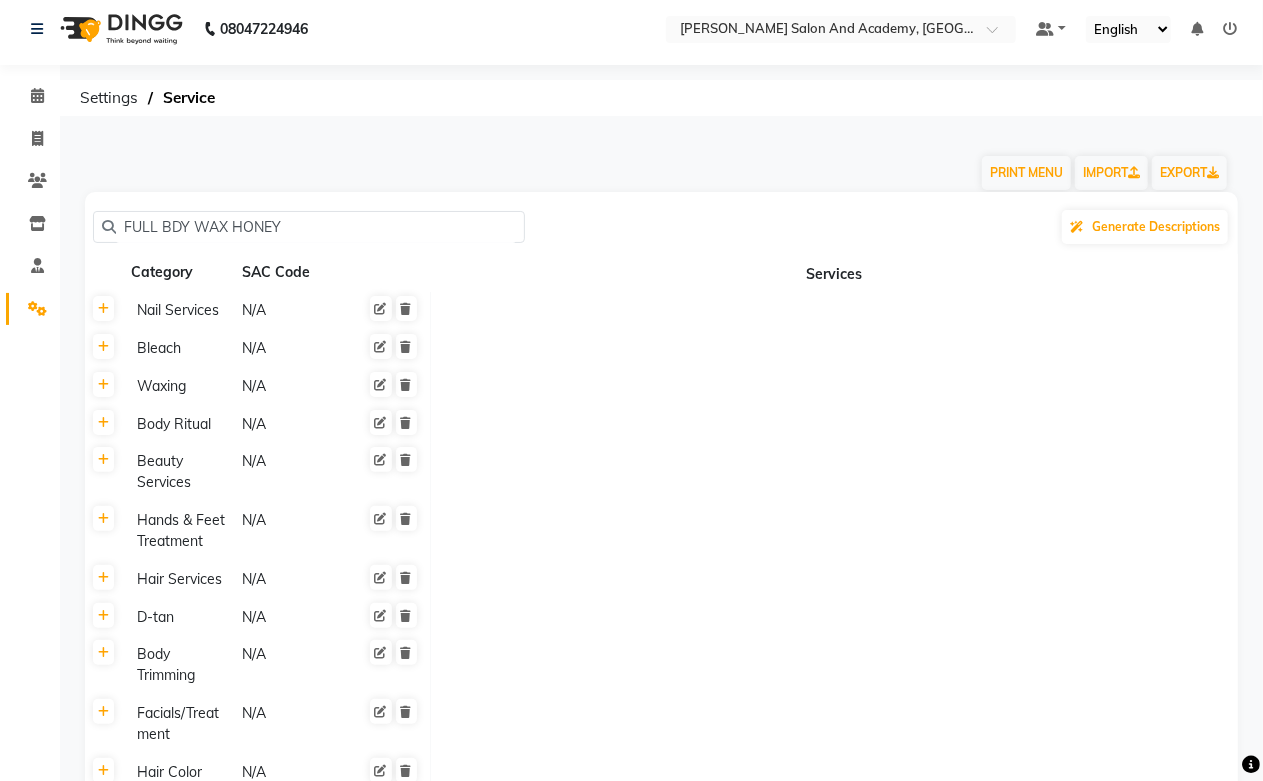 scroll, scrollTop: 0, scrollLeft: 0, axis: both 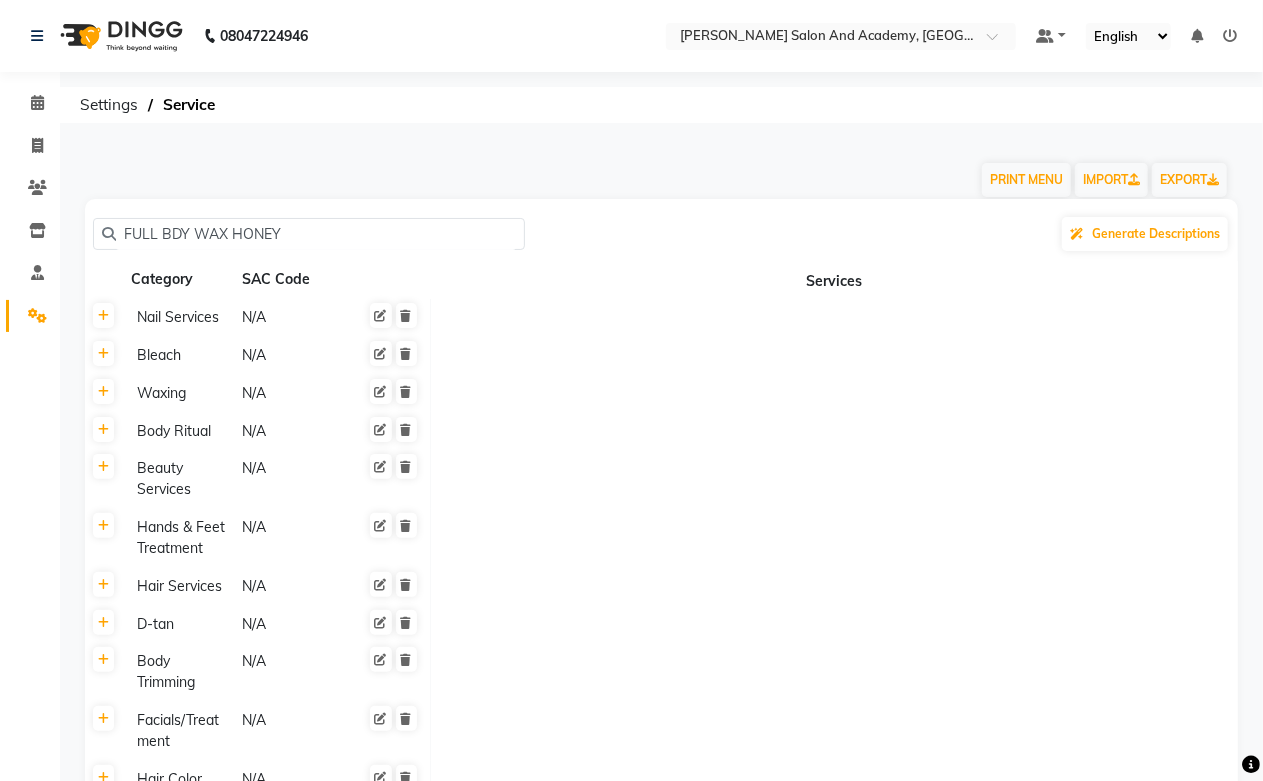 drag, startPoint x: 302, startPoint y: 226, endPoint x: 114, endPoint y: 227, distance: 188.00266 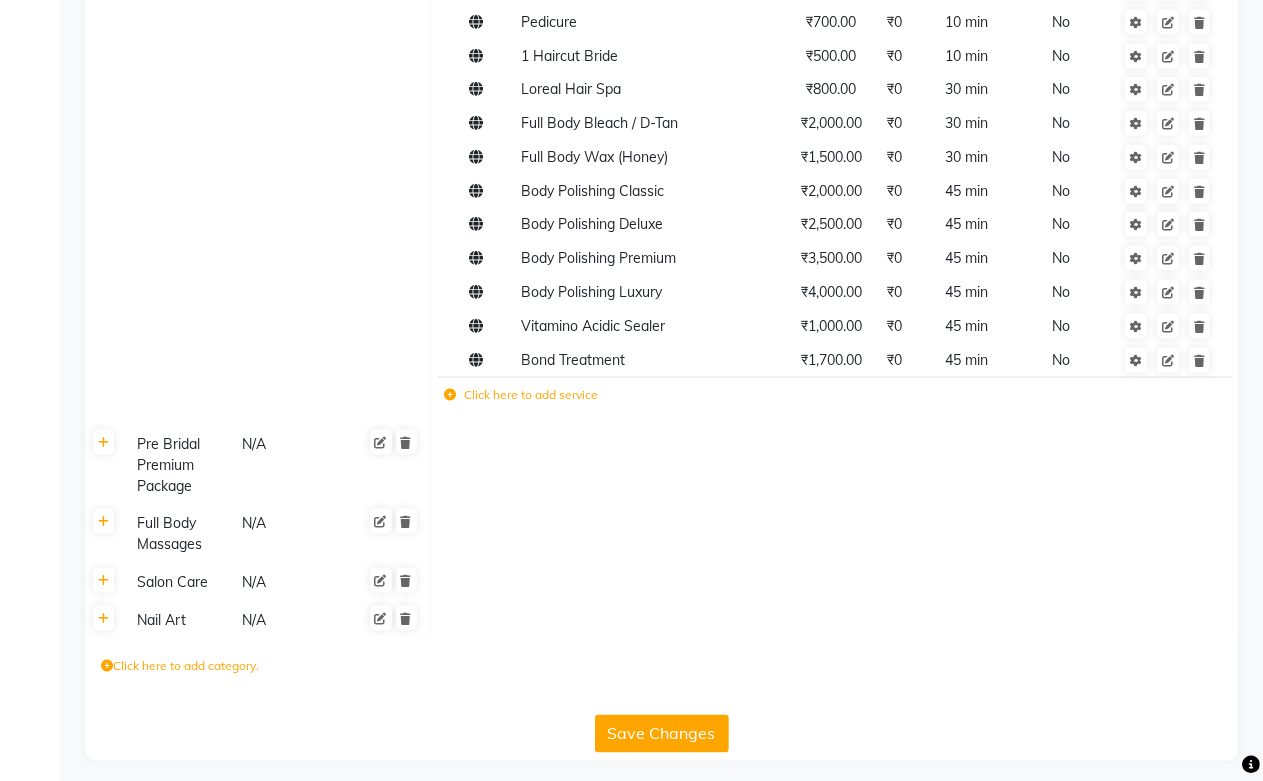 scroll, scrollTop: 1222, scrollLeft: 0, axis: vertical 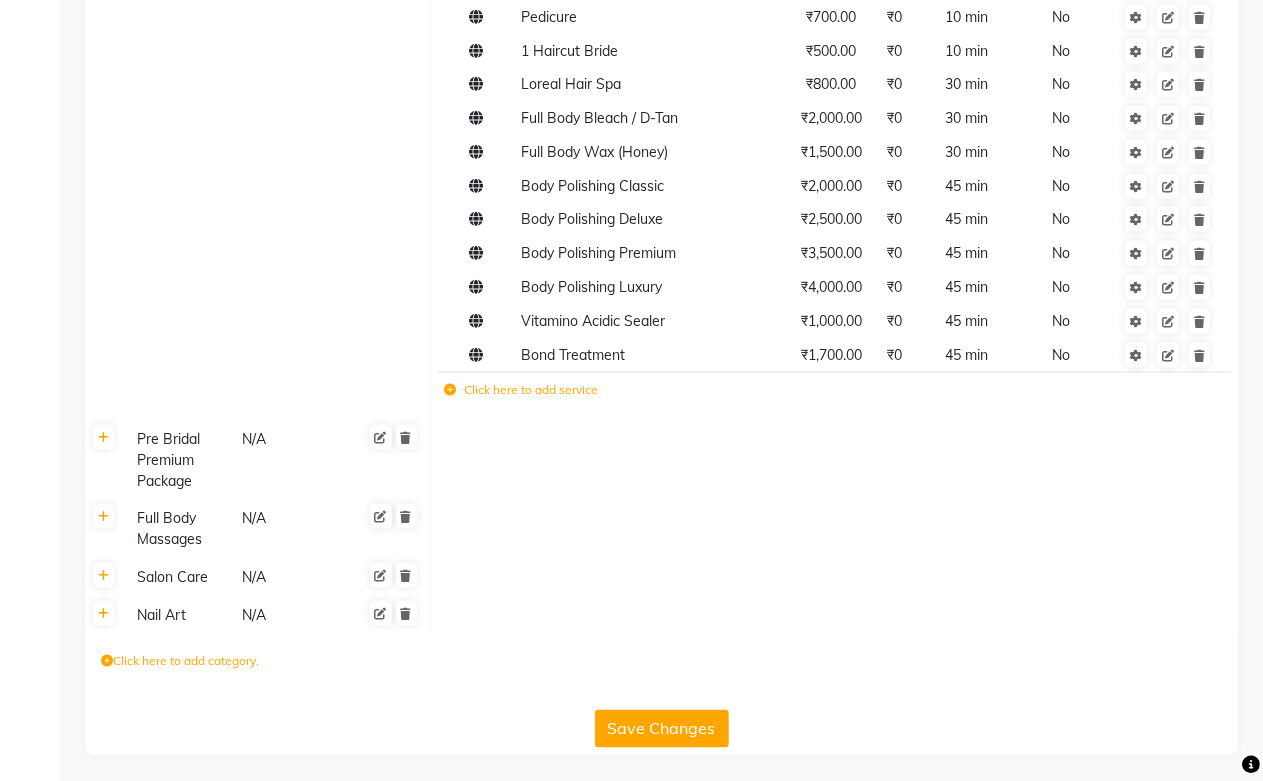 click 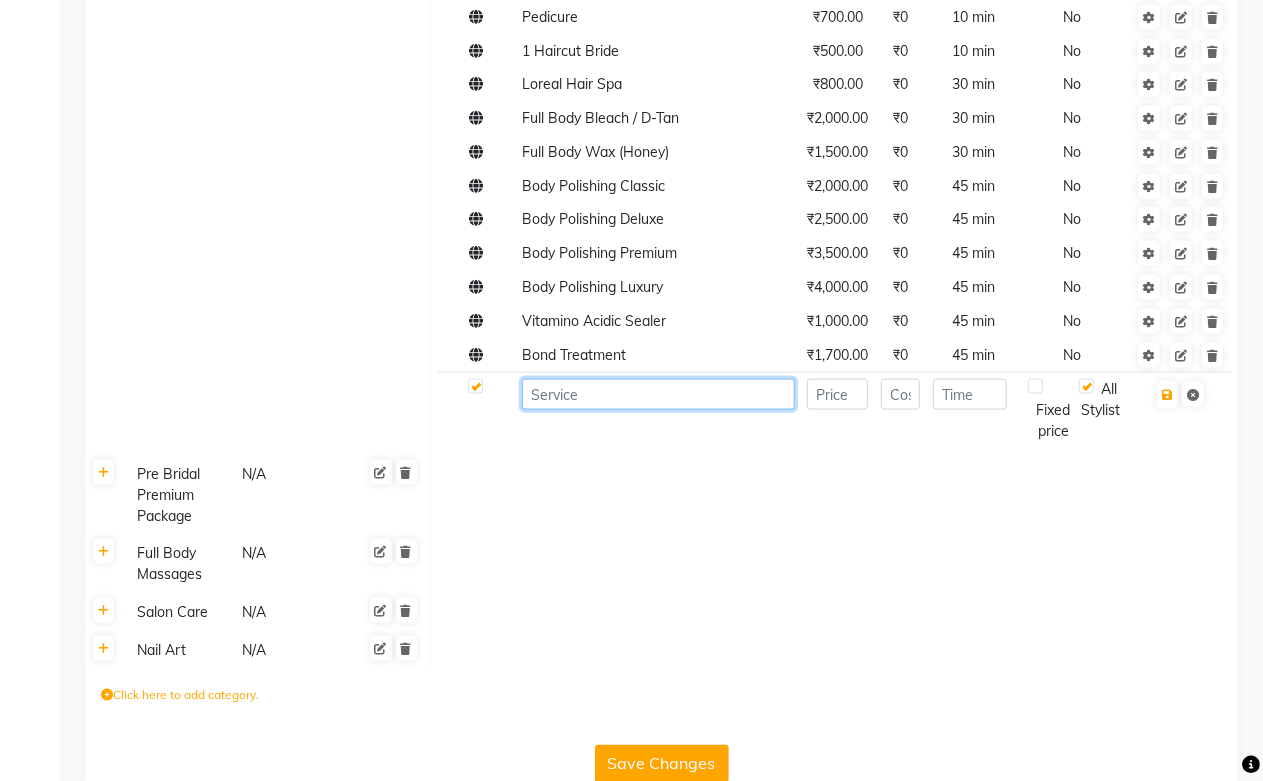 paste on "FULL BDY WAX HONEY" 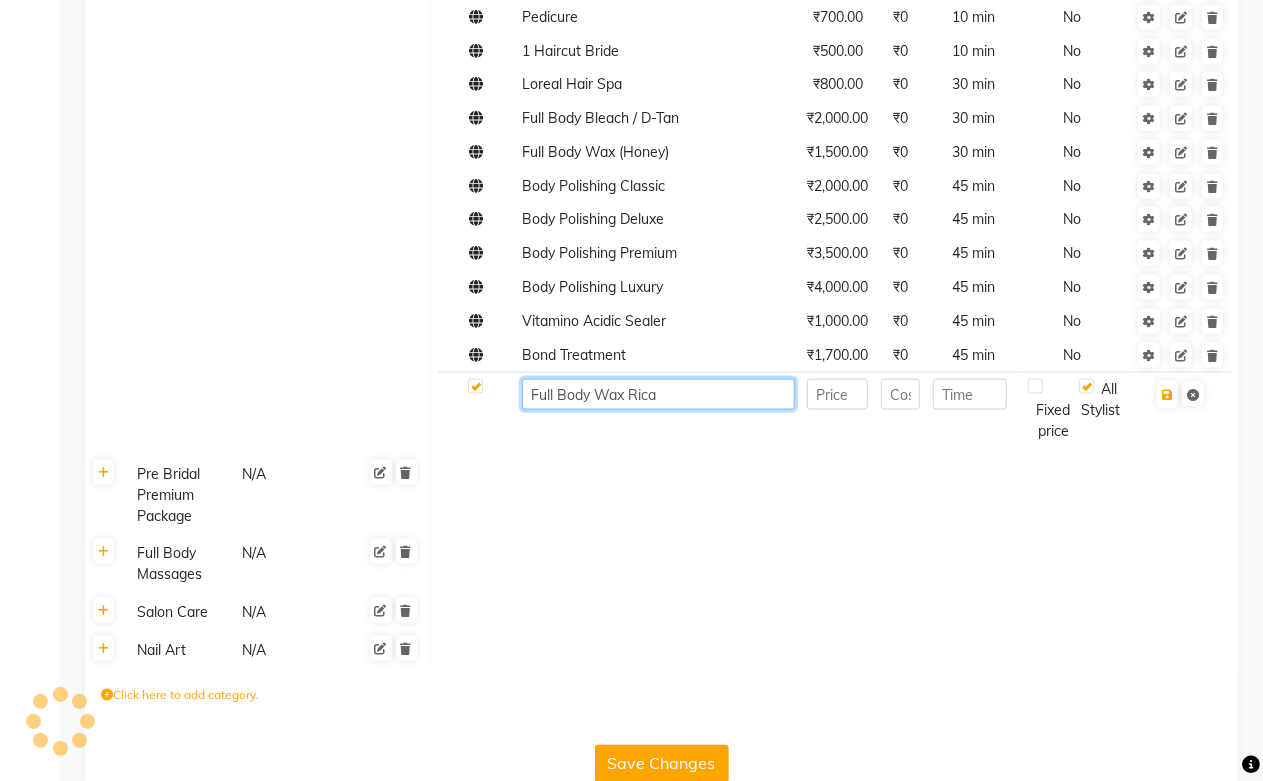 type on "Full Body Wax Rica" 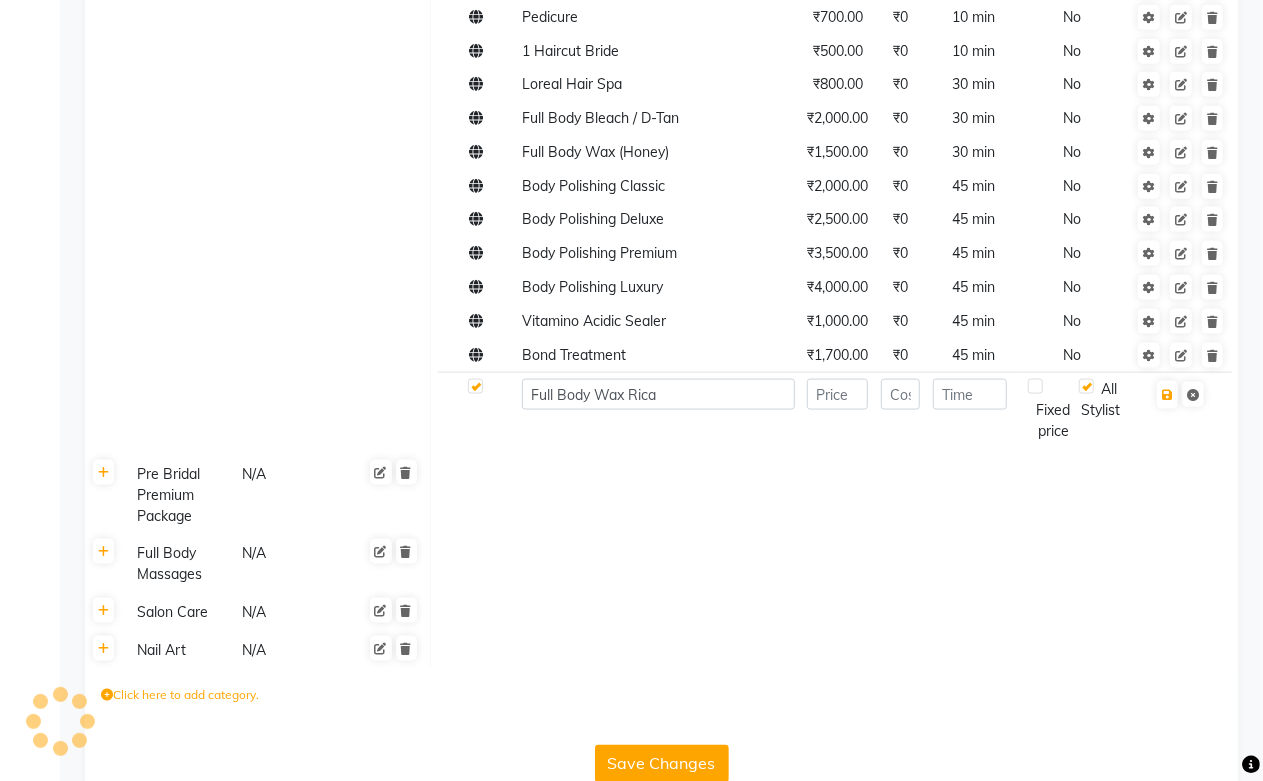 click 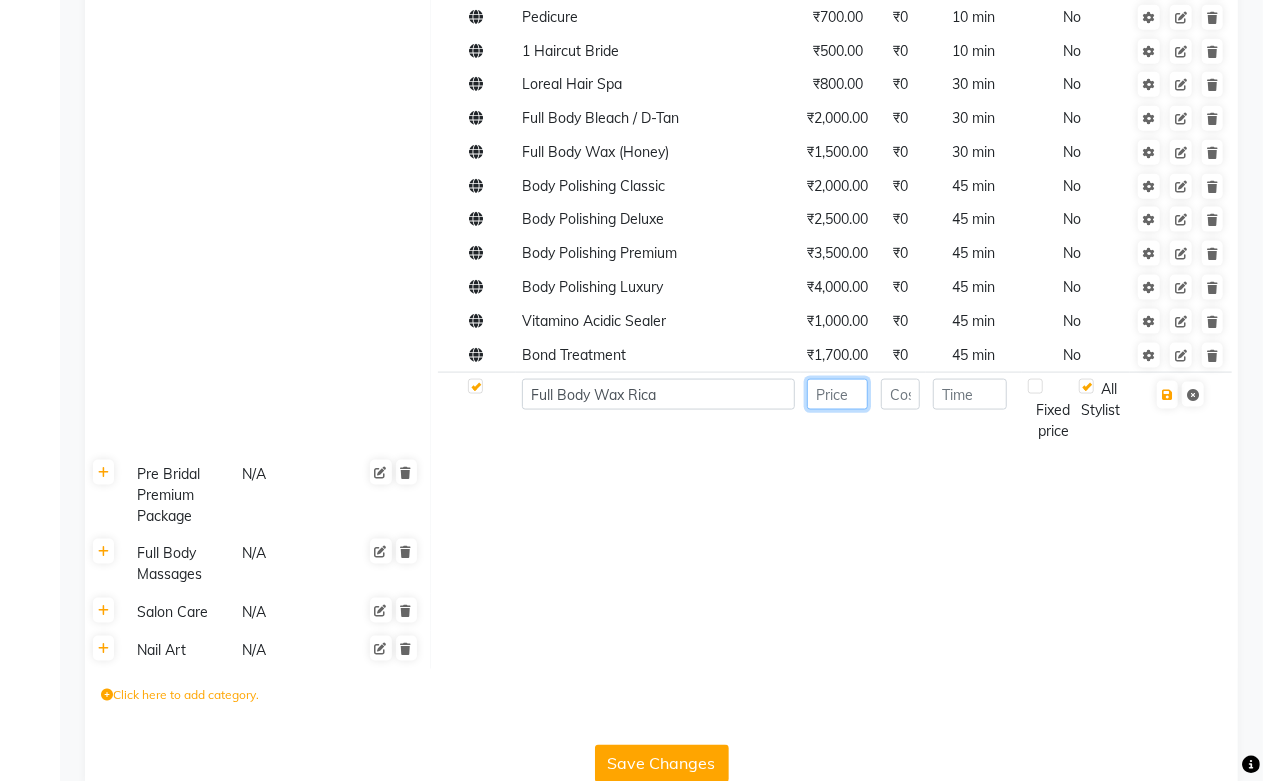 click 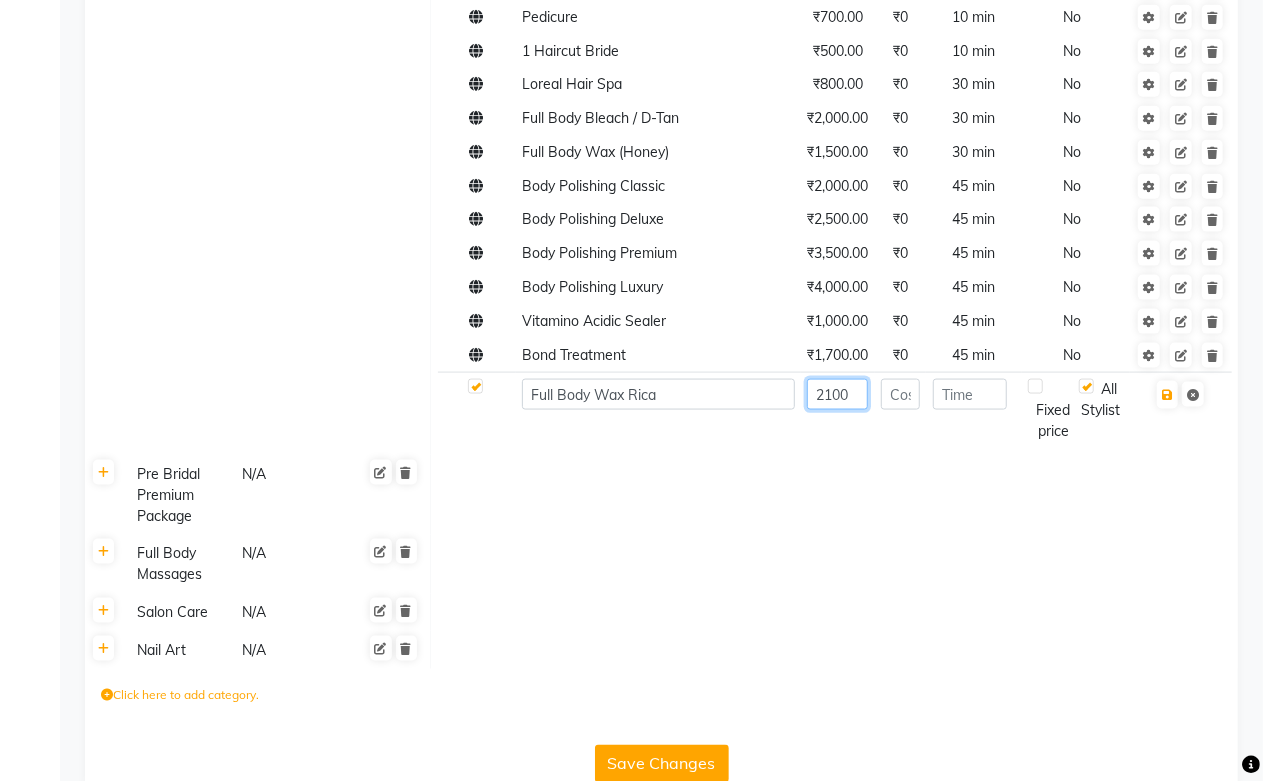 type on "2100" 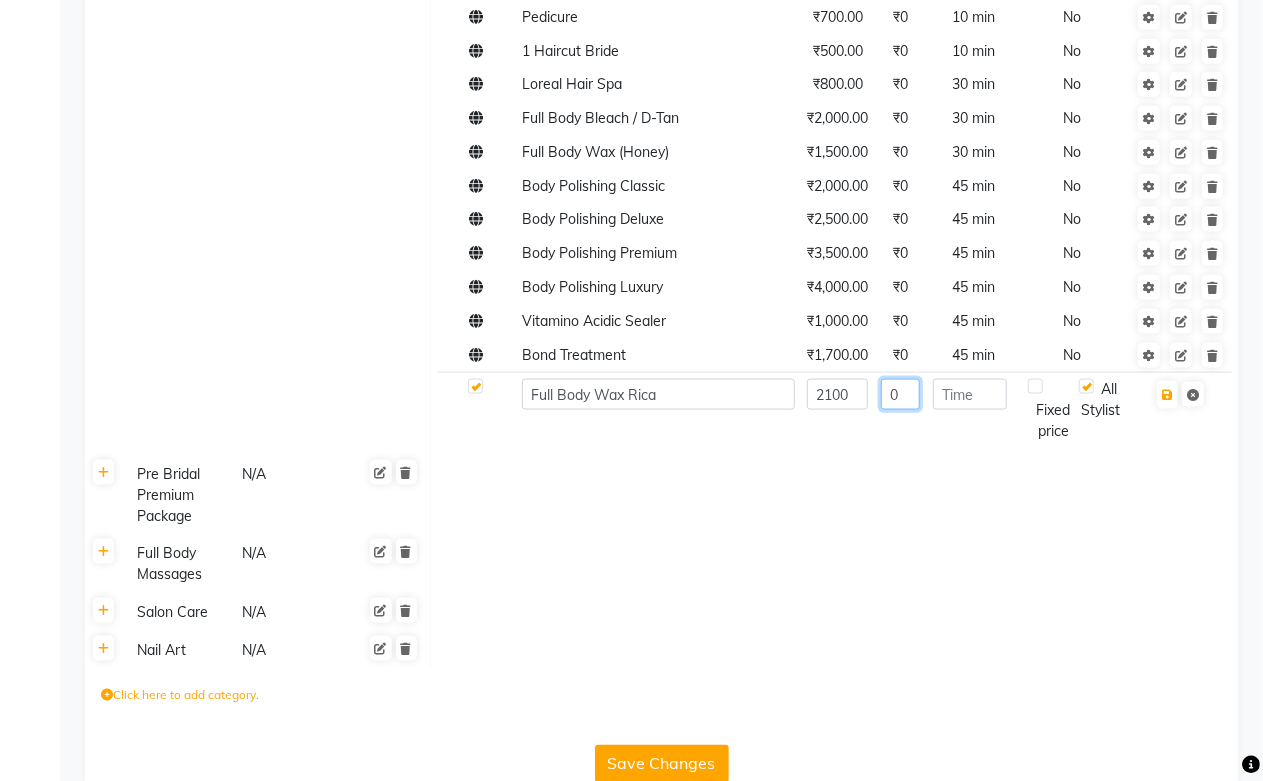 type on "0" 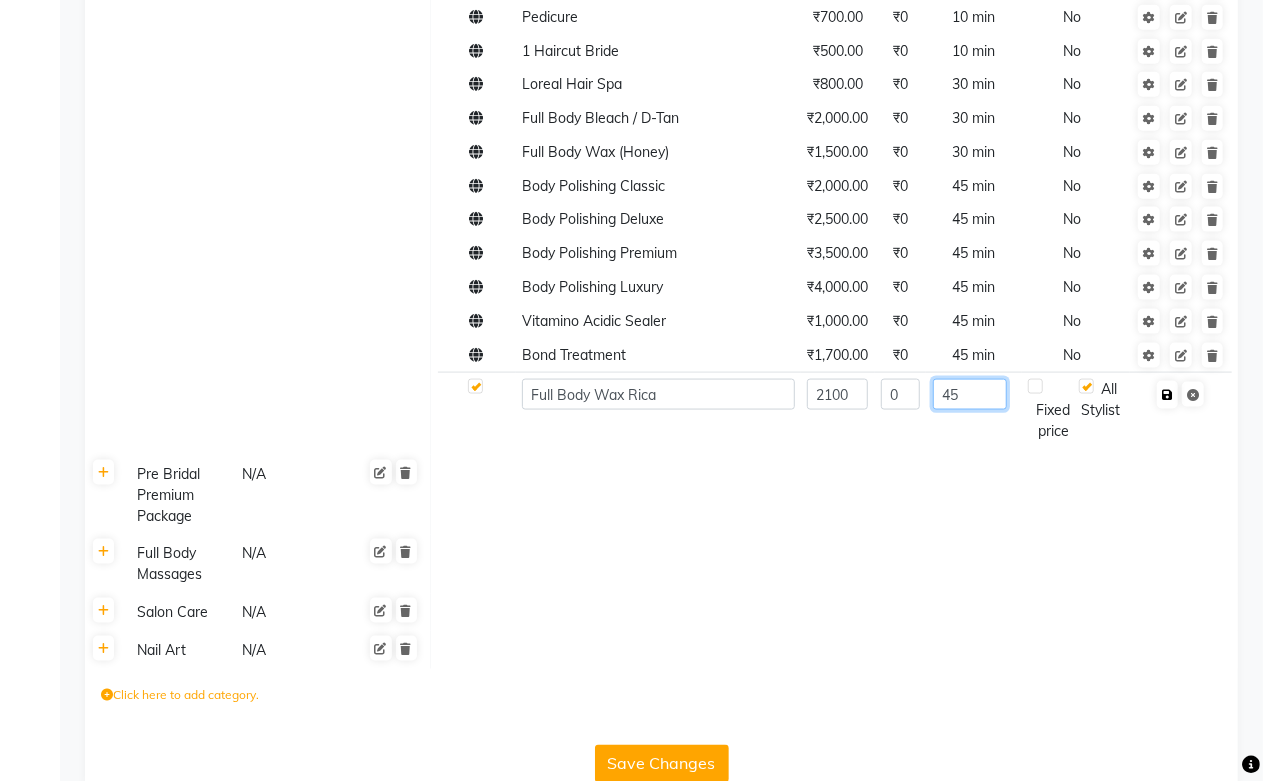type on "45" 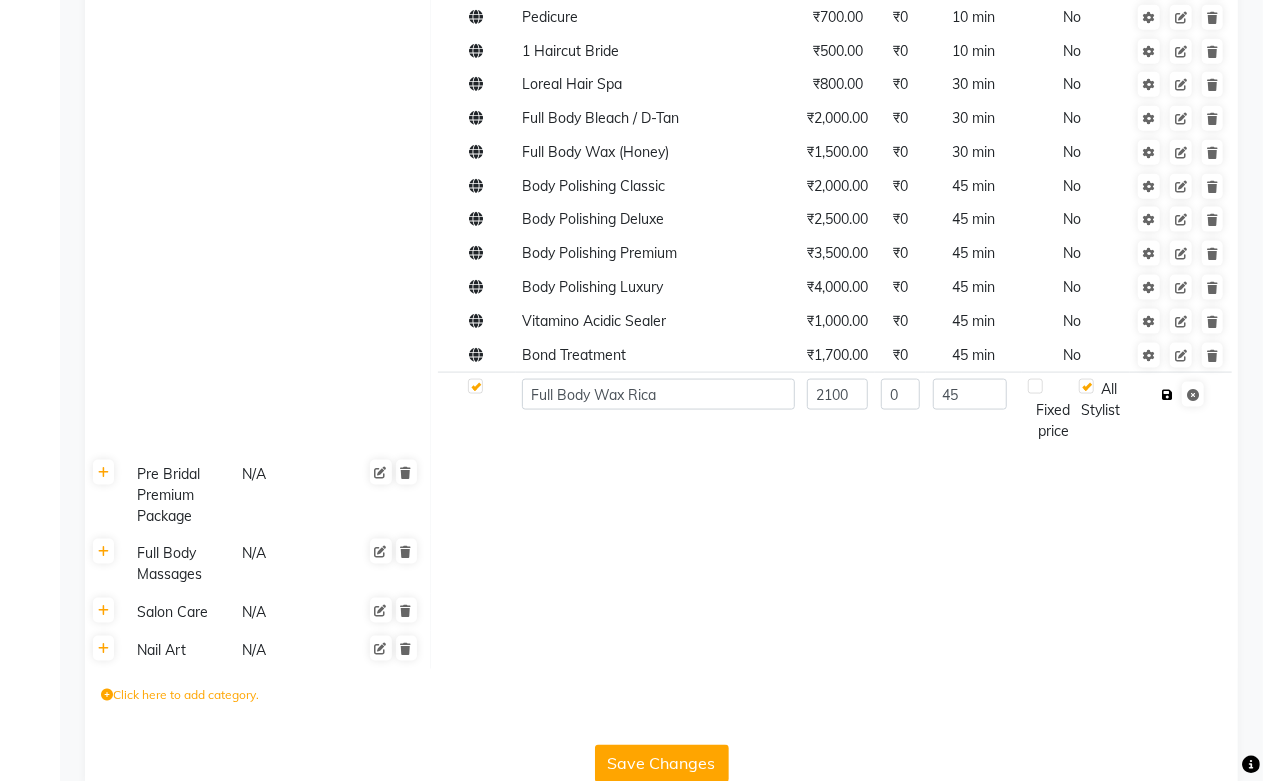 click at bounding box center (1167, 395) 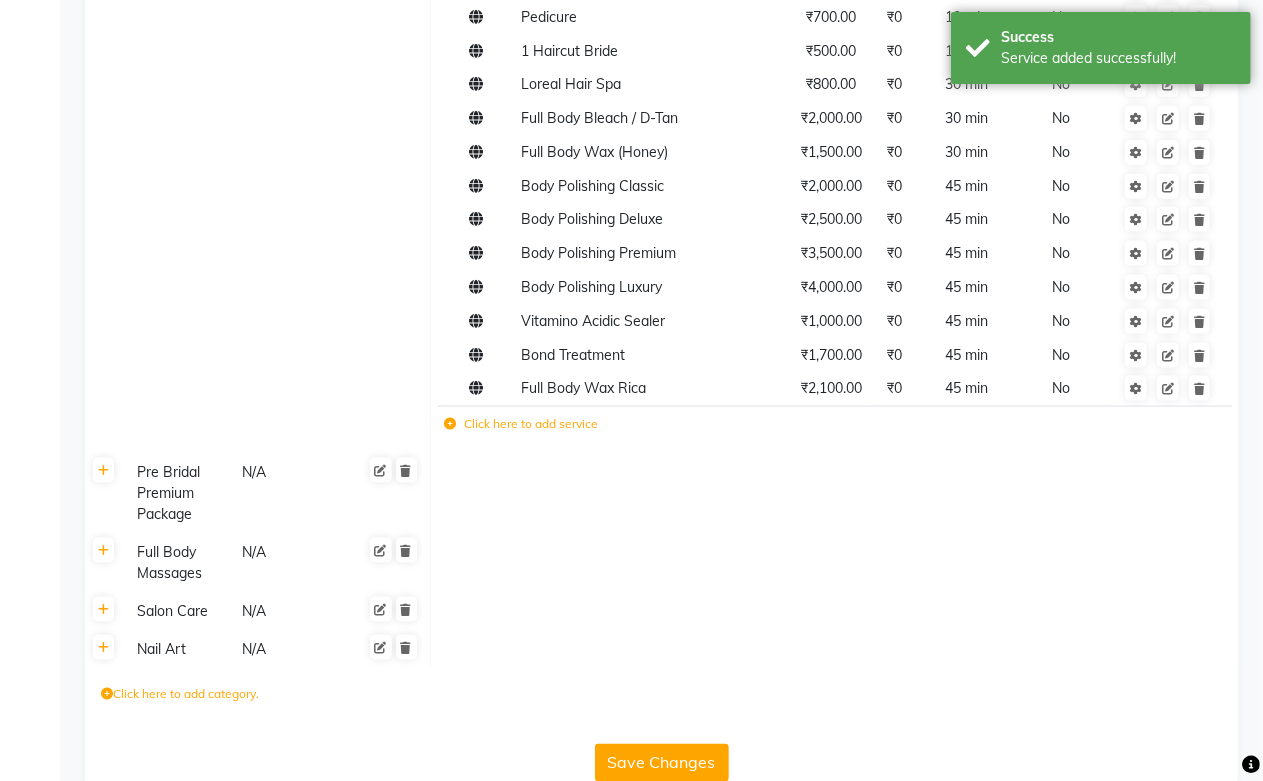 click on "Save Changes" 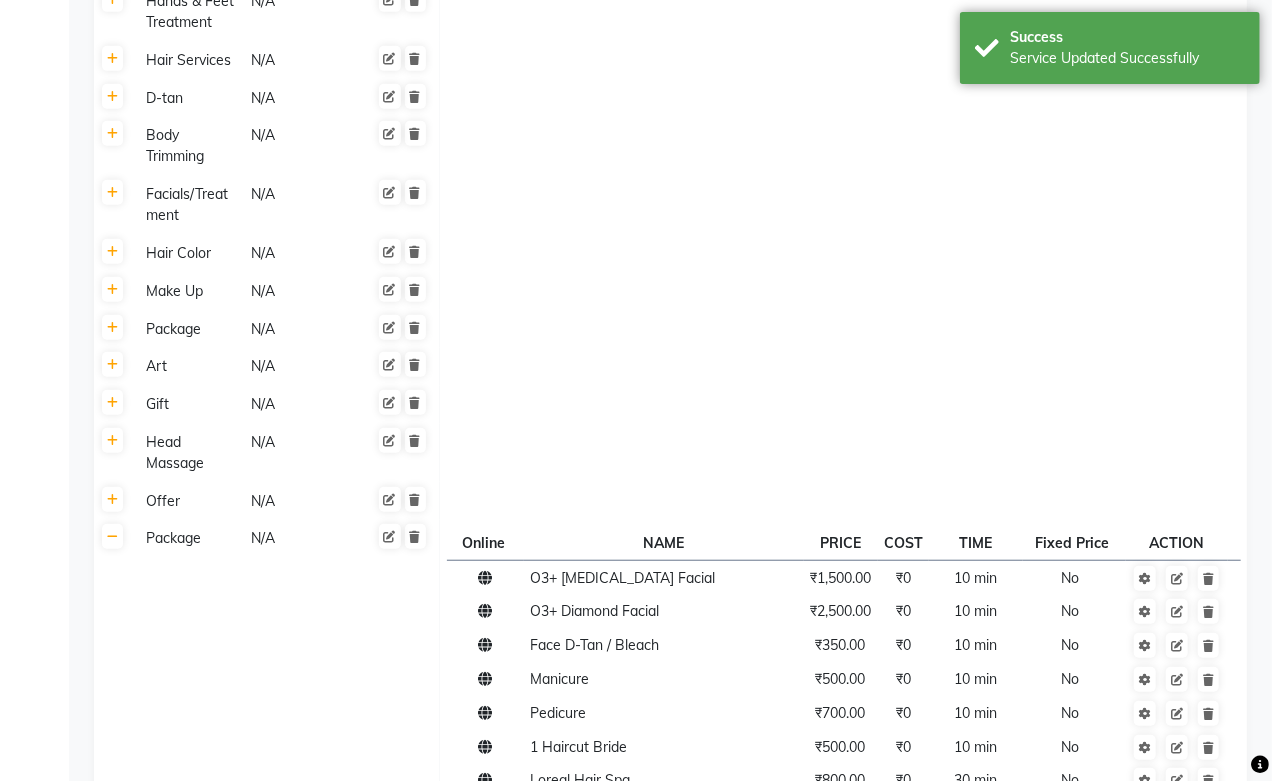 scroll, scrollTop: 0, scrollLeft: 0, axis: both 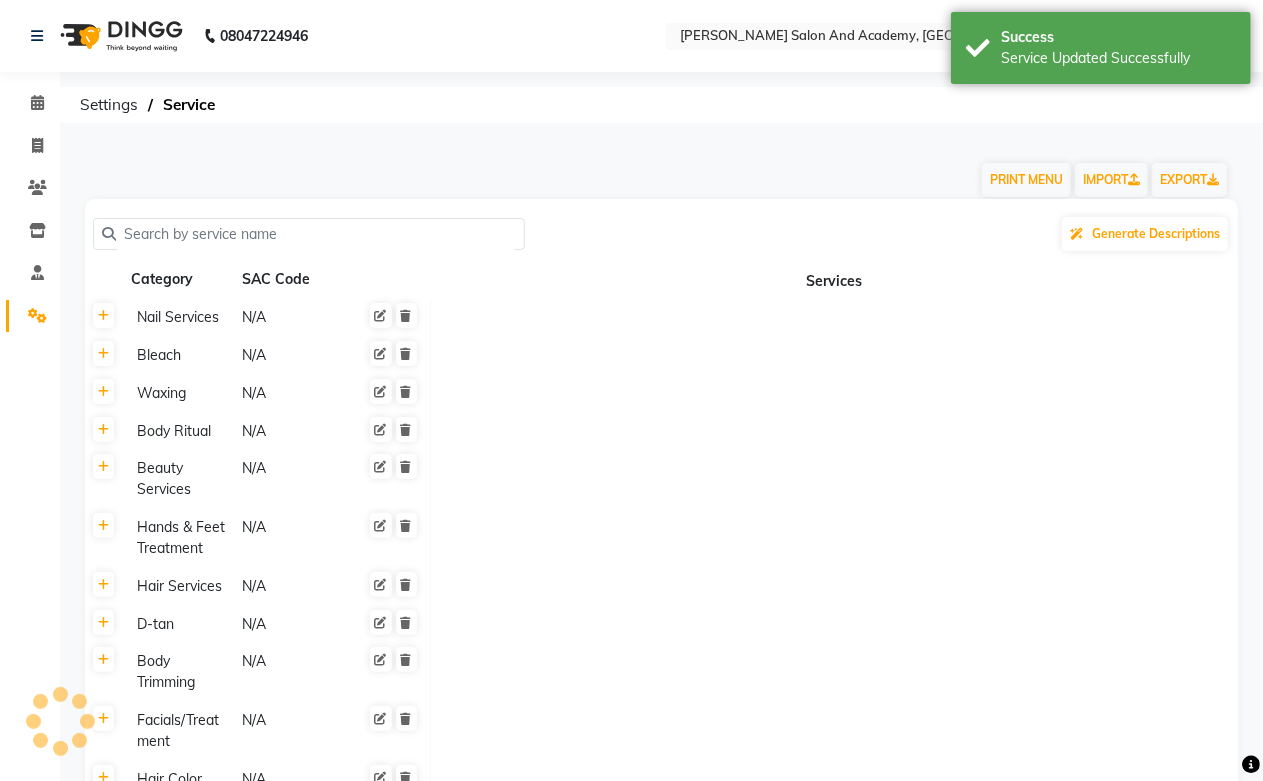 click 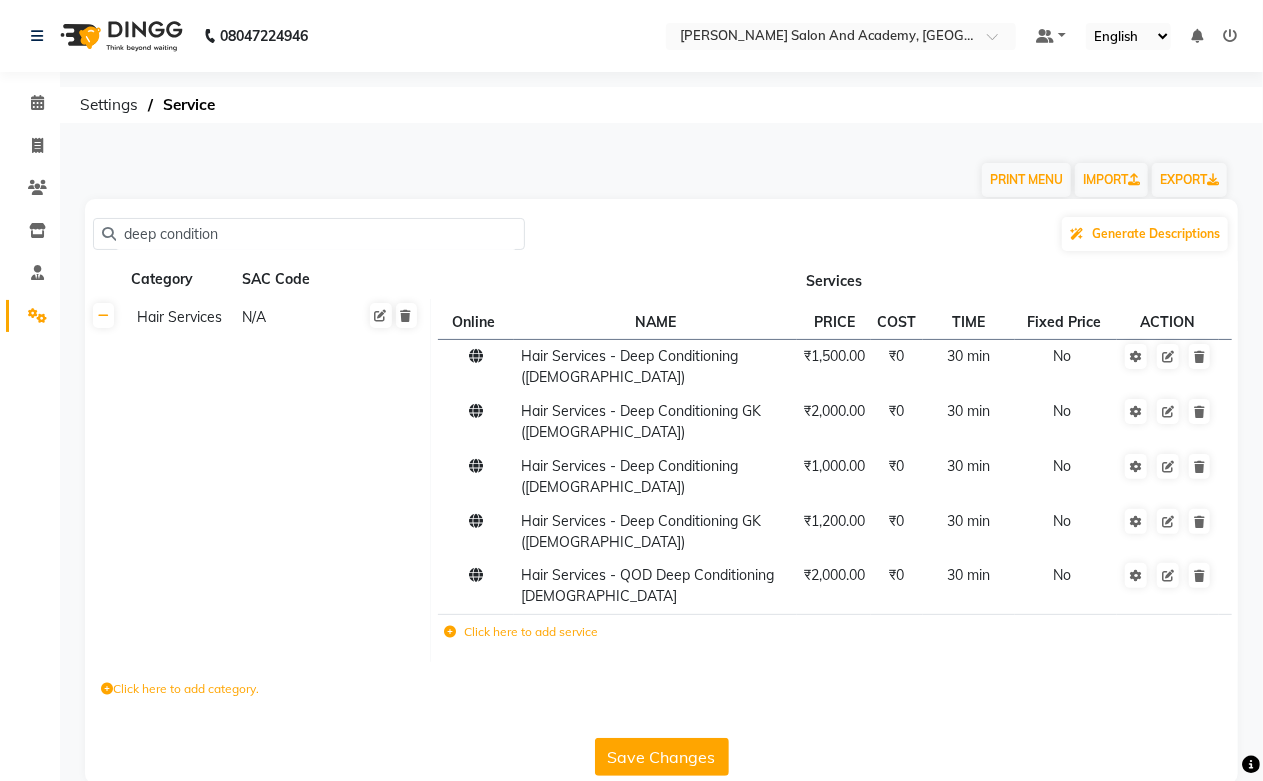 type on "deep condition" 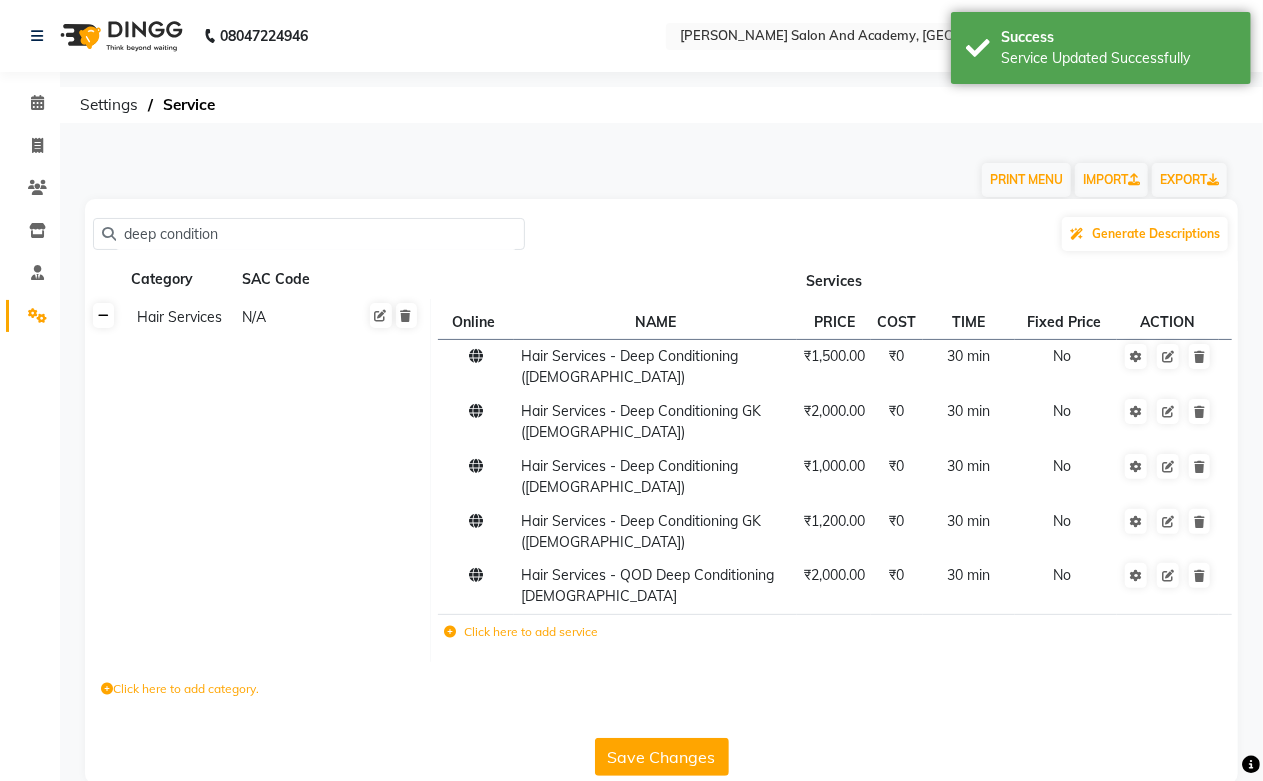 click 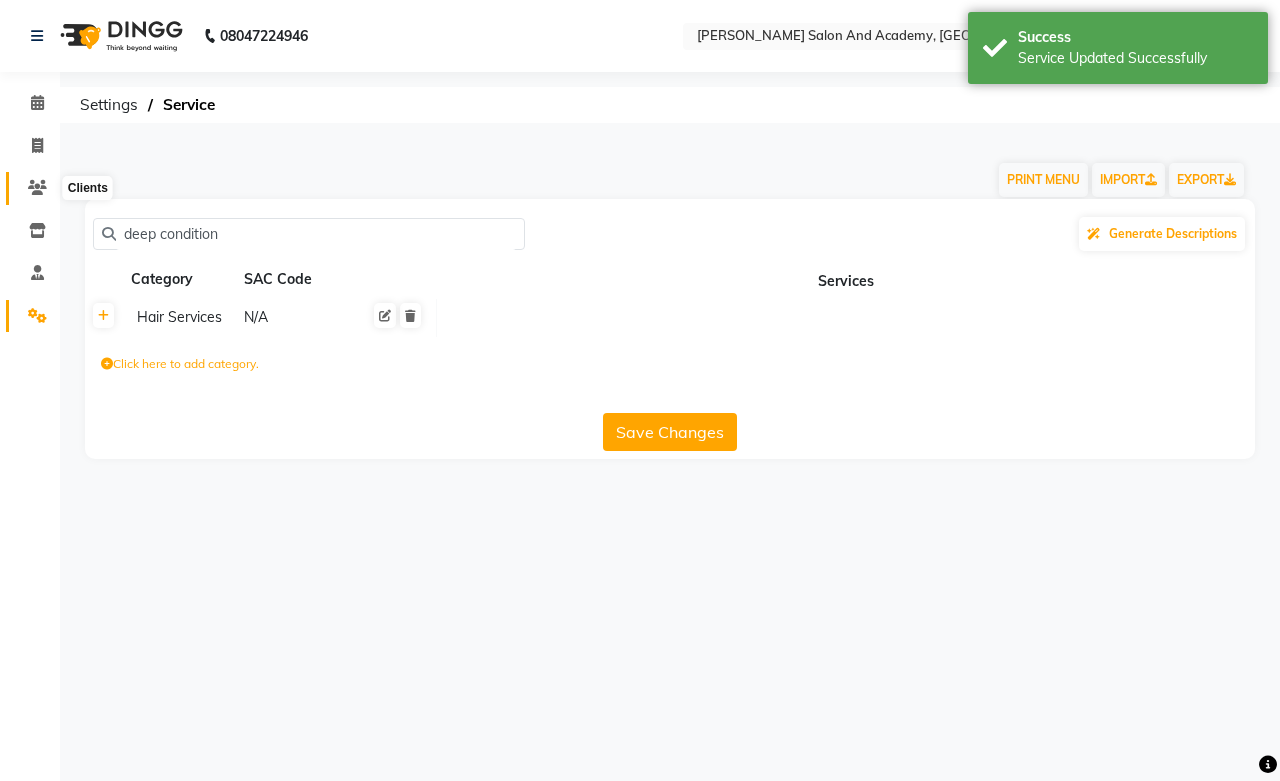 click 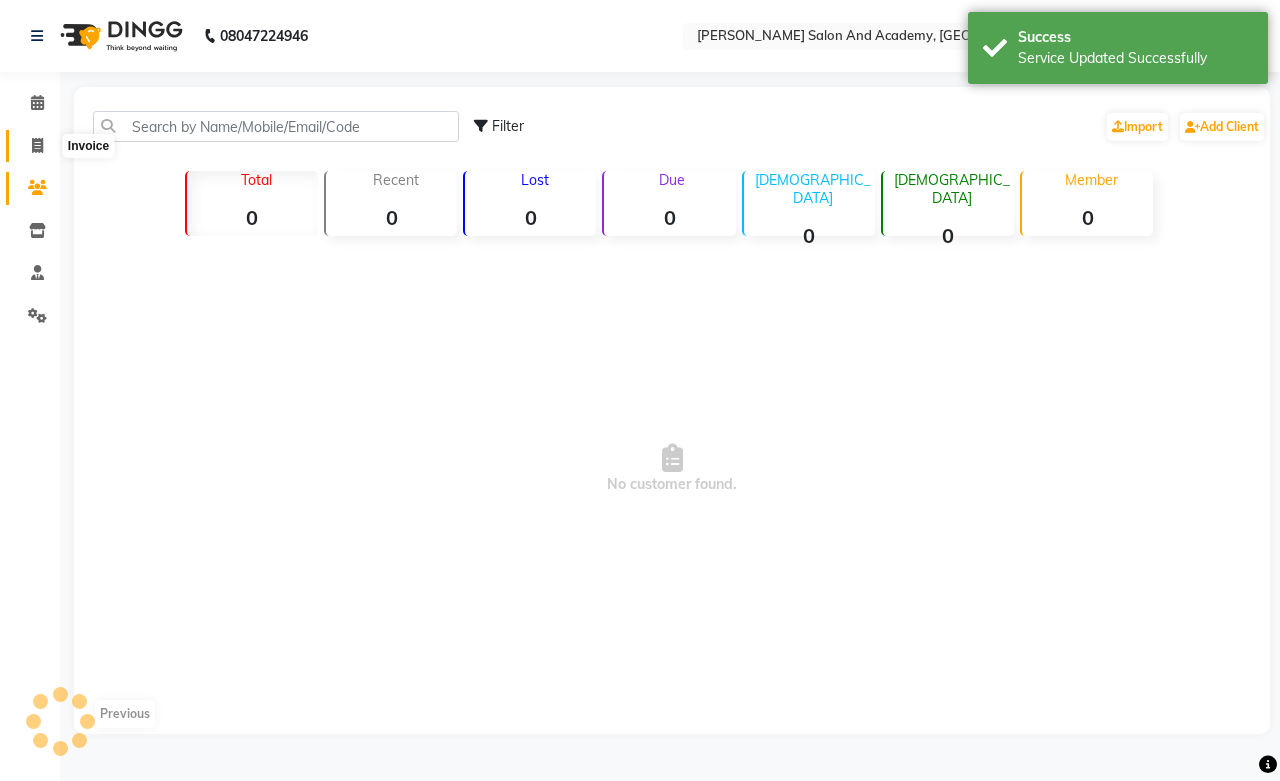 click 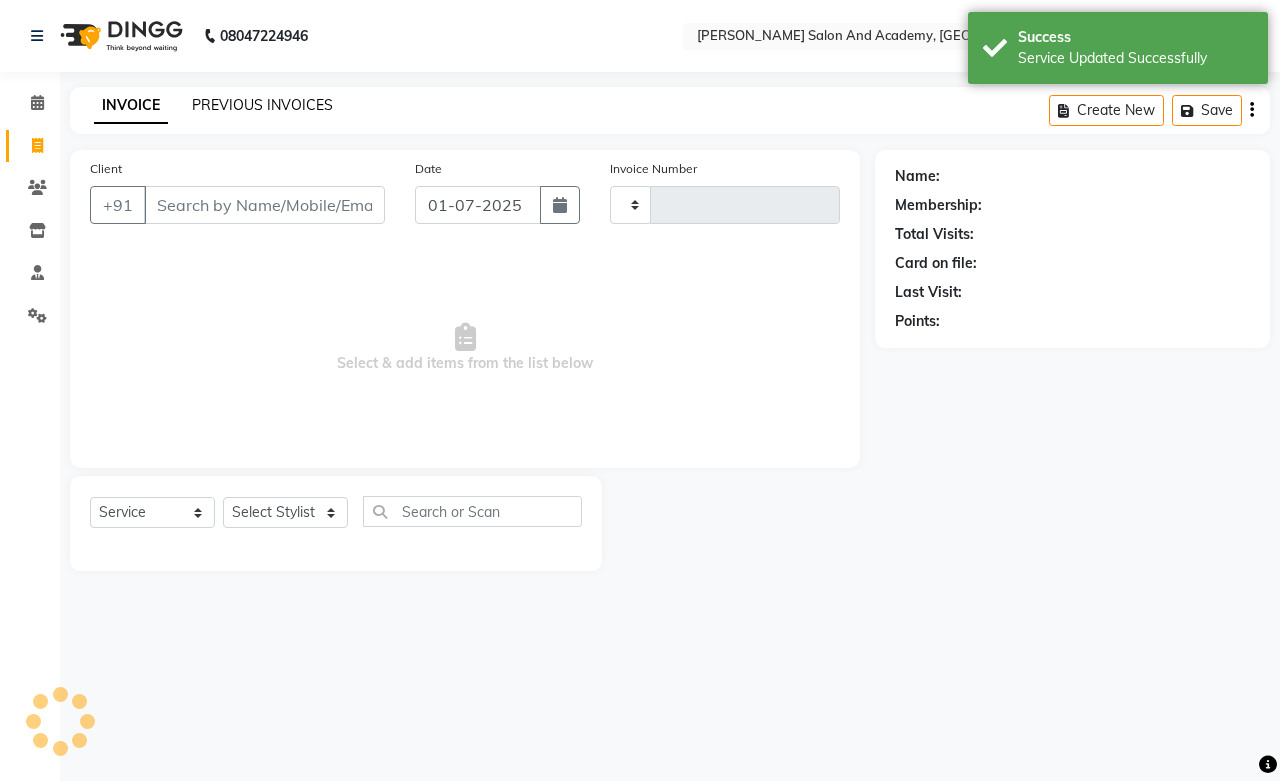 click on "PREVIOUS INVOICES" 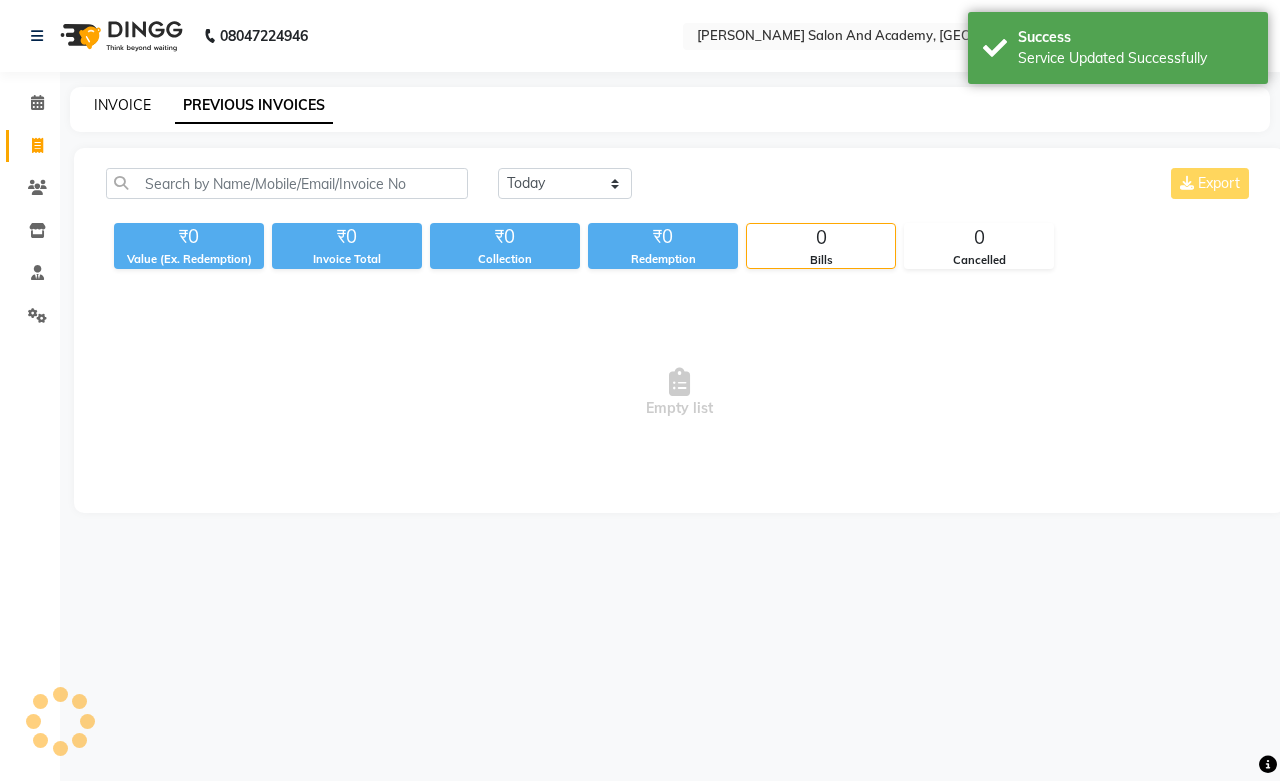 click on "INVOICE" 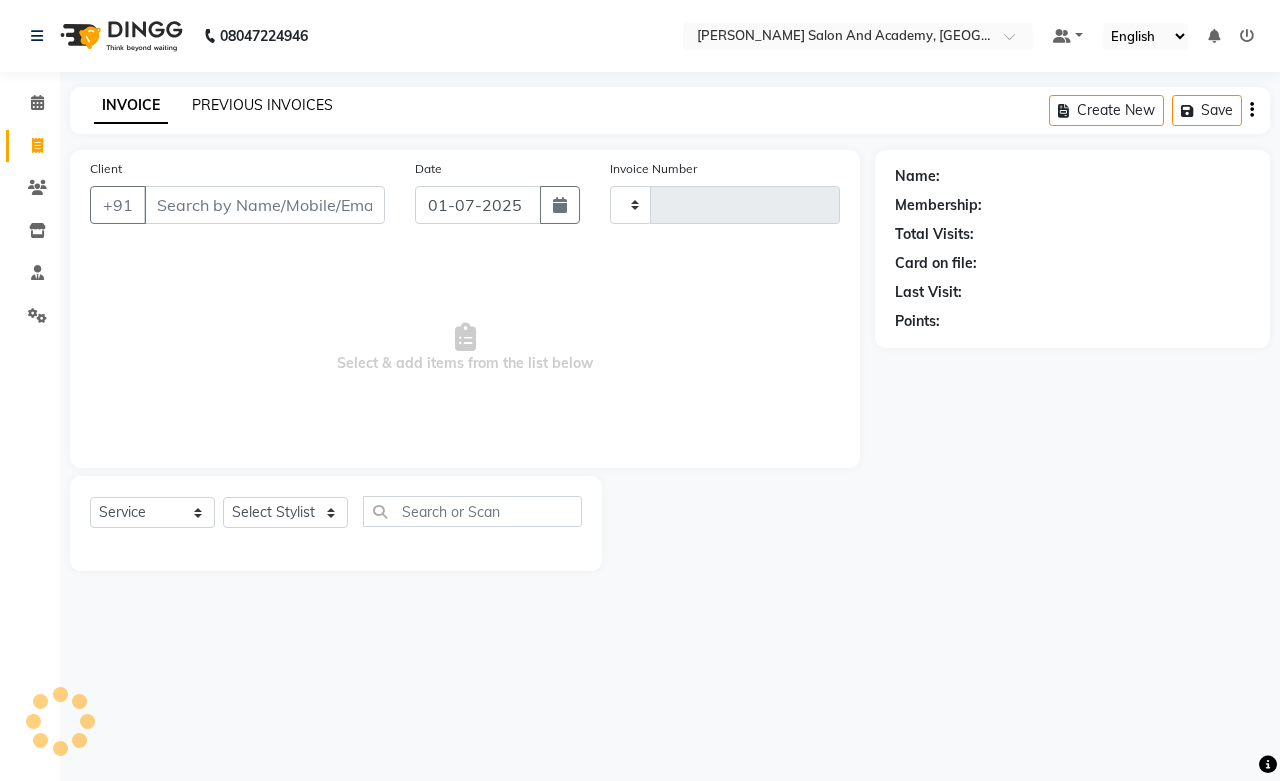 click on "PREVIOUS INVOICES" 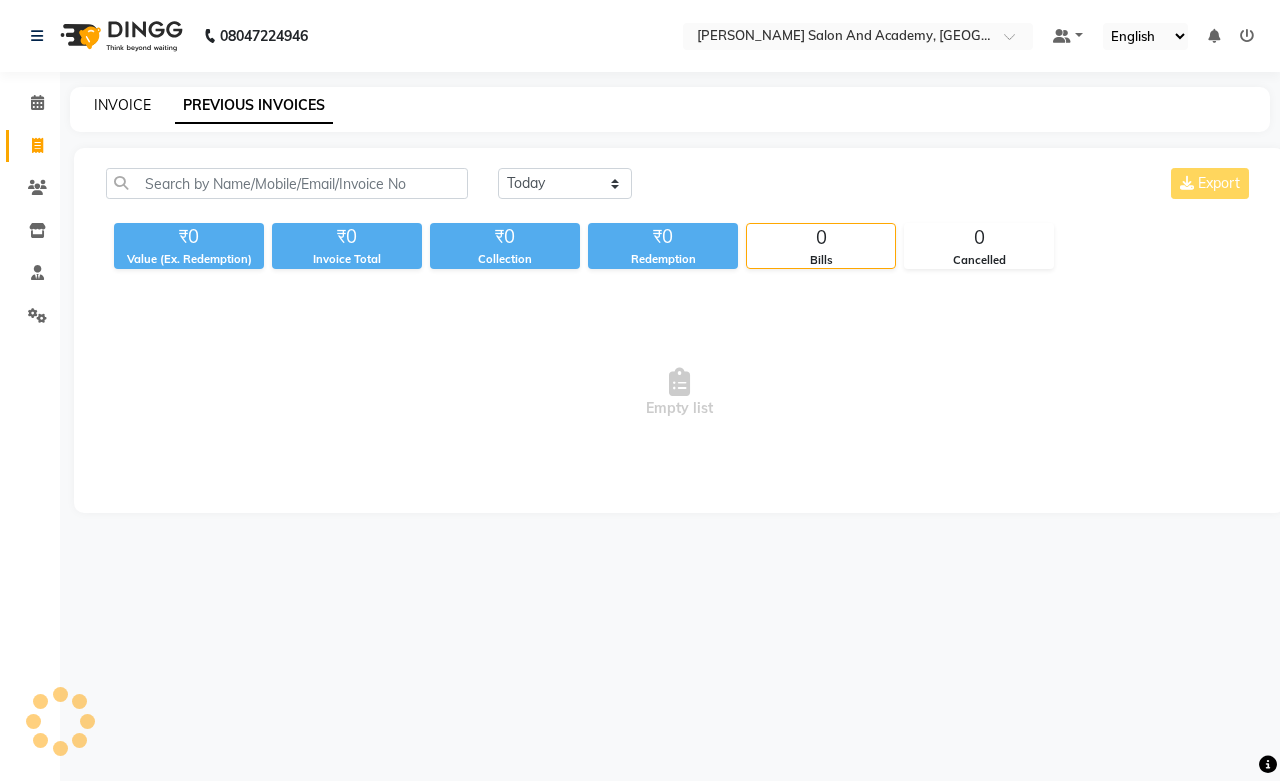 click on "INVOICE" 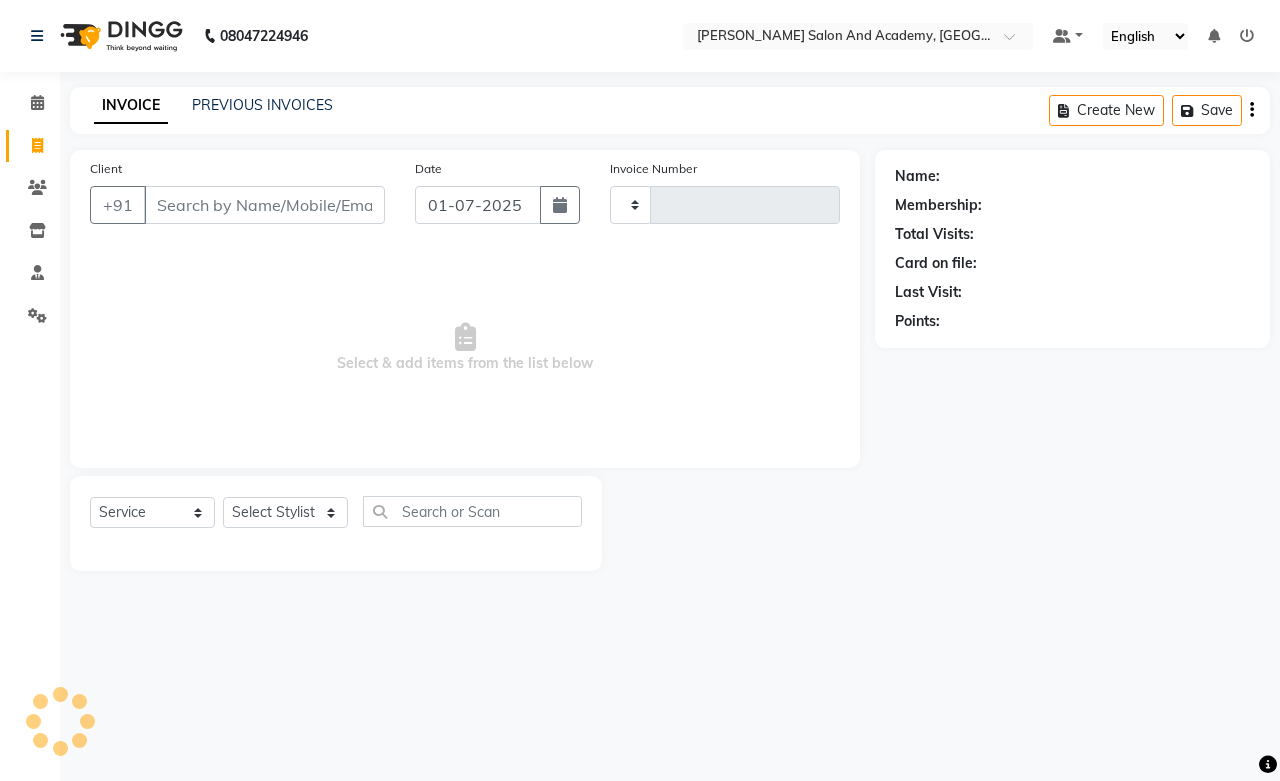 type on "0378" 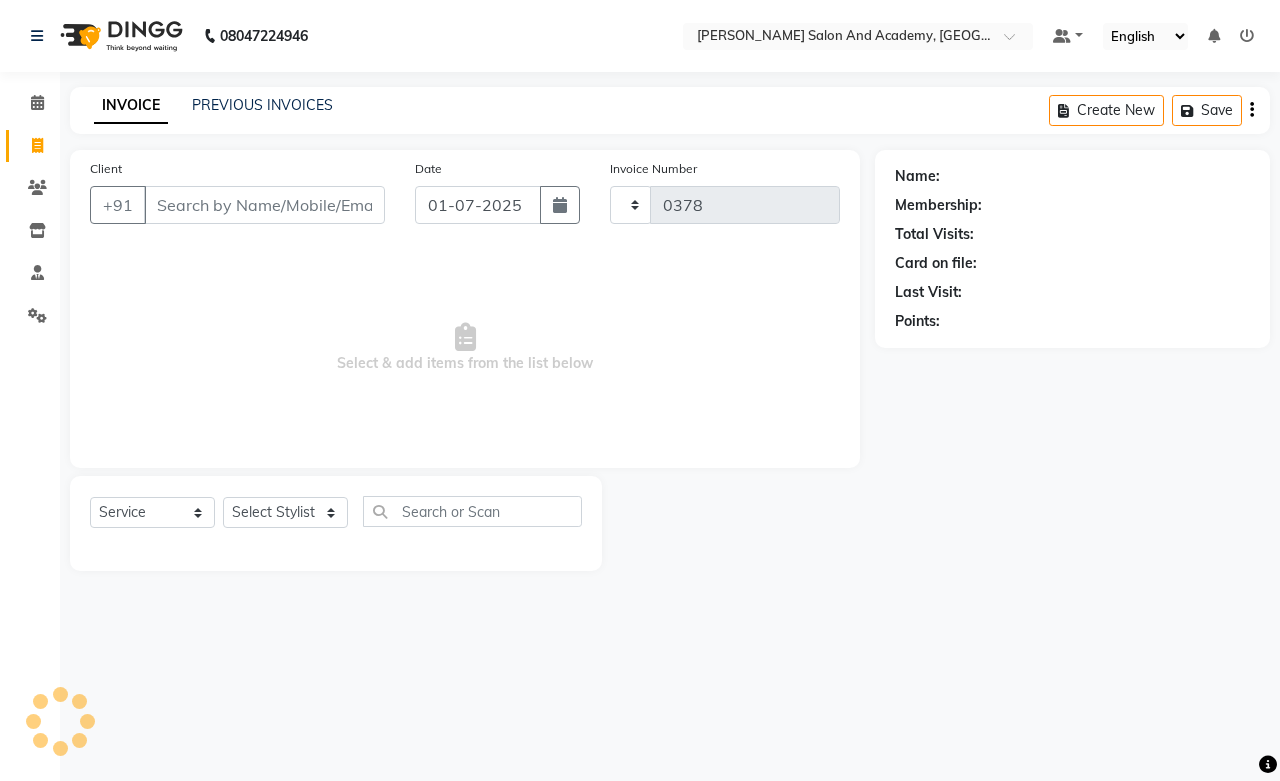 select on "6453" 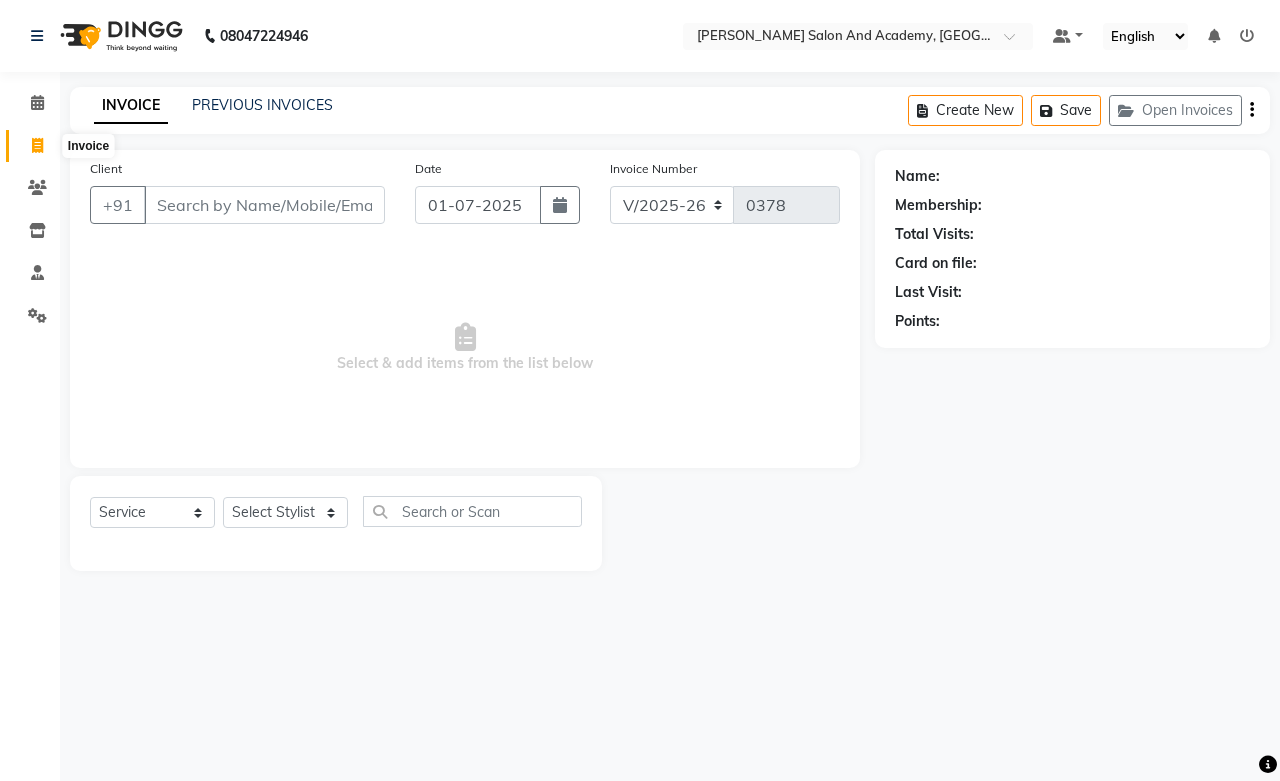 click 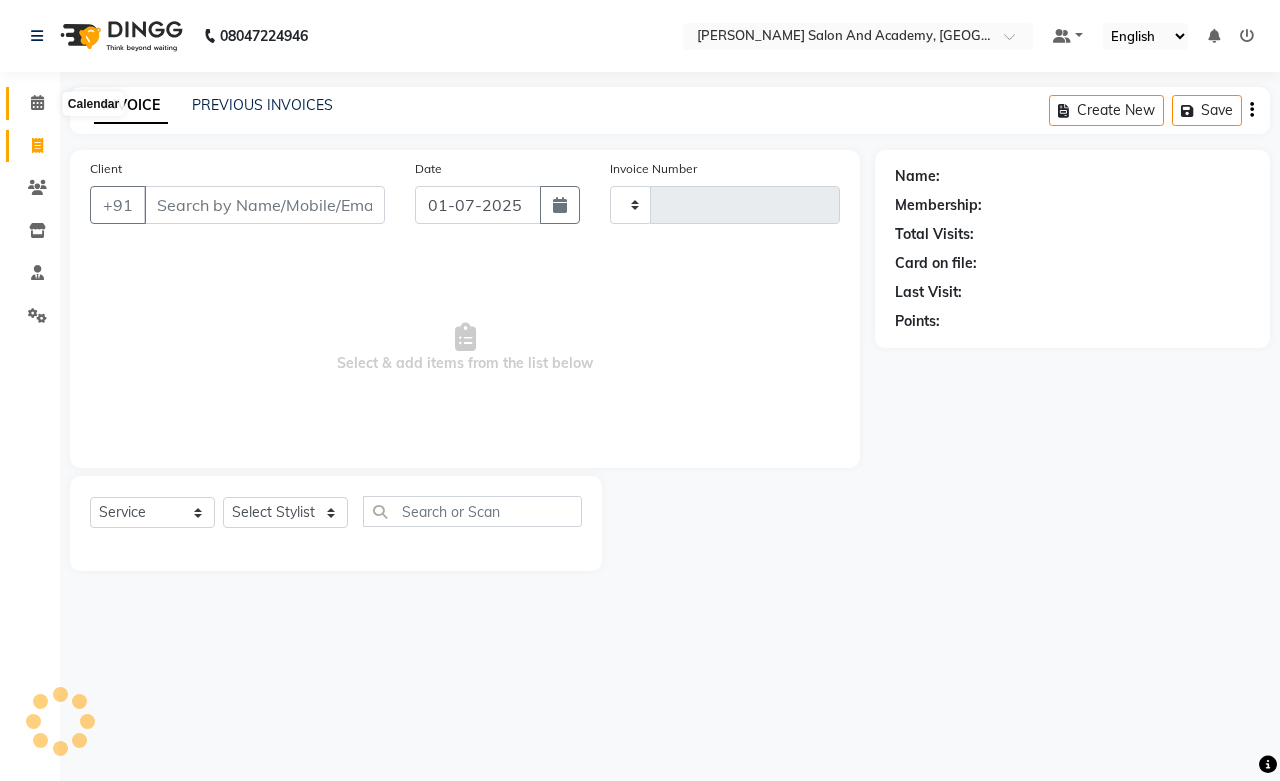 type on "0378" 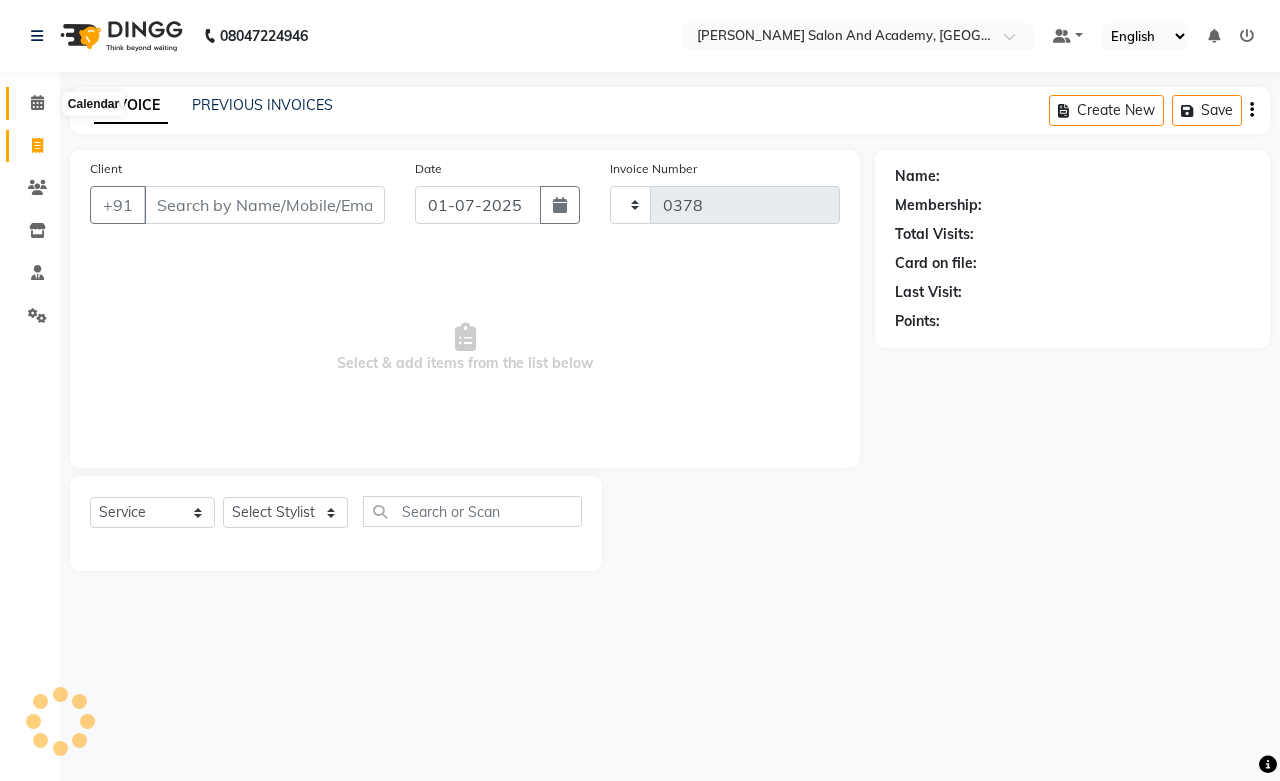 select on "6453" 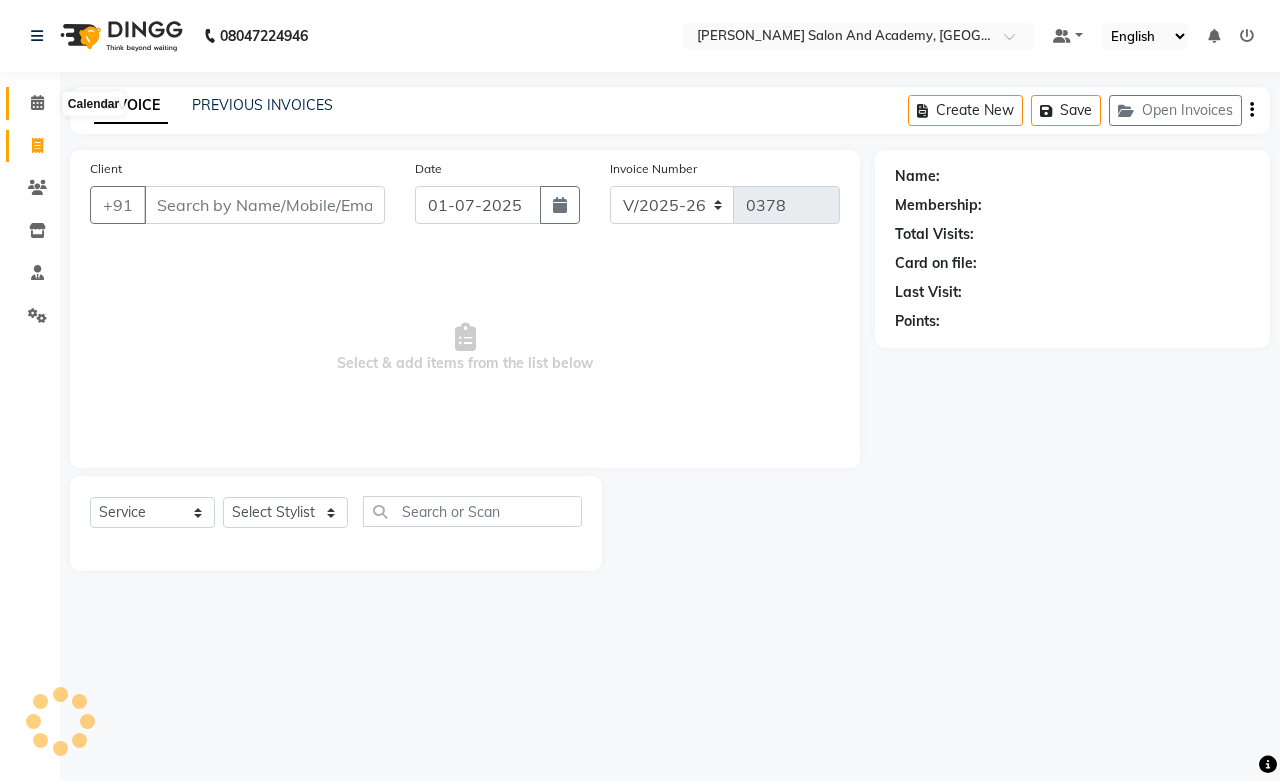 click 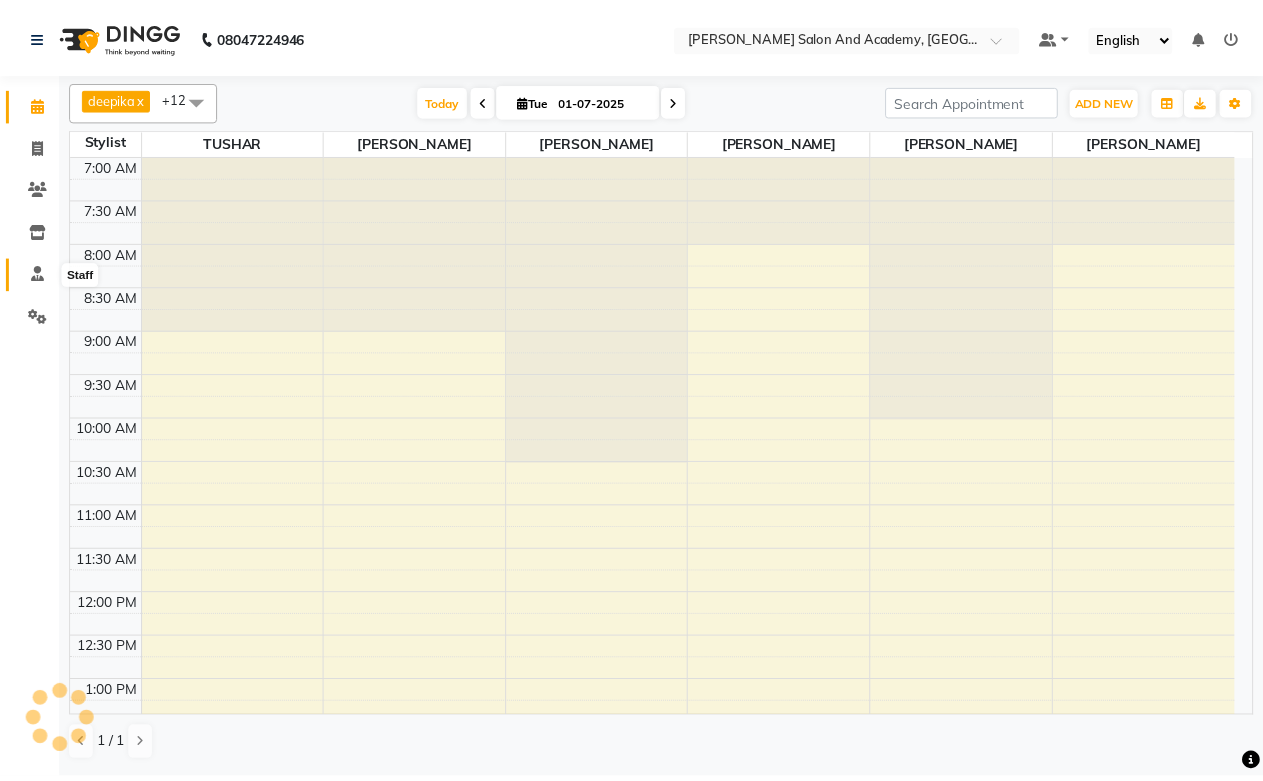 scroll, scrollTop: 796, scrollLeft: 0, axis: vertical 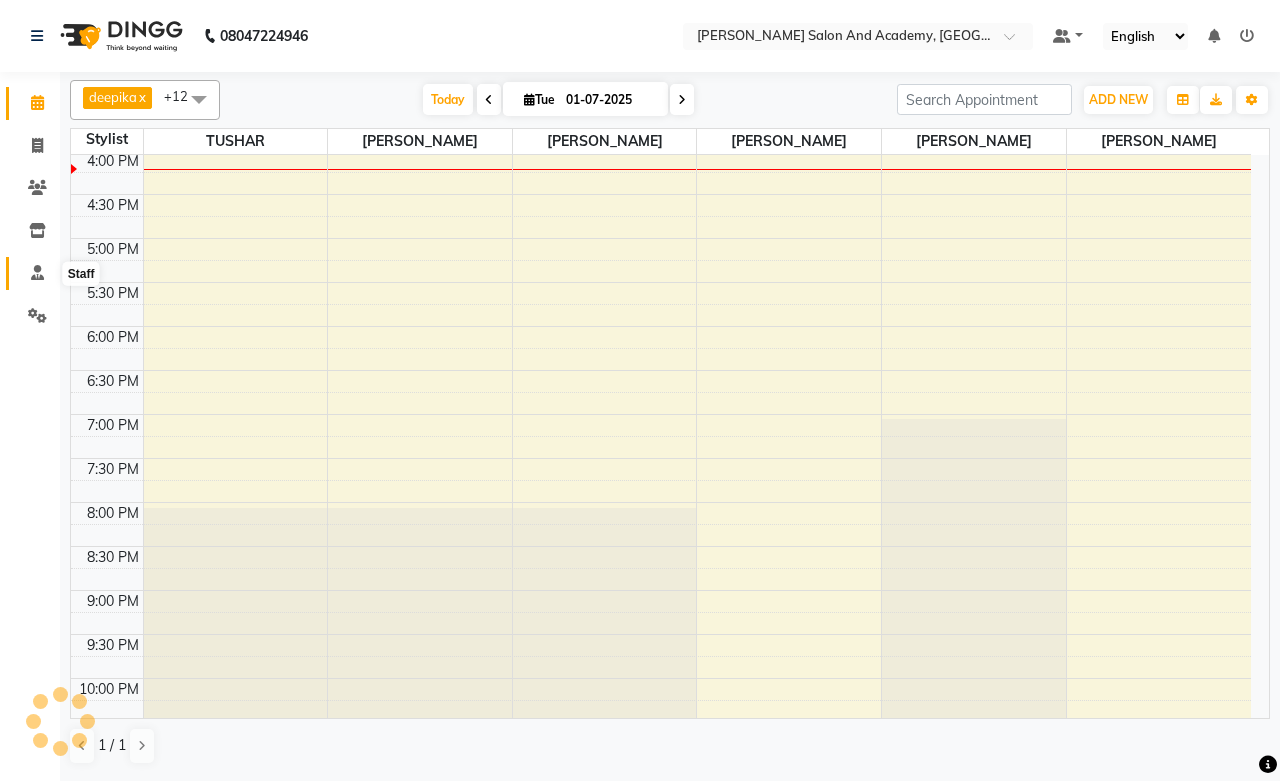 click 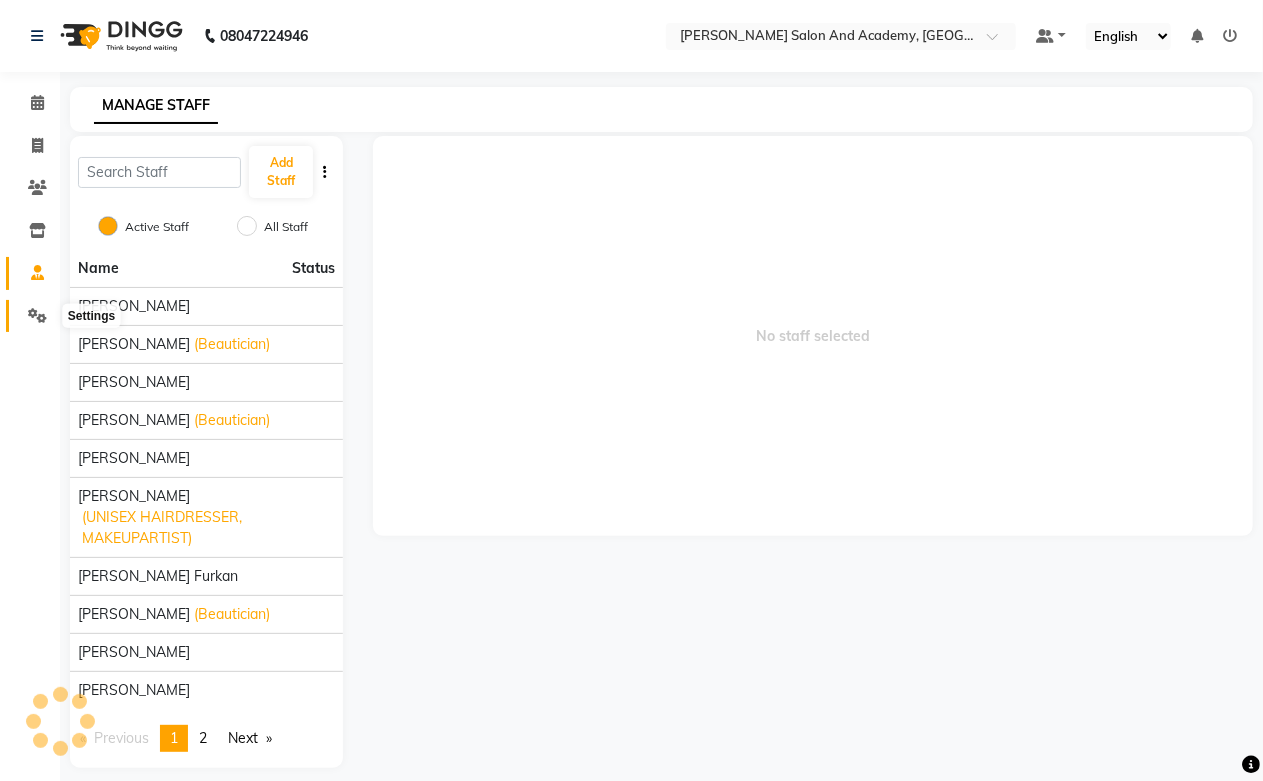 click 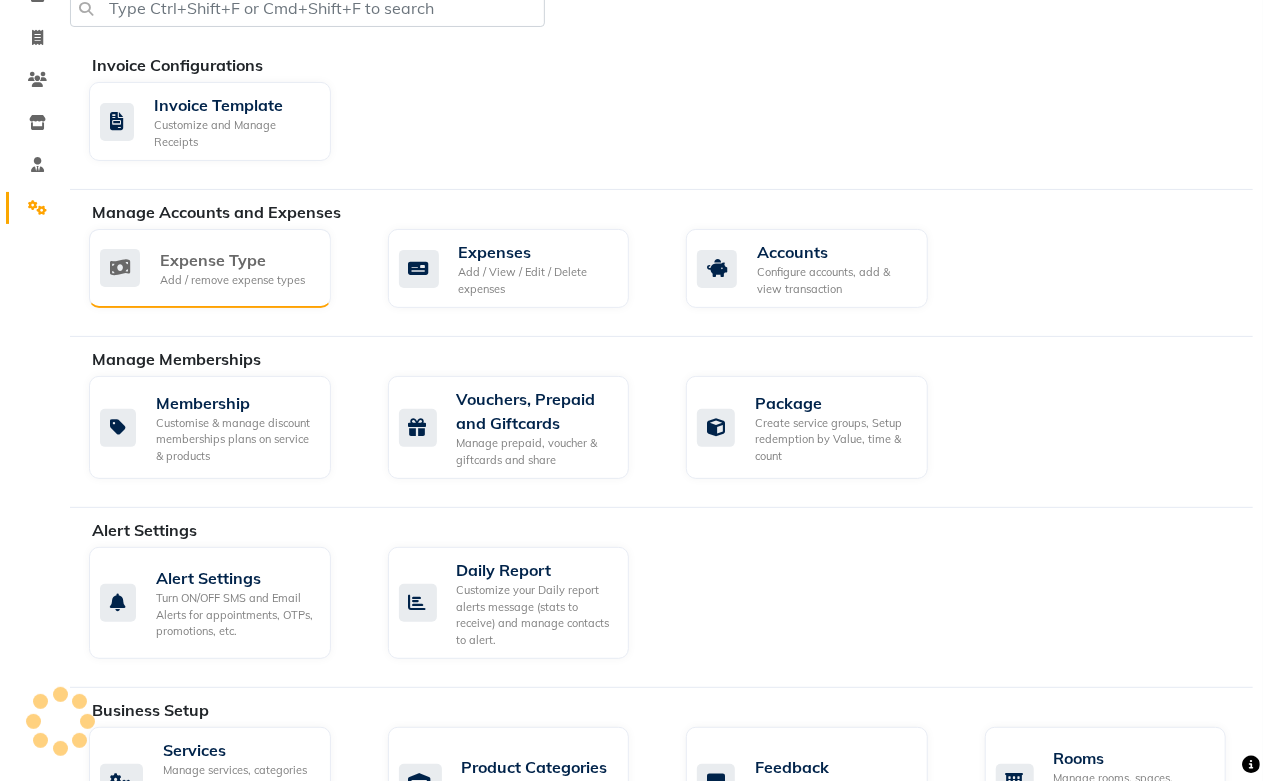 scroll, scrollTop: 444, scrollLeft: 0, axis: vertical 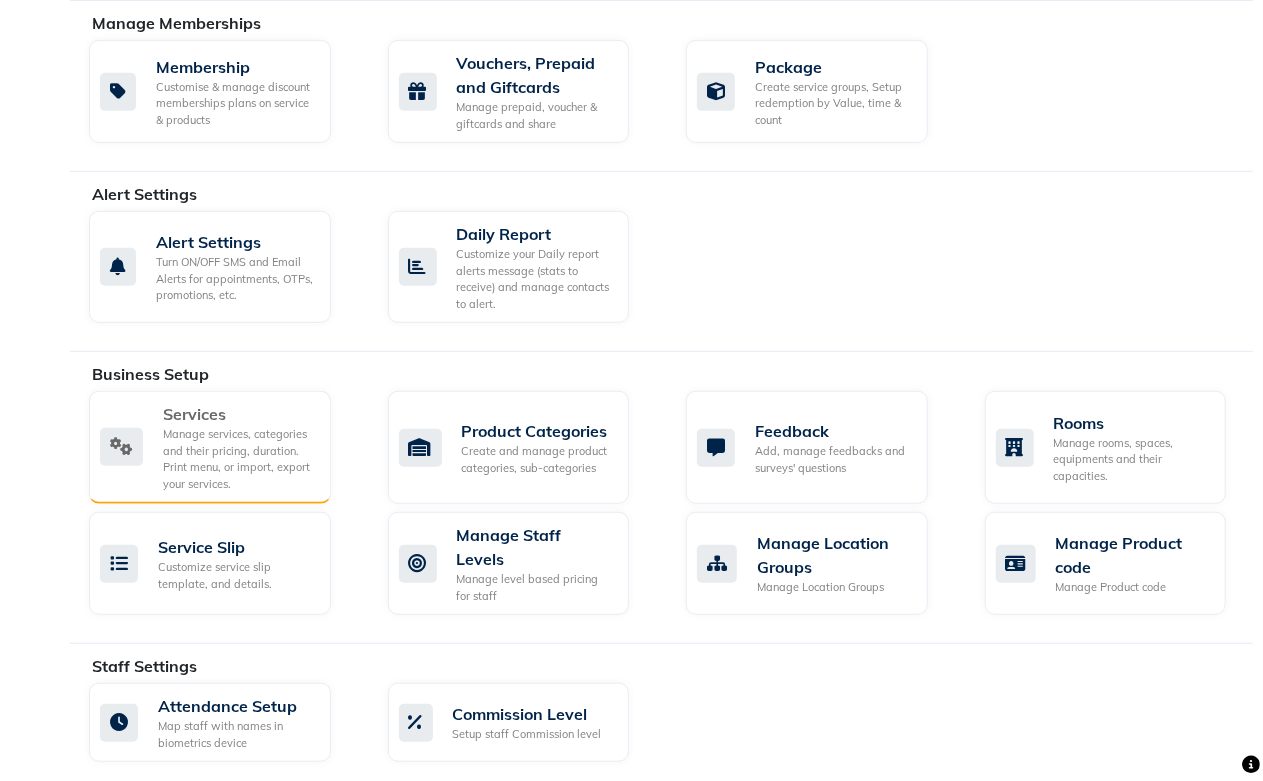 click on "Manage services, categories and their pricing, duration. Print menu, or import, export your services." 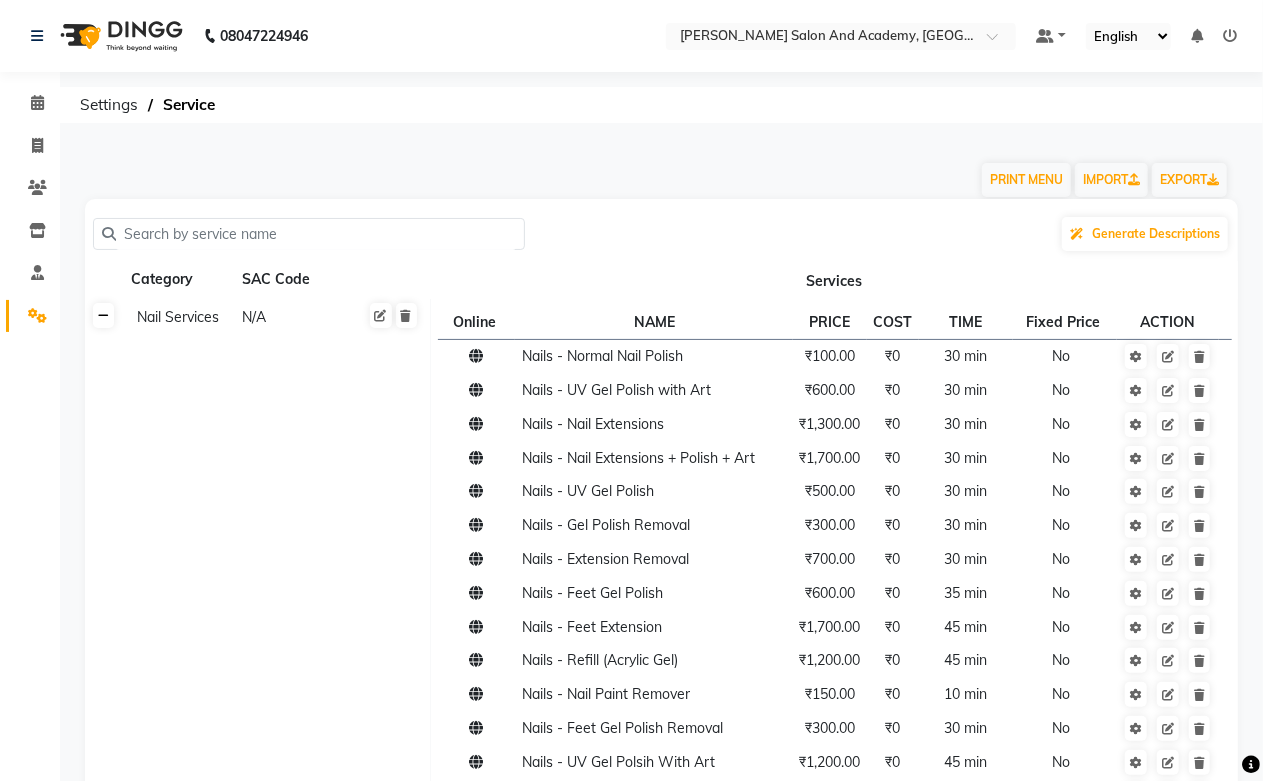 click 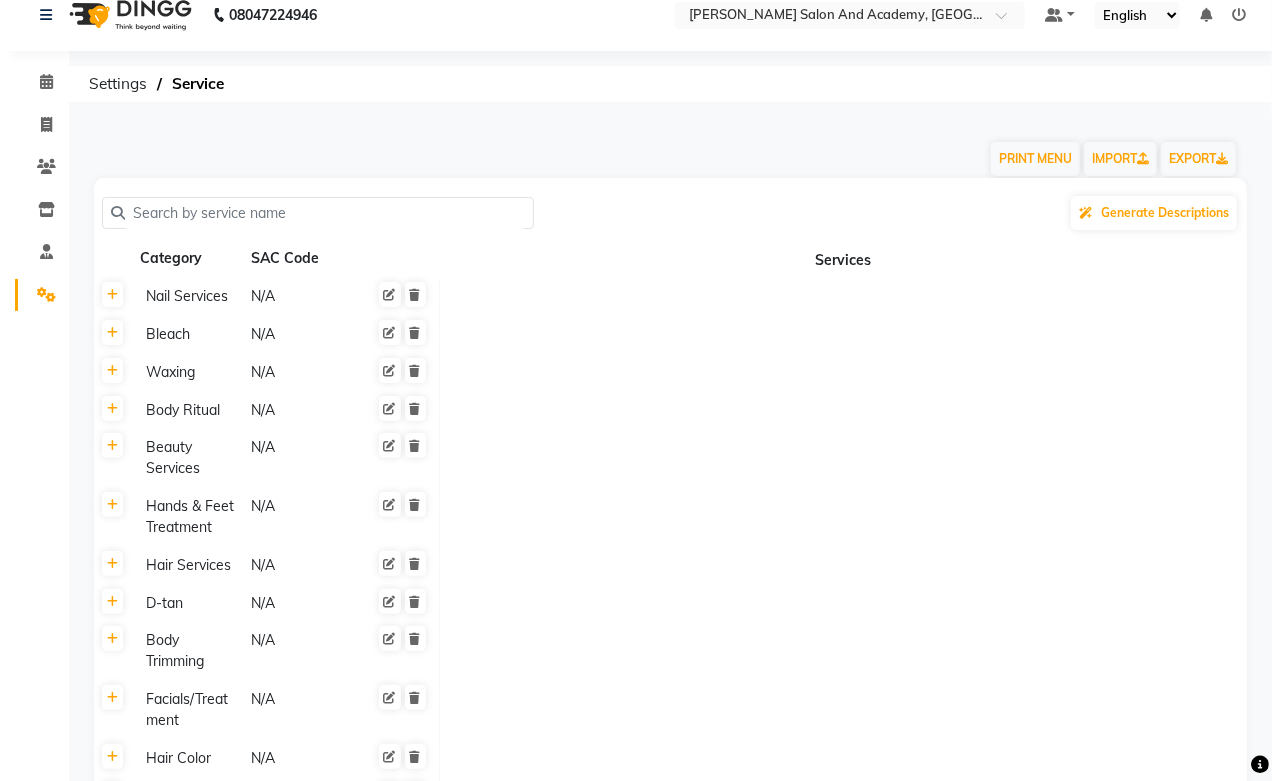 scroll, scrollTop: 0, scrollLeft: 0, axis: both 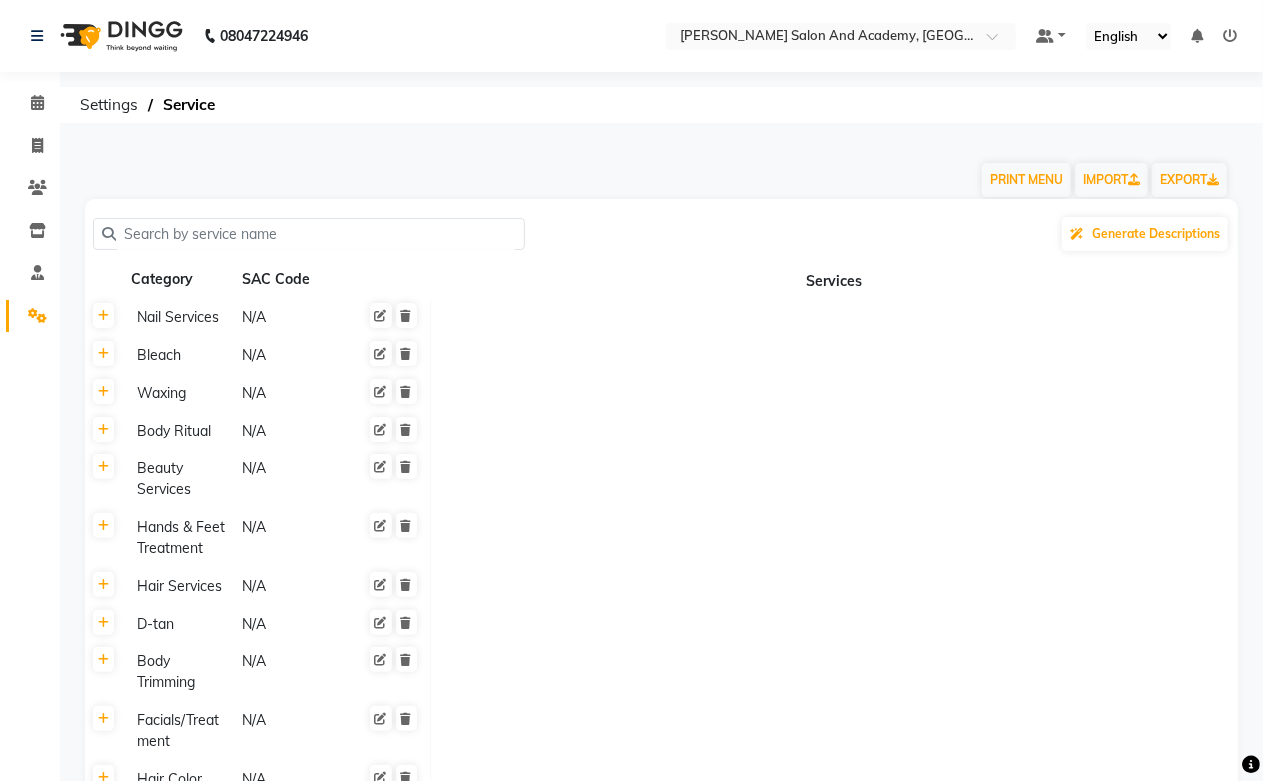 click 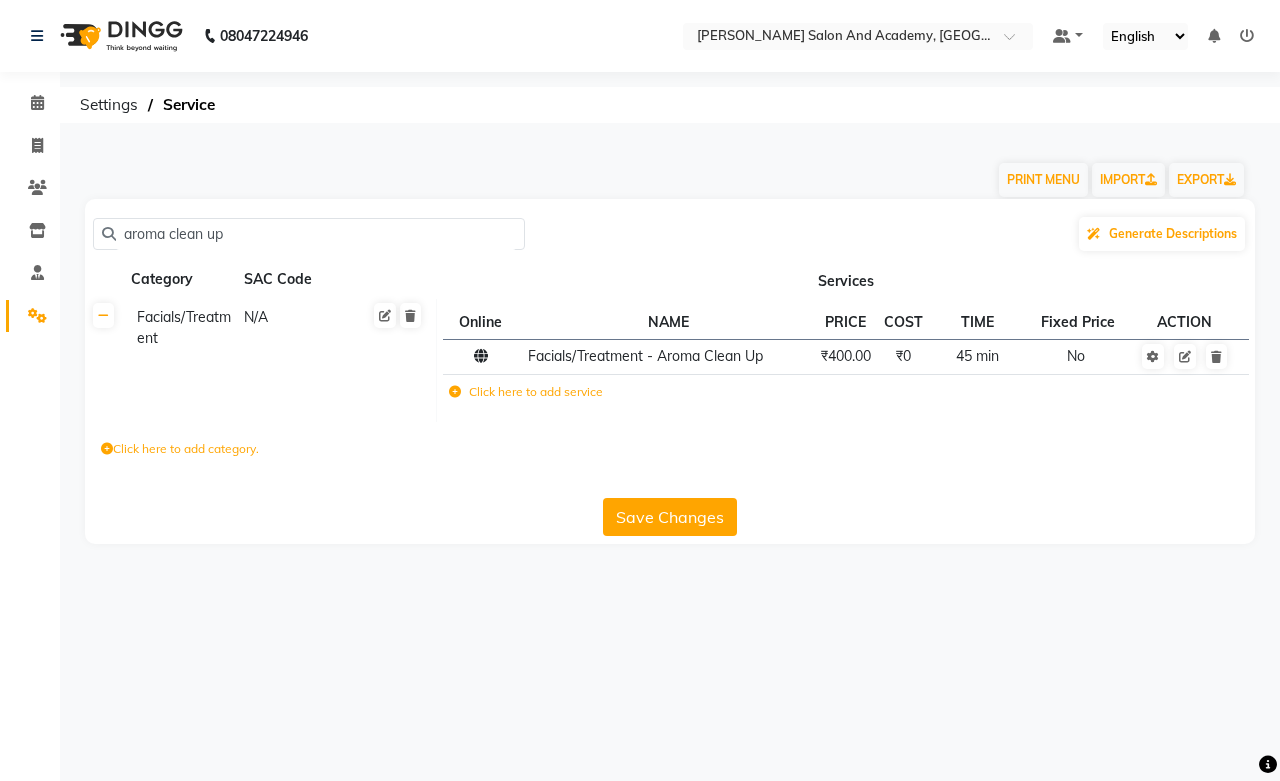 click on "aroma clean up" 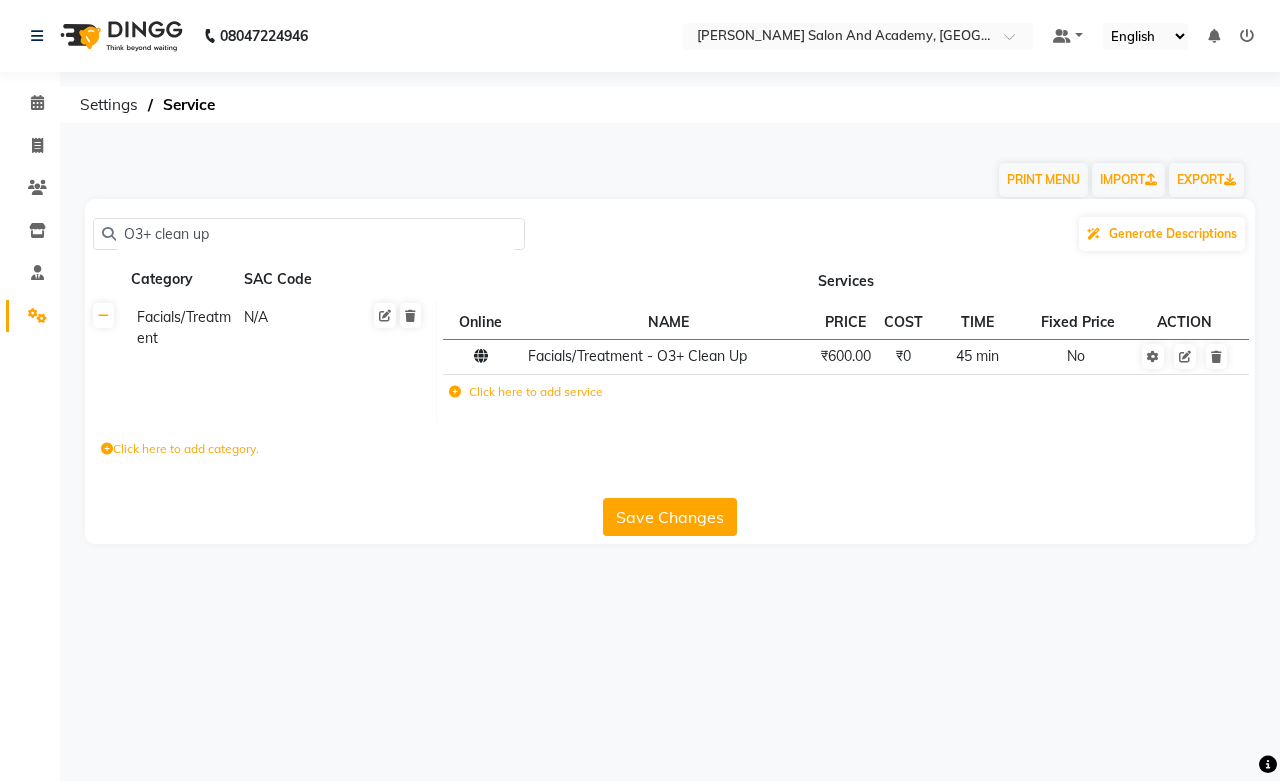 click on "O3+ clean up" 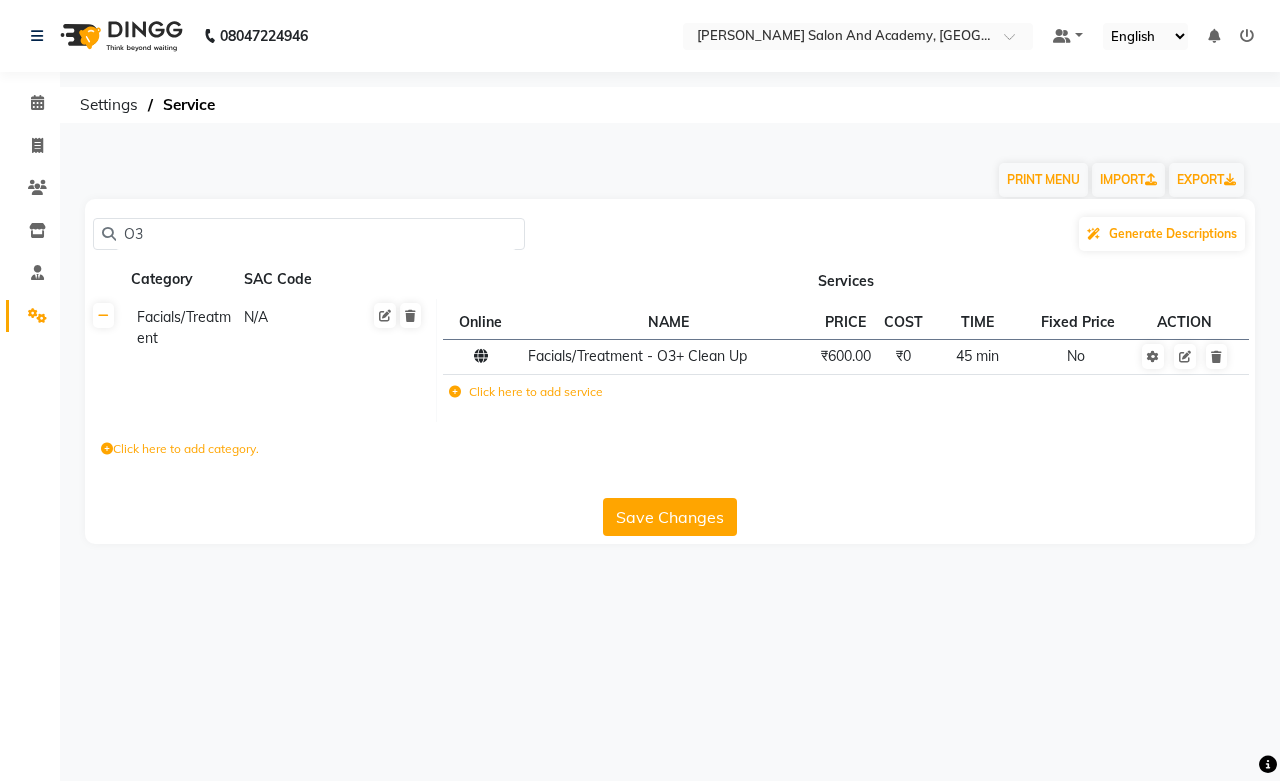 type on "O" 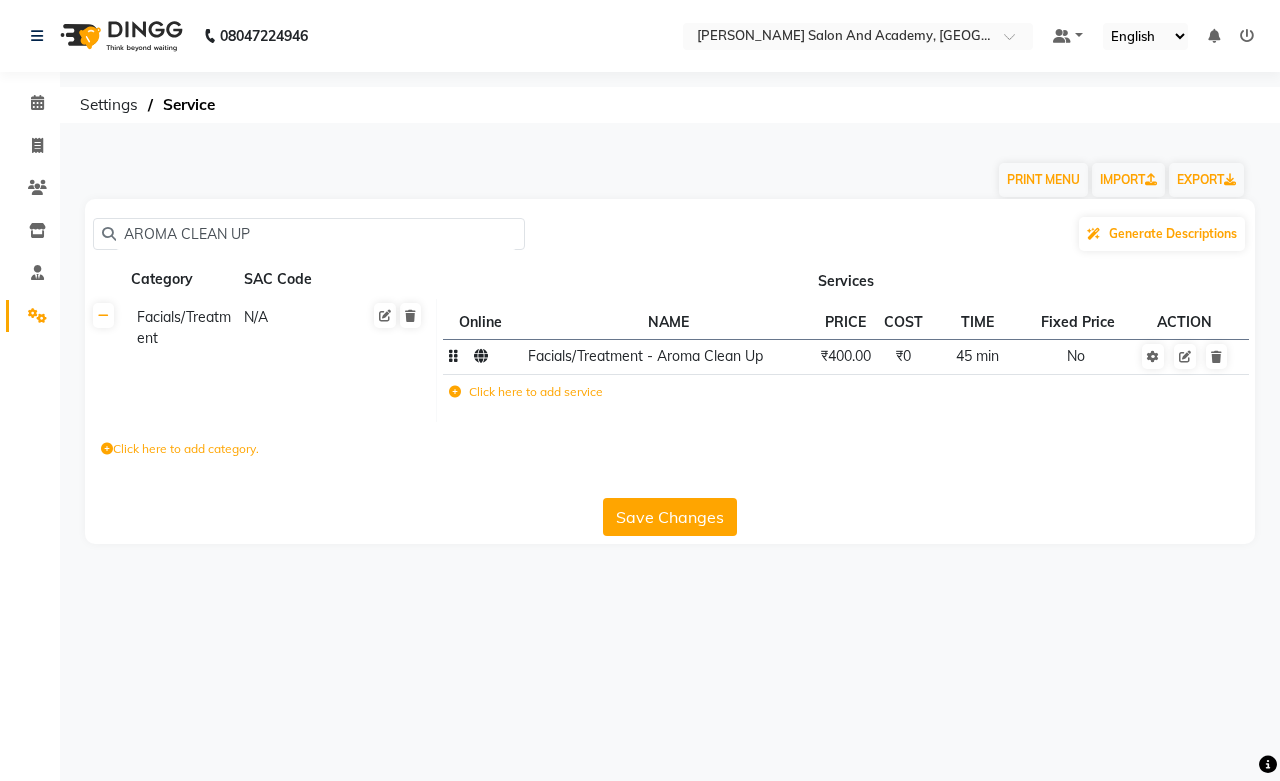 type on "AROMA CLEAN UP" 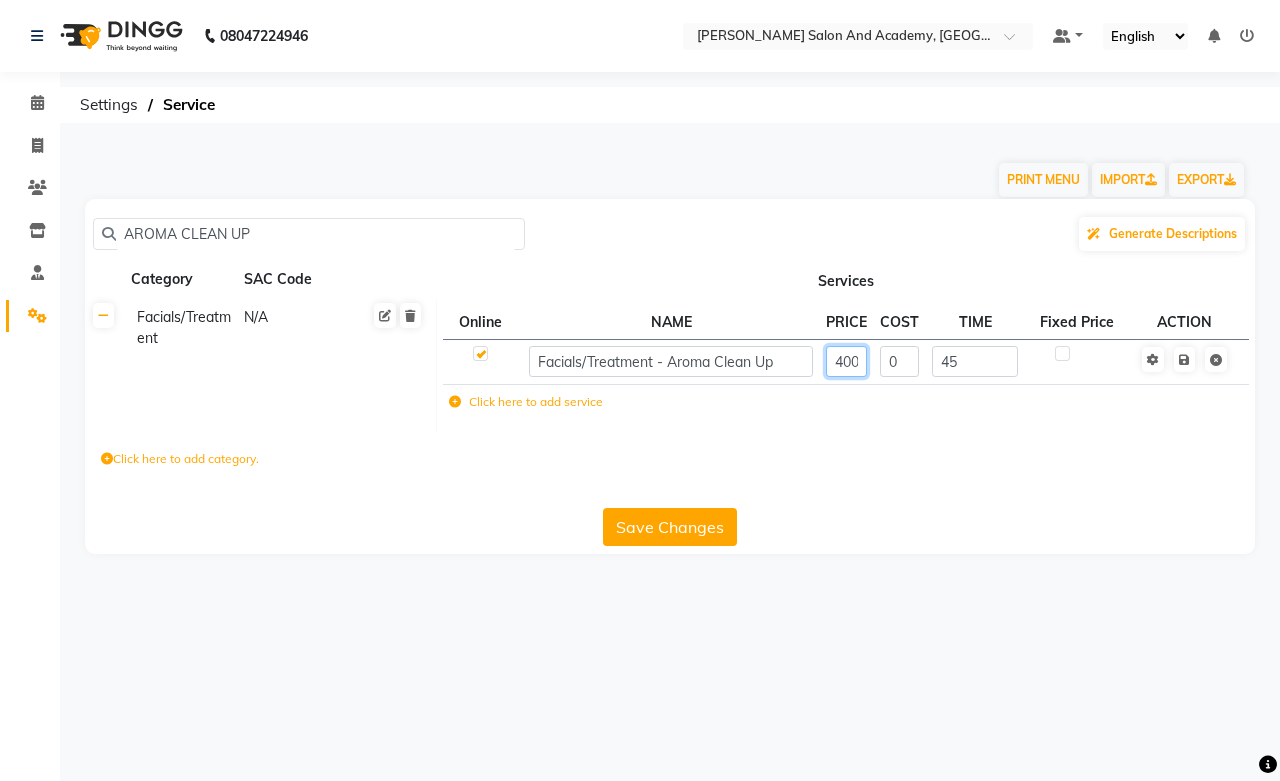 click on "400" 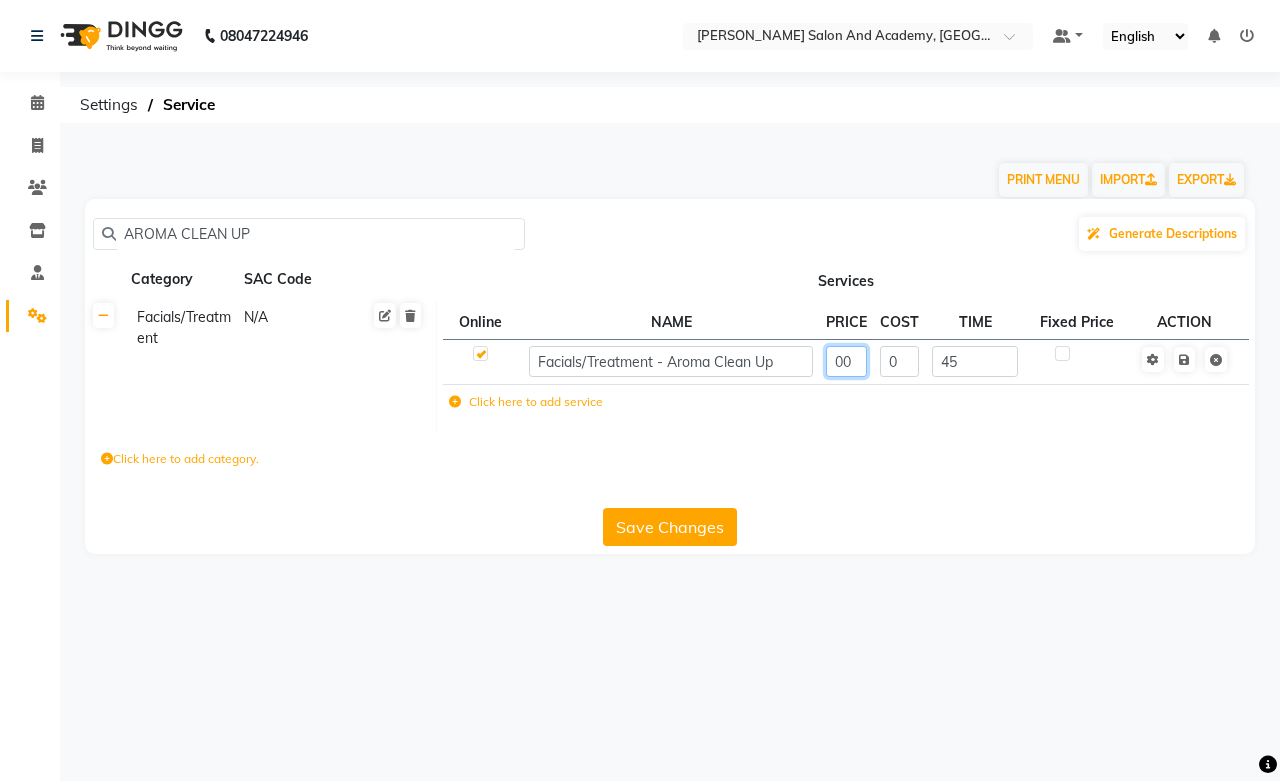 type on "600" 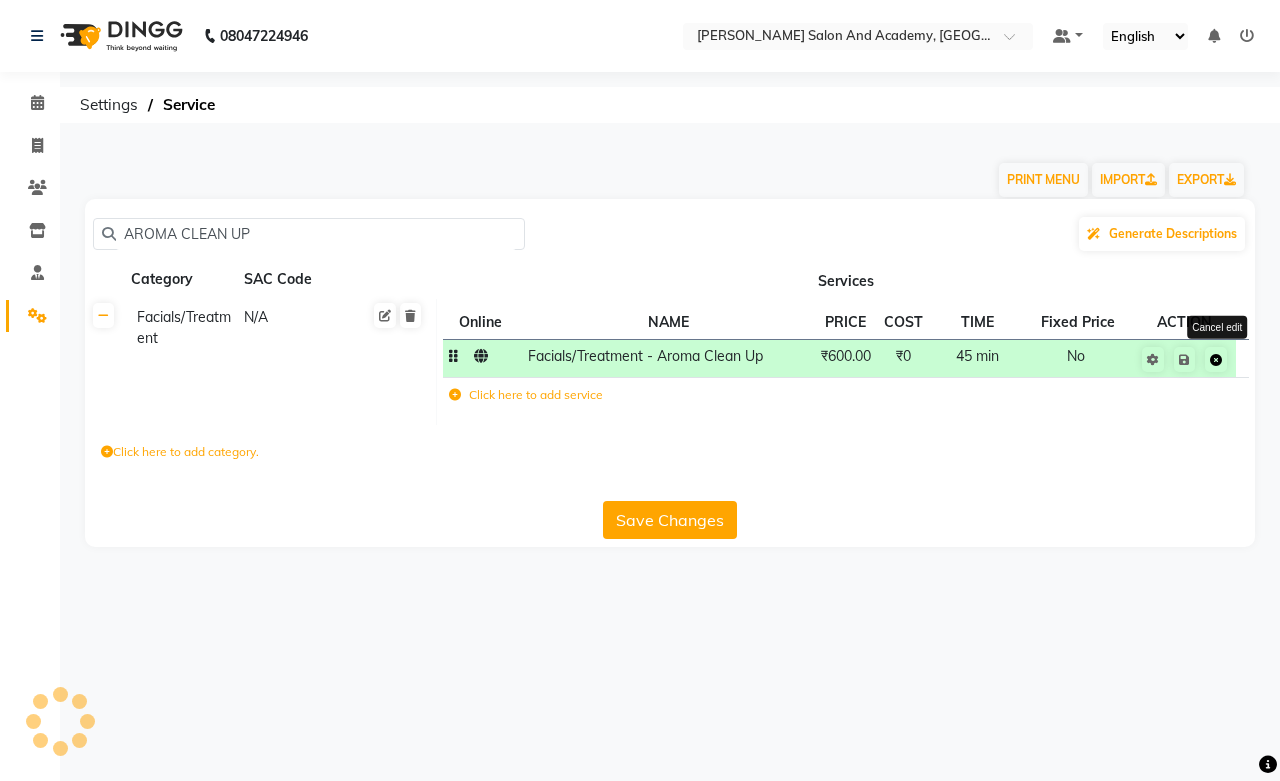 click 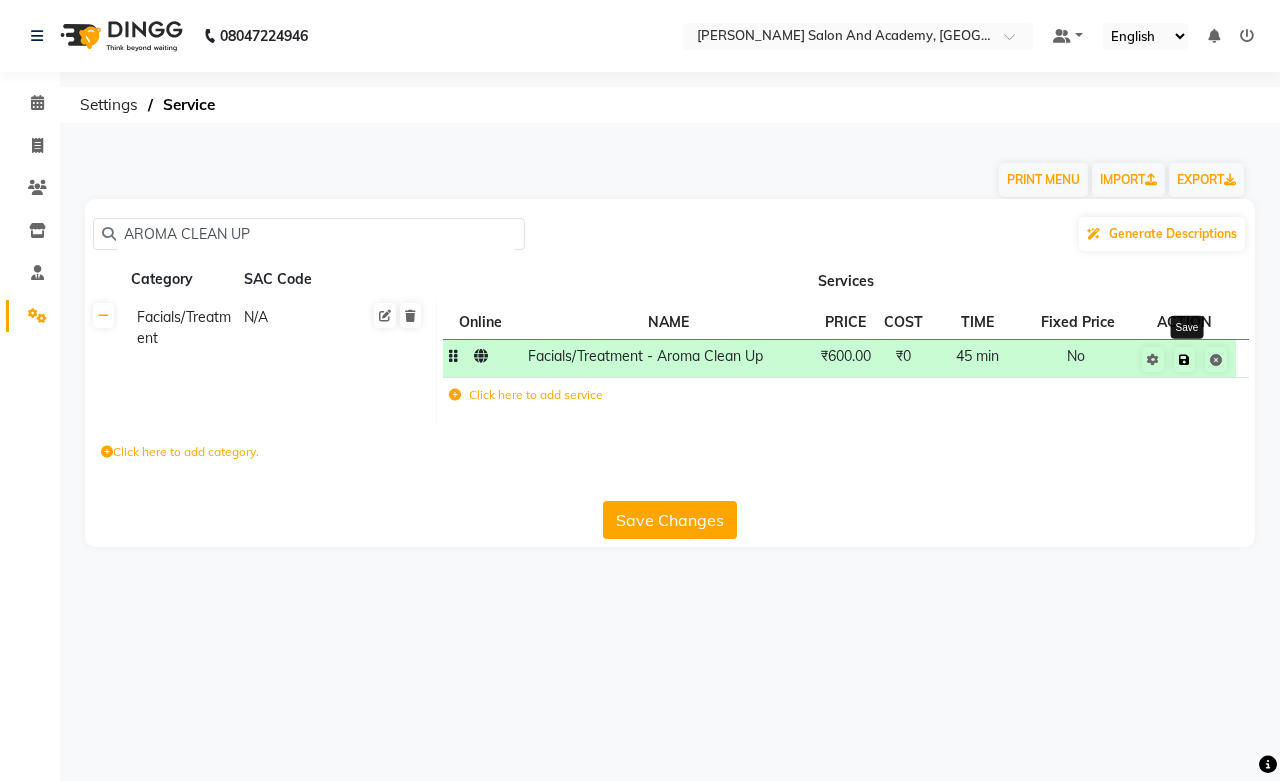 click 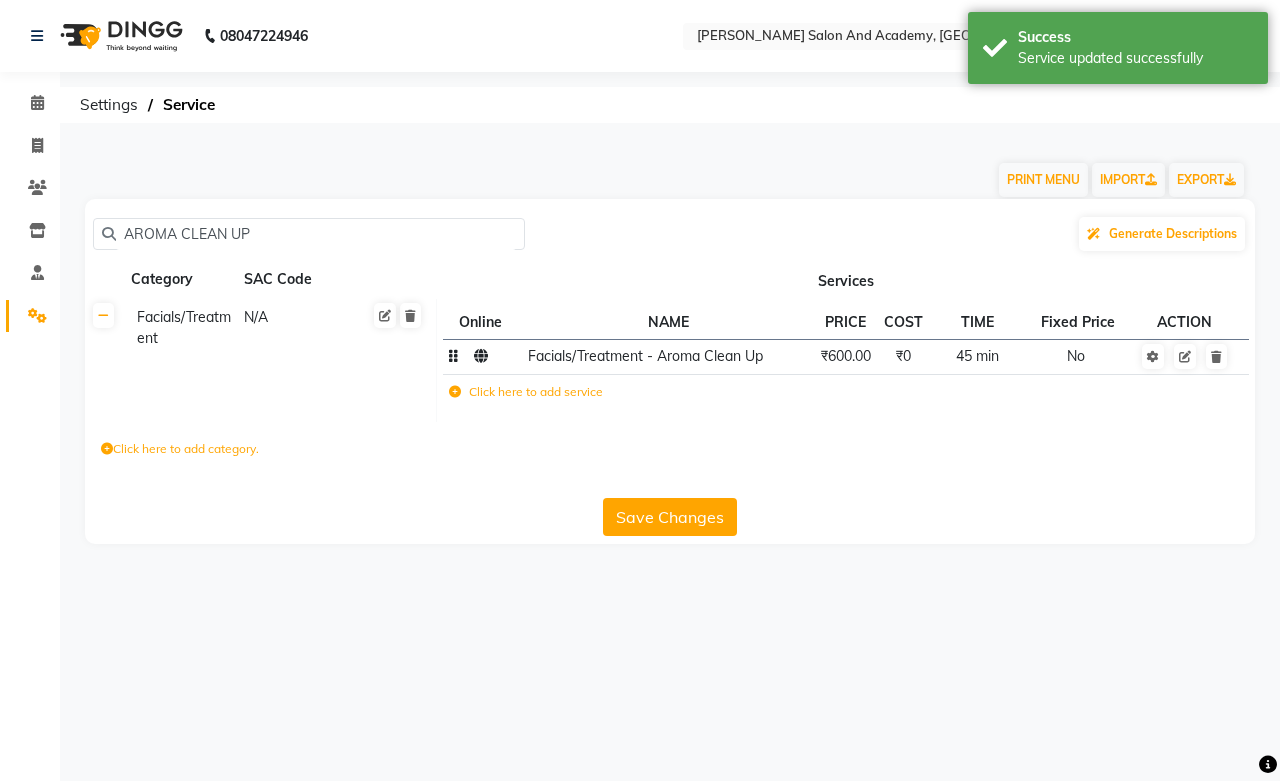click on "AROMA CLEAN UP" 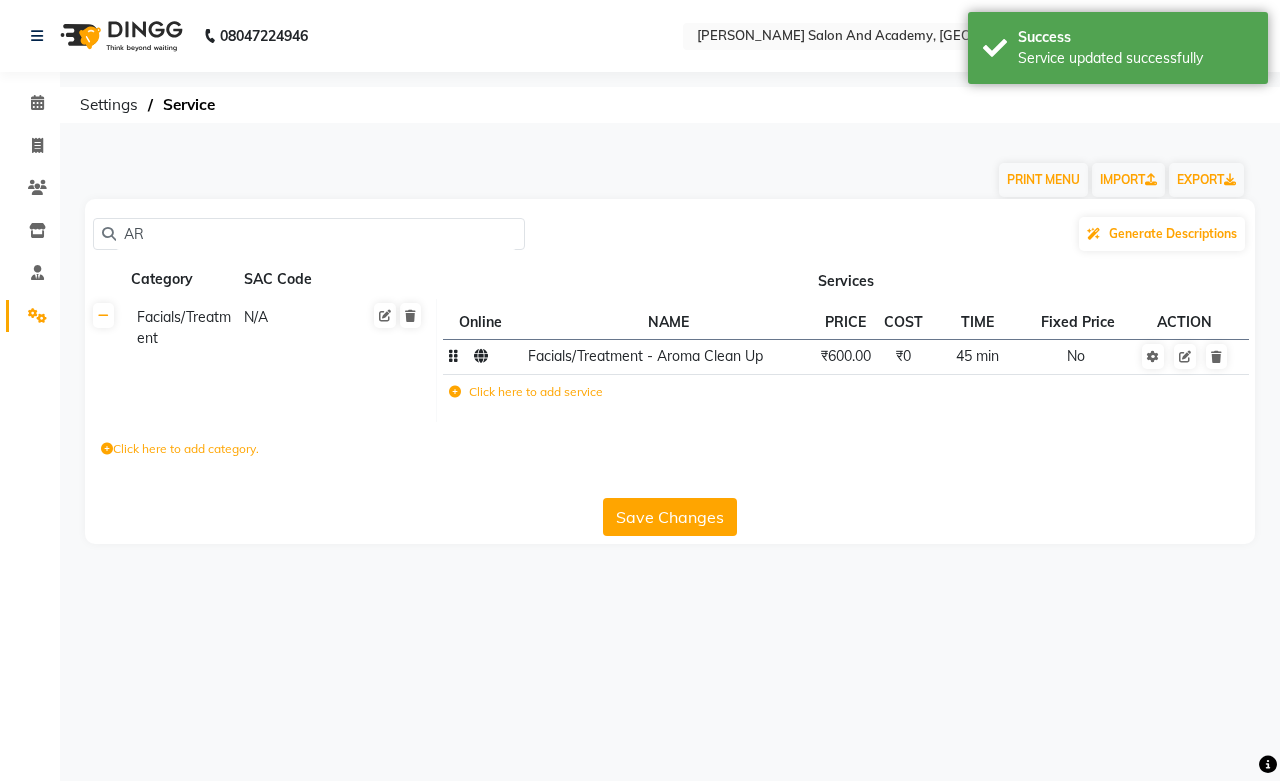 type on "A" 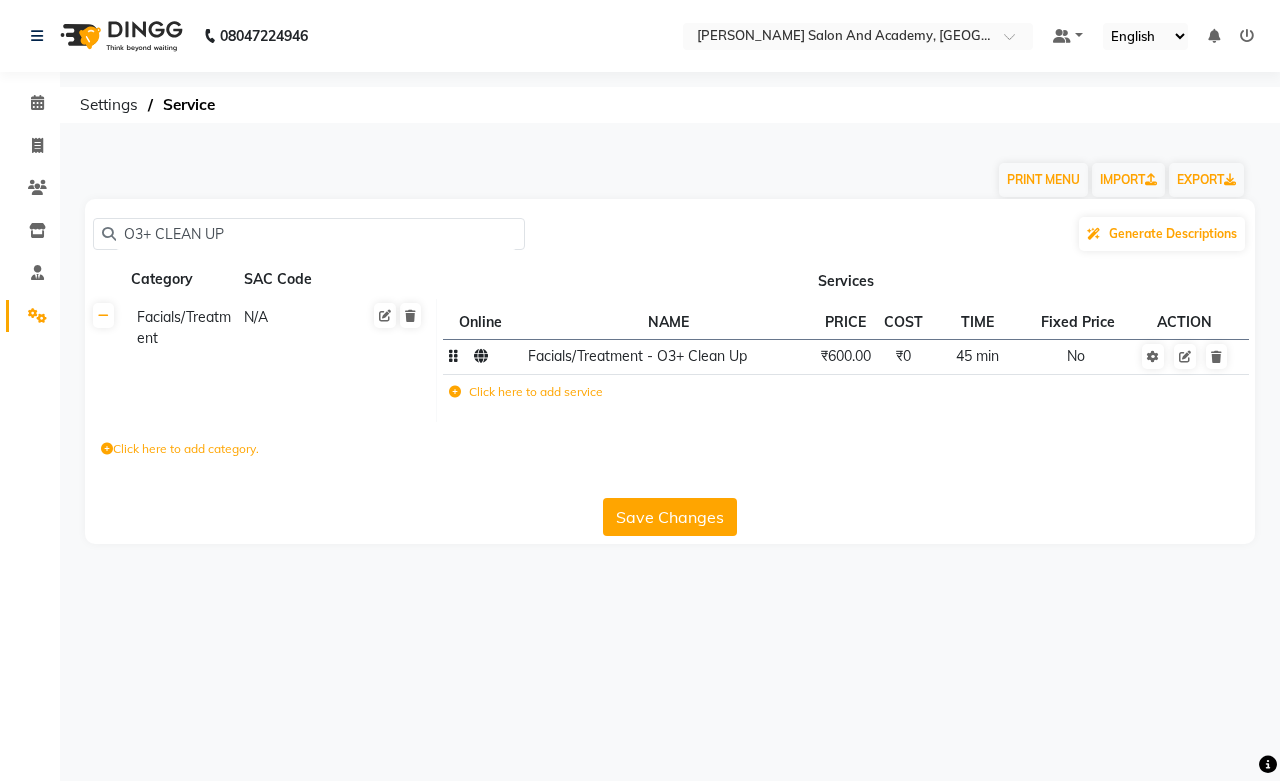 type on "O3+ CLEAN UP" 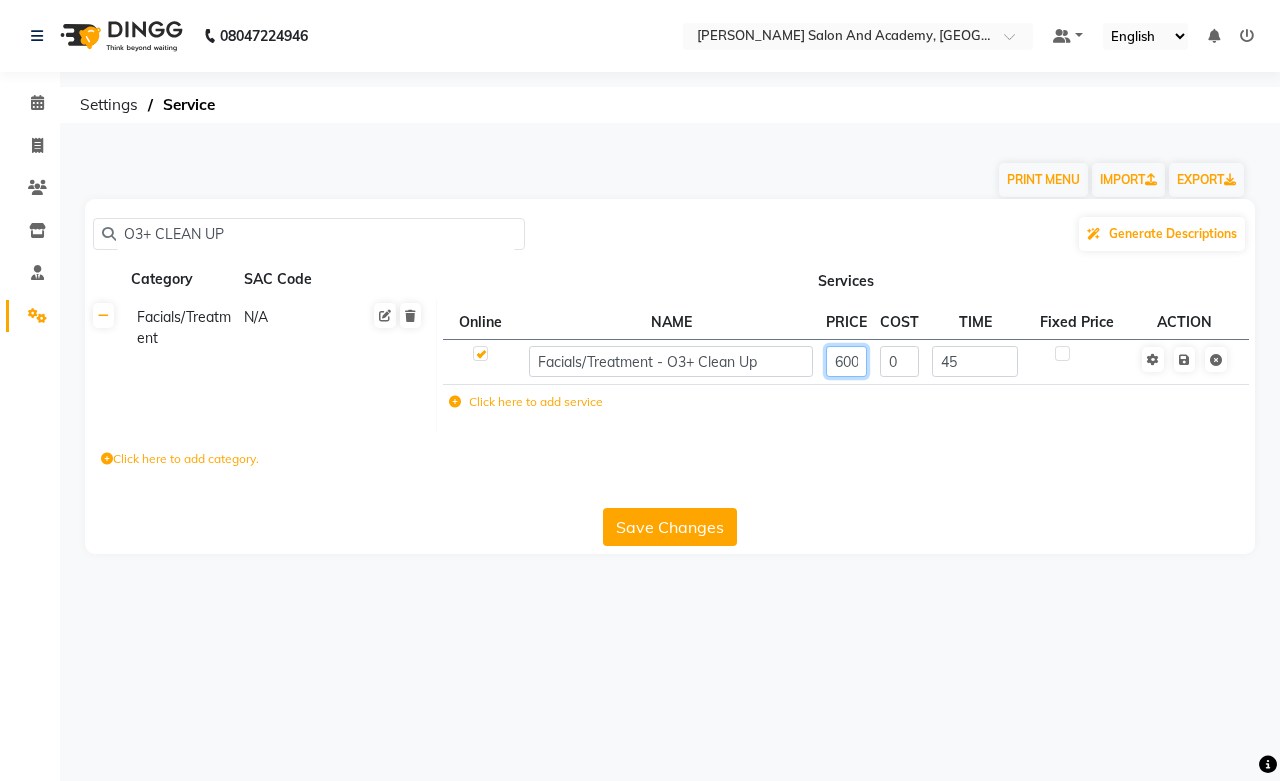 click on "600" 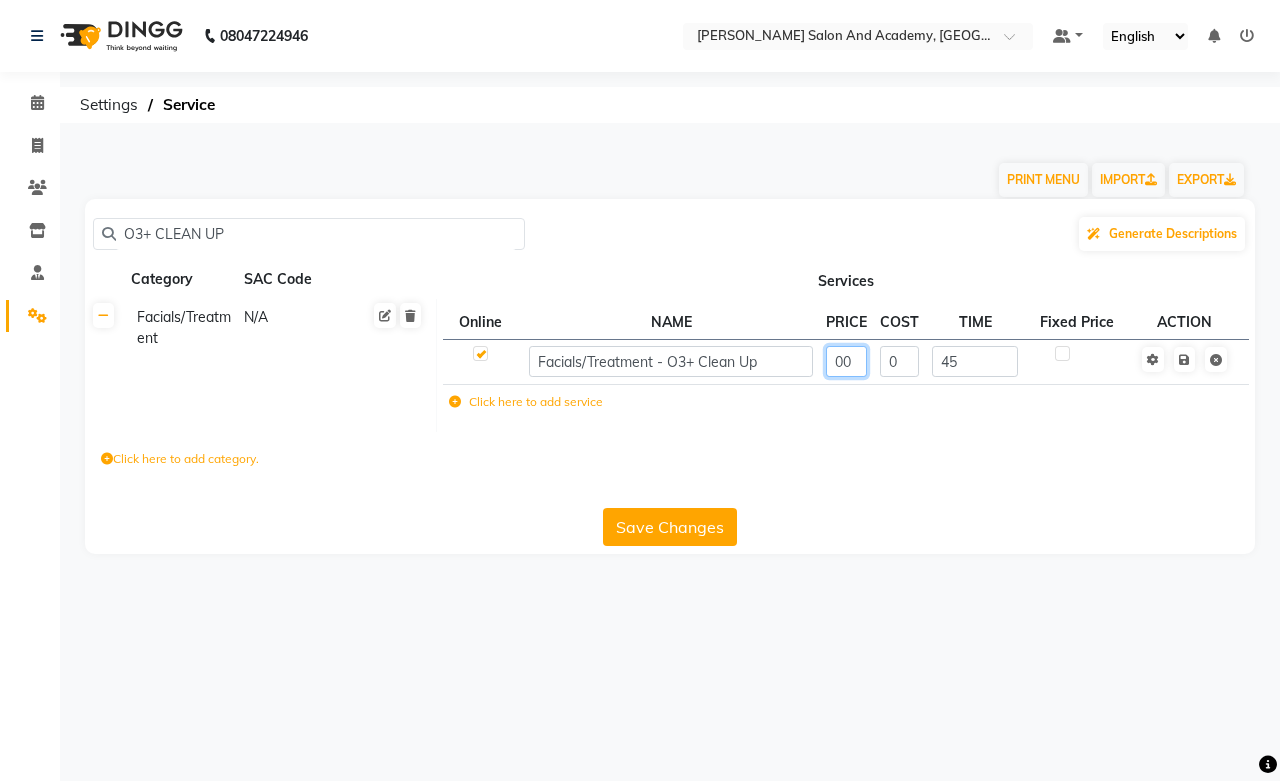 type on "800" 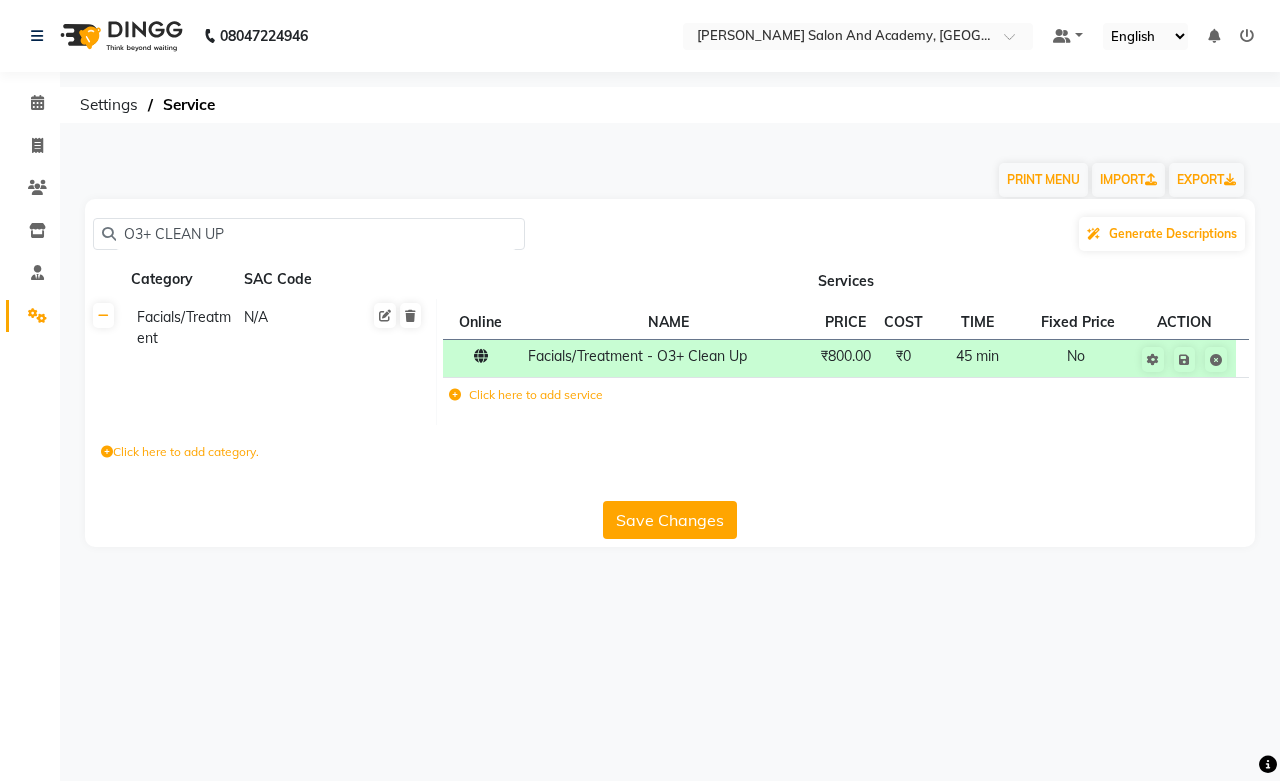 click on "Save Changes" 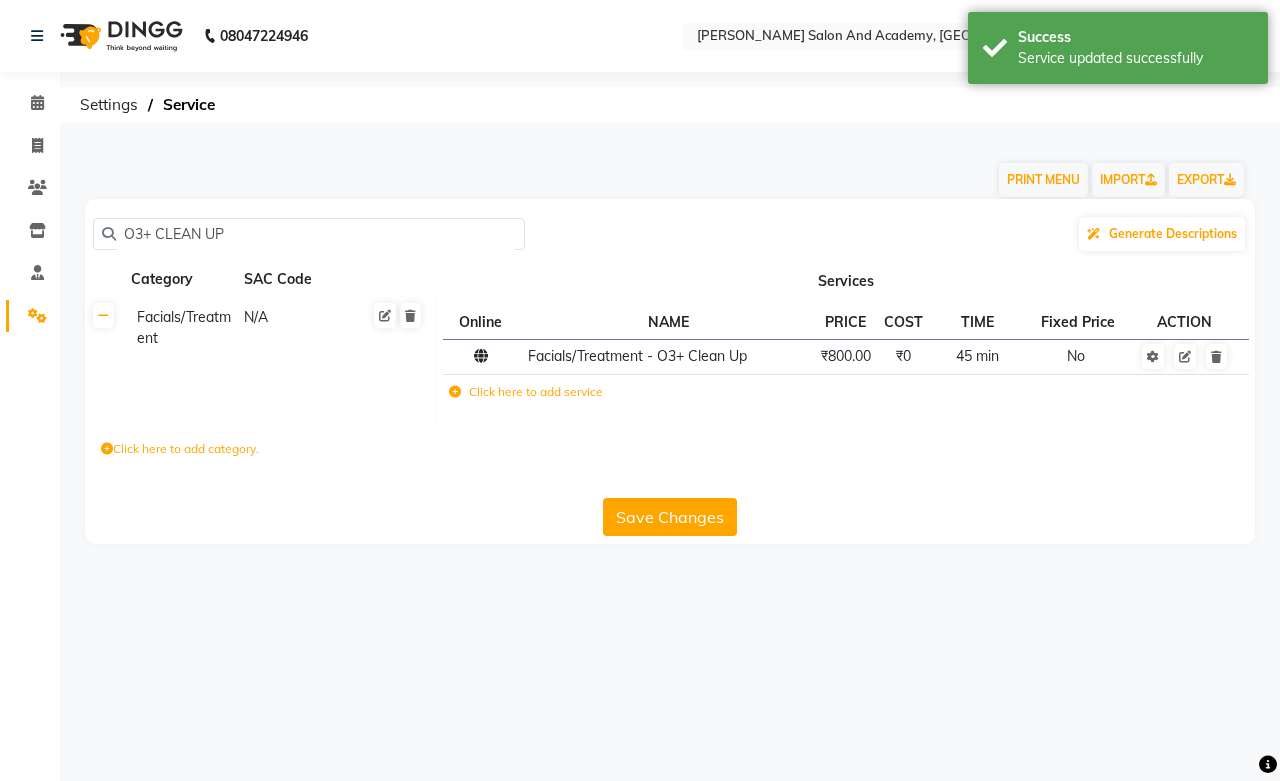 click on "O3+ CLEAN UP" 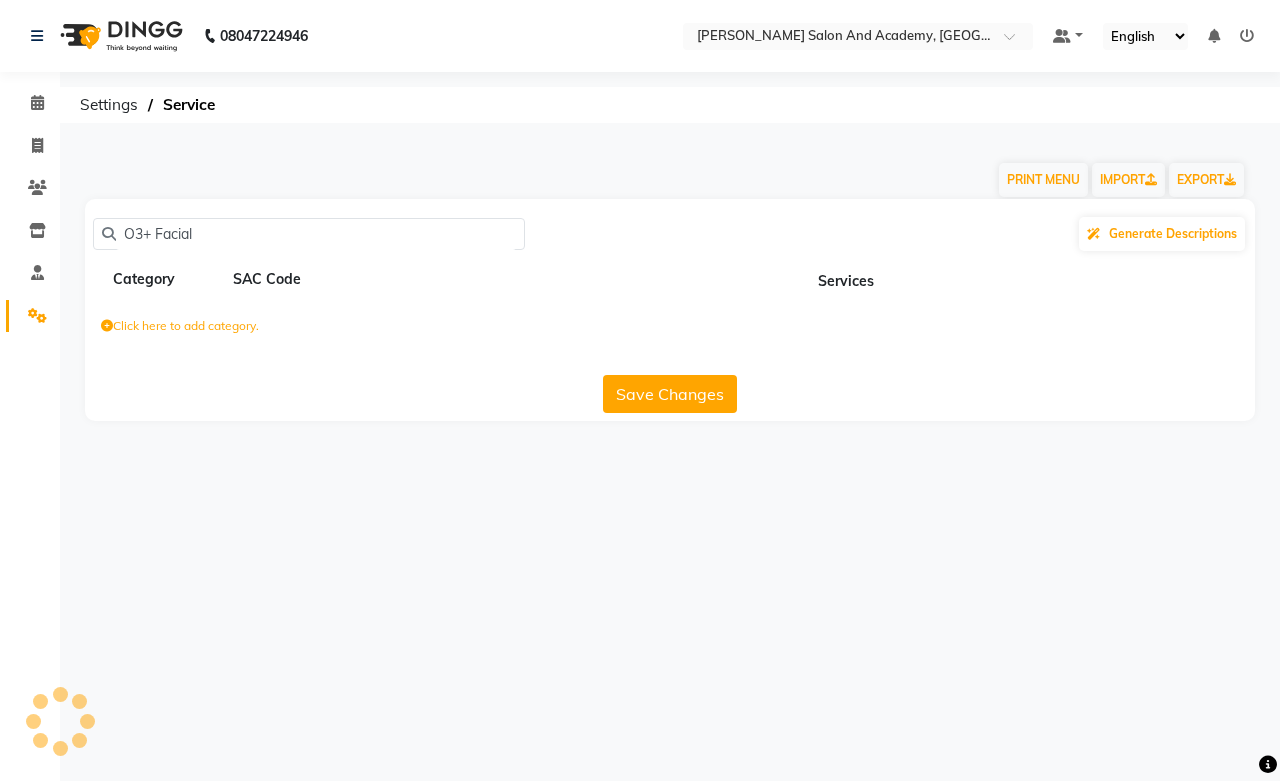 drag, startPoint x: 196, startPoint y: 228, endPoint x: 156, endPoint y: 236, distance: 40.792156 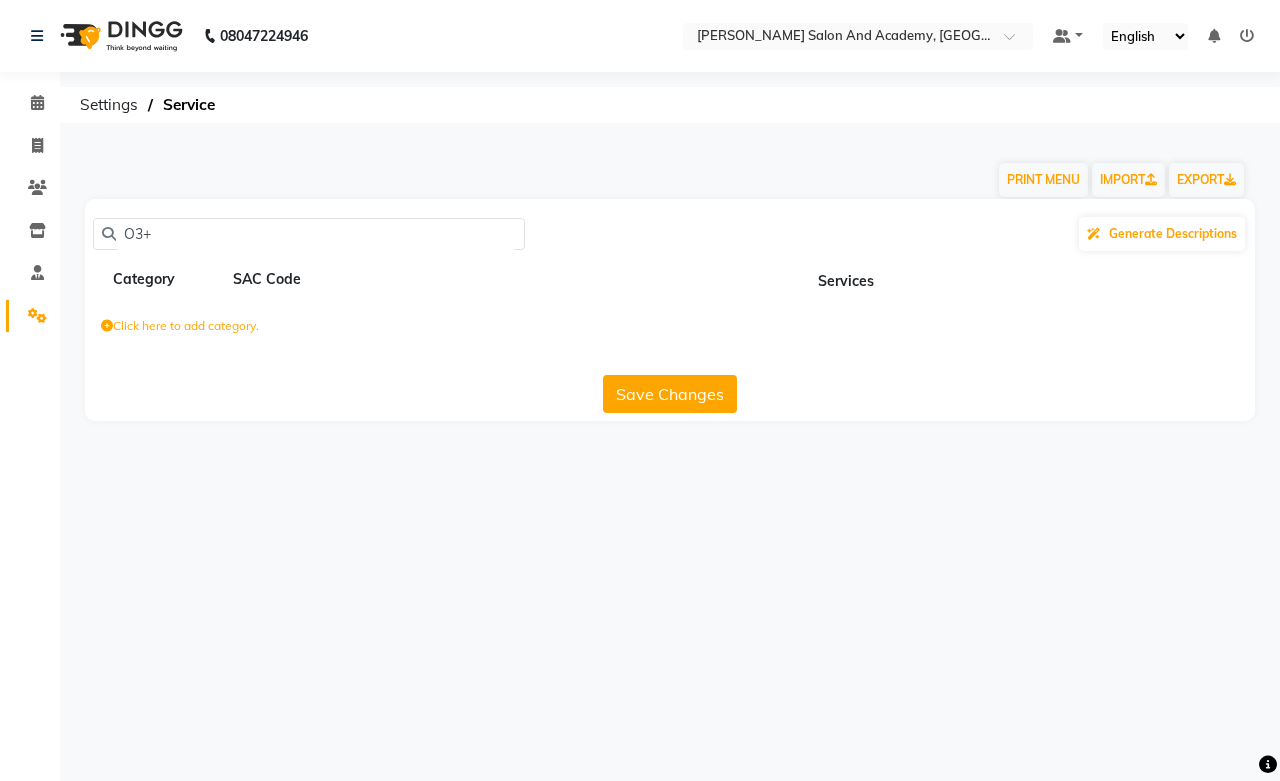 click on "O3+" 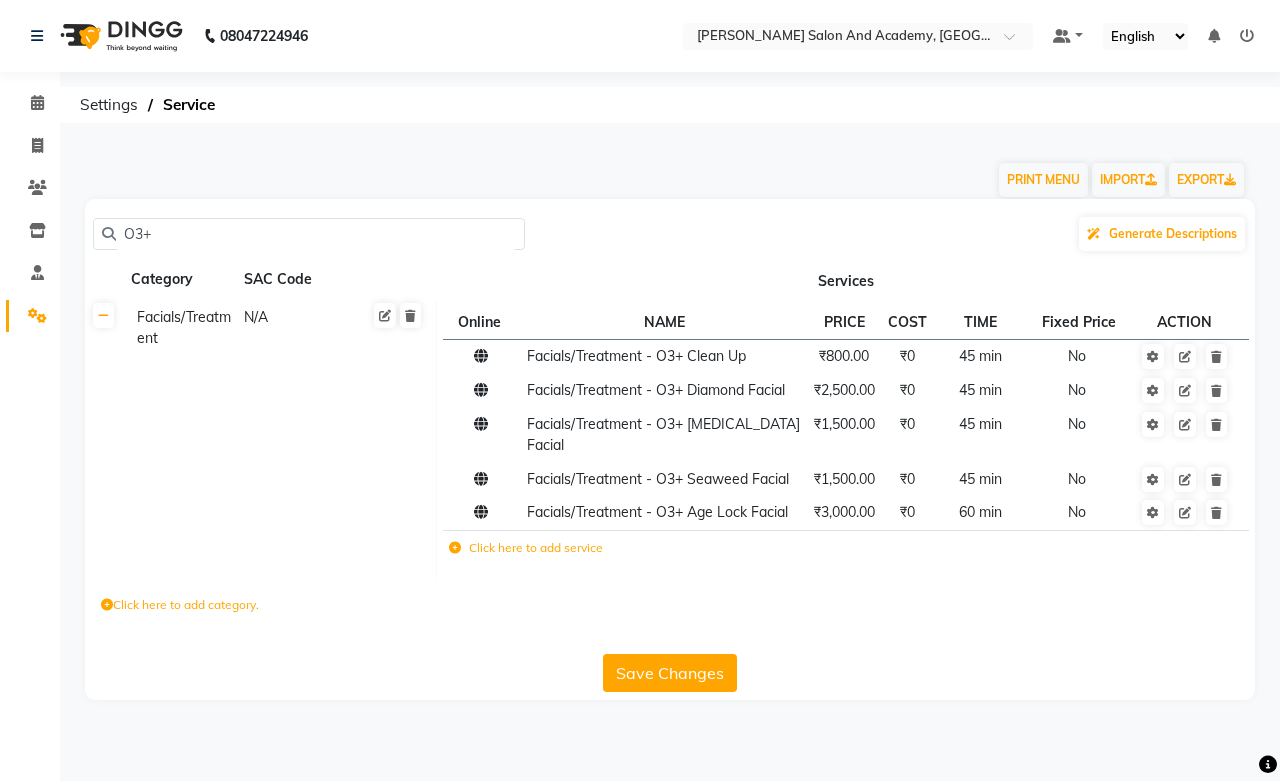 paste on "Facial" 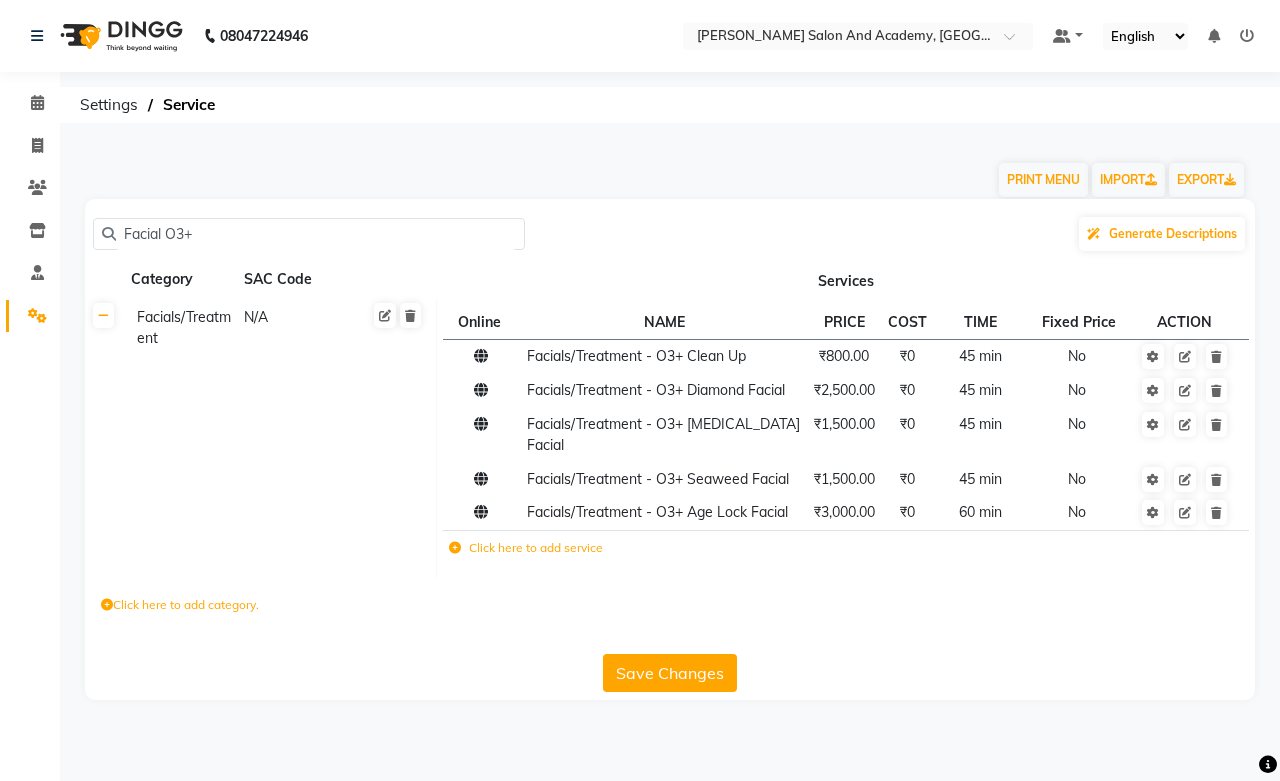 click on "Facial O3+" 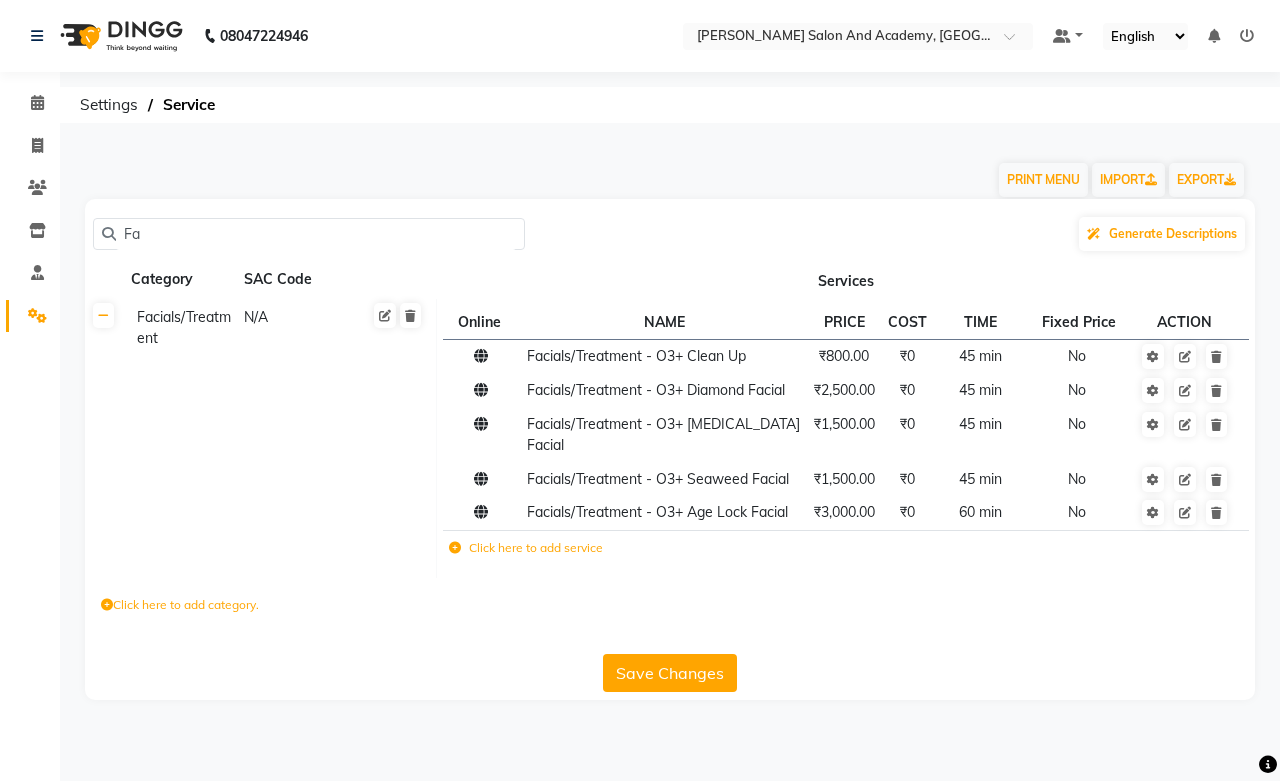 type on "F" 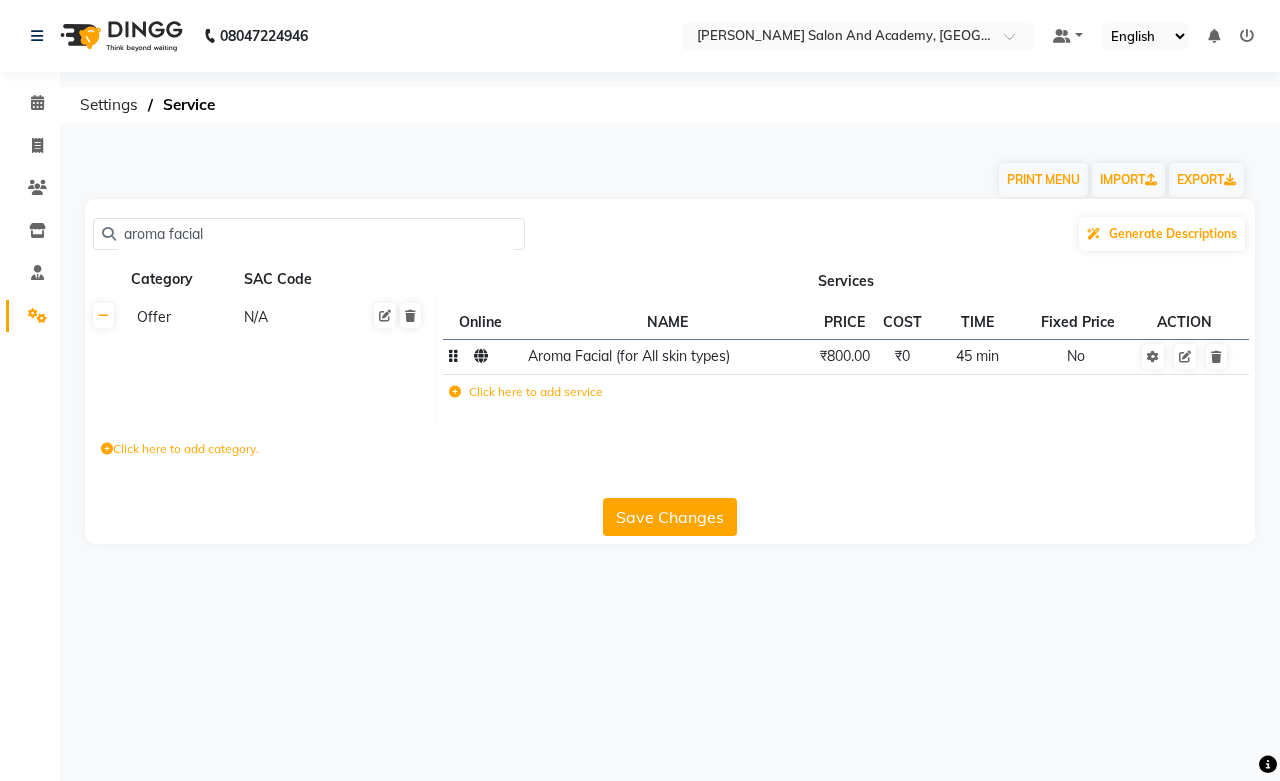 type on "aroma facial" 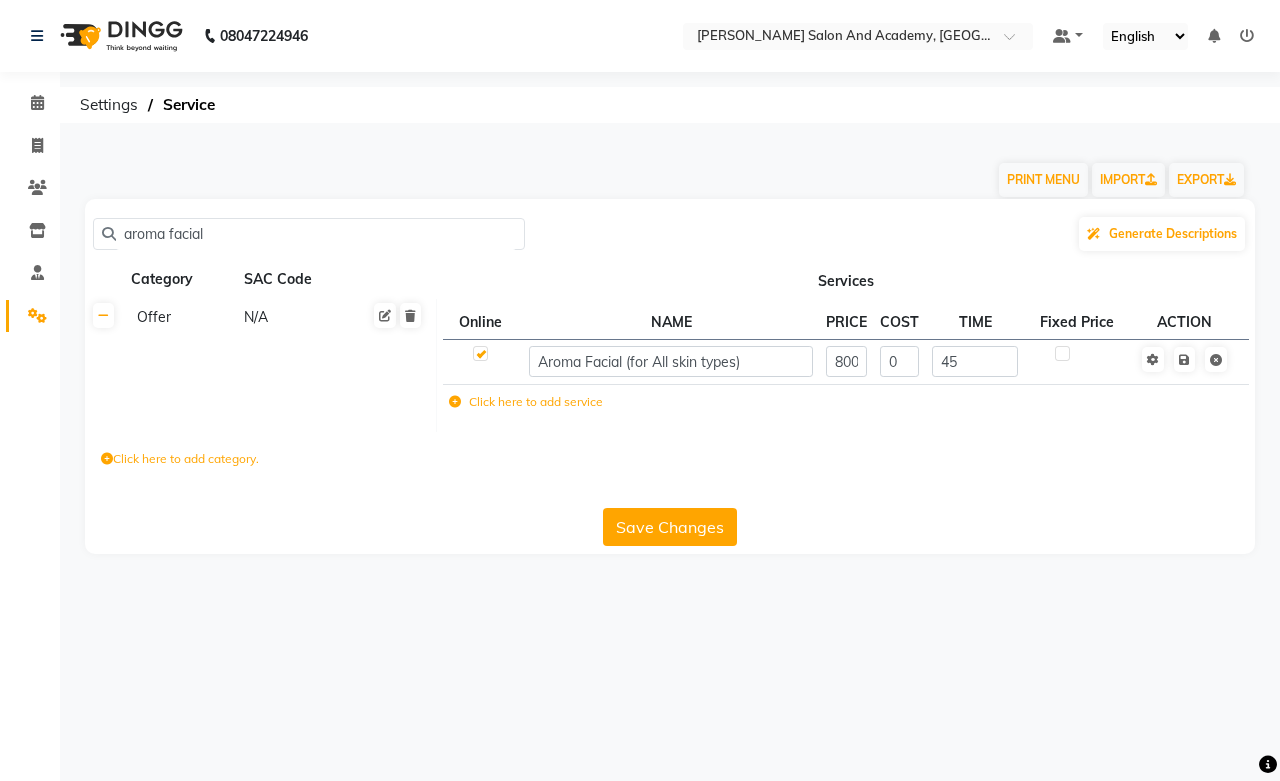click on "Aroma Facial (for All skin types)" 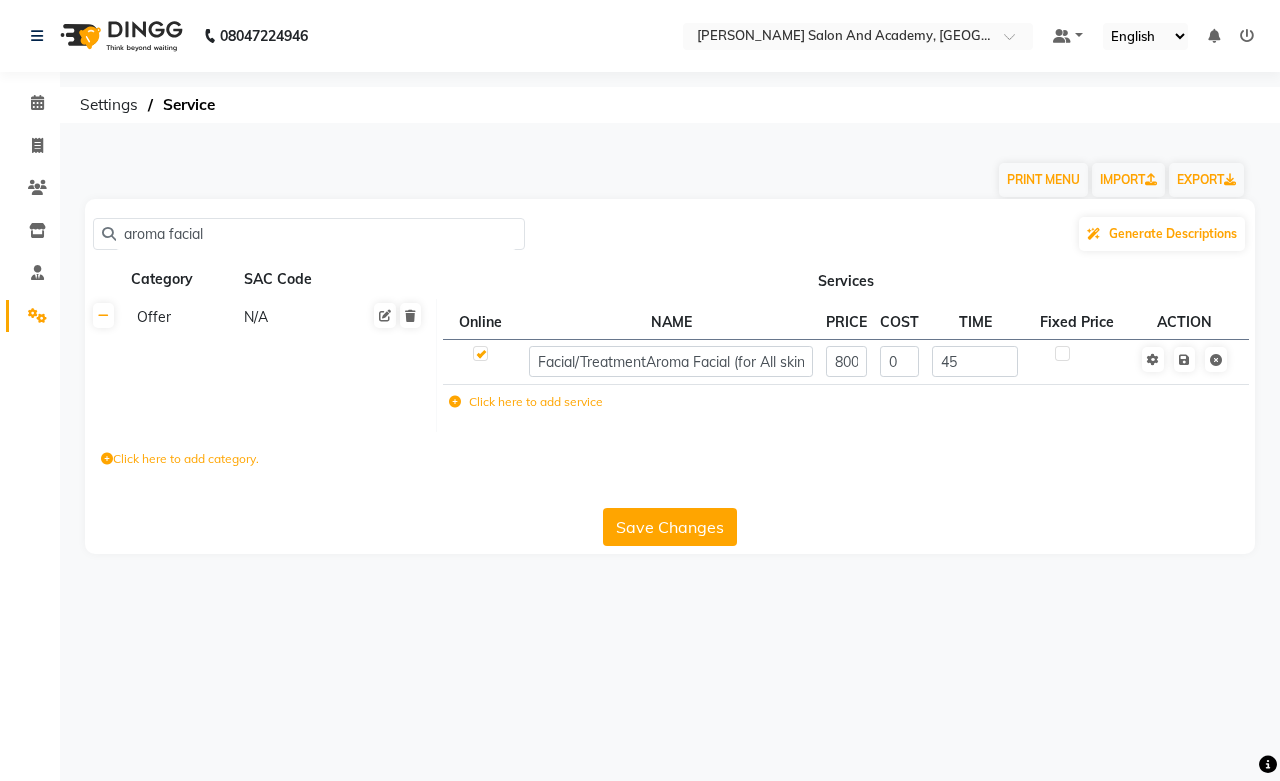 click on "Facial/TreatmentAroma Facial (for All skin types)" 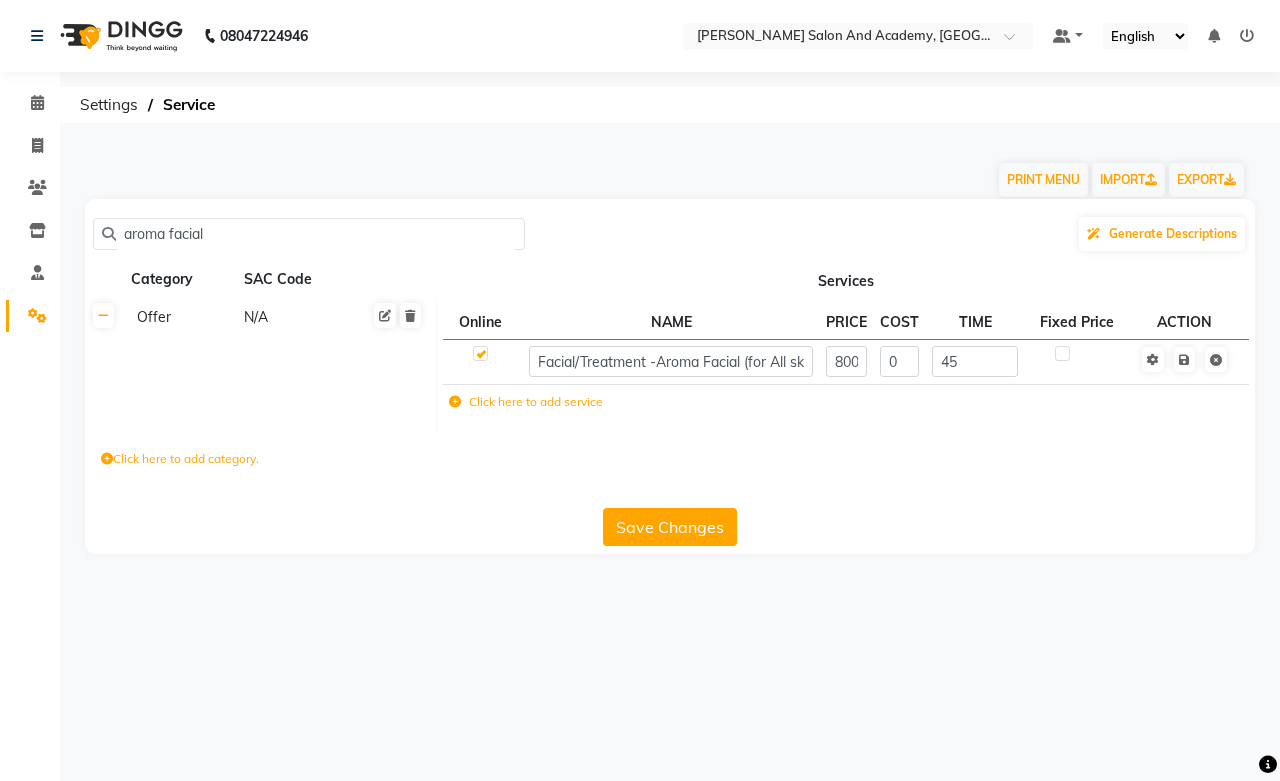 type on "Facial/Treatment - Aroma Facial (for All skin types)" 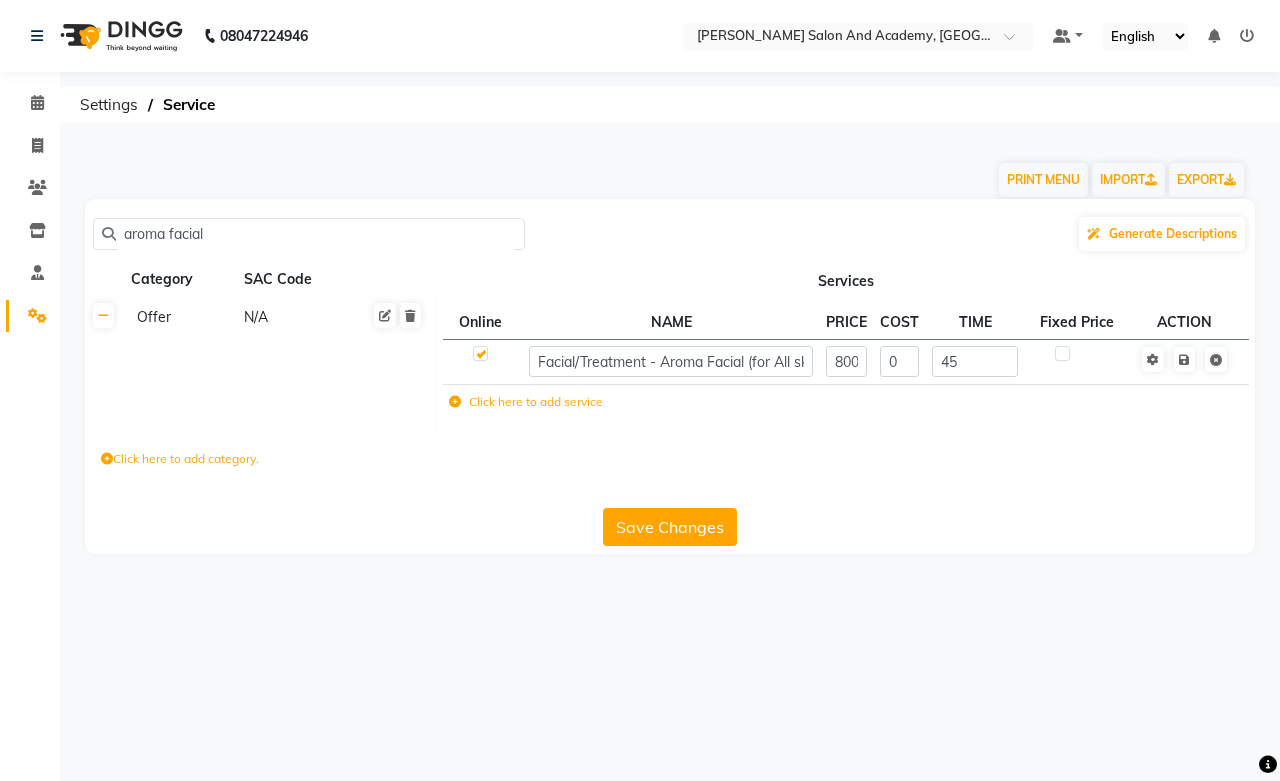 click on "Facial/Treatment - Aroma Facial (for All skin types)" 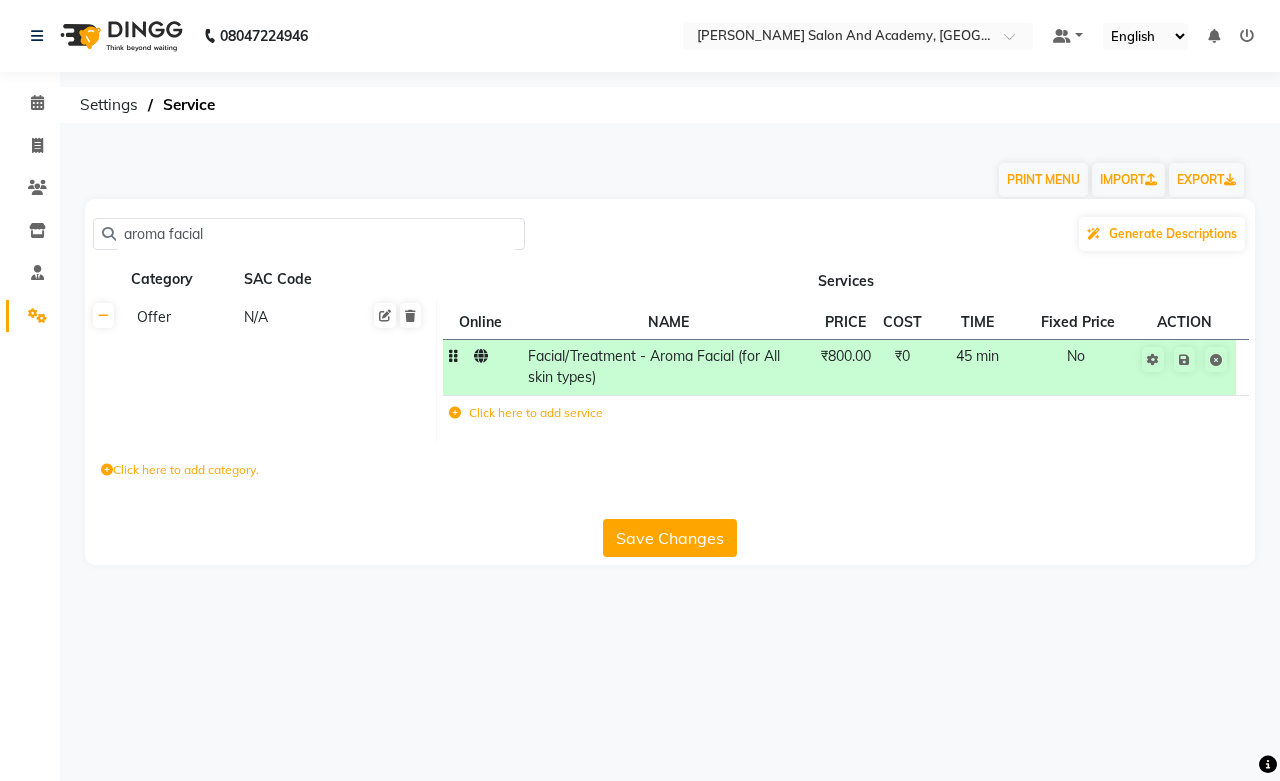 click on "₹800.00" 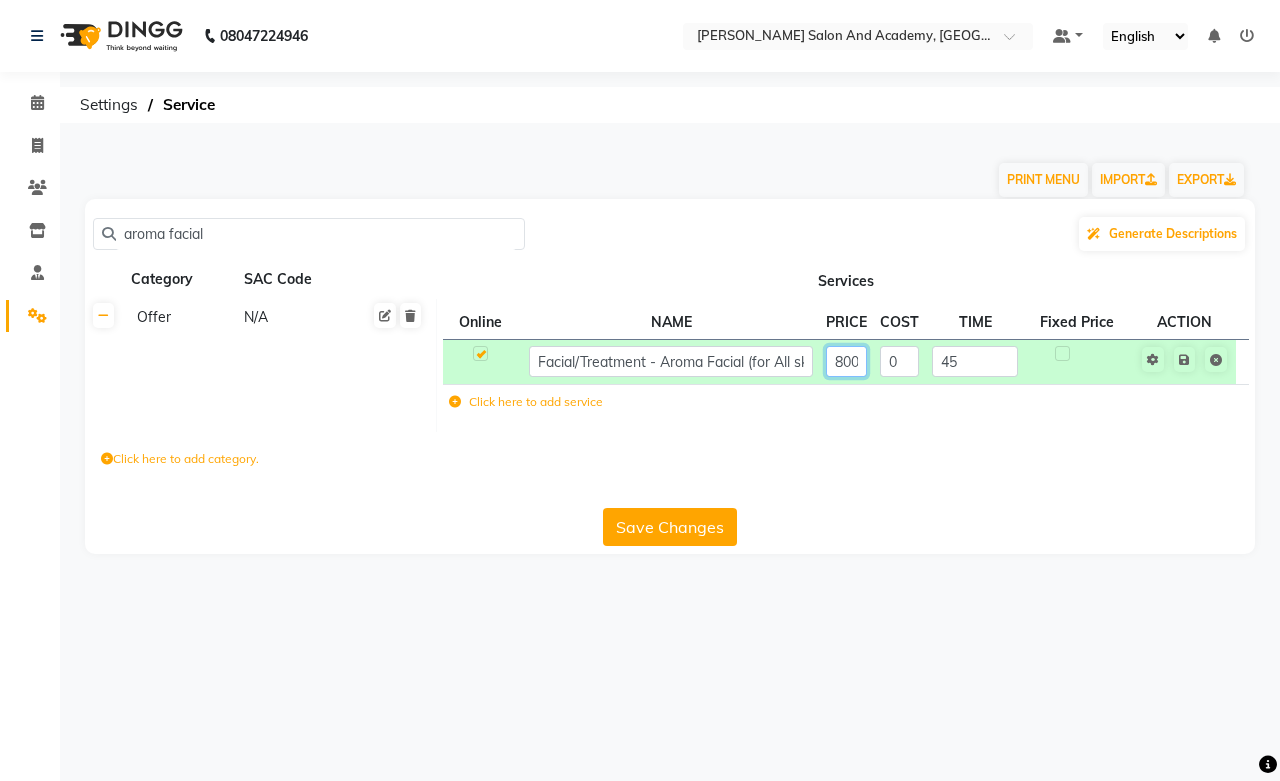 click on "800" 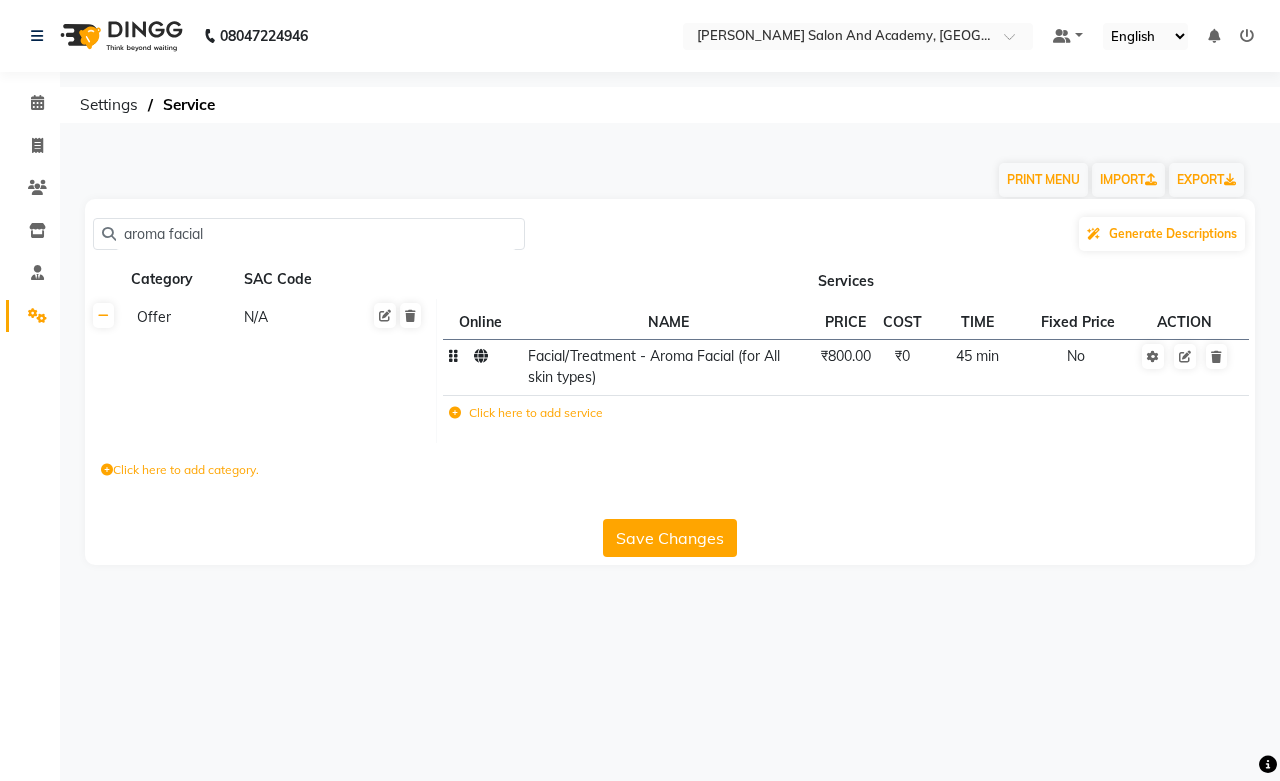 click on "Facial/Treatment - Aroma Facial (for All skin types)" 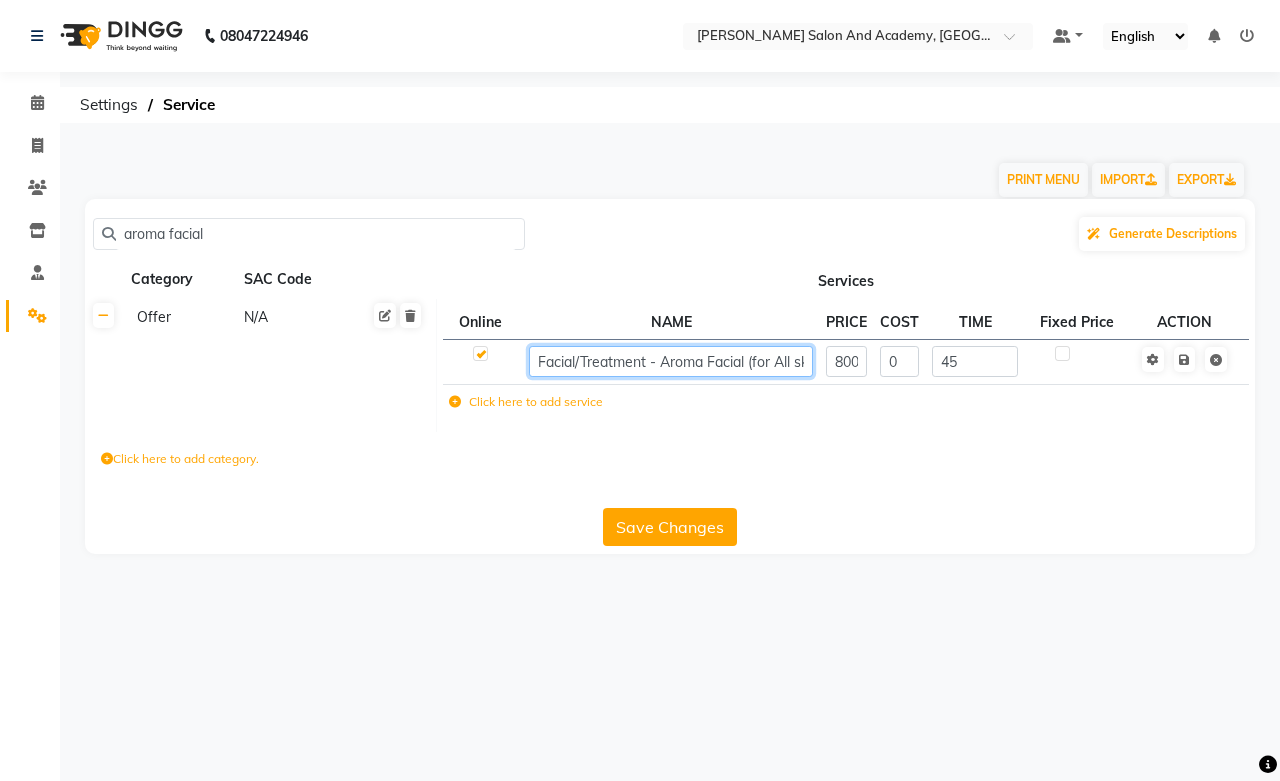 click on "Facial/Treatment - Aroma Facial (for All skin types)" 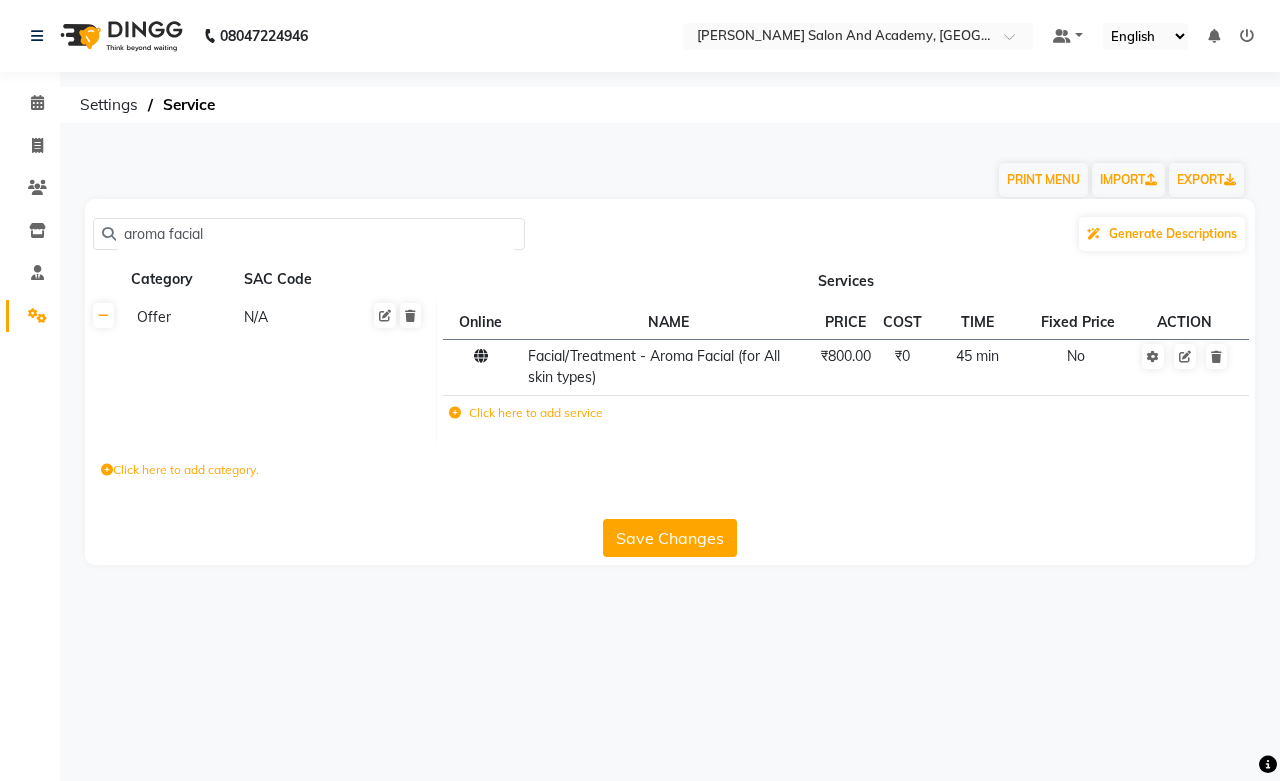 click on "Click here to add service" 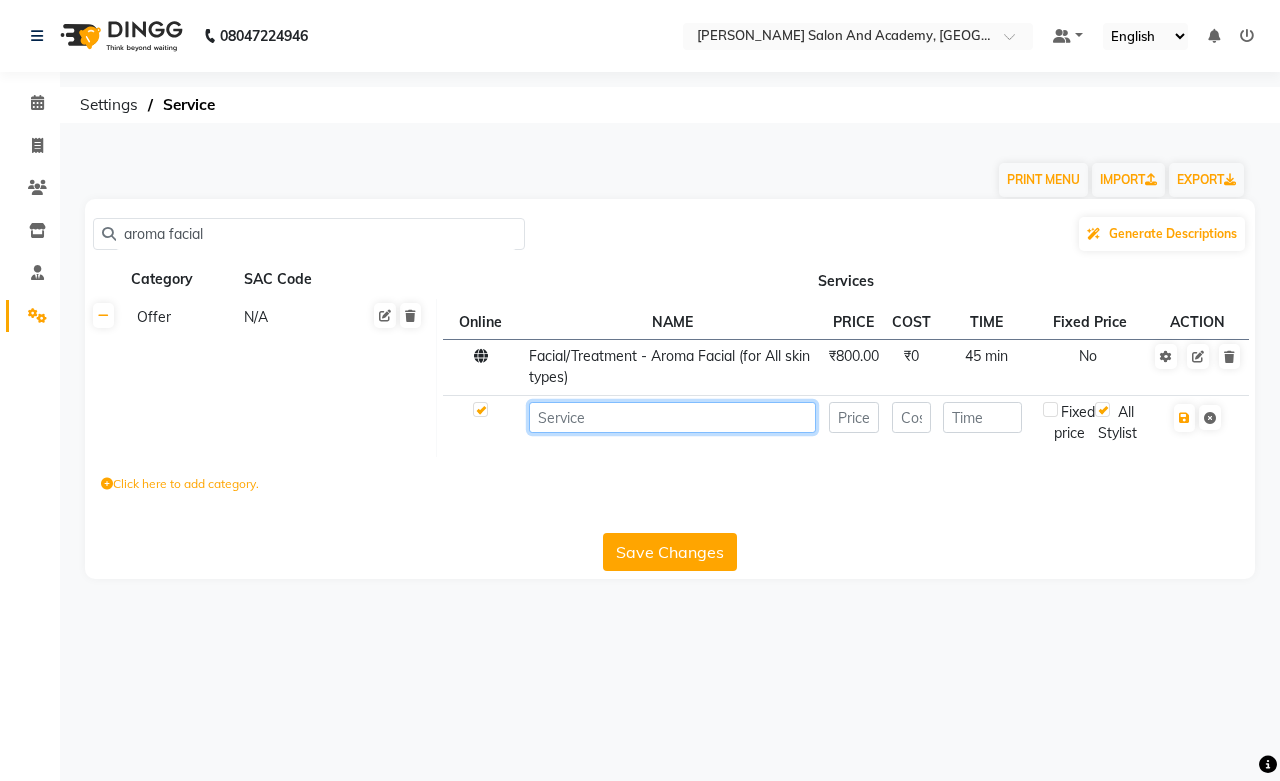 paste on "Facial/Treatment - Aroma Facial (for All skin types)" 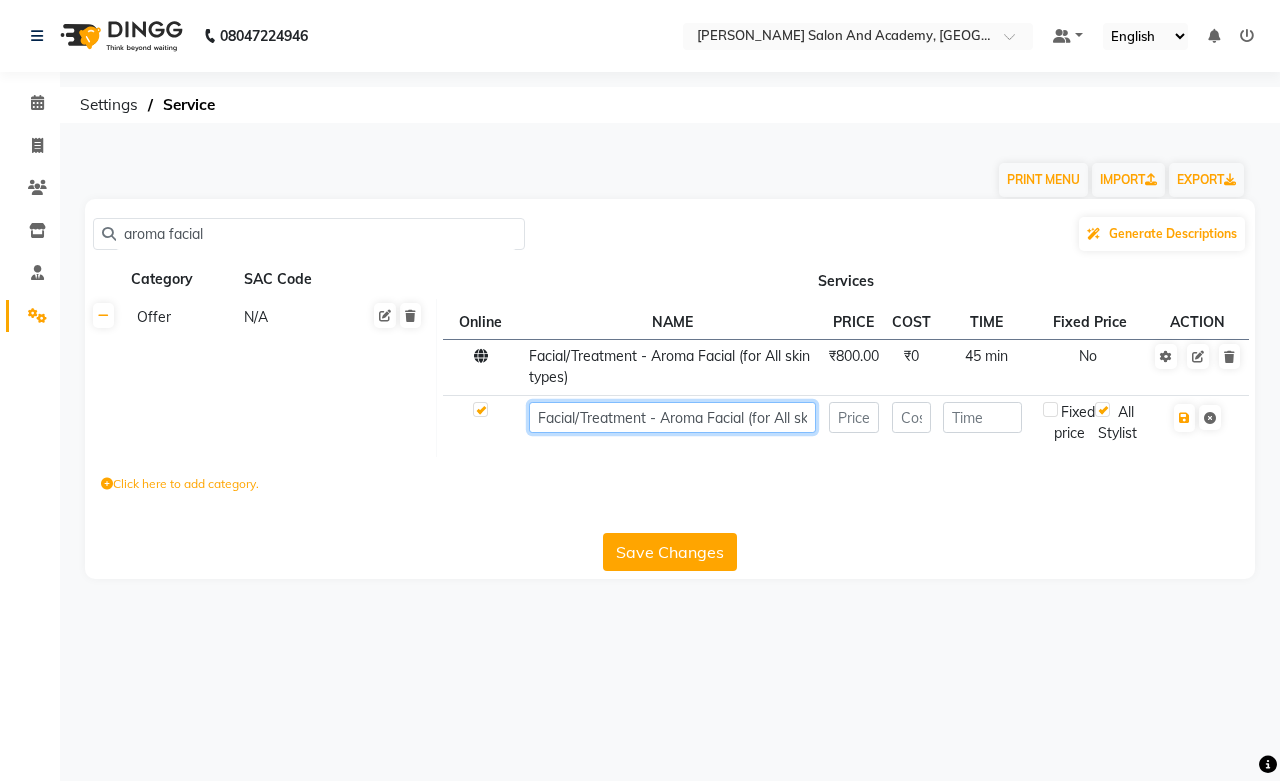 scroll, scrollTop: 0, scrollLeft: 58, axis: horizontal 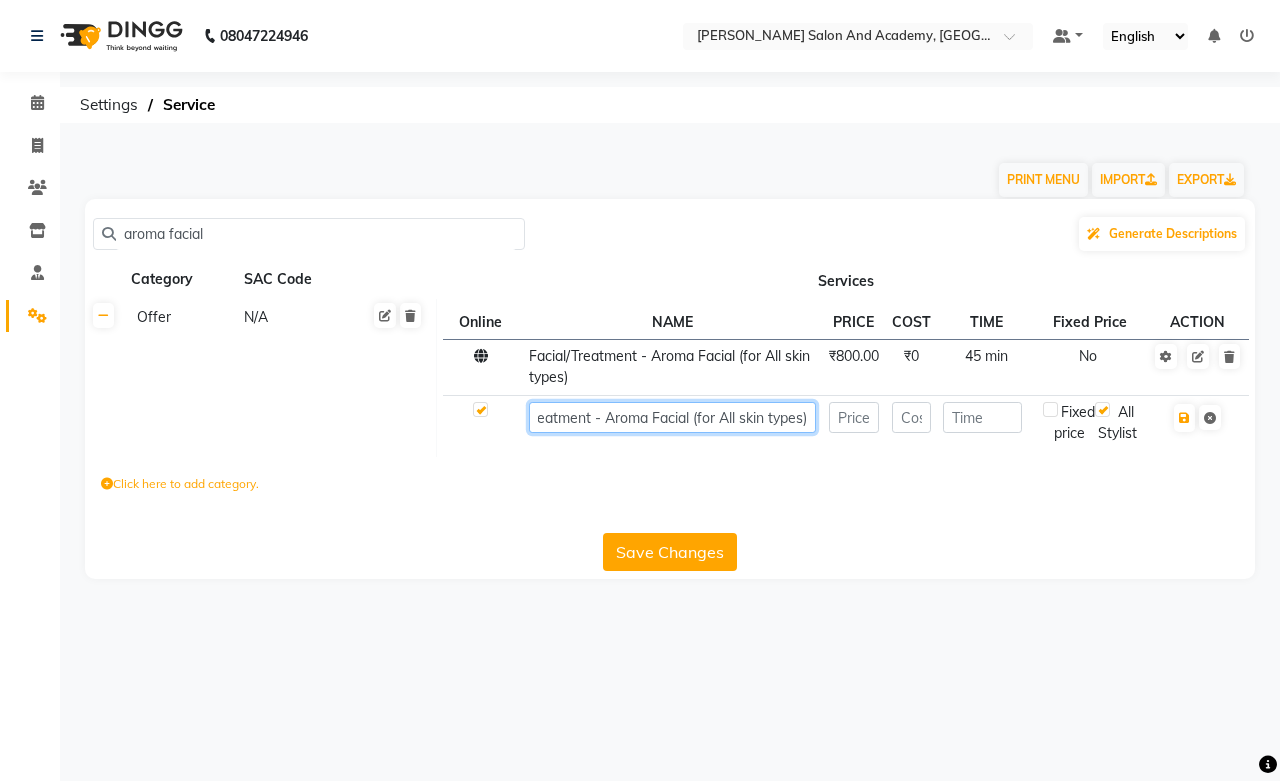 type on "Facial/Treatment - Aroma Facial (for All skin types)" 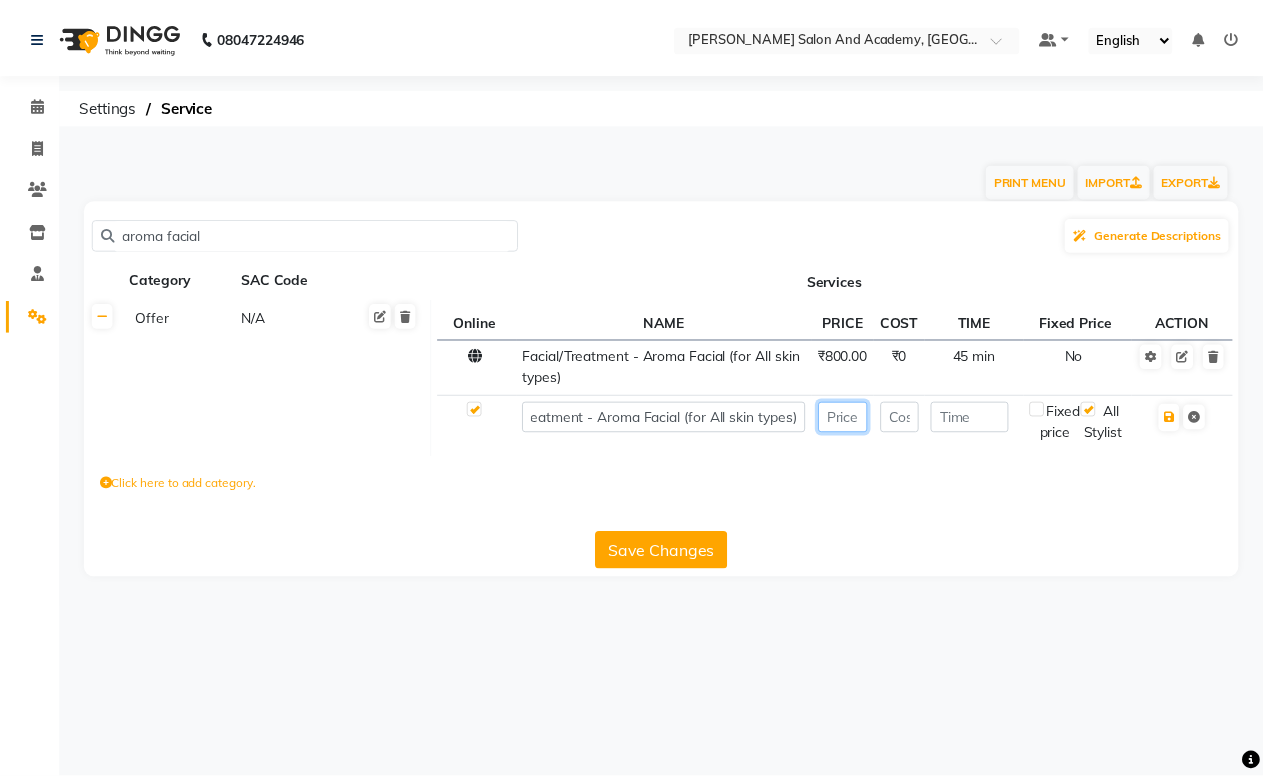 scroll, scrollTop: 0, scrollLeft: 0, axis: both 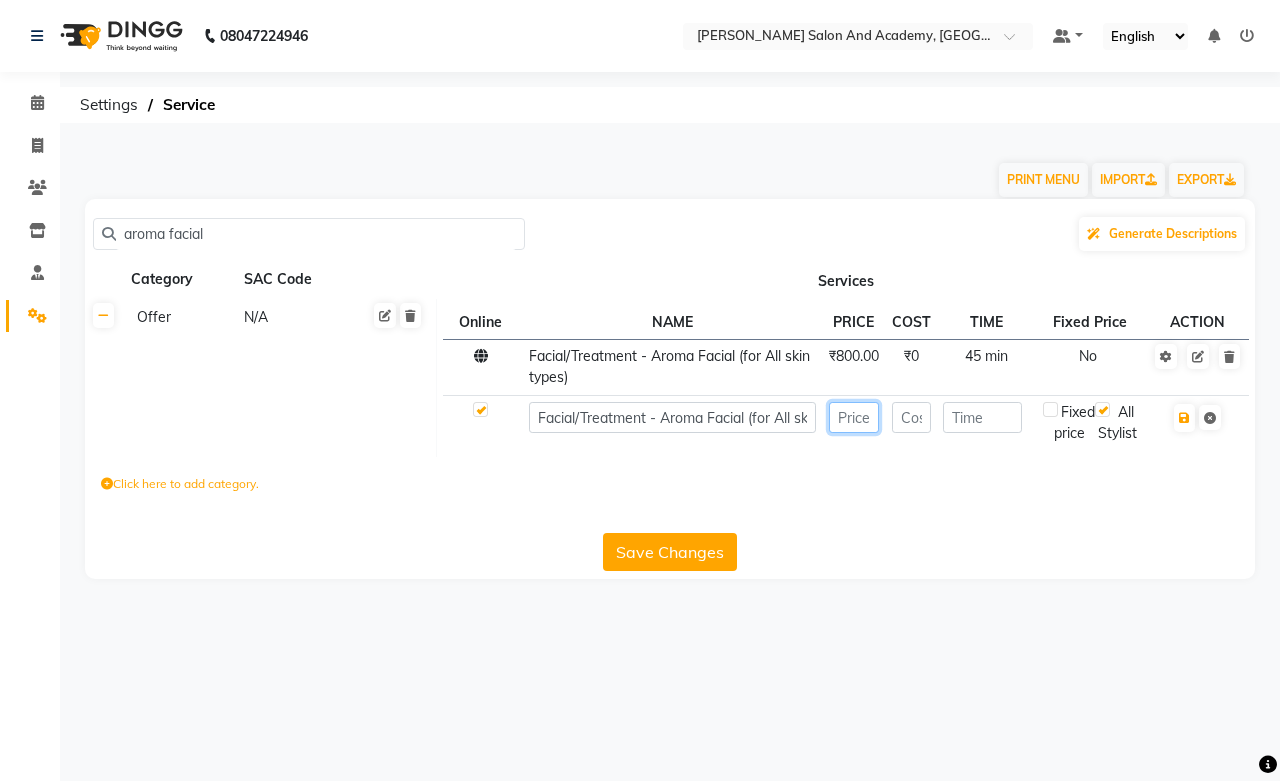 click 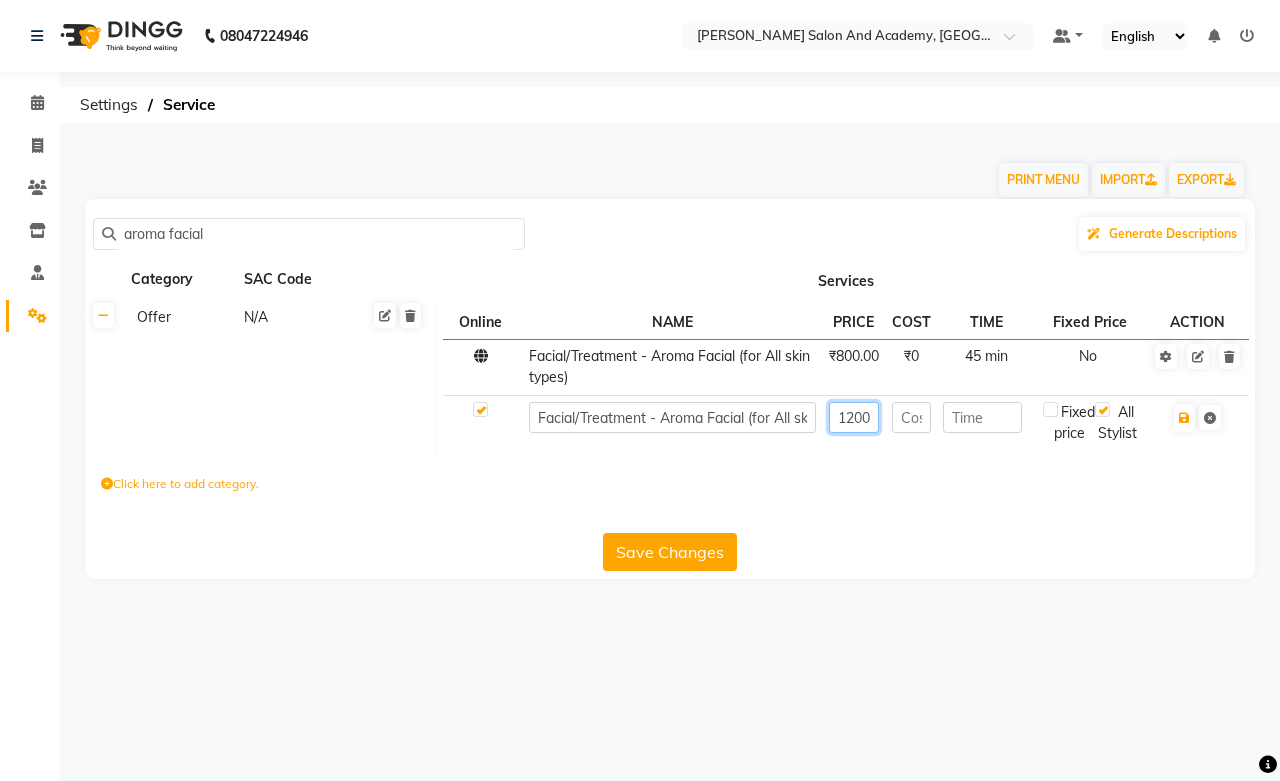 type on "1200" 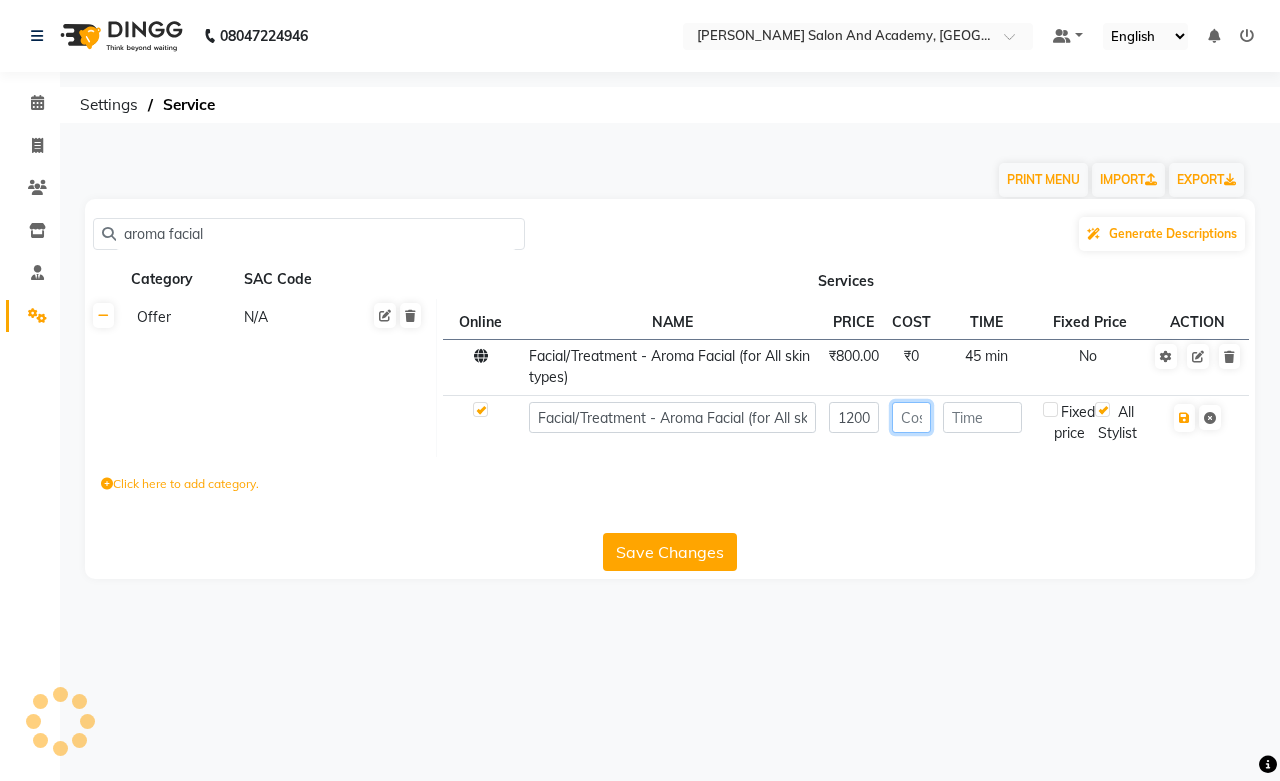 click 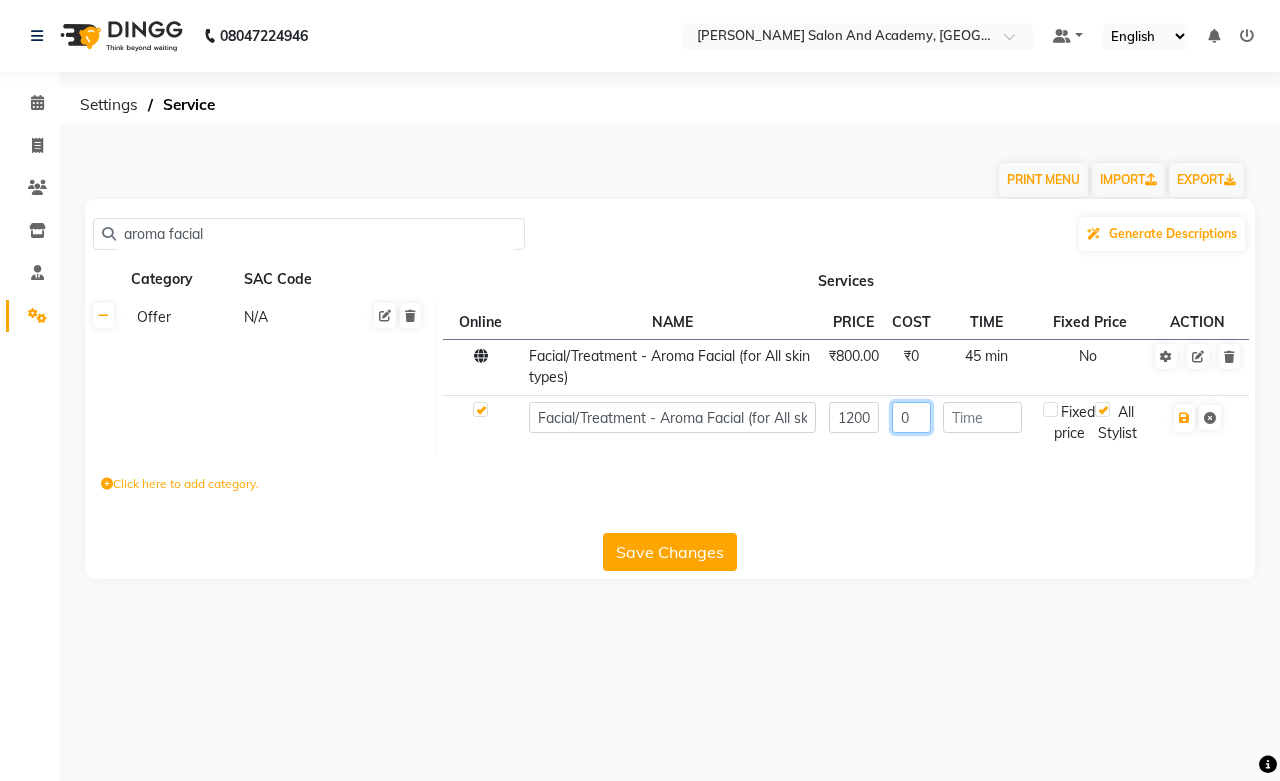 type on "0" 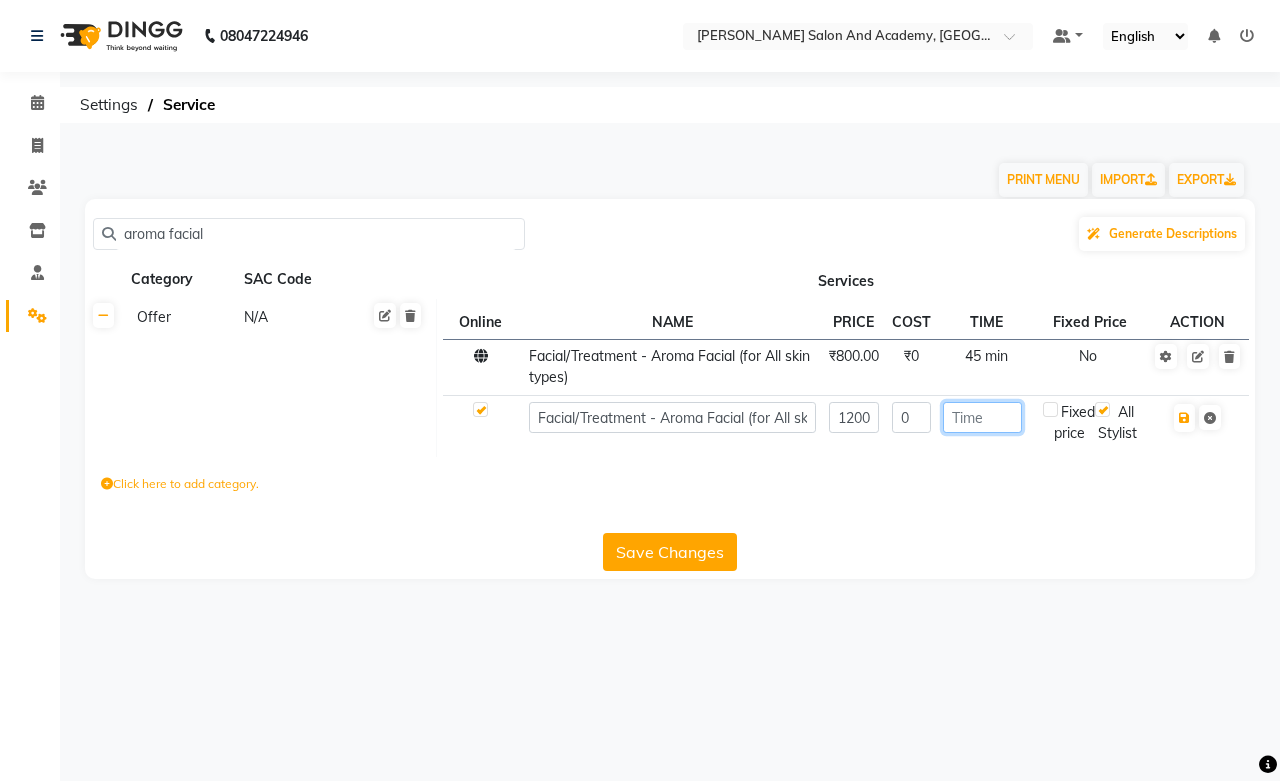 click 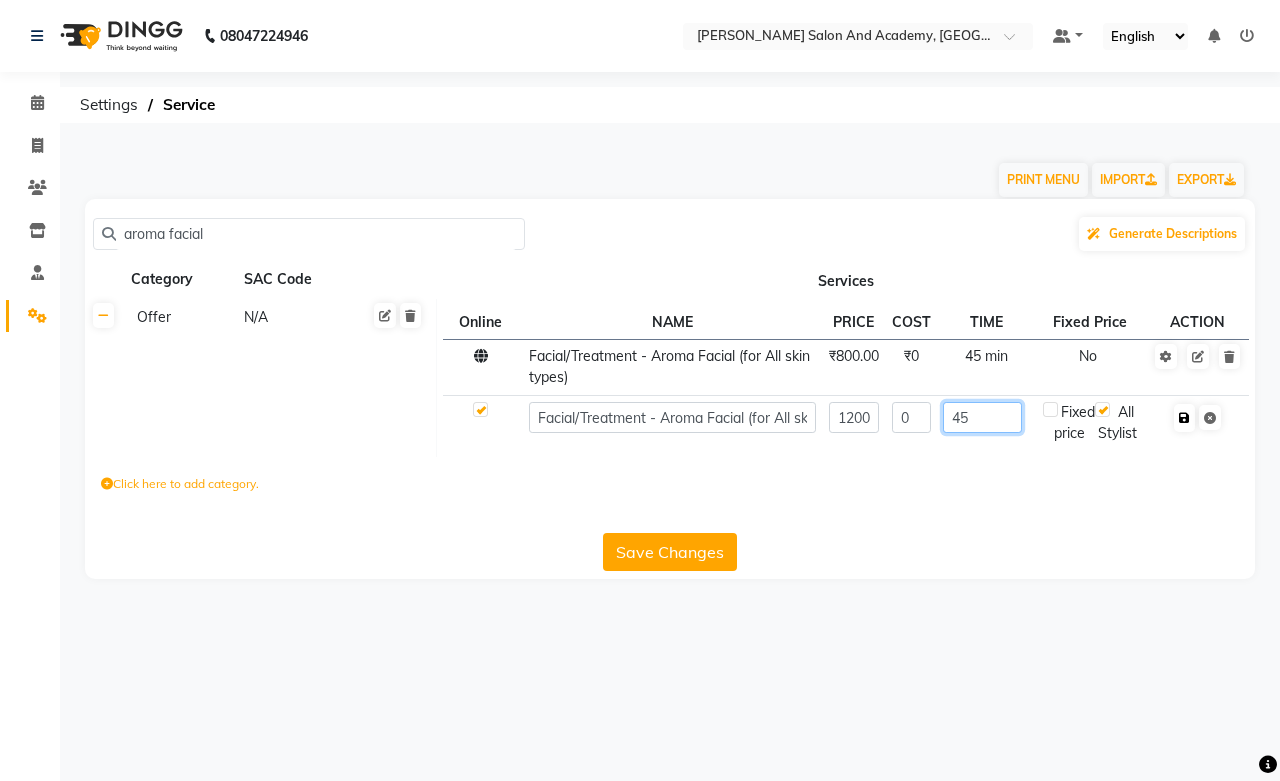 type on "45" 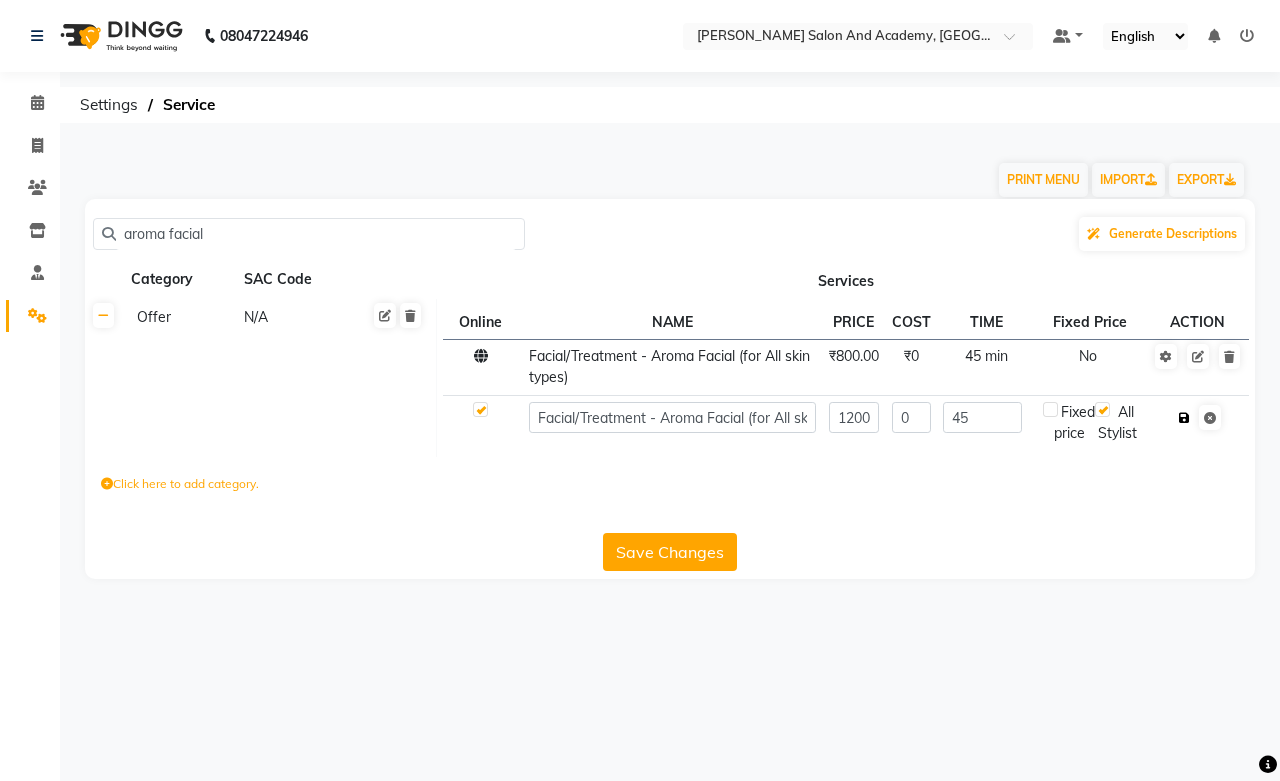 click at bounding box center [1184, 418] 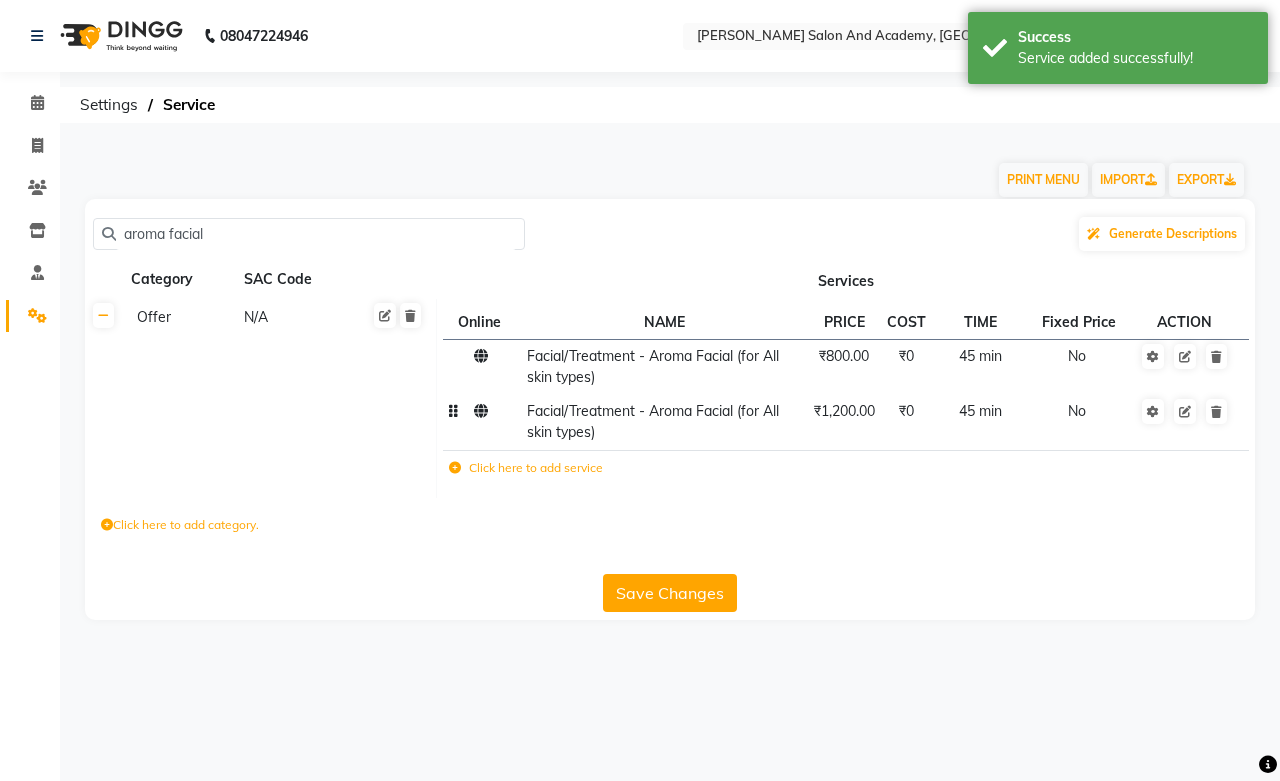 click on "Facial/Treatment - Aroma Facial (for All skin types)" 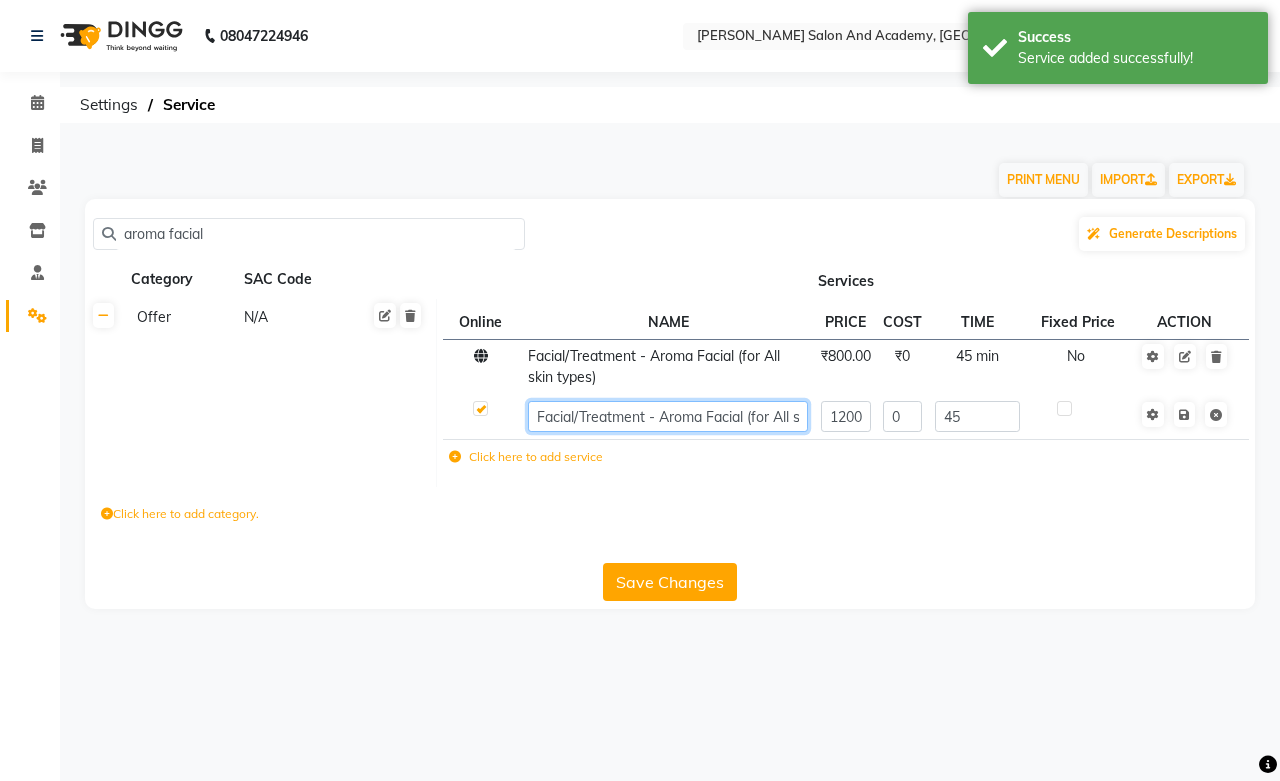 click on "Facial/Treatment - Aroma Facial (for All skin types)" 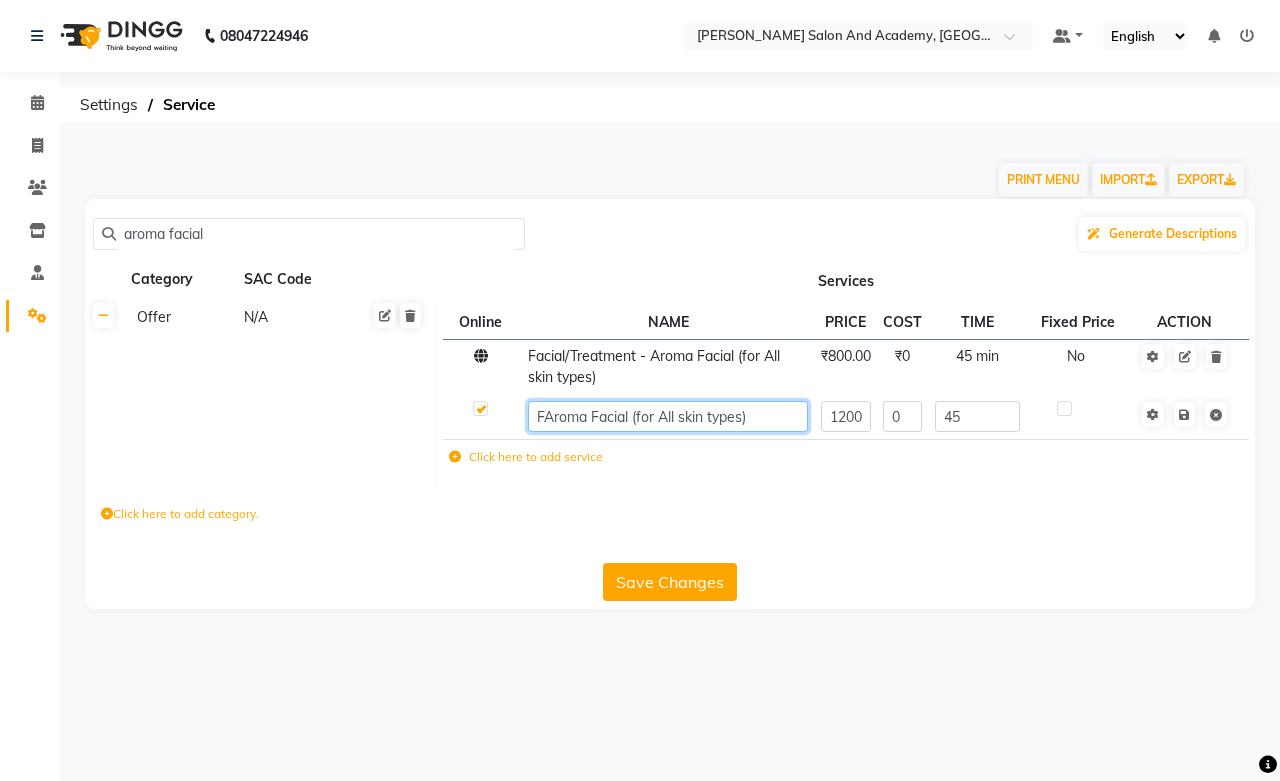 type on "Aroma Facial (for All skin types)" 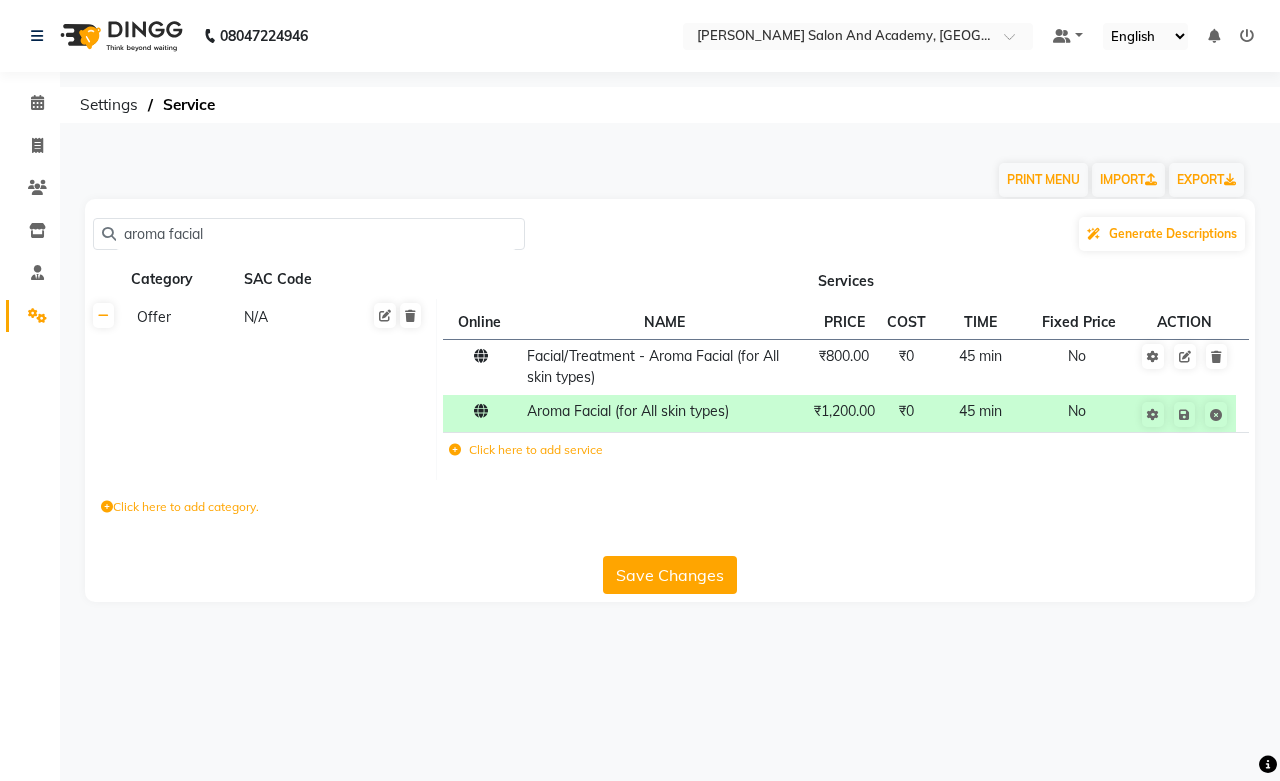 click on "Save Changes" 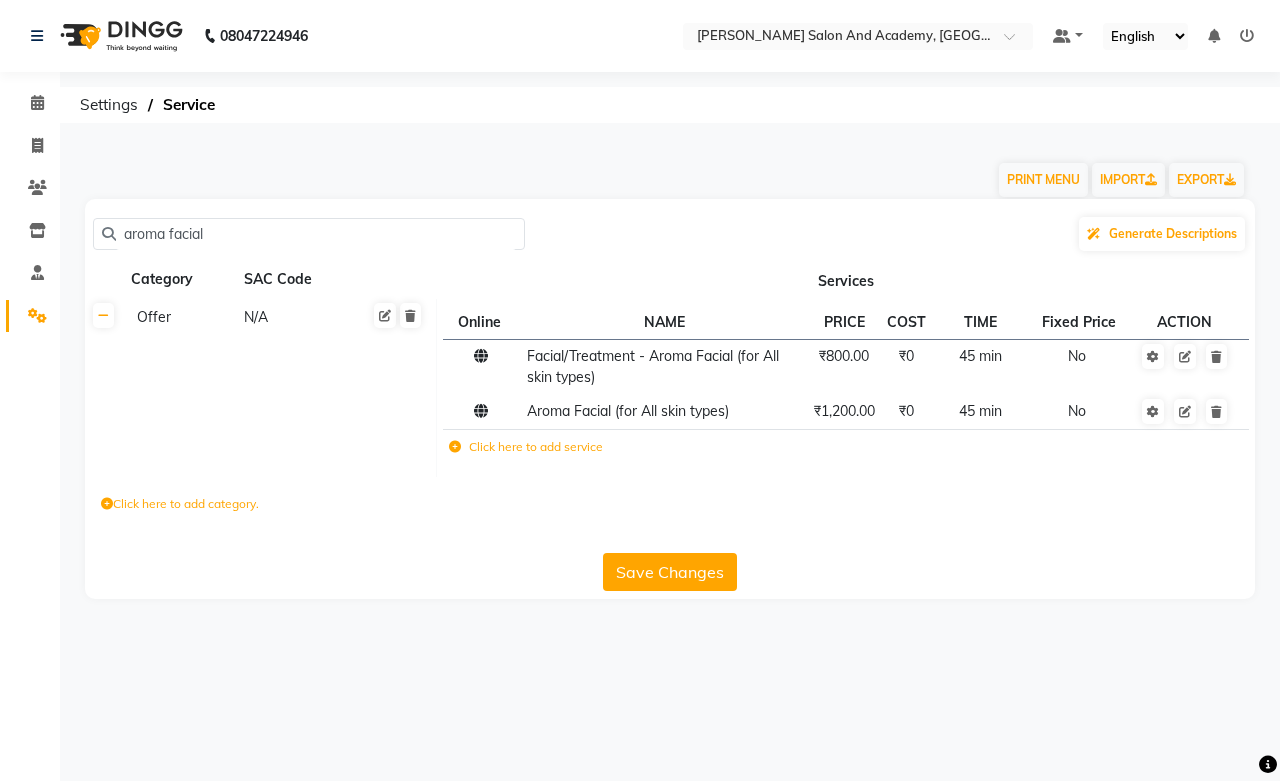 click on "aroma facial" 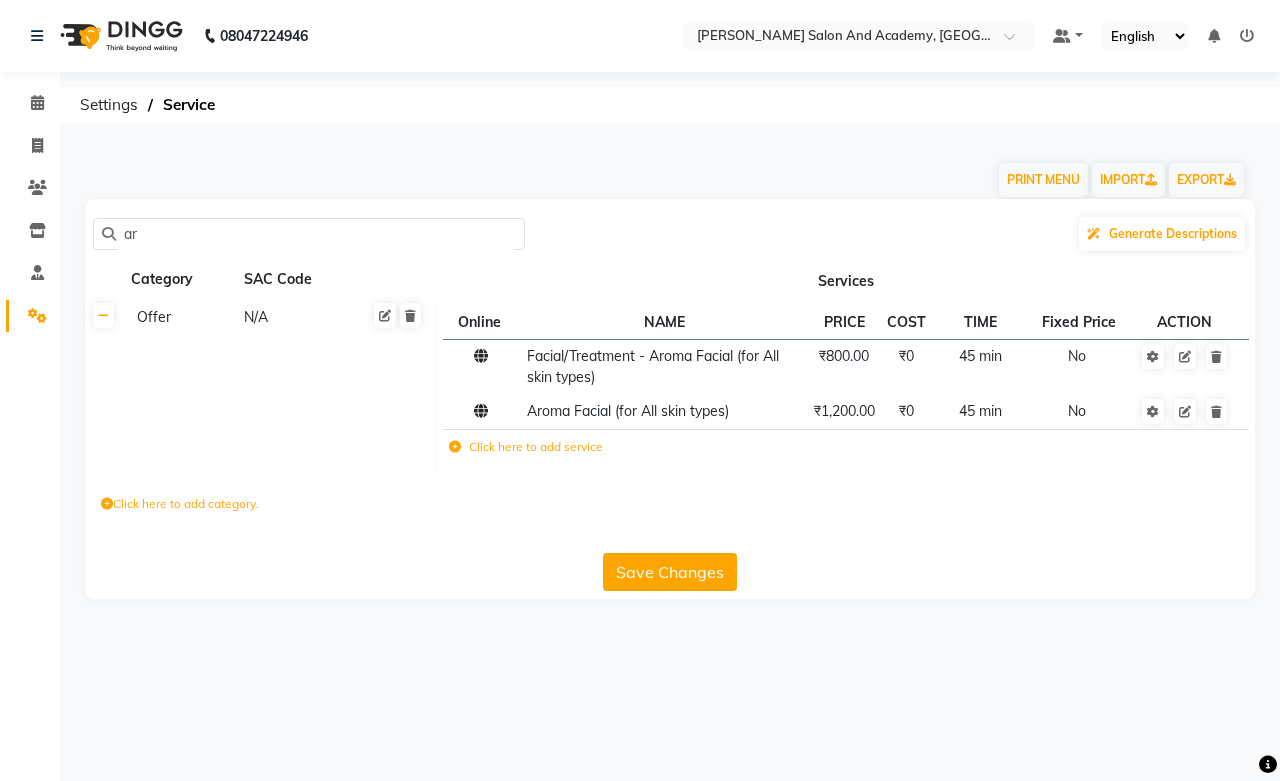 type on "a" 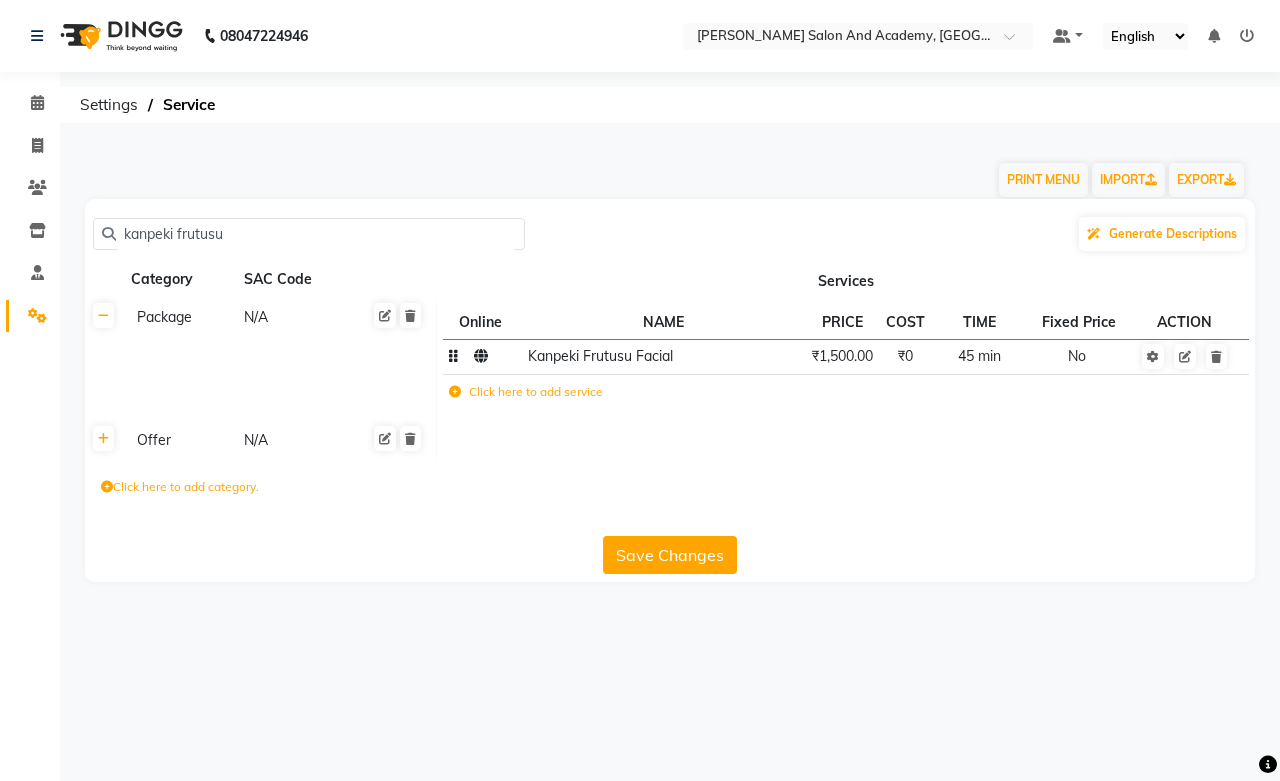 type on "kanpeki frutusu" 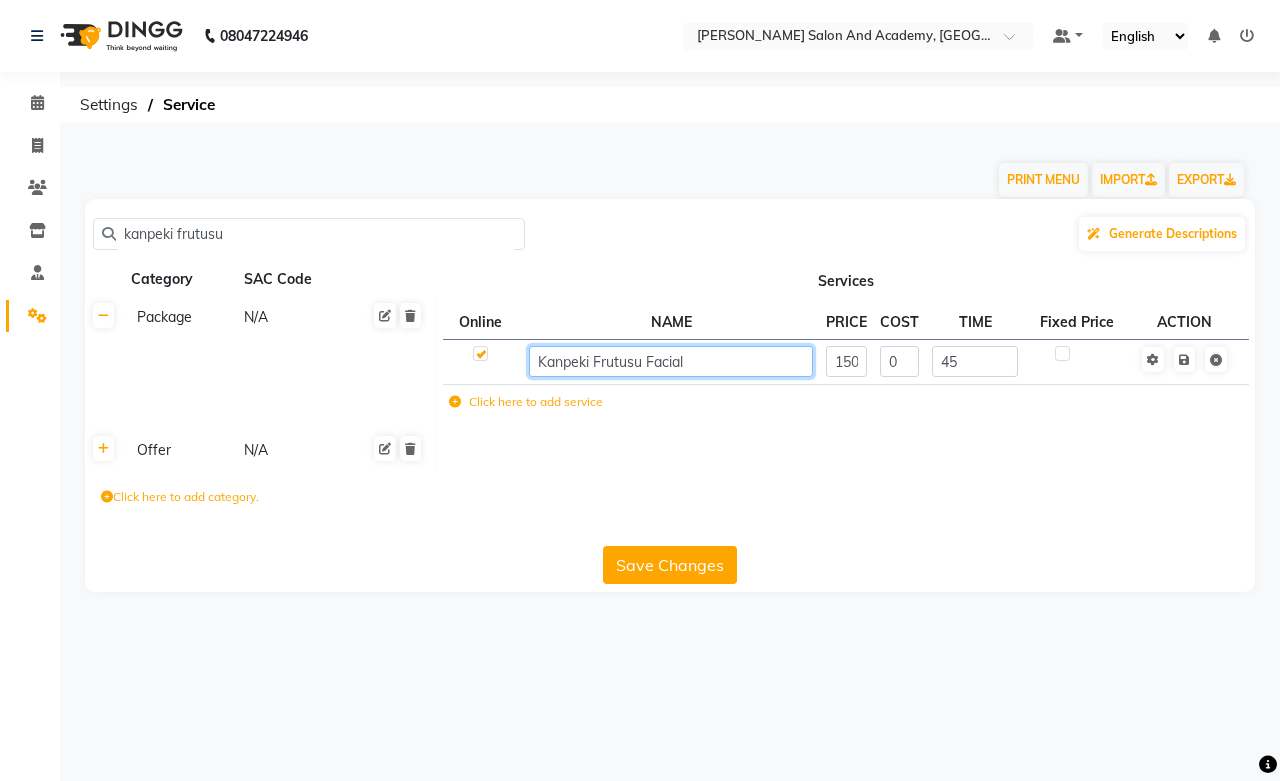 click on "Kanpeki Frutusu Facial" 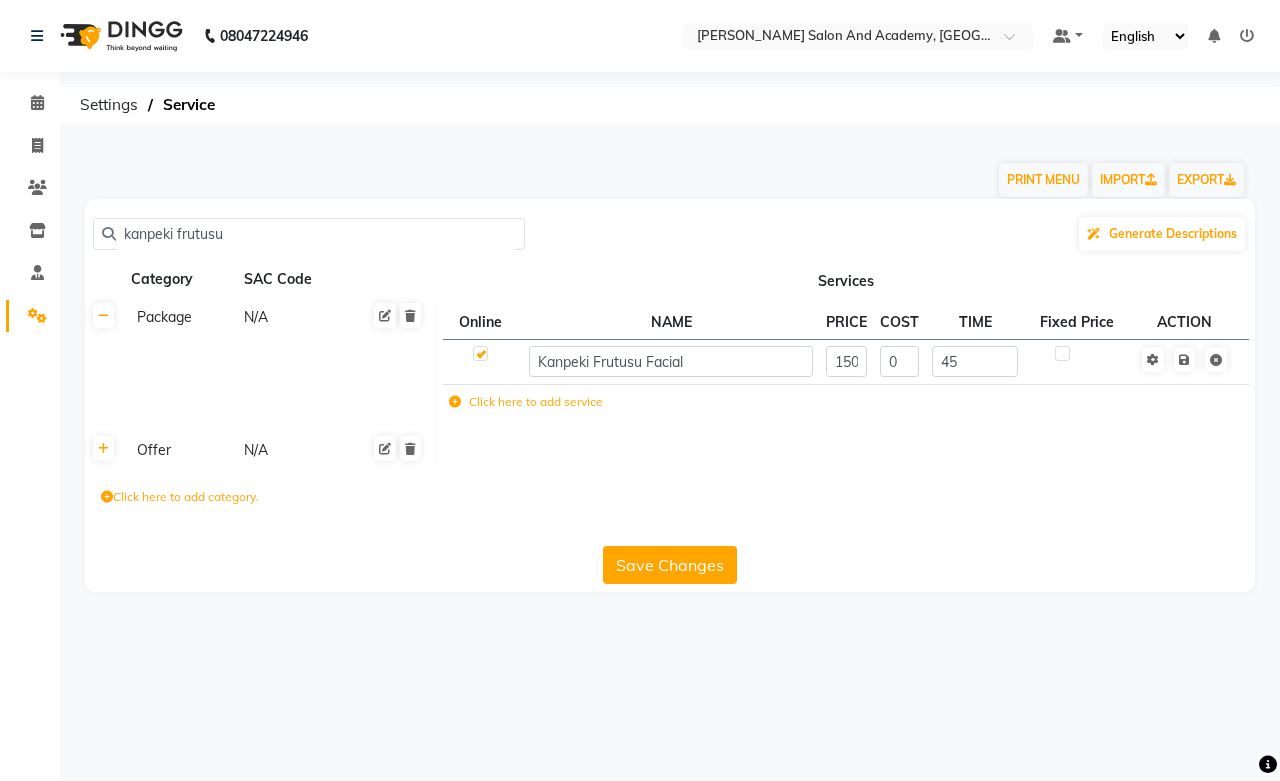 click on "Save Changes" 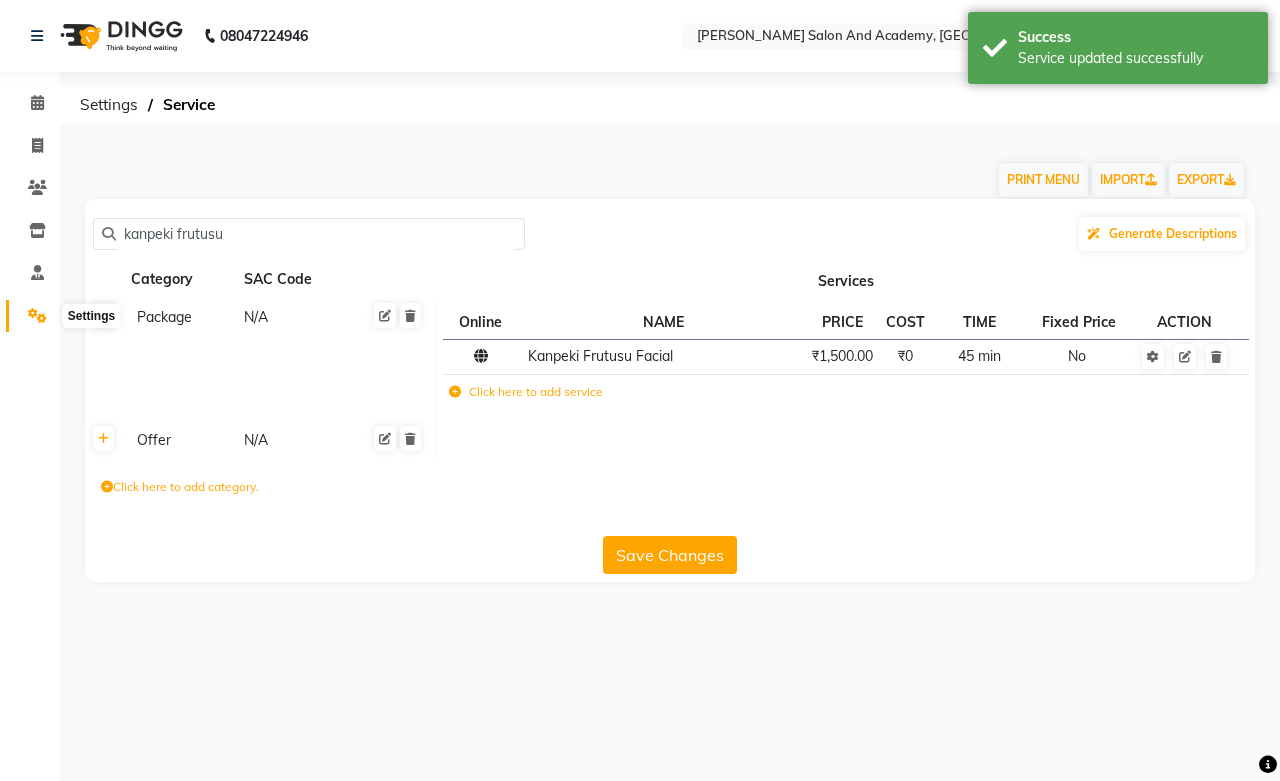 click 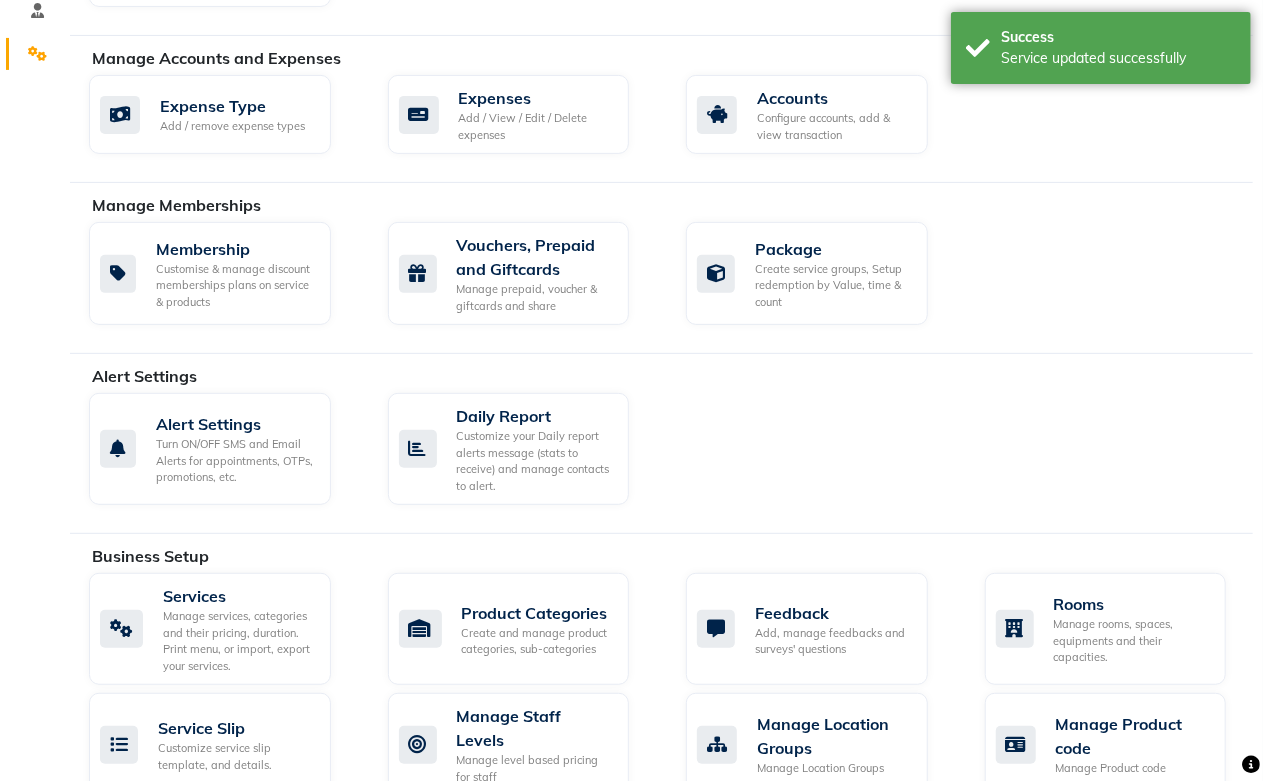scroll, scrollTop: 333, scrollLeft: 0, axis: vertical 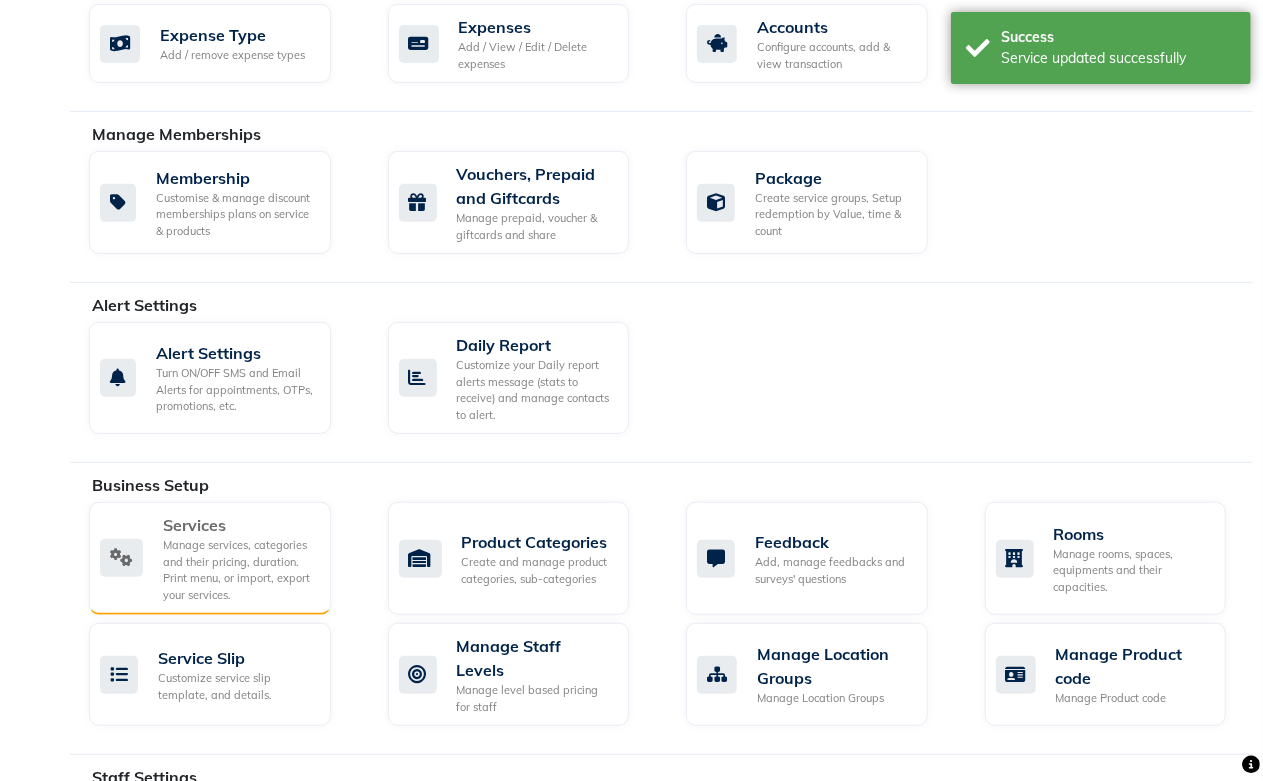 click on "Manage services, categories and their pricing, duration. Print menu, or import, export your services." 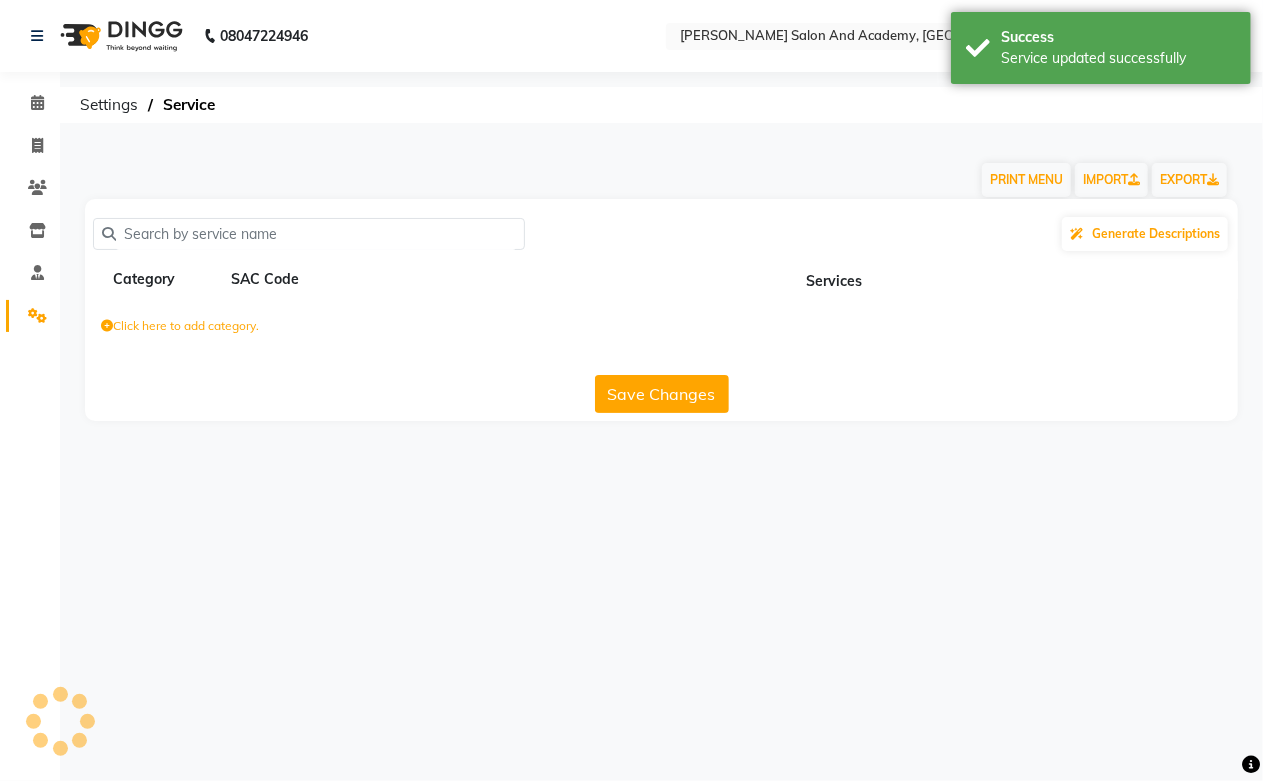 scroll, scrollTop: 0, scrollLeft: 0, axis: both 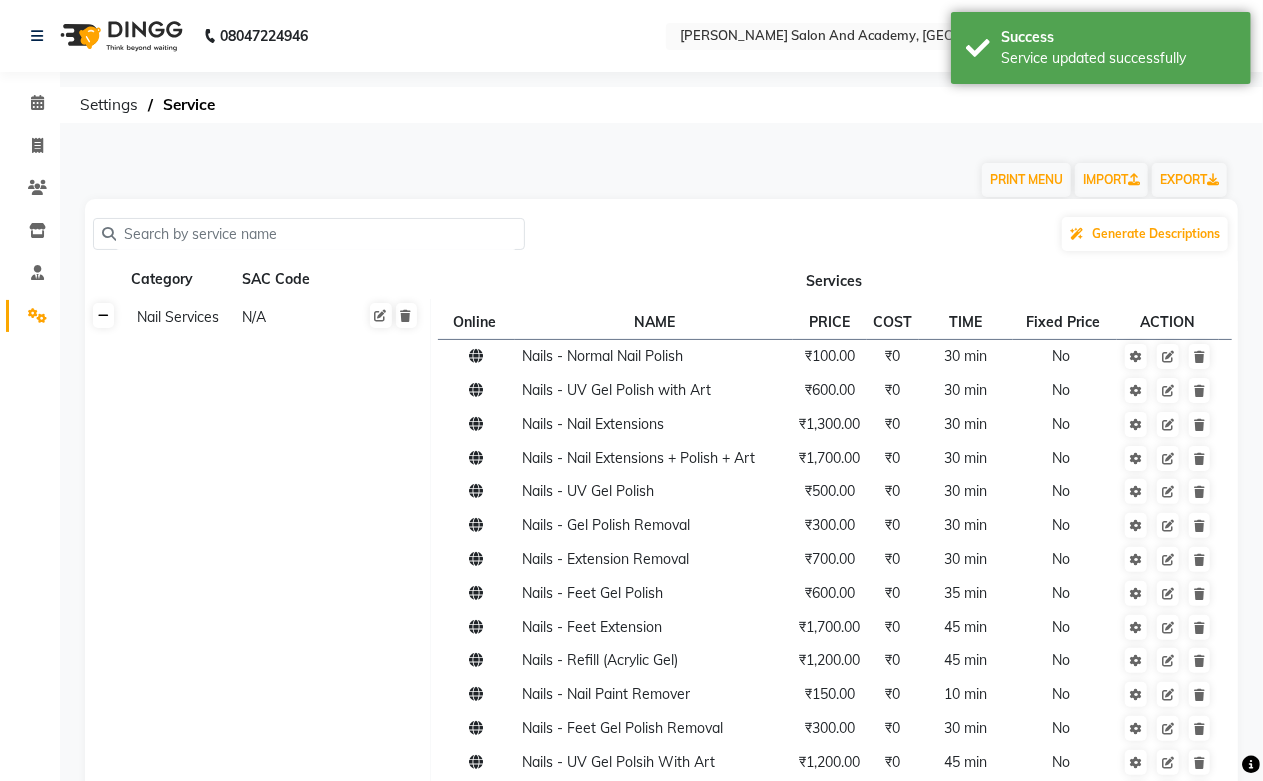 click 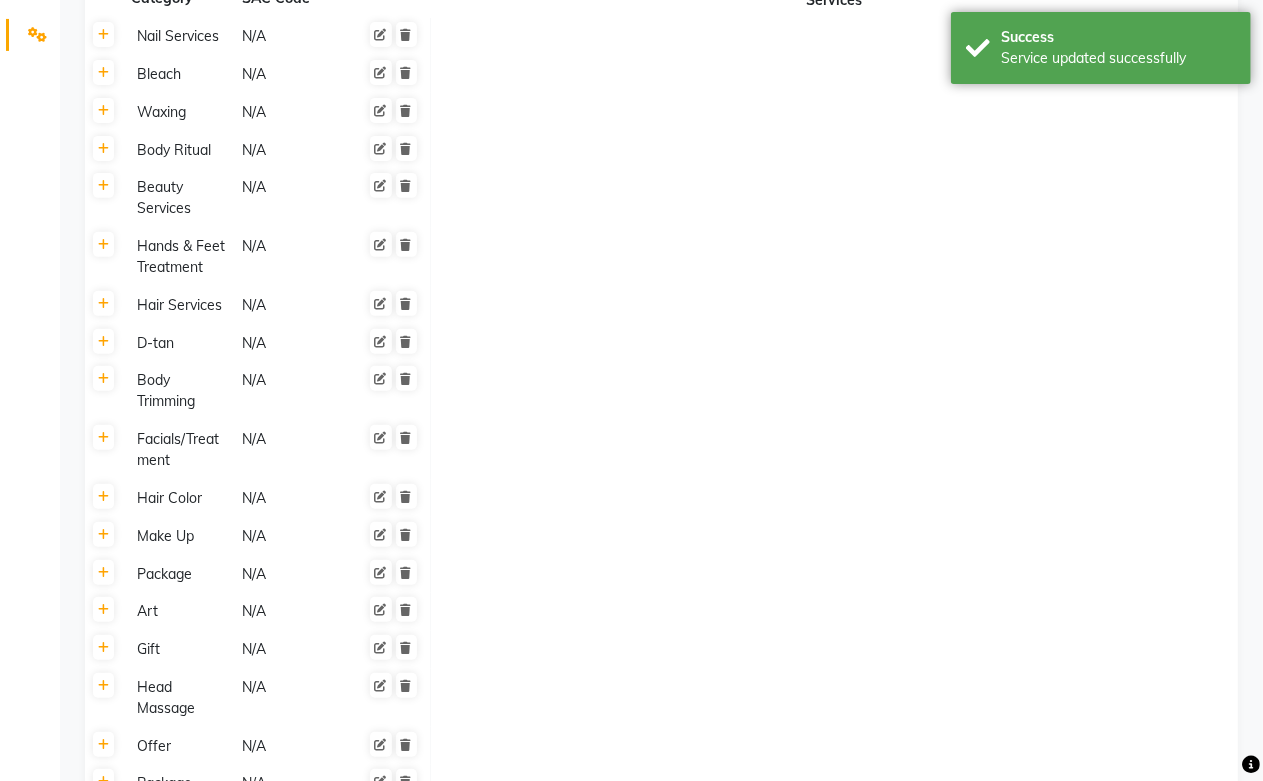 scroll, scrollTop: 333, scrollLeft: 0, axis: vertical 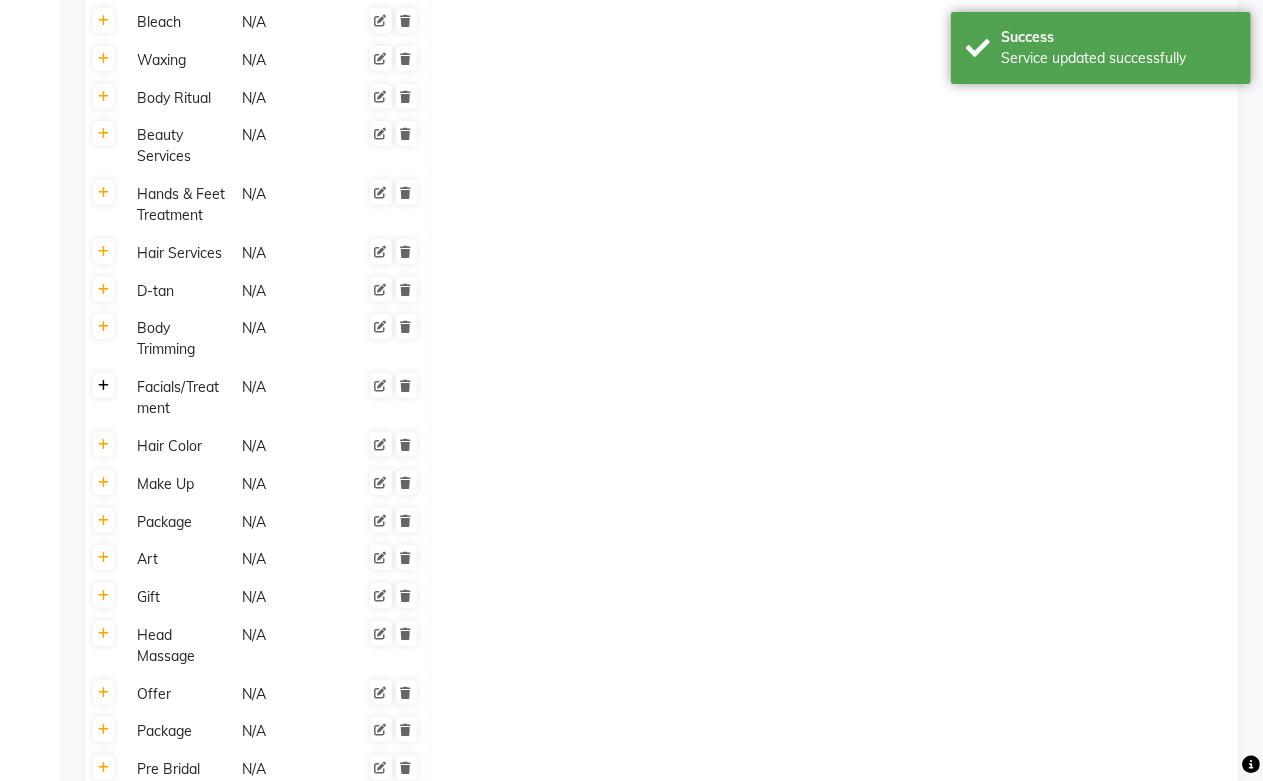 click 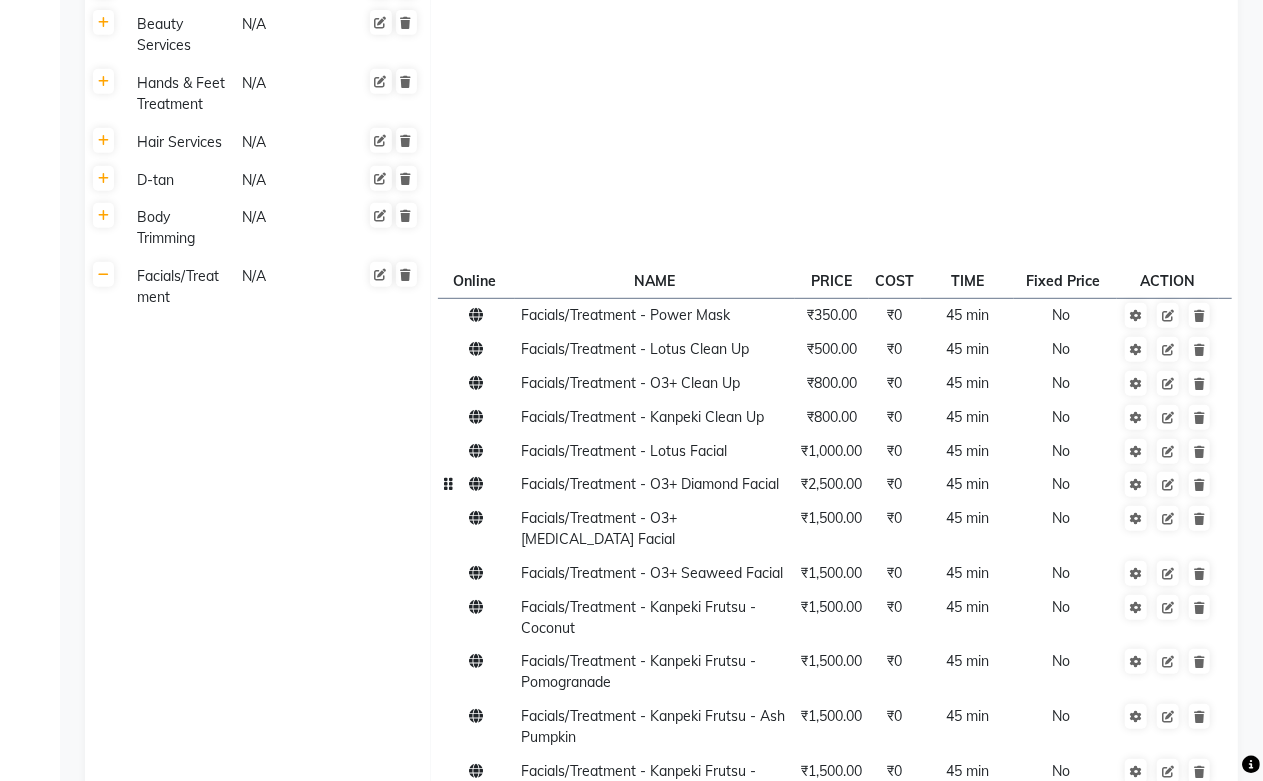 scroll, scrollTop: 0, scrollLeft: 0, axis: both 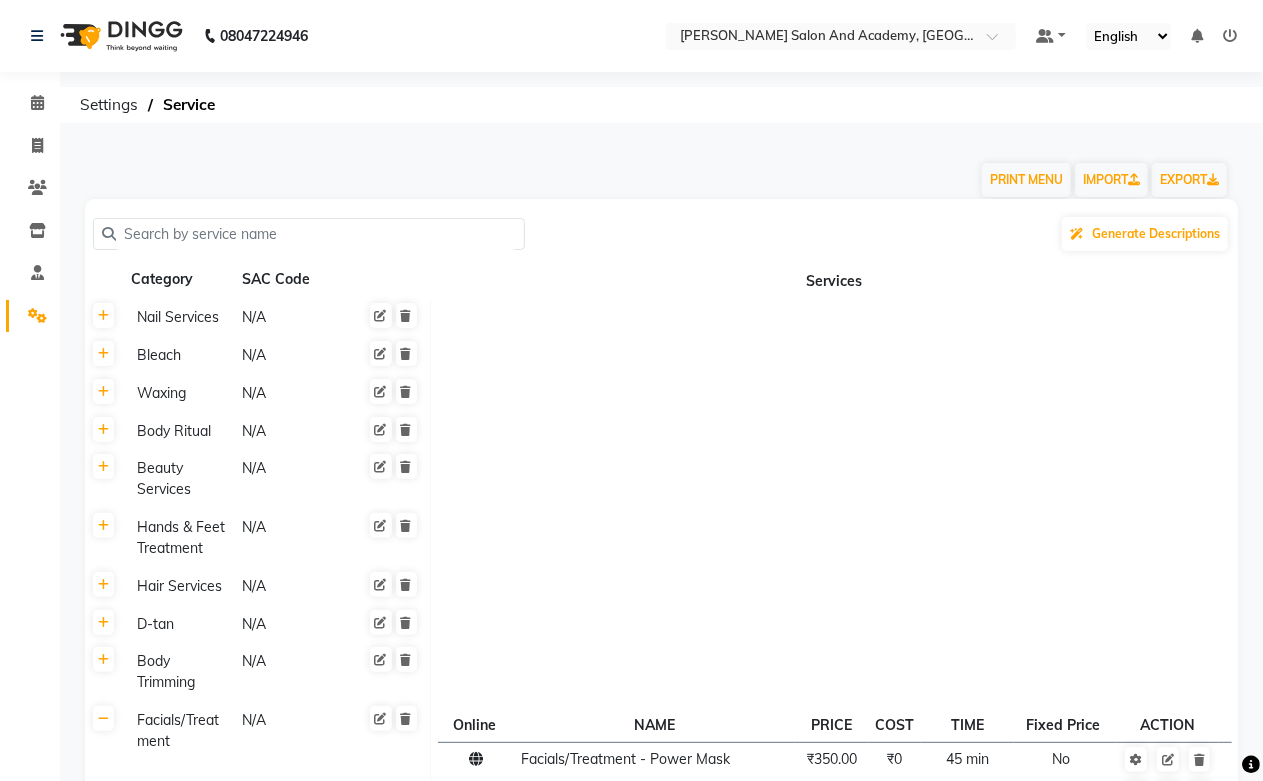 click 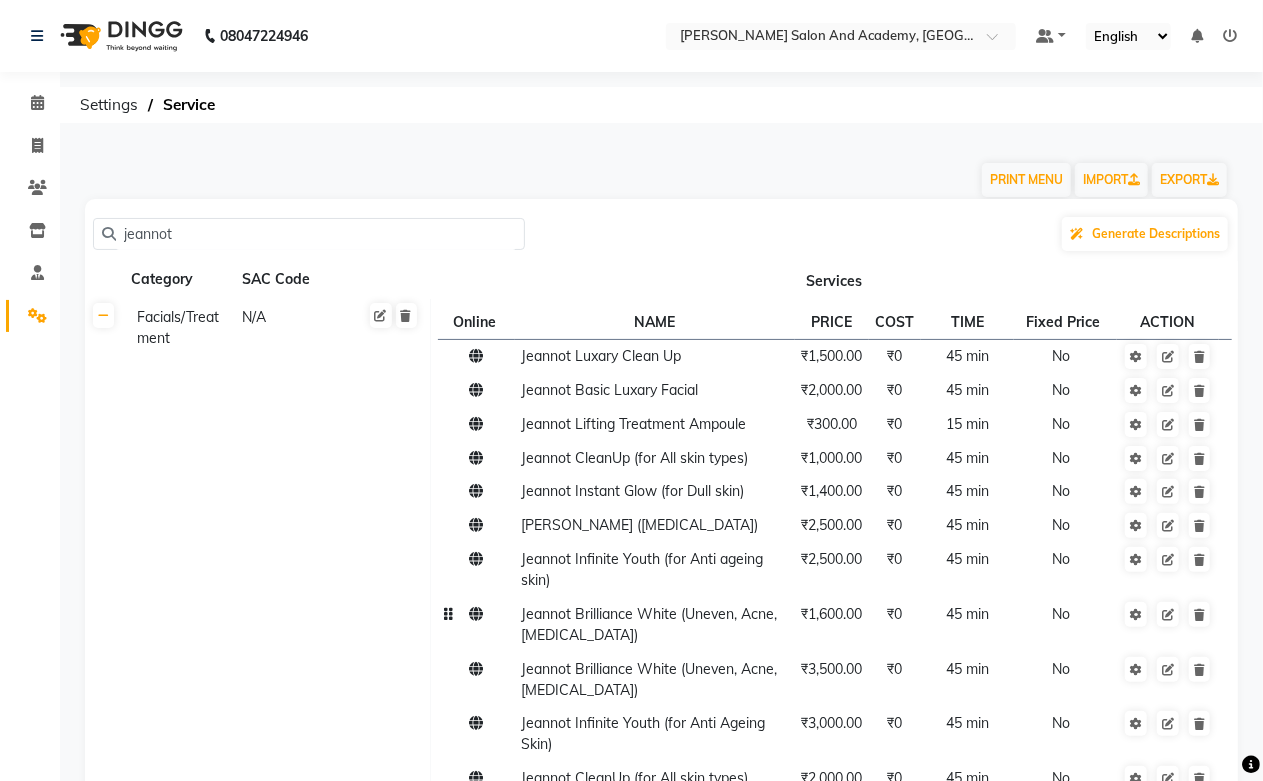 scroll, scrollTop: 111, scrollLeft: 0, axis: vertical 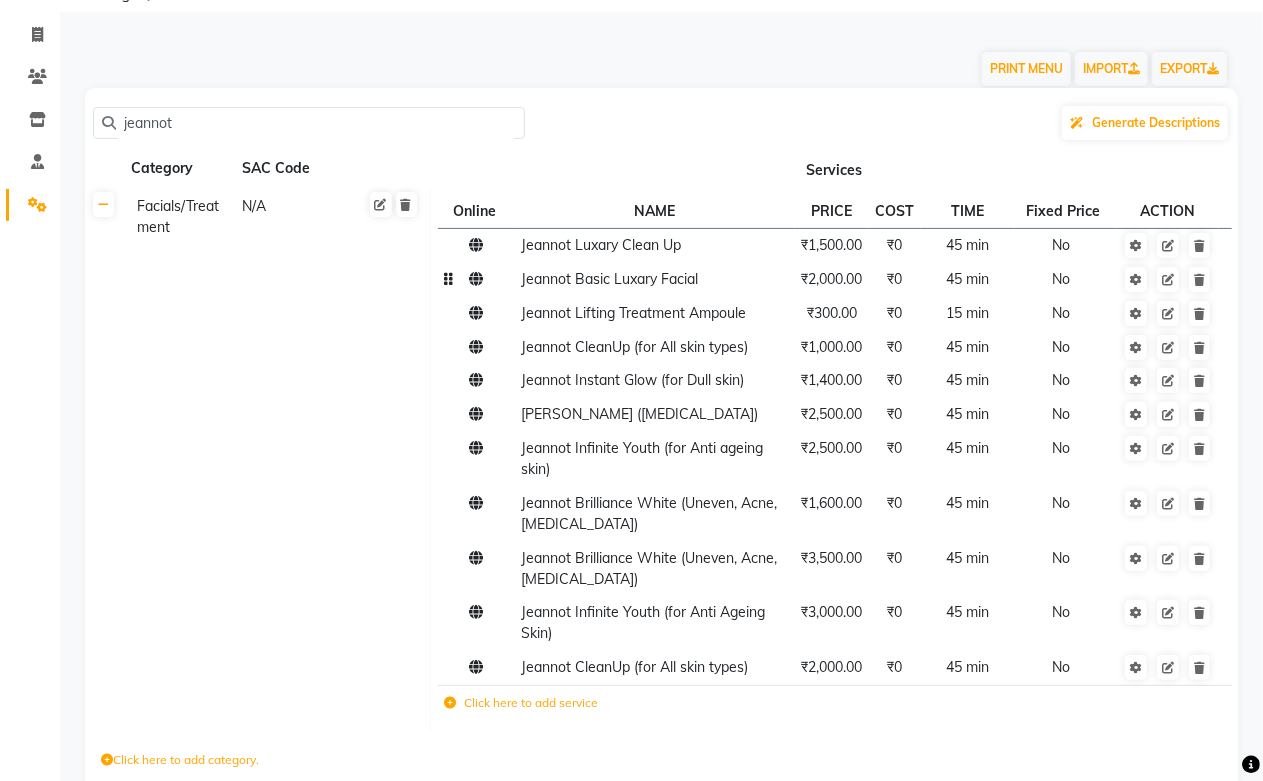 type on "jeannot" 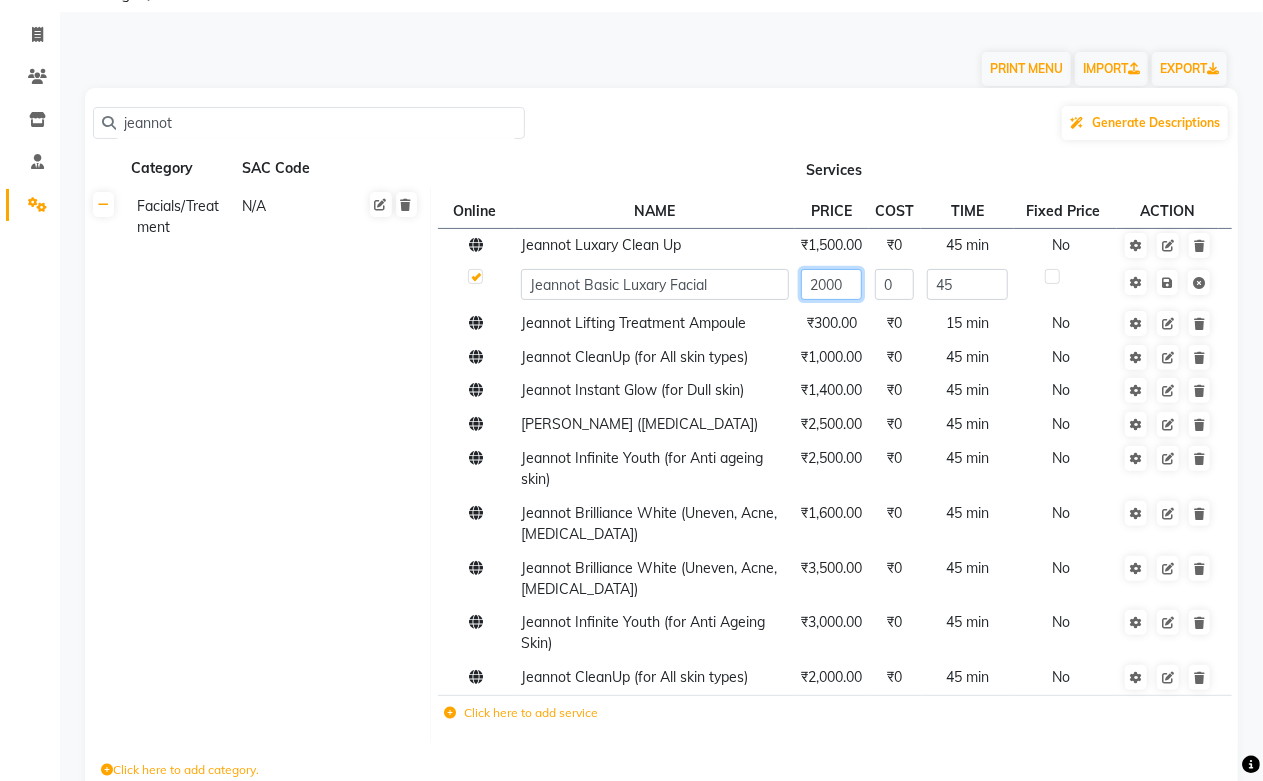 click on "2000" 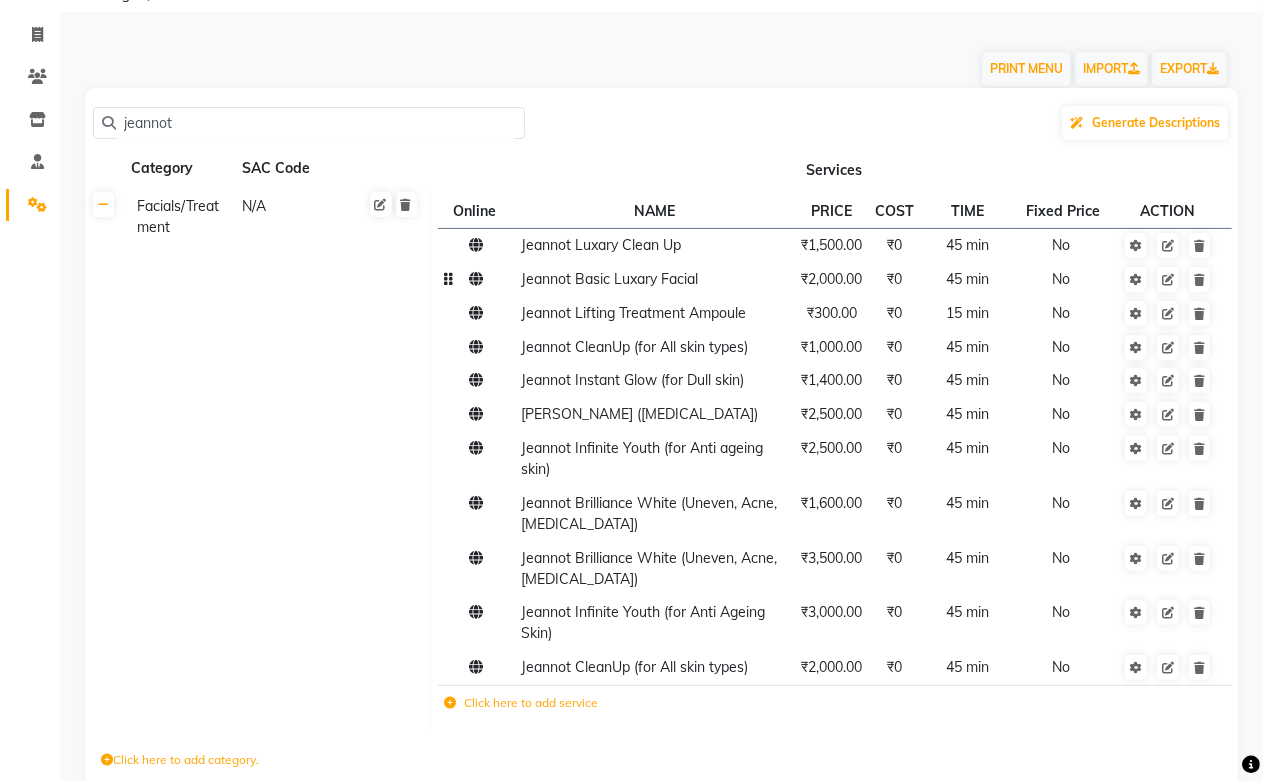 click on "Jeannot Luxary Clean Up ₹1,500.00 ₹0 45 min  No  Jeannot Basic Luxary Facial ₹2,000.00 ₹0 45 min  No  Jeannot Lifting Treatment Ampoule ₹300.00 ₹0 15 min  No  Jeannot CleanUp (for All skin types) ₹1,000.00 ₹0 45 min  No  Jeannot  Instant Glow (for Dull skin) ₹1,400.00 ₹0 45 min  No  Jeannot Hydra Boost ([MEDICAL_DATA]) ₹2,500.00 ₹0 45 min  No  Jeannot Infinite Youth (for Anti ageing skin) ₹2,500.00 ₹0 45 min  No  Jeannot Brilliance White (Uneven, Acne, [MEDICAL_DATA]) ₹1,600.00 ₹0 45 min  No  Jeannot Brilliance White (Uneven, Acne, [MEDICAL_DATA]) ₹3,500.00 ₹0 45 min  No  Jeannot Infinite Youth (for Anti Ageing Skin) ₹3,000.00 ₹0 45 min  No  Jeannot CleanUp (for All skin types) ₹2,000.00 ₹0 45 min  No  Click here to add service" 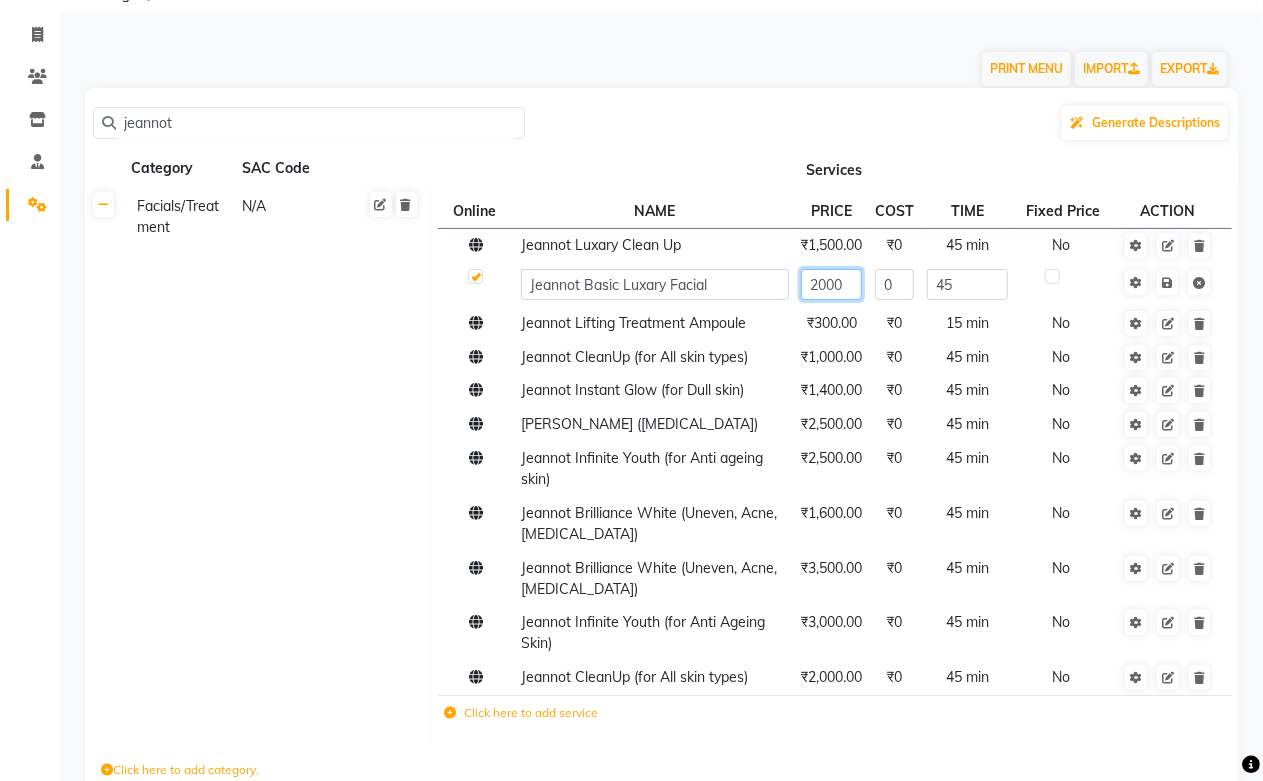 click on "2000" 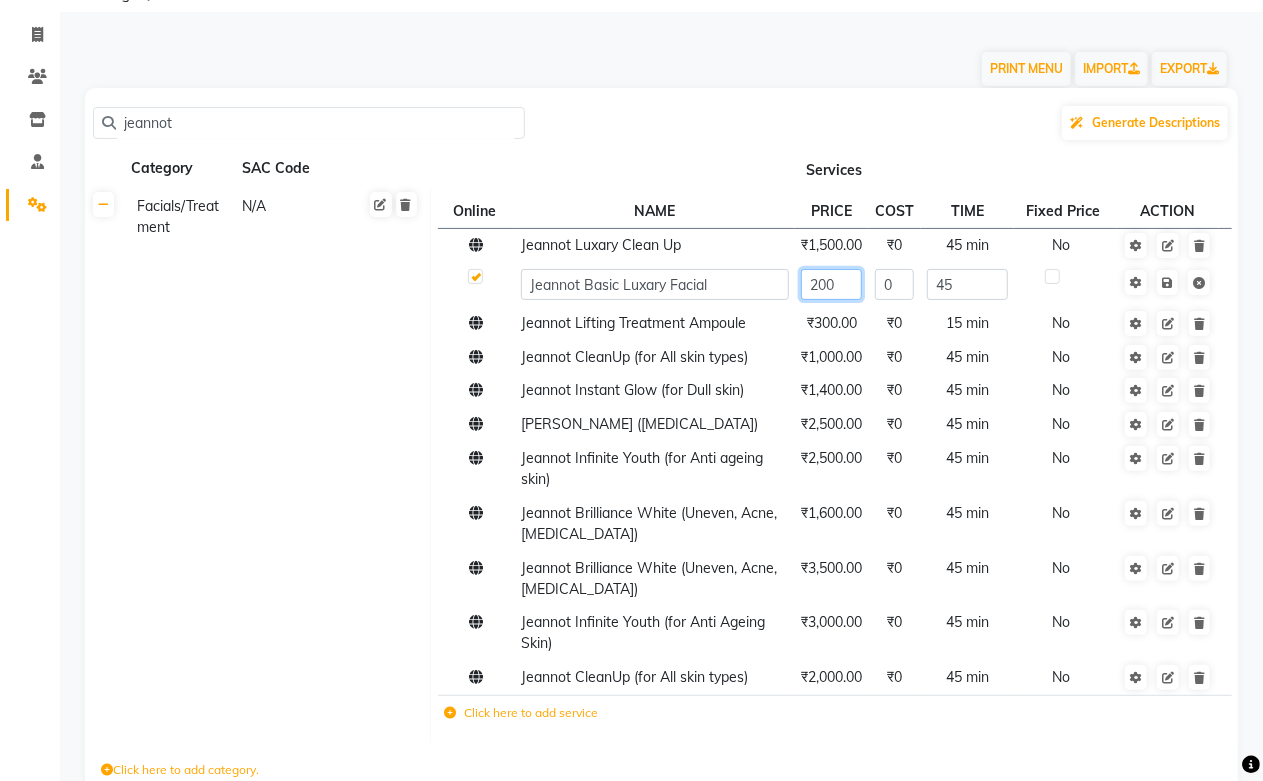 type on "2500" 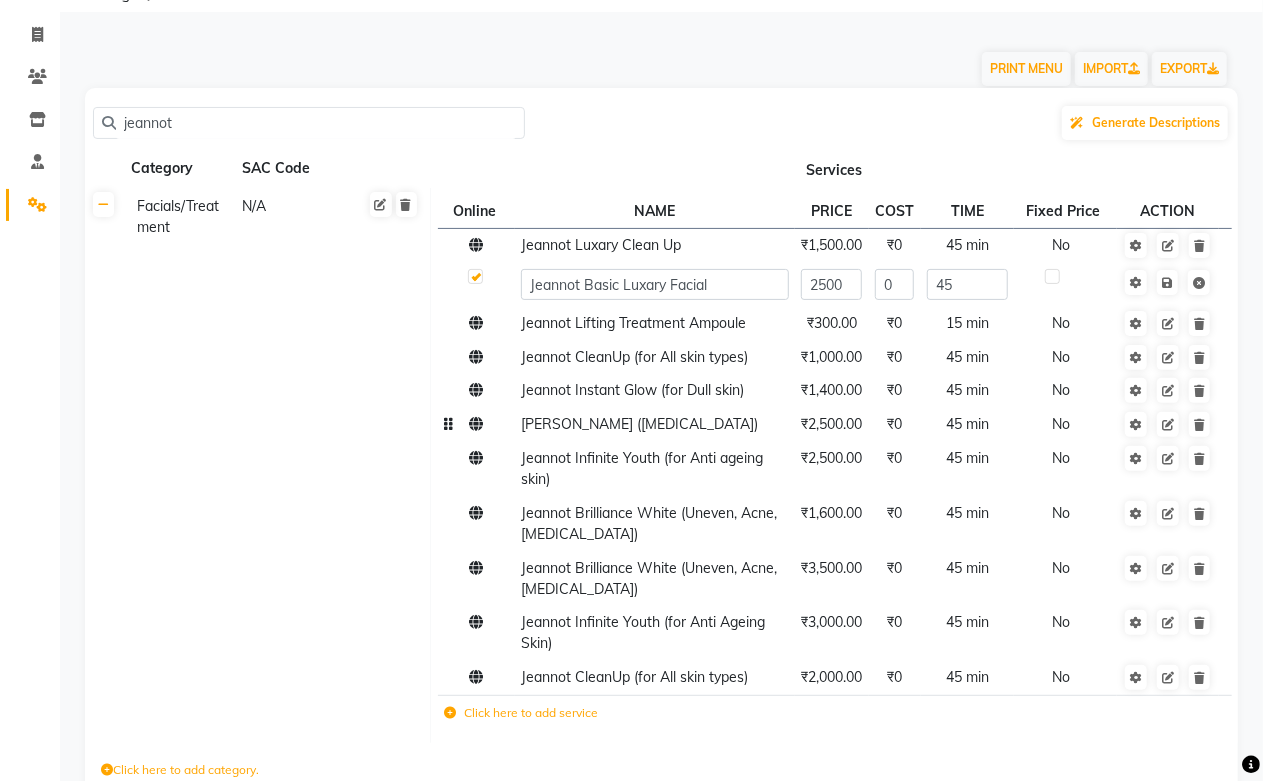 click on "₹2,500.00" 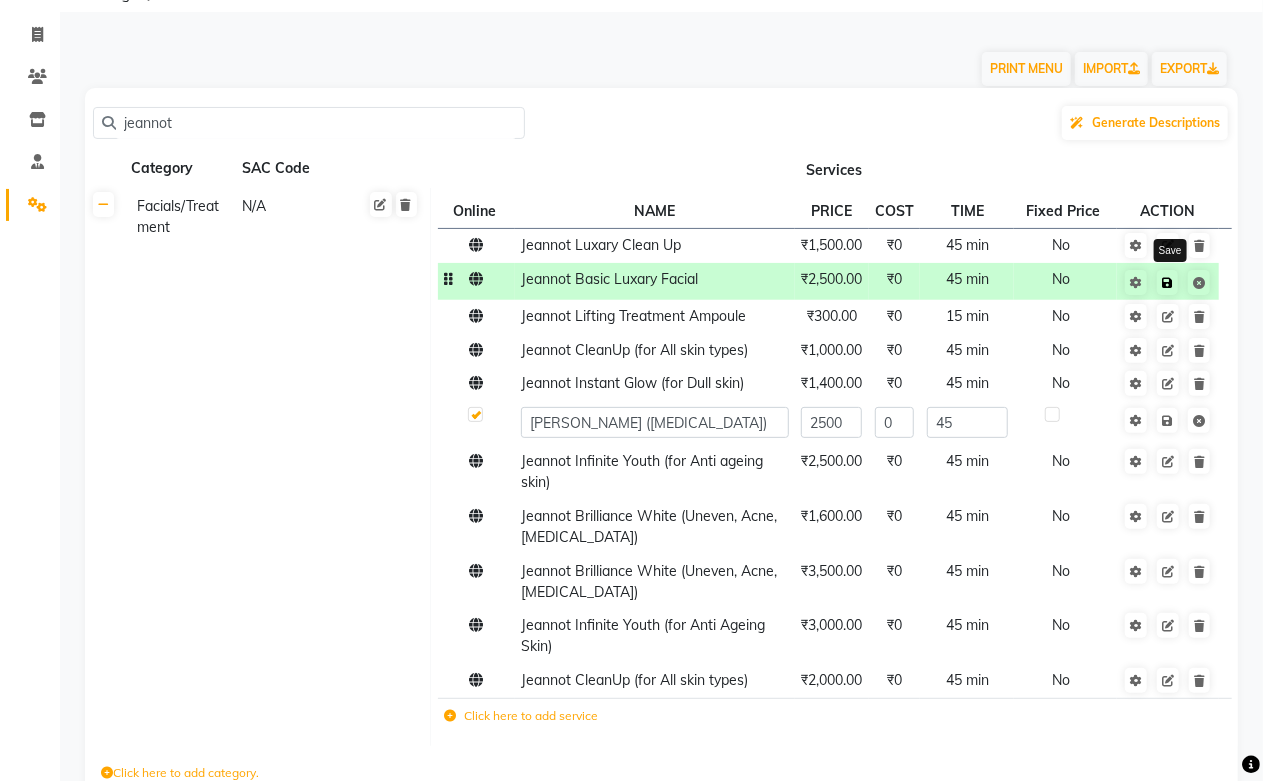 click 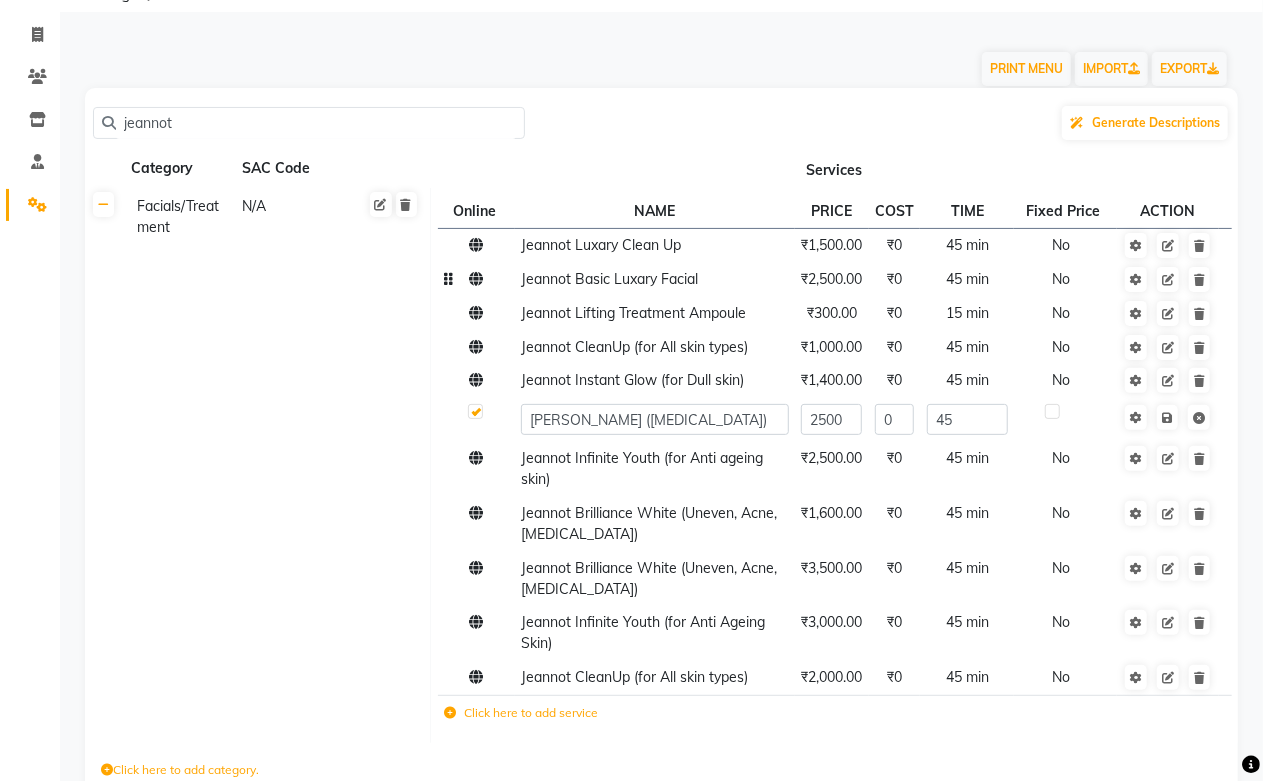 click on "Facials/Treatment N/A" 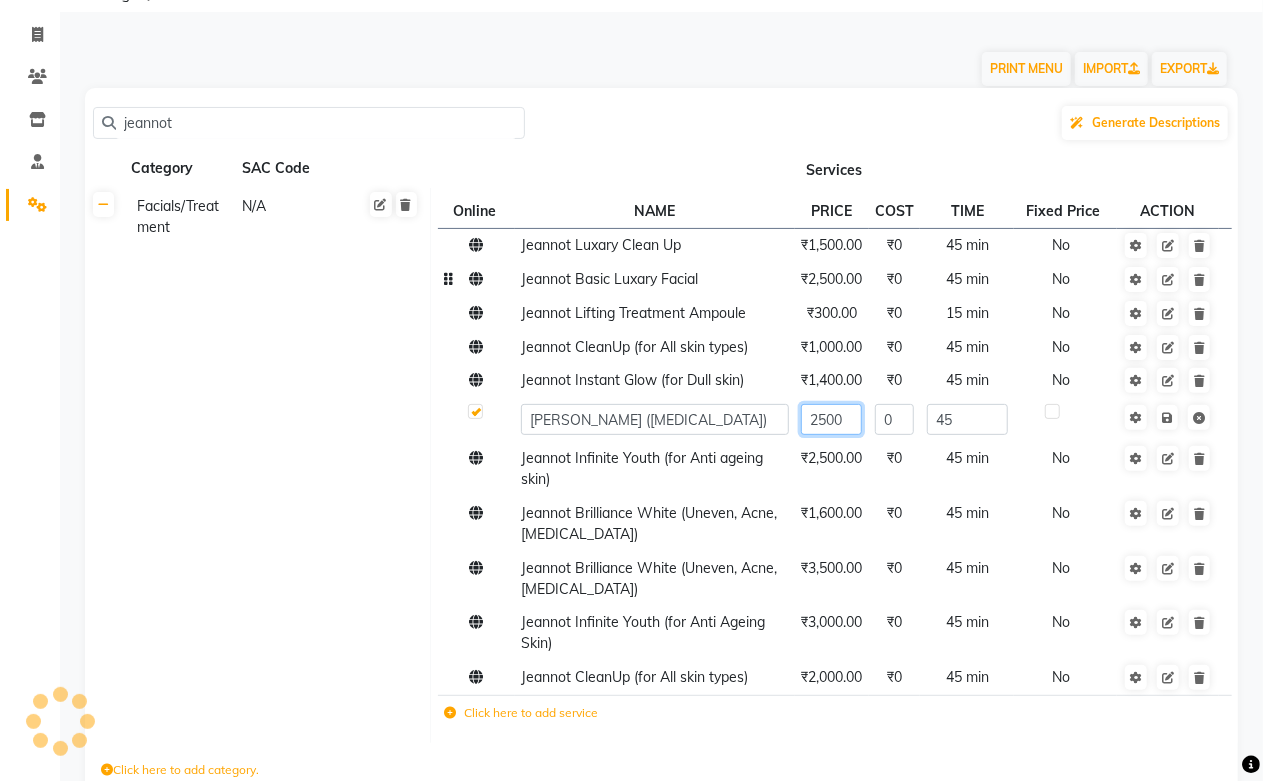 click on "2500" 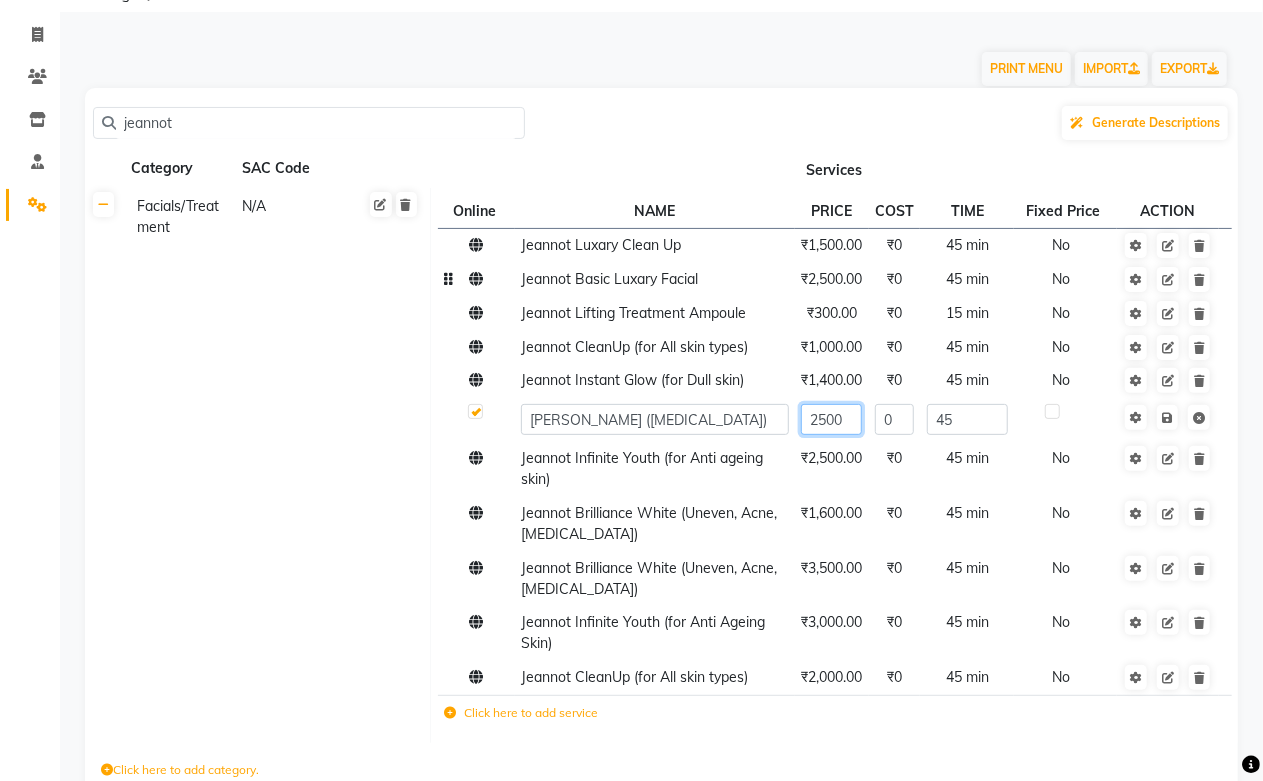 click on "2500" 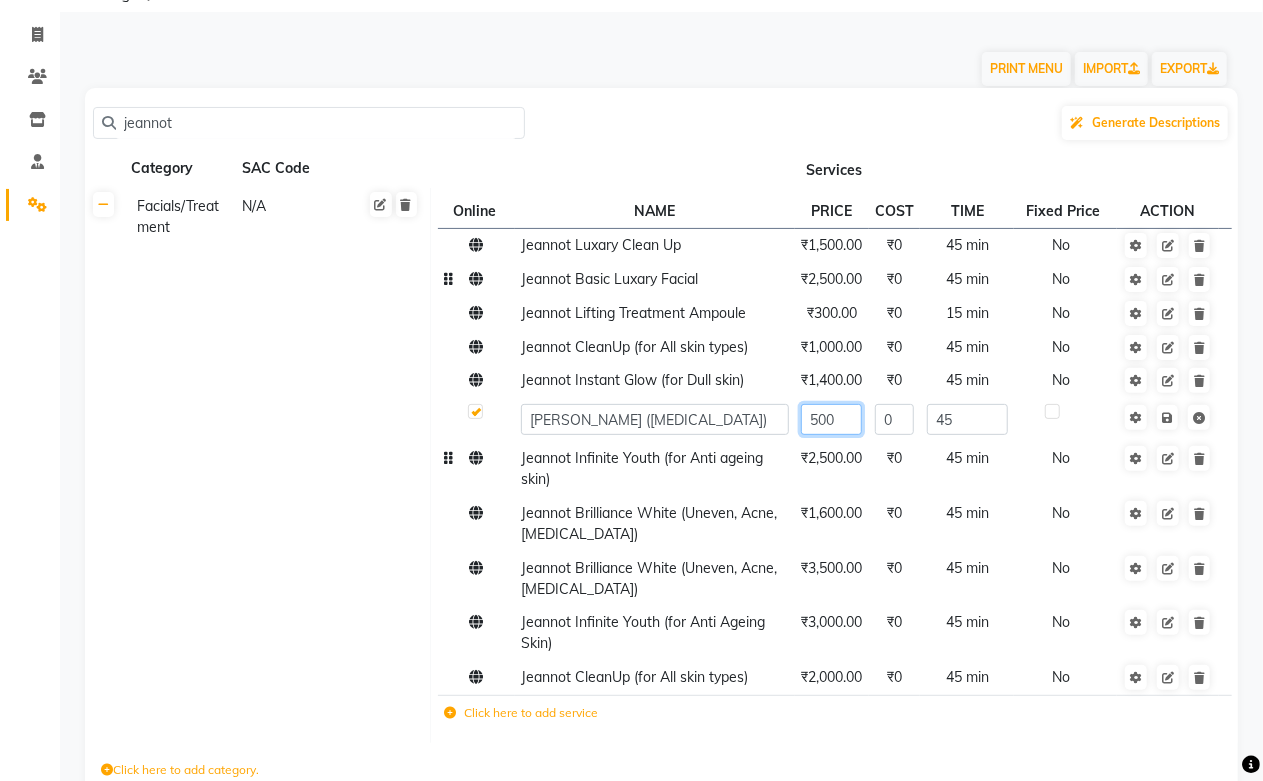 type on "3500" 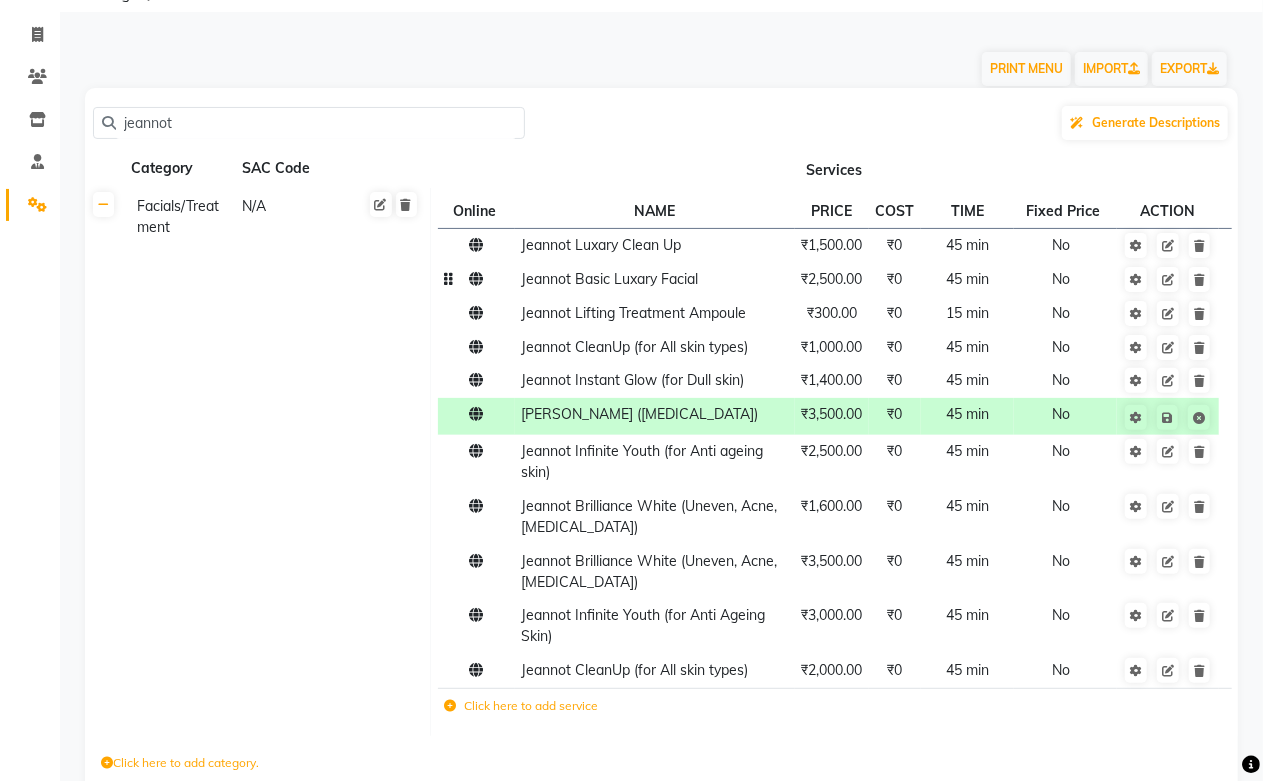 click on "Online  NAME  PRICE COST TIME Fixed Price  ACTION Jeannot Luxary Clean Up ₹1,500.00 ₹0 45 min  No  Jeannot Basic Luxary Facial ₹2,500.00 ₹0 45 min  No  Jeannot Lifting Treatment Ampoule ₹300.00 ₹0 15 min  No  Jeannot CleanUp (for All skin types) ₹1,000.00 ₹0 45 min  No  Jeannot  Instant Glow (for Dull skin) ₹1,400.00 ₹0 45 min  No  Jeannot Hydra Boost ([MEDICAL_DATA]) ₹3,500.00 ₹0 45 min  No  Jeannot Infinite Youth (for Anti ageing skin) ₹2,500.00 ₹0 45 min  No  Jeannot Brilliance White (Uneven, Acne, [MEDICAL_DATA]) ₹1,600.00 ₹0 45 min  No  Jeannot Brilliance White (Uneven, Acne, [MEDICAL_DATA]) ₹3,500.00 ₹0 45 min  No  Jeannot Infinite Youth (for Anti Ageing Skin) ₹3,000.00 ₹0 45 min  No  Jeannot CleanUp (for All skin types) ₹2,000.00 ₹0 45 min  No  Click here to add service" 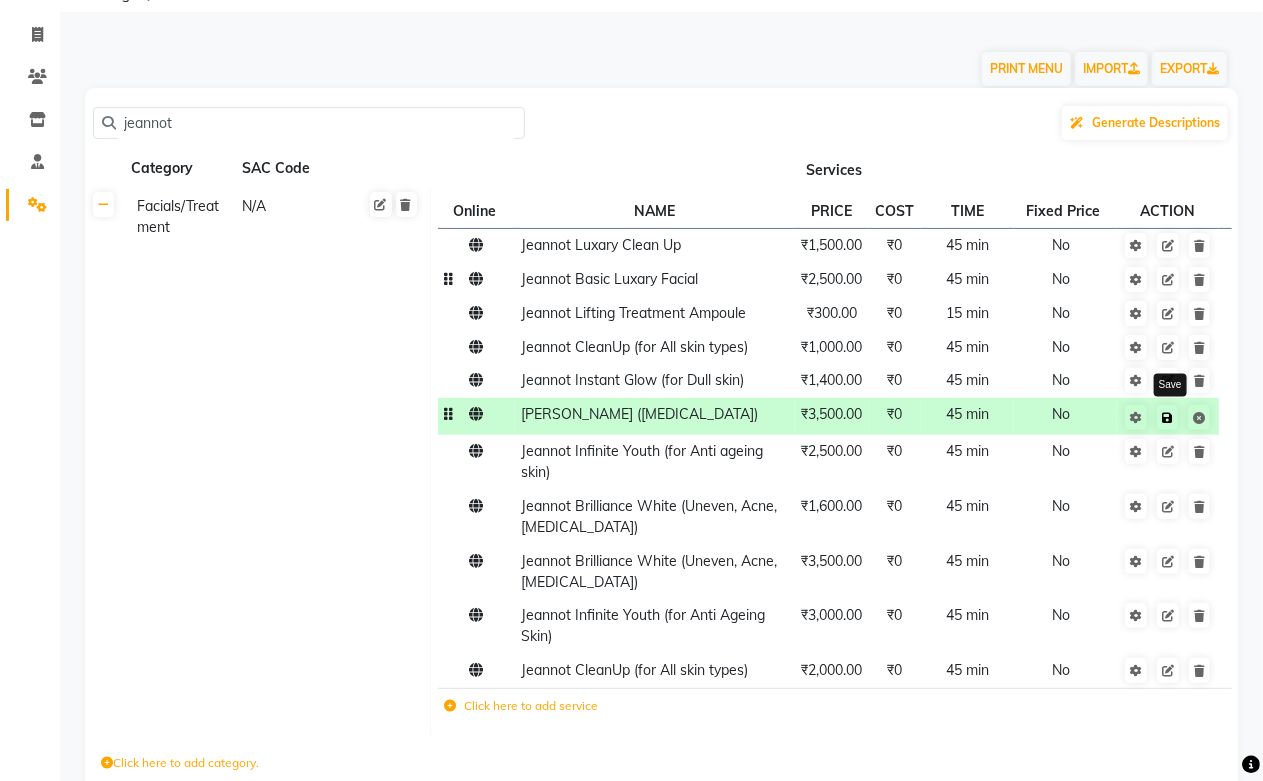 click 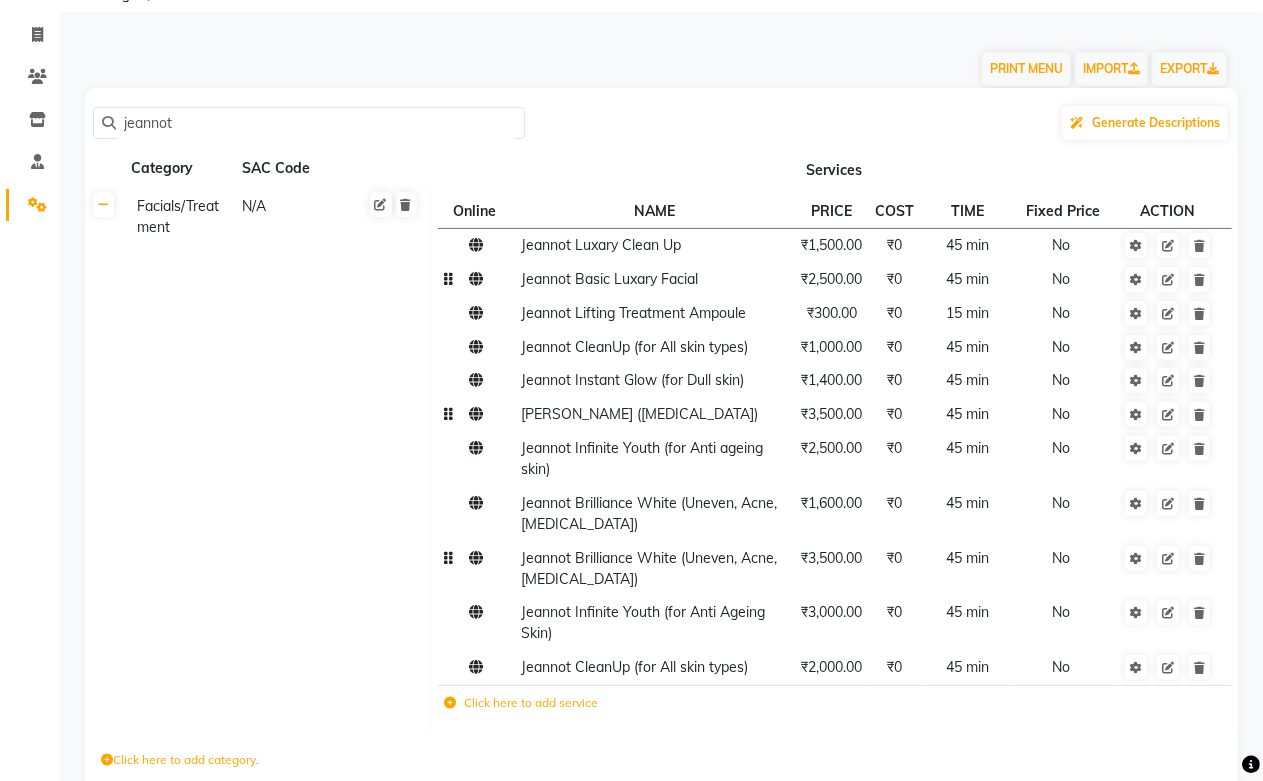 click on "₹3,500.00" 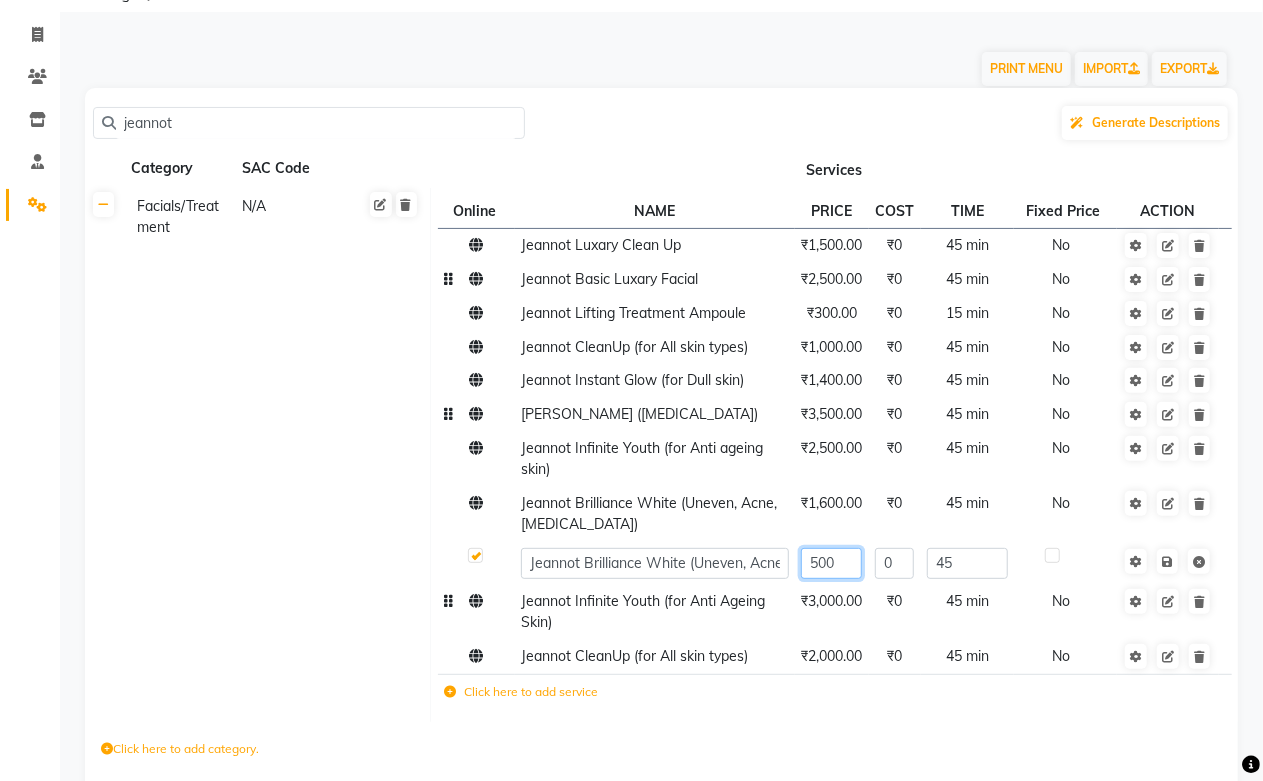 type on "4500" 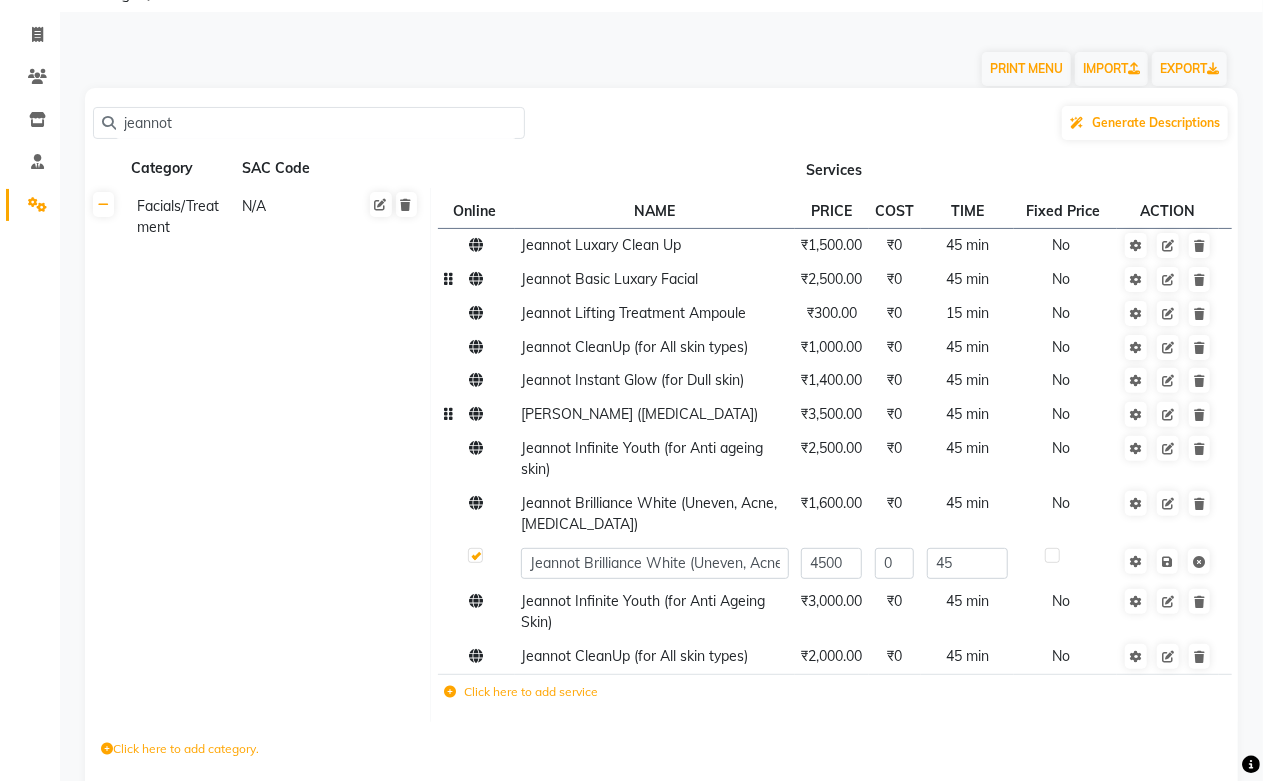 click on "Click here to add service" 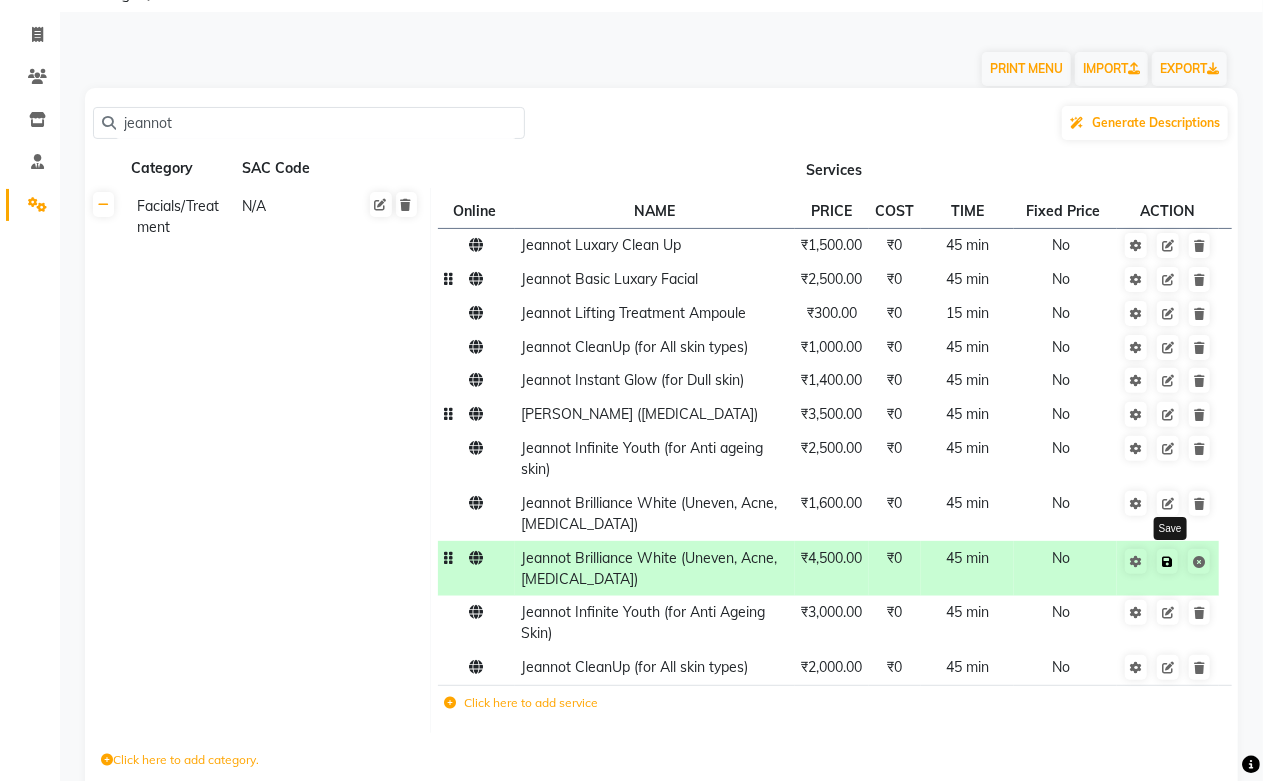 click 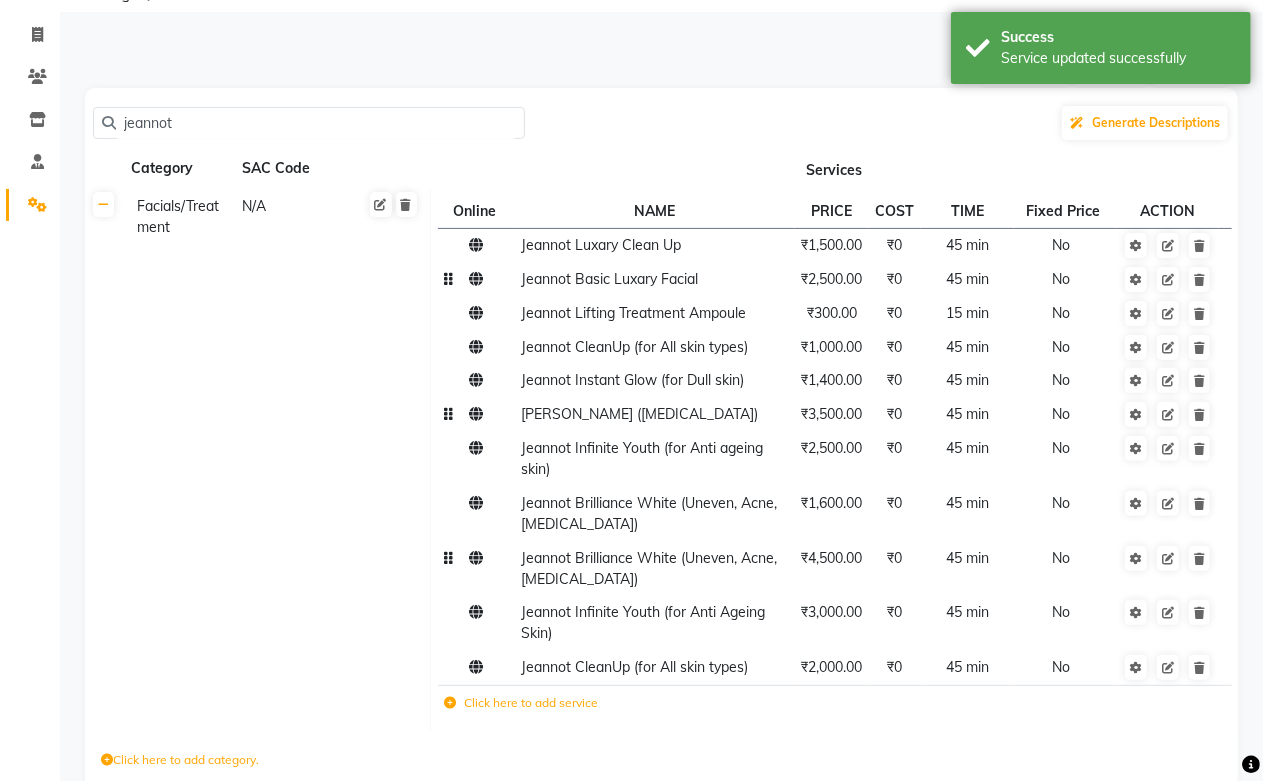 click on "Jeannot Brilliance White (Uneven, Acne, [MEDICAL_DATA])" 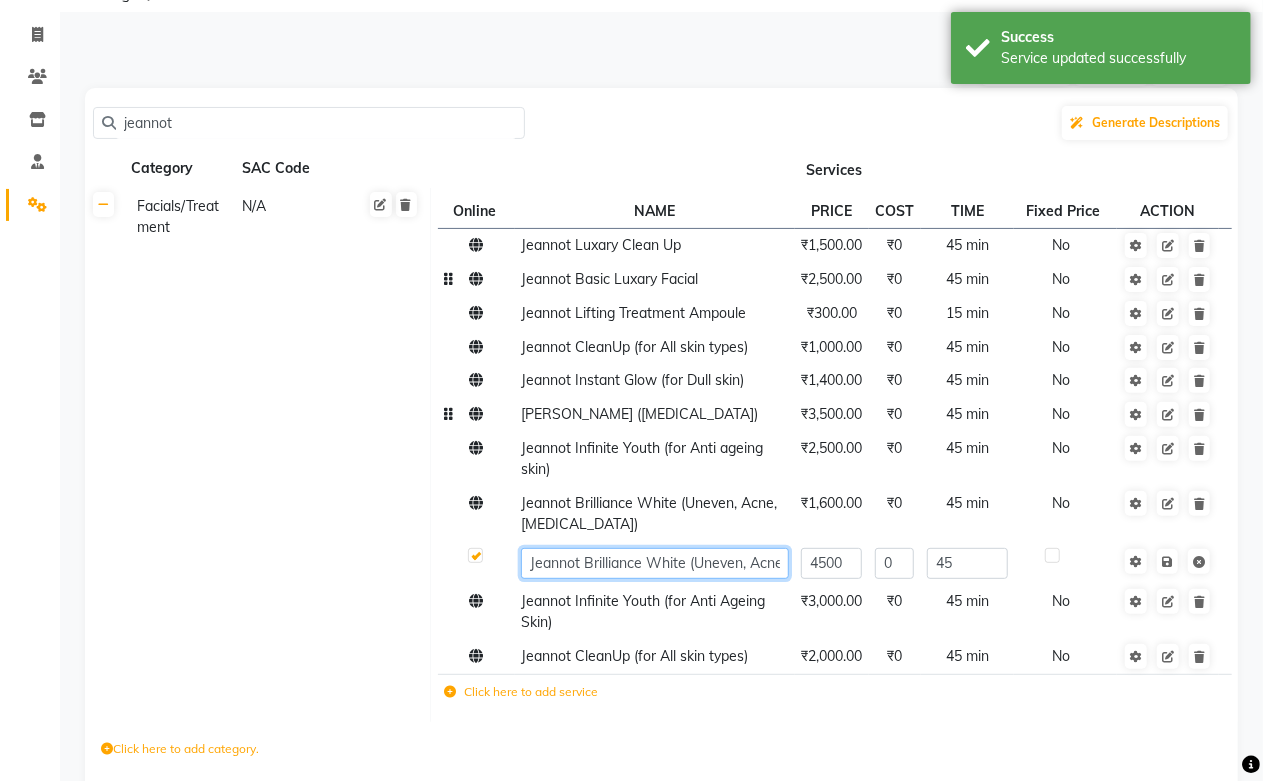 click on "Jeannot Brilliance White (Uneven, Acne, [MEDICAL_DATA])" 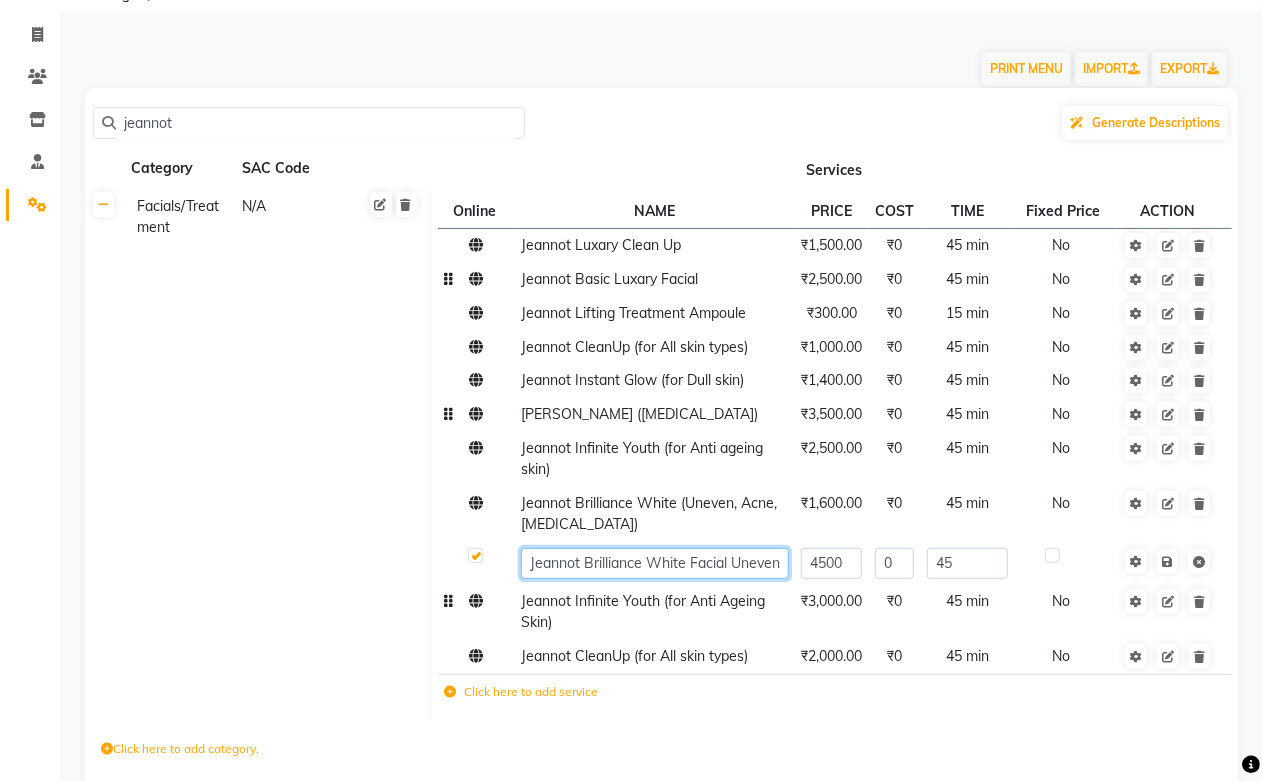 type on "Jeannot Brilliance White Facial (Uneven, Acne, [MEDICAL_DATA])" 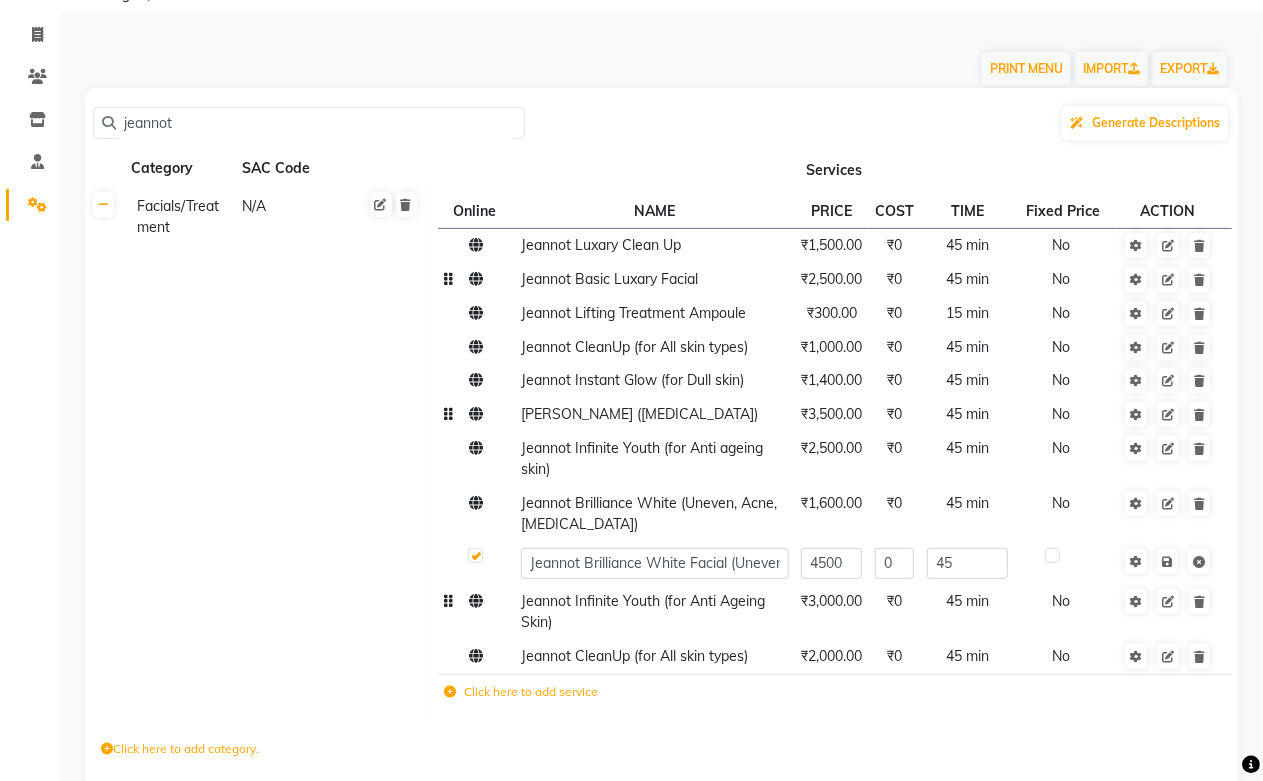 click on "Jeannot Infinite Youth (for Anti Ageing Skin)" 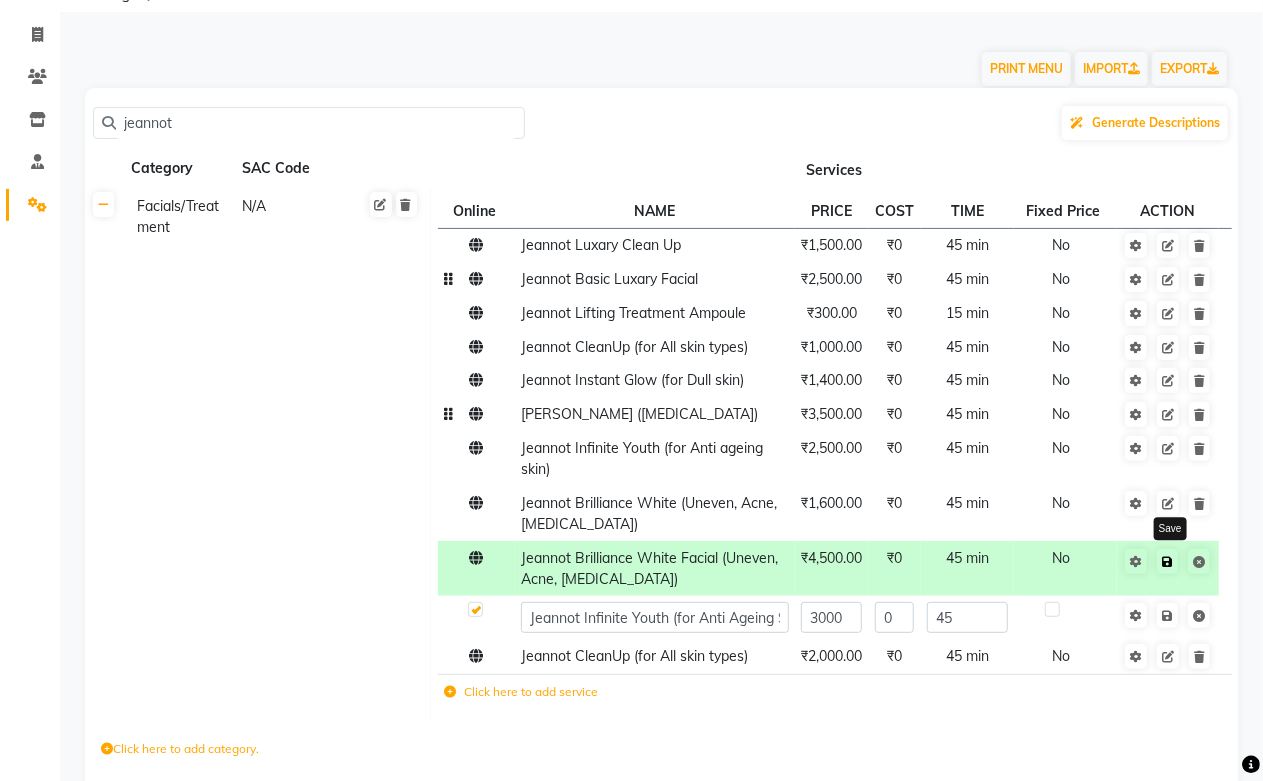 click 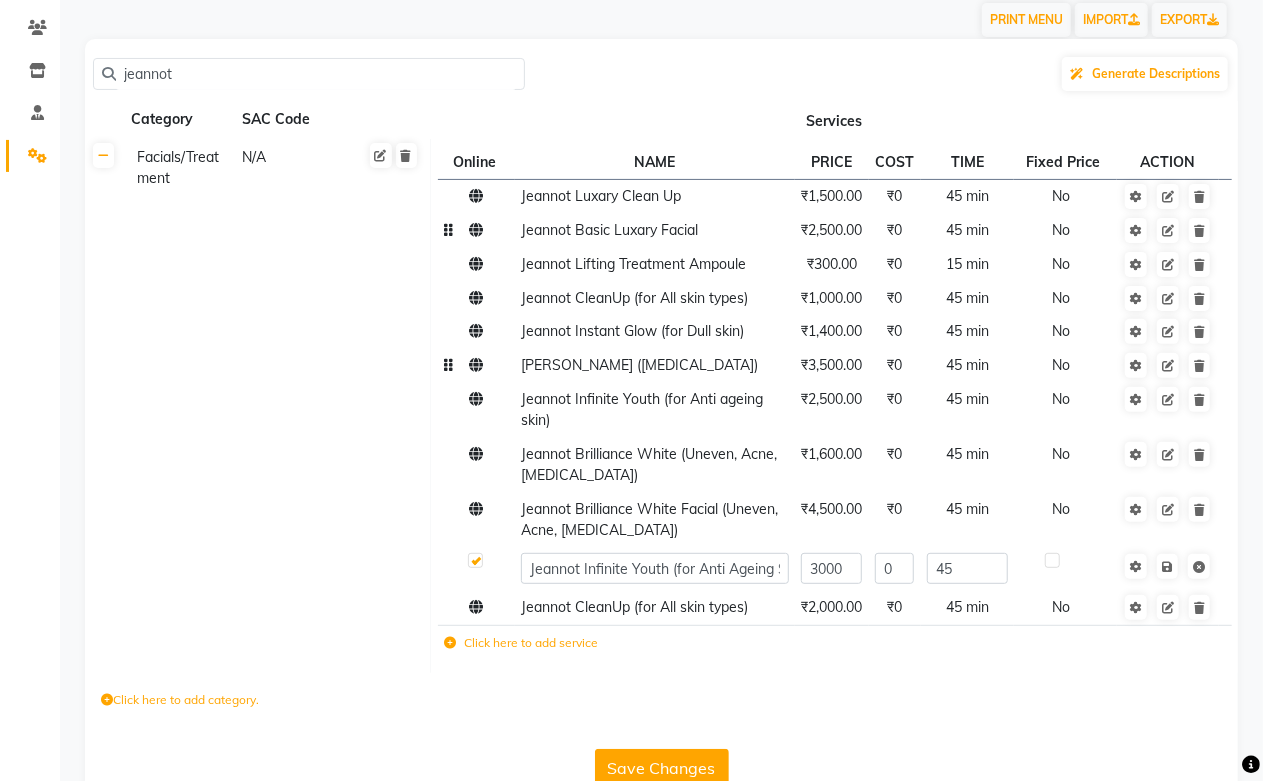 scroll, scrollTop: 204, scrollLeft: 0, axis: vertical 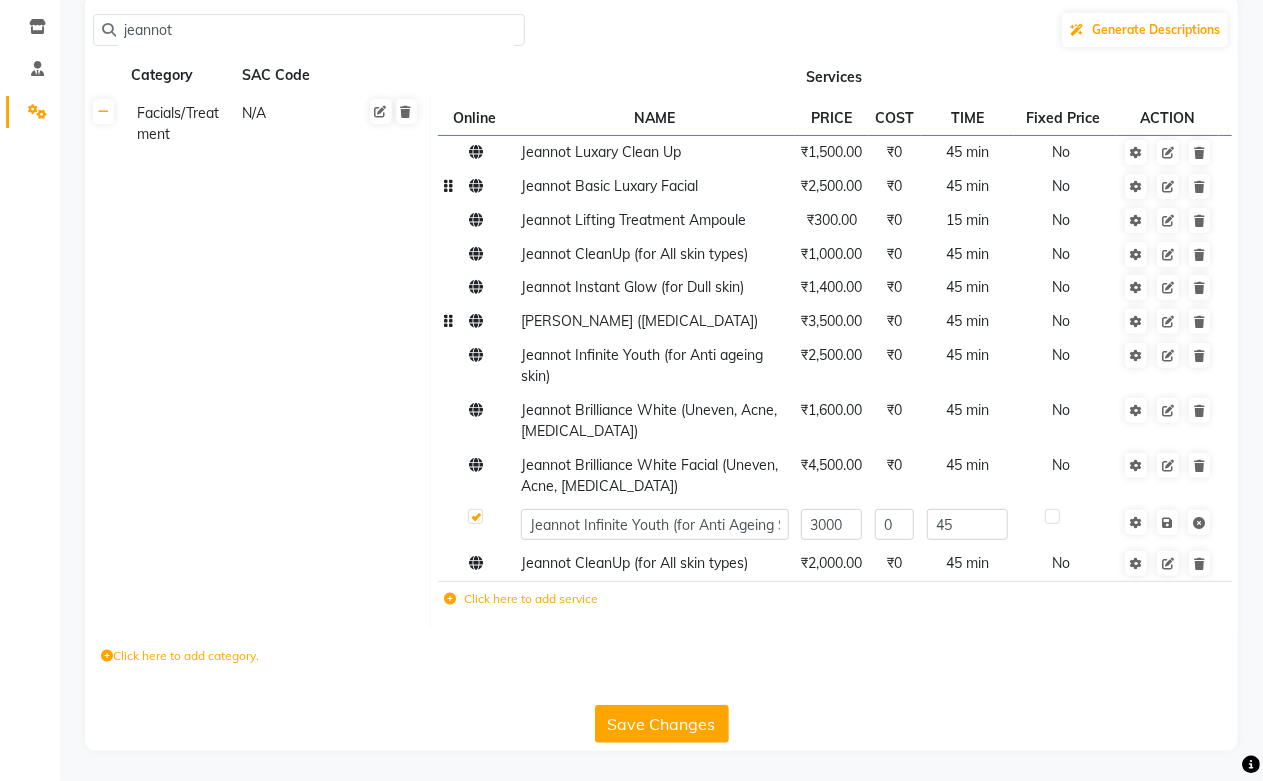 click on "Save Changes" 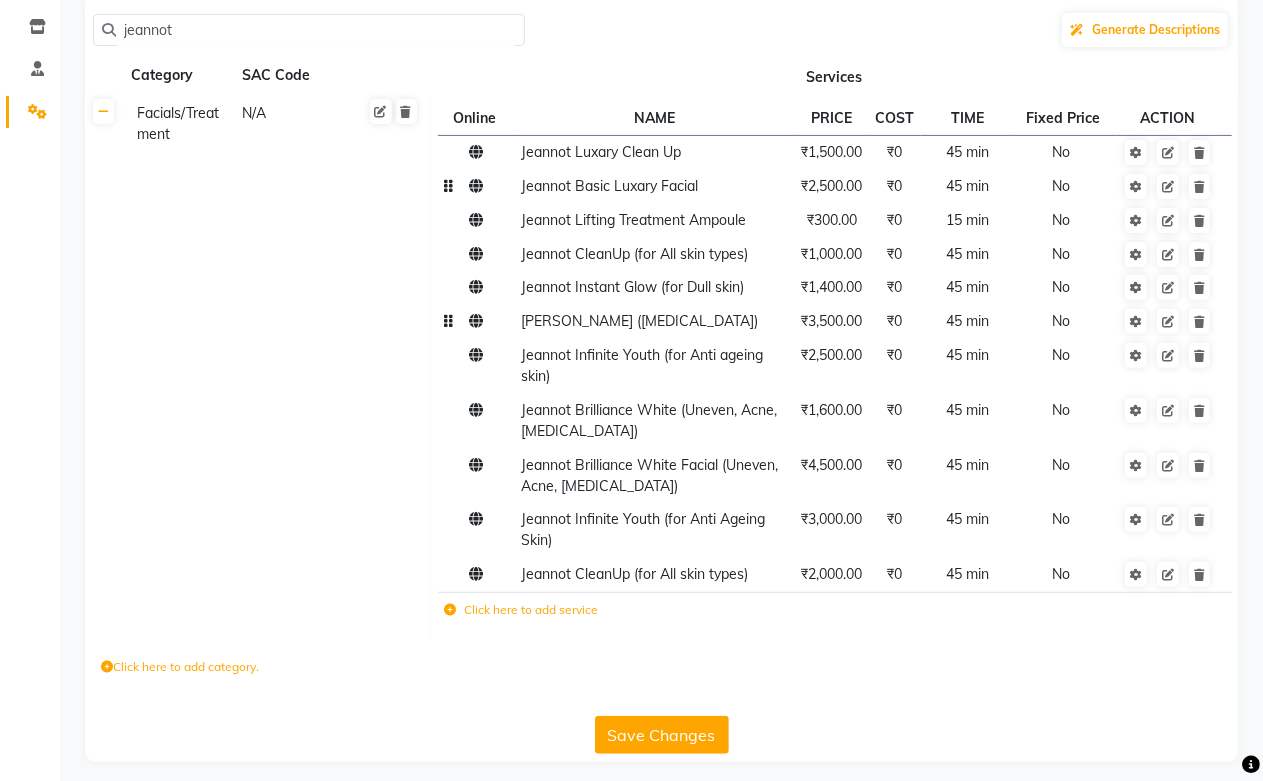 click on "Save Changes" 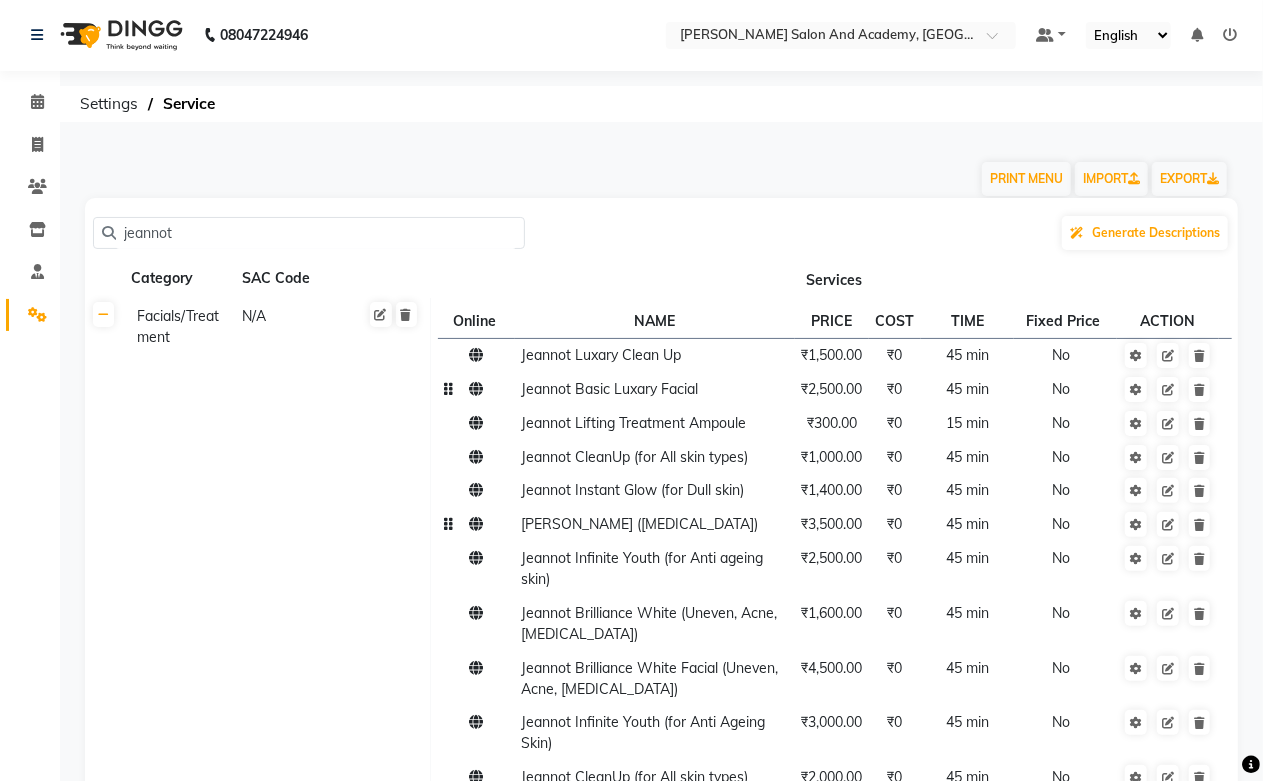 scroll, scrollTop: 0, scrollLeft: 0, axis: both 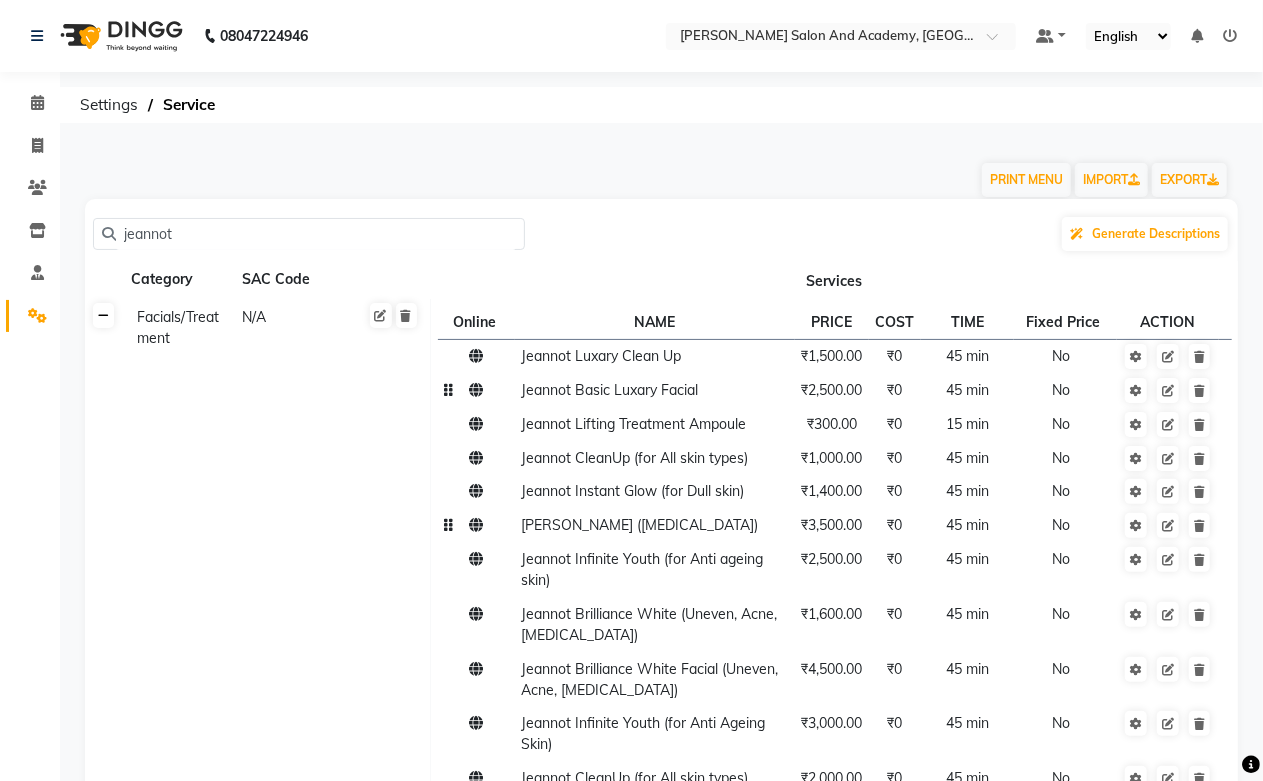 click 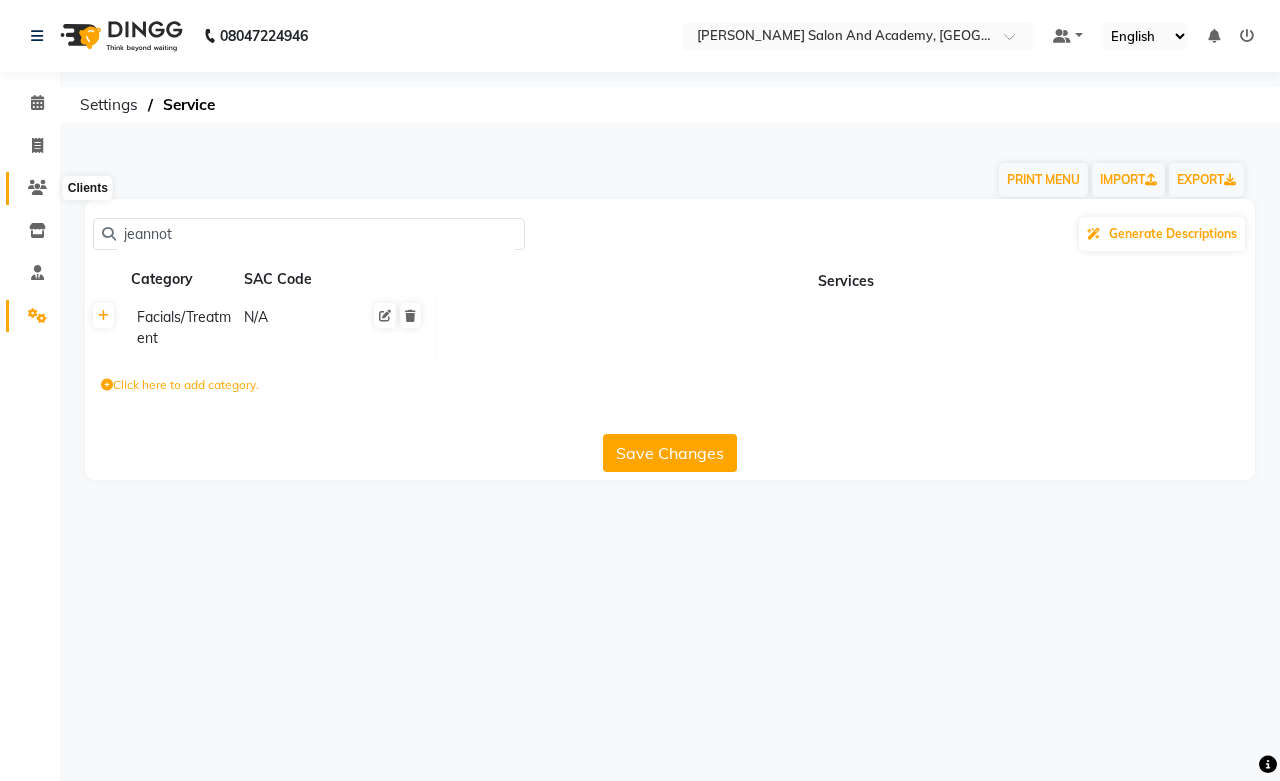 click 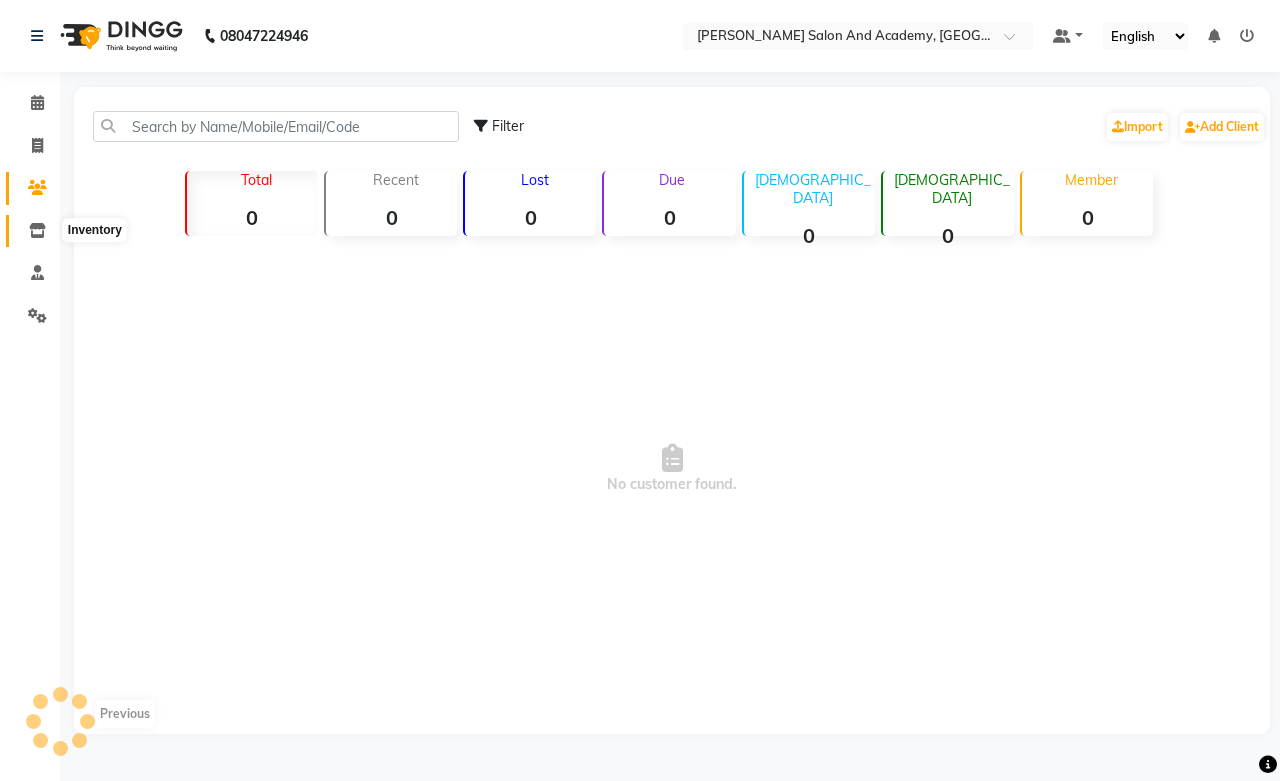 click 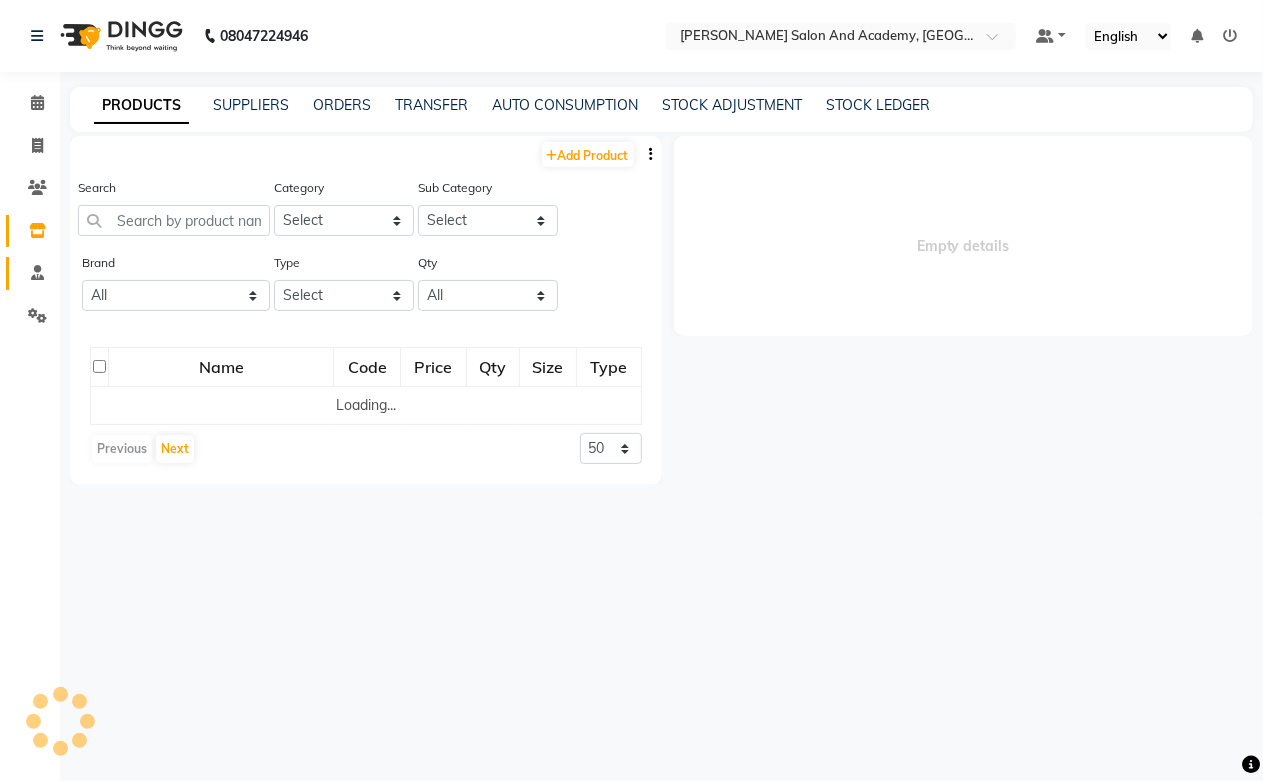 click on "Staff" 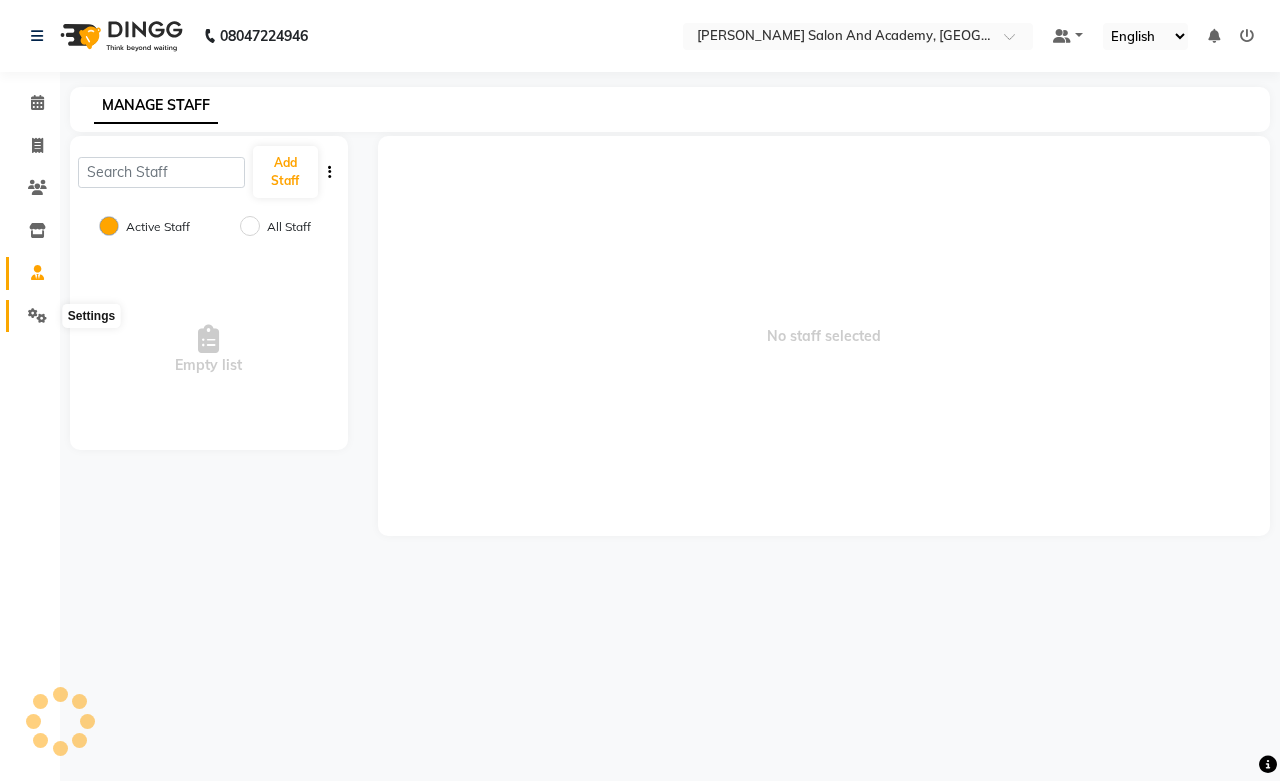 click 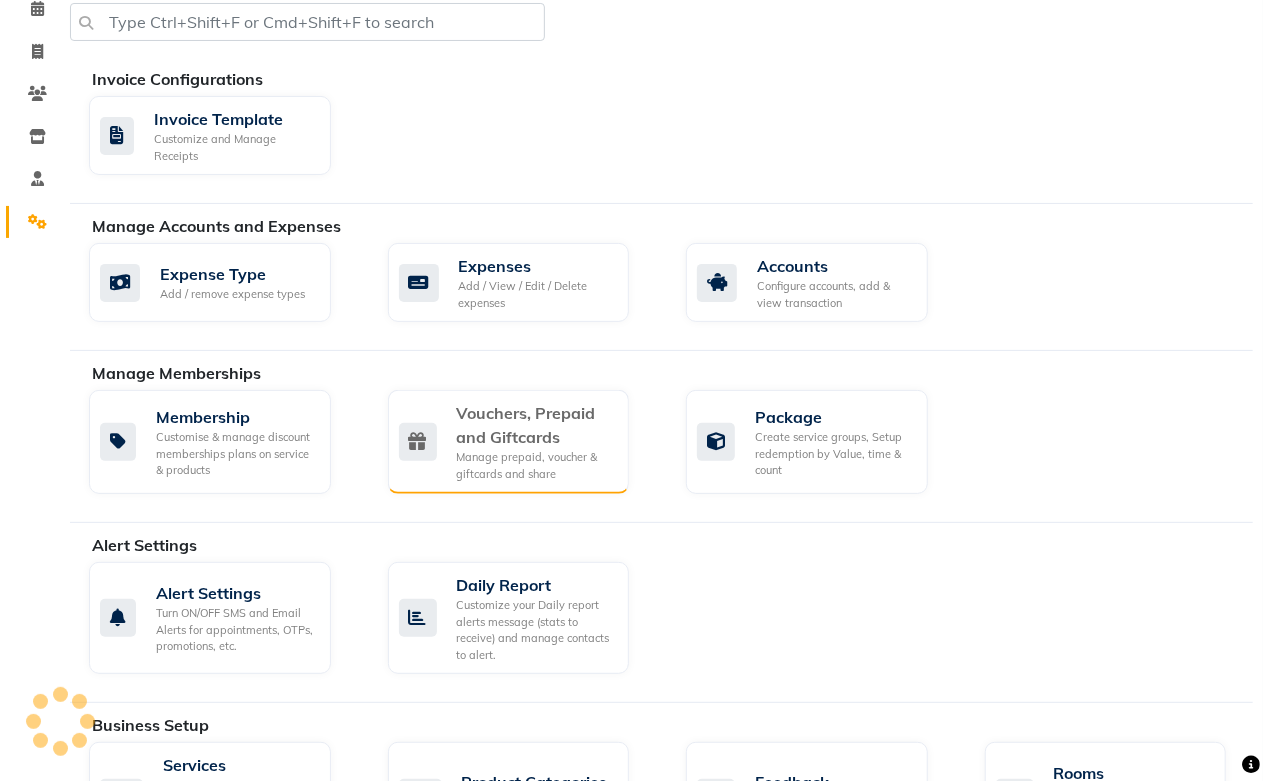scroll, scrollTop: 333, scrollLeft: 0, axis: vertical 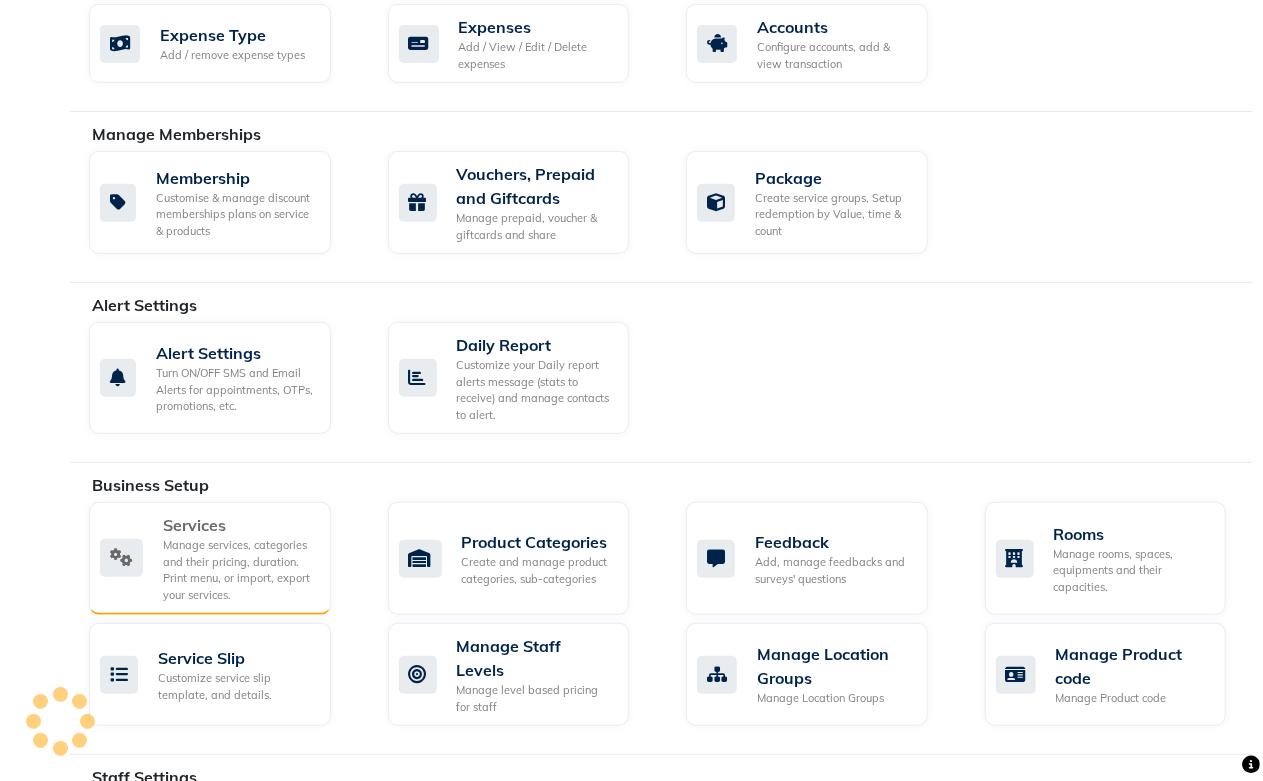 click on "Manage services, categories and their pricing, duration. Print menu, or import, export your services." 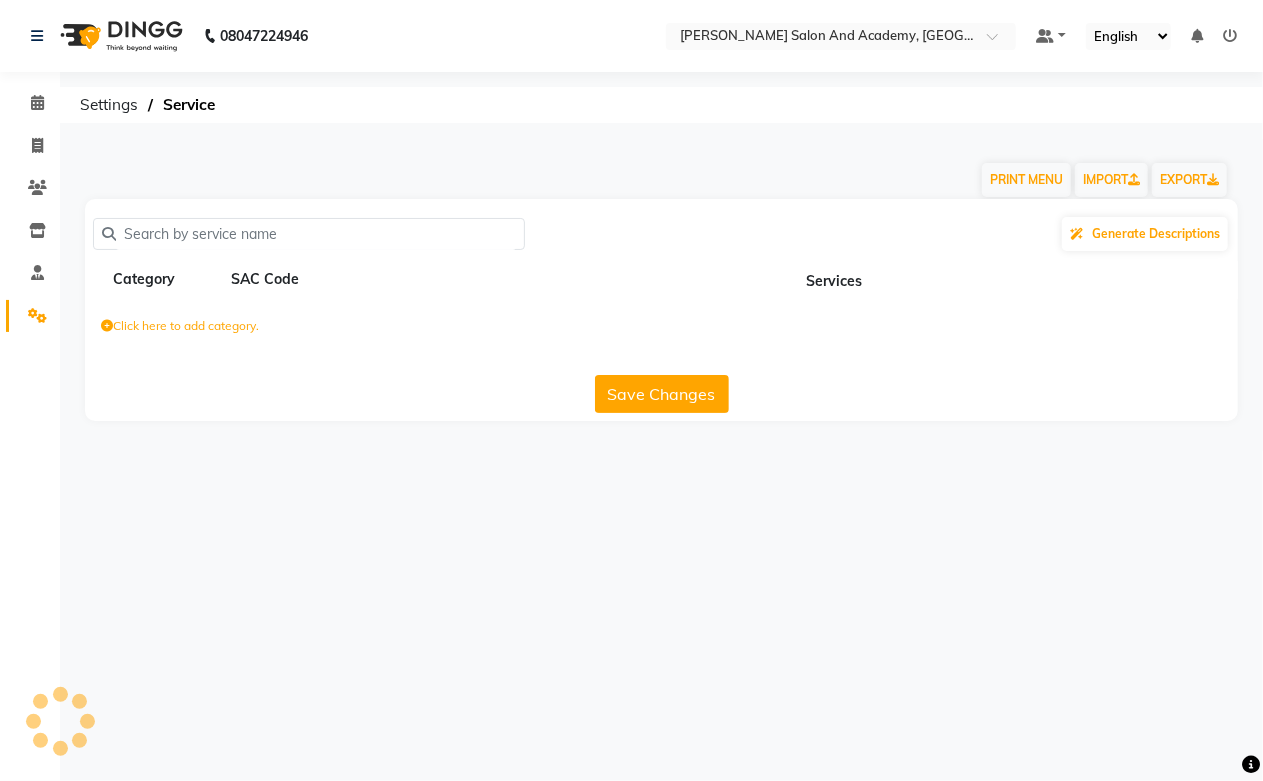 scroll, scrollTop: 0, scrollLeft: 0, axis: both 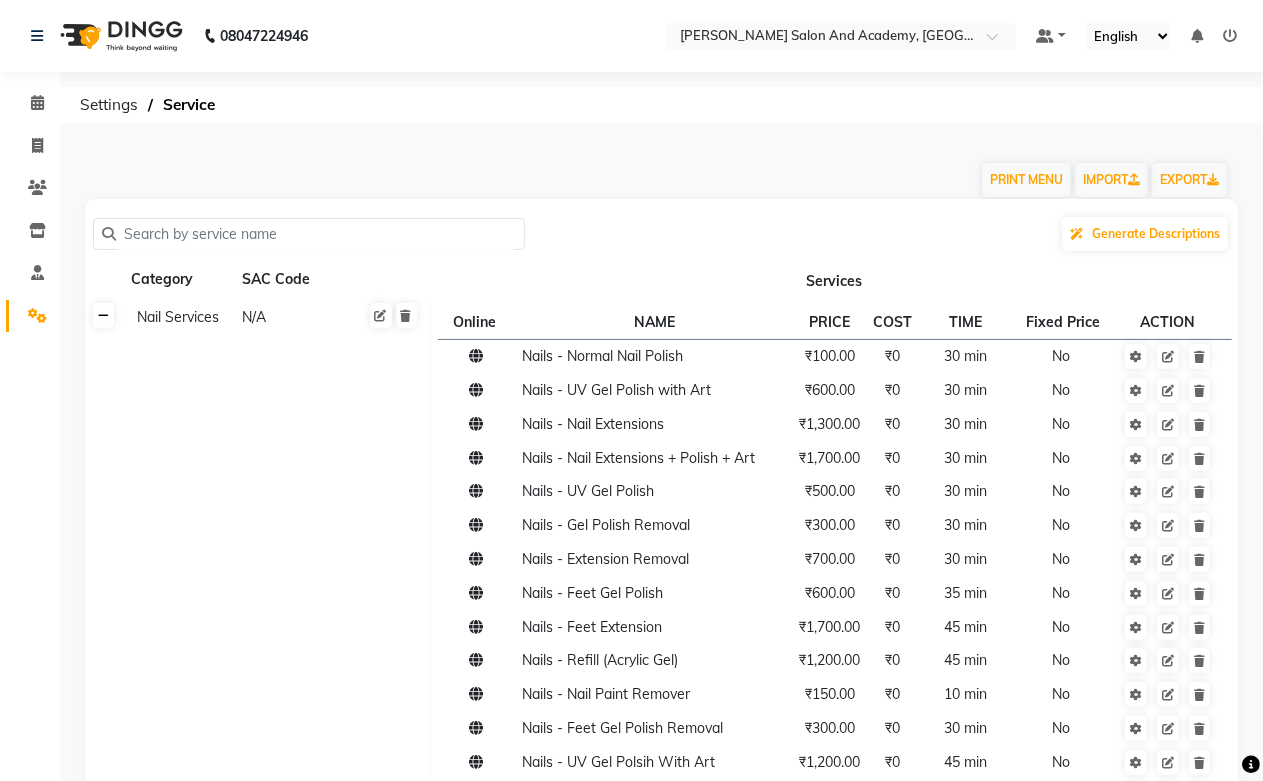 click 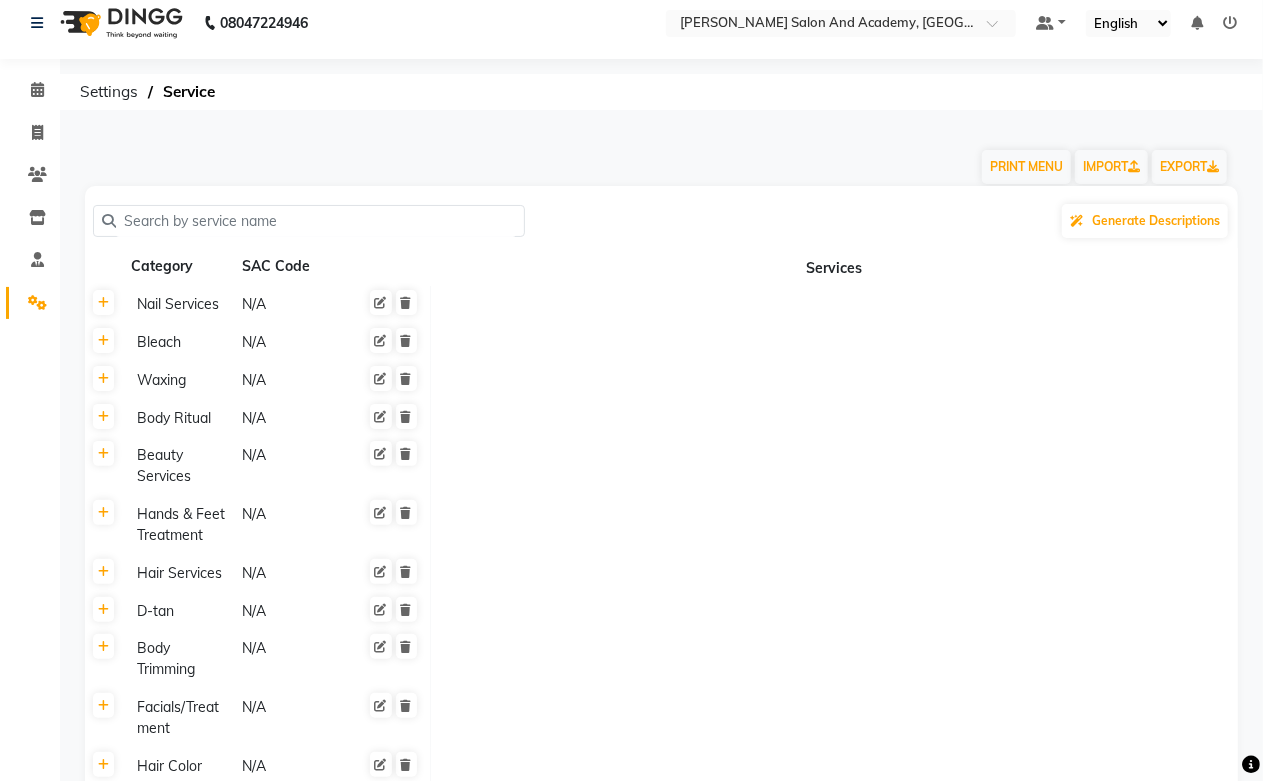 scroll, scrollTop: 0, scrollLeft: 0, axis: both 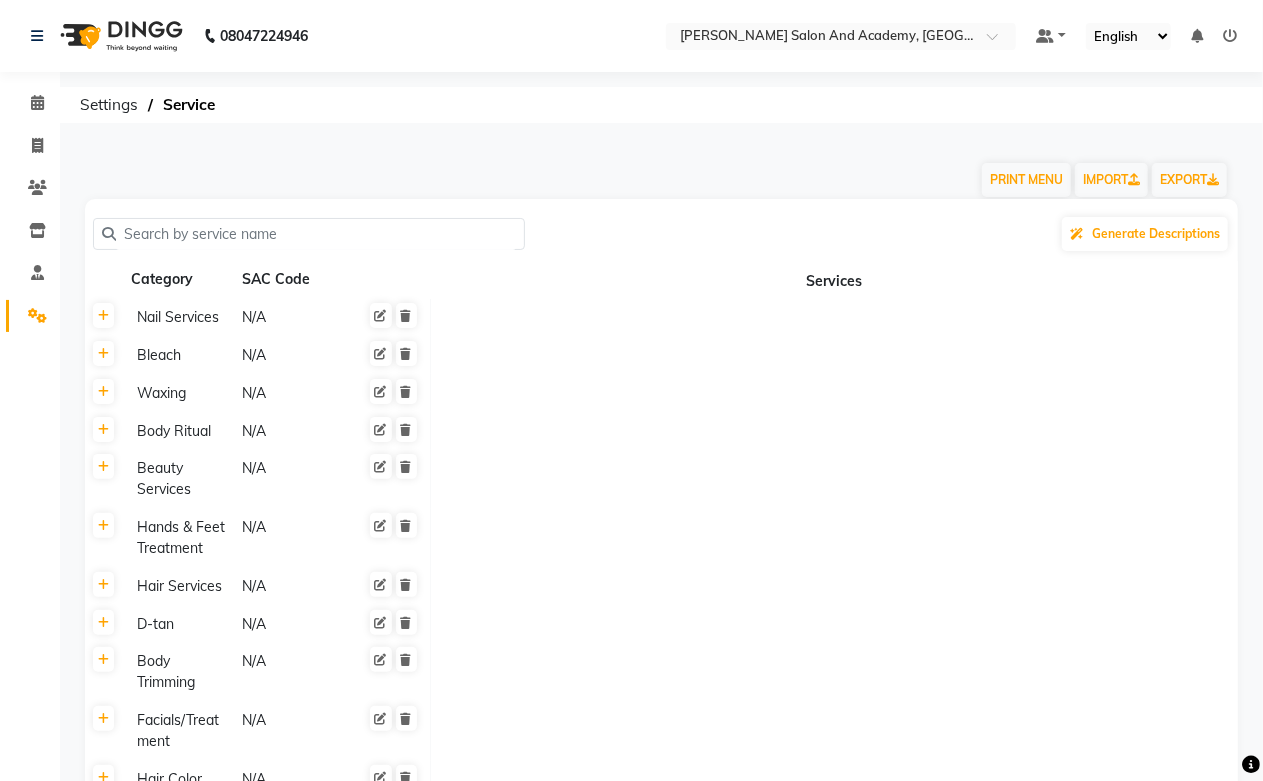 click 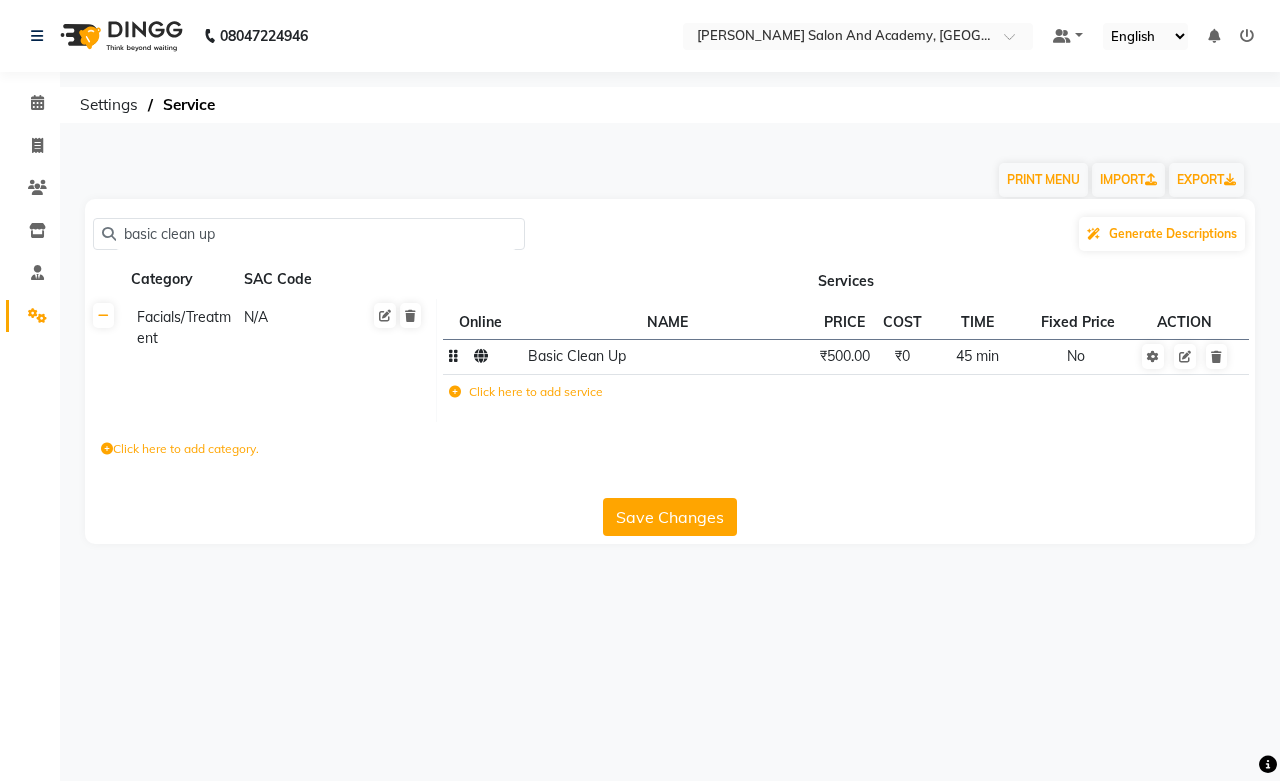 type on "basic clean up" 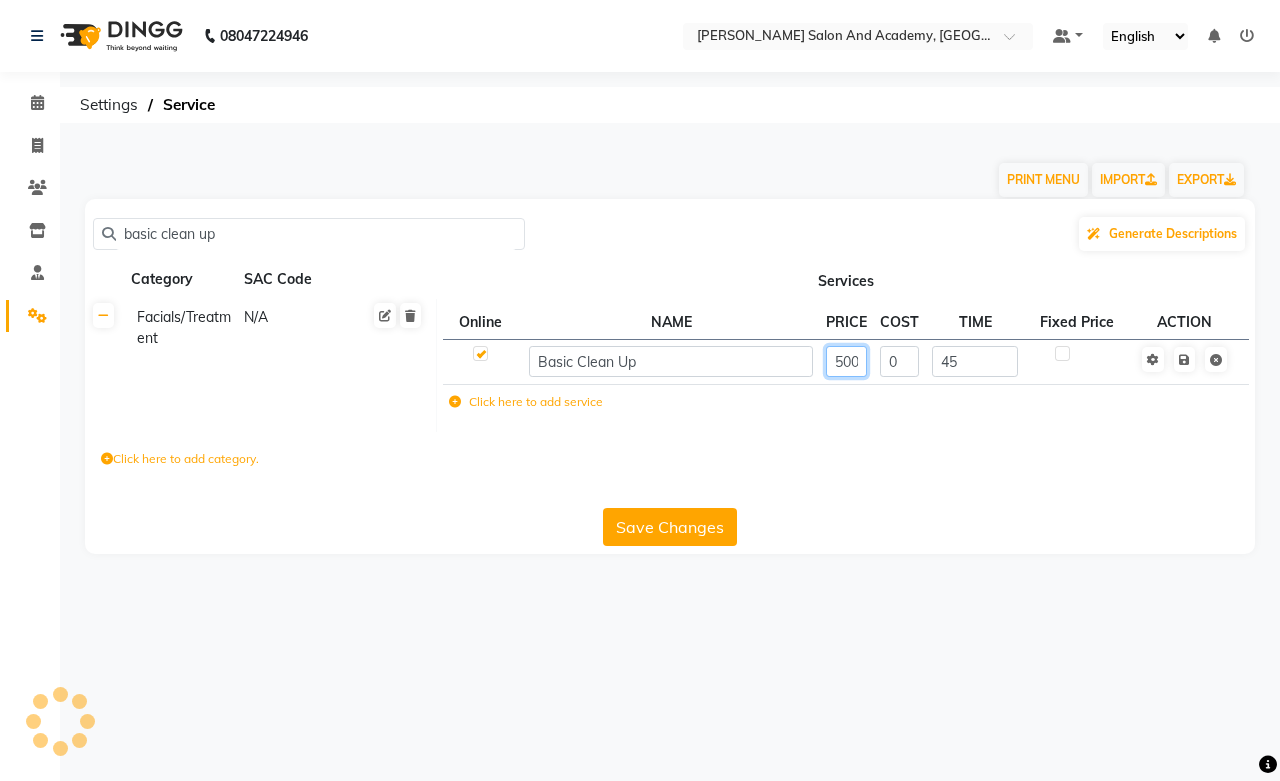 click on "500" 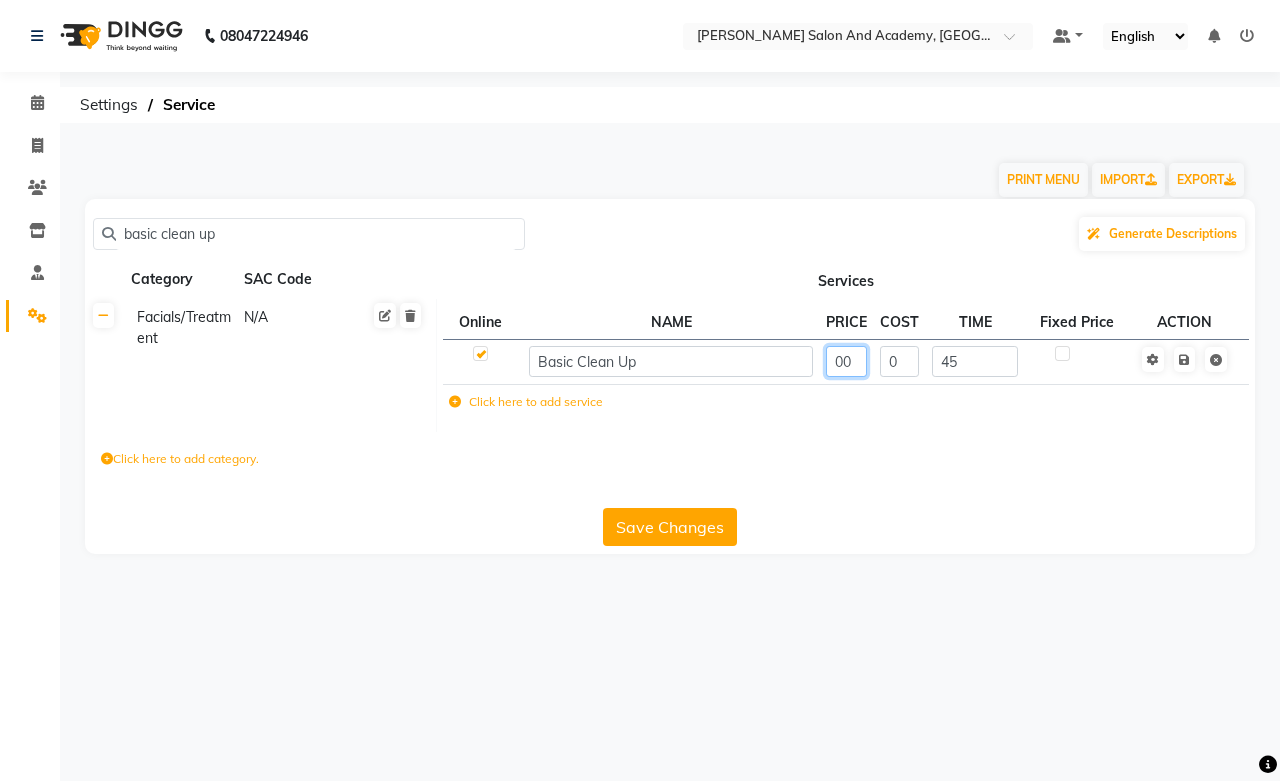 type on "500" 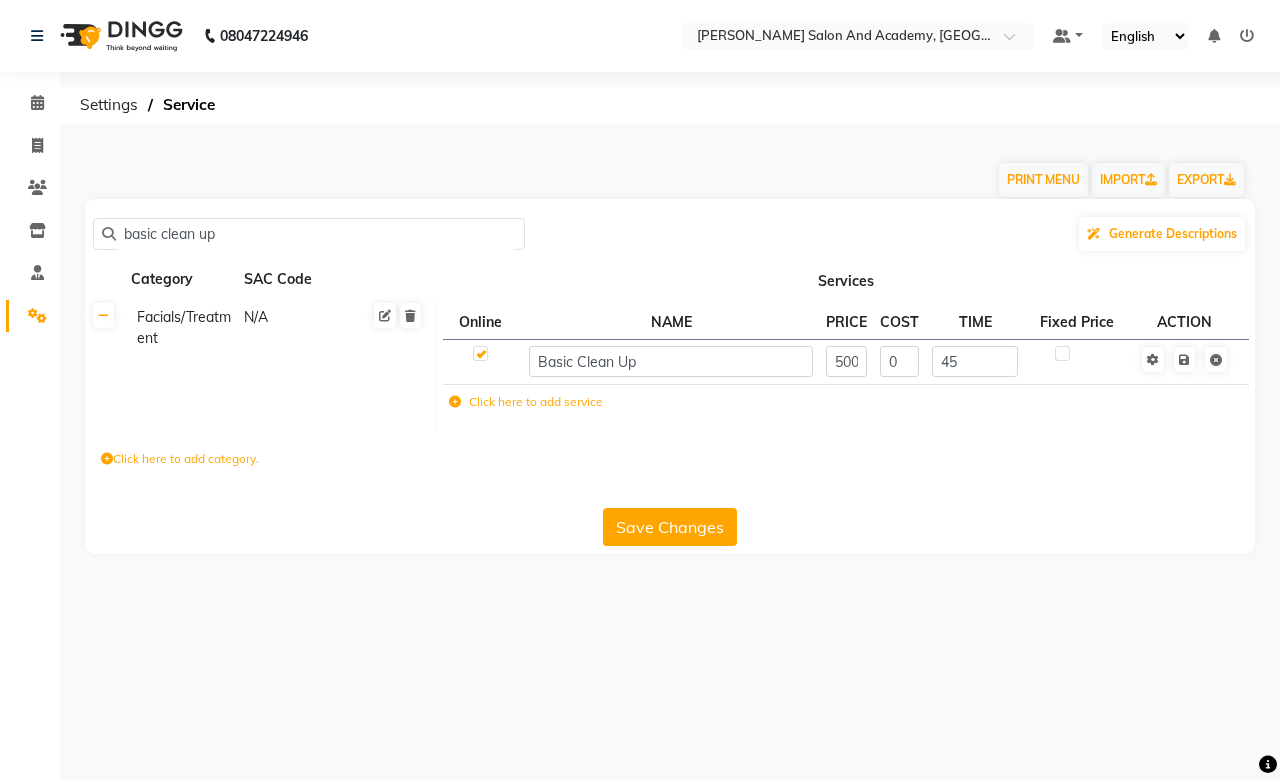 click on "Save Changes" 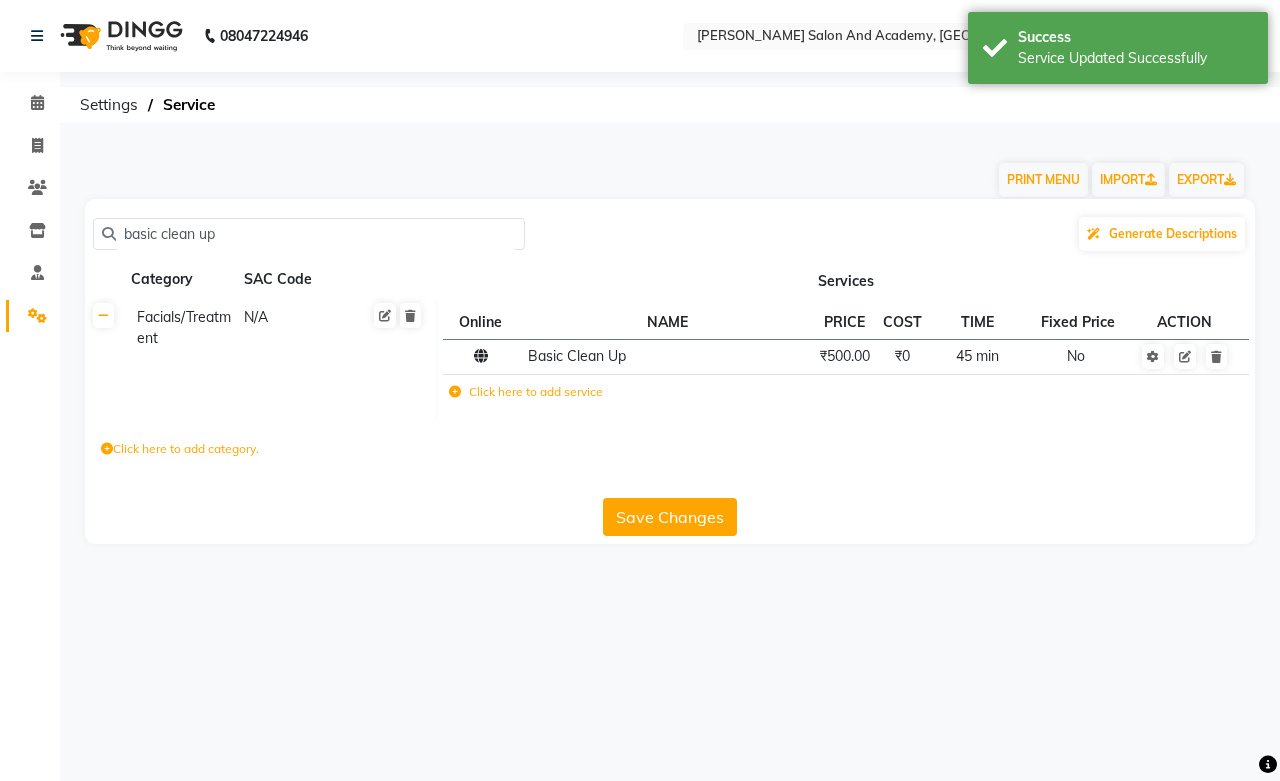 click on "Save Changes" 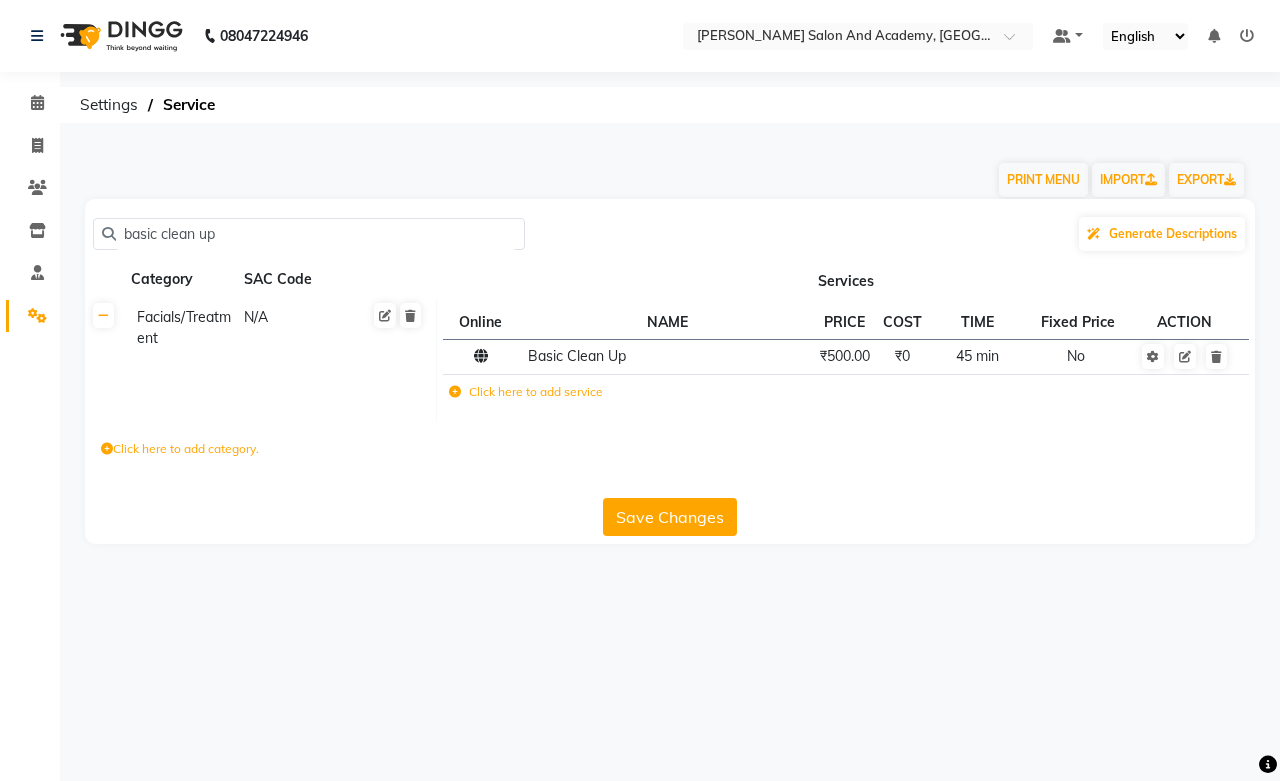 click on "basic clean up" 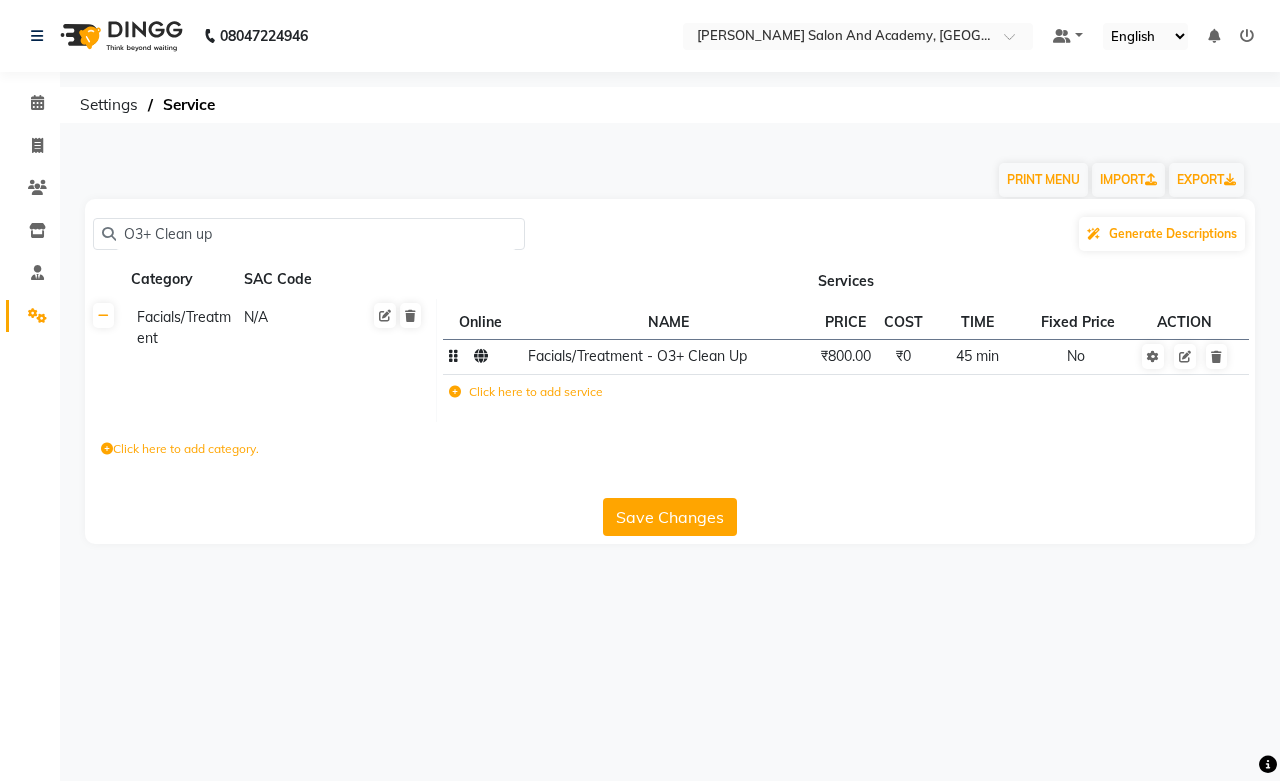type on "O3+ Clean up" 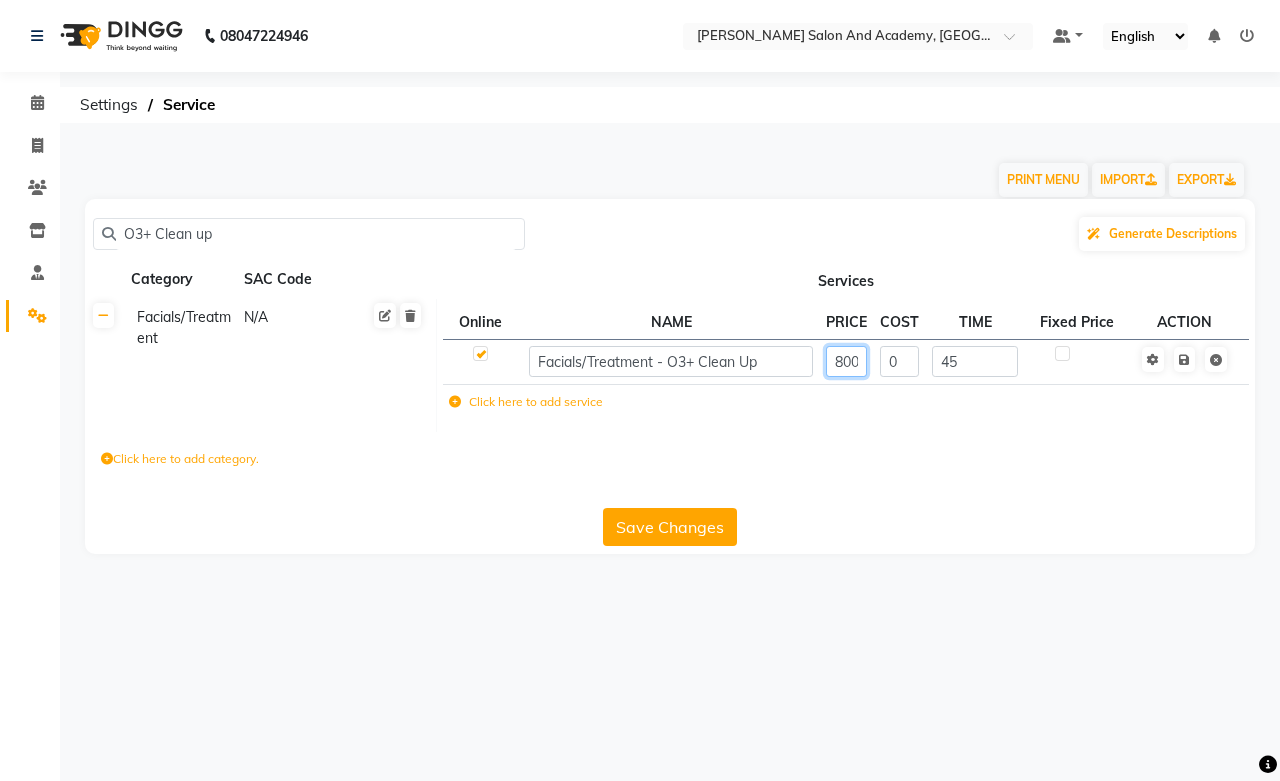 click on "800" 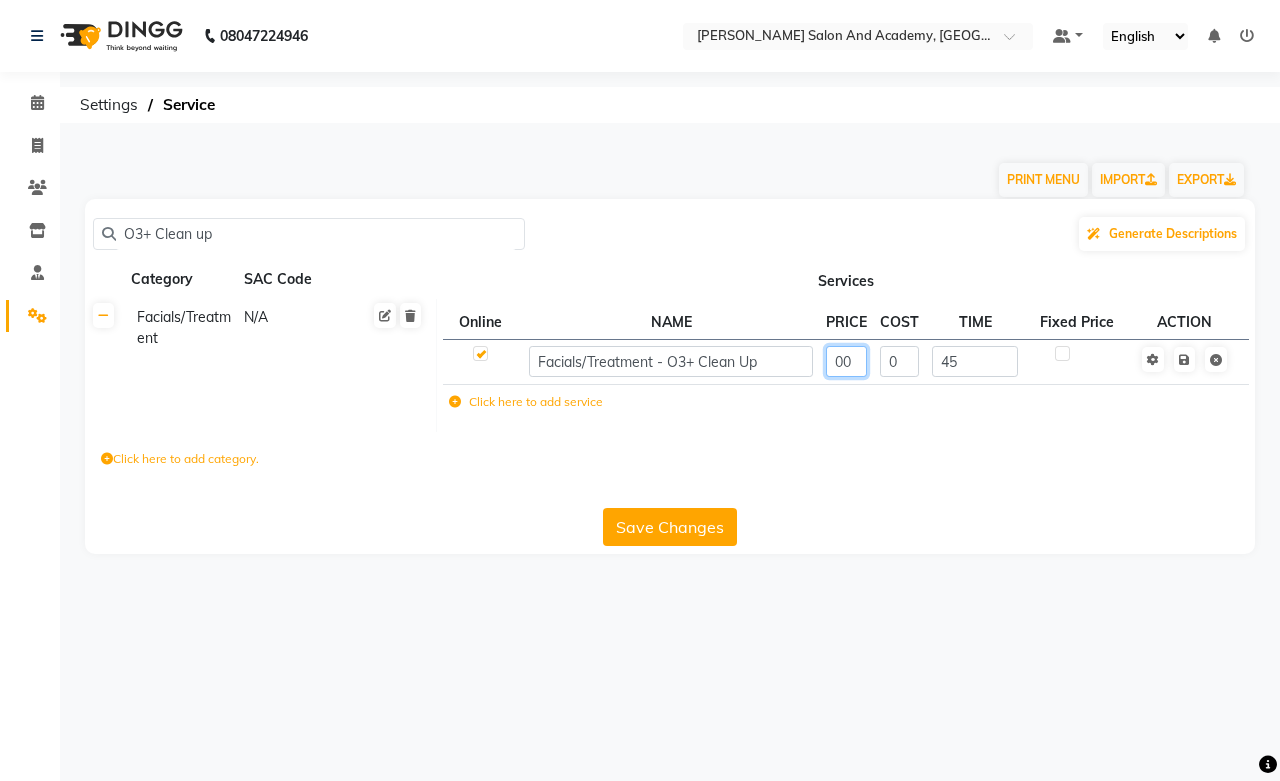 type on "600" 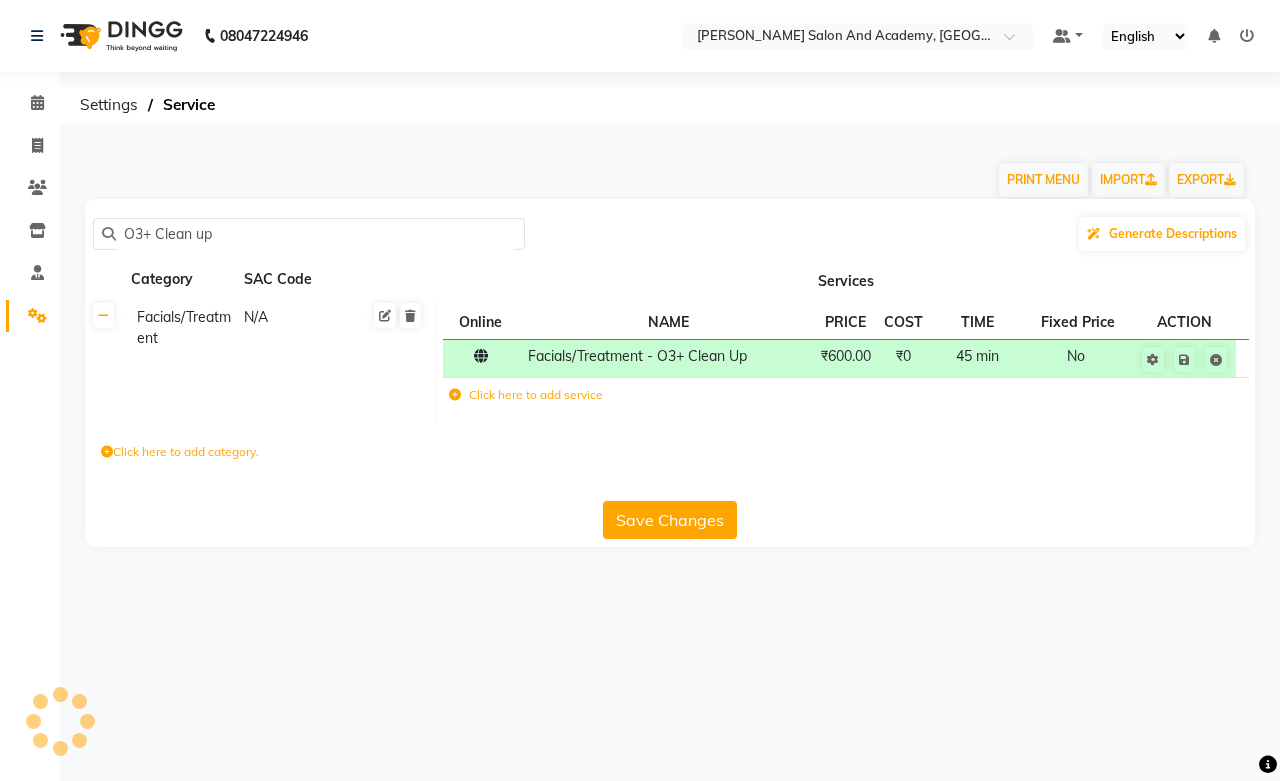 click on "O3+ Clean up Generate Descriptions Category SAC Code Services Facials/Treatment N/A Online  NAME  PRICE COST TIME Fixed Price  ACTION Facials/Treatment - O3+ Clean Up ₹600.00 ₹0 45 min  No  Click here to add service  Click here to add category.  Save Changes" 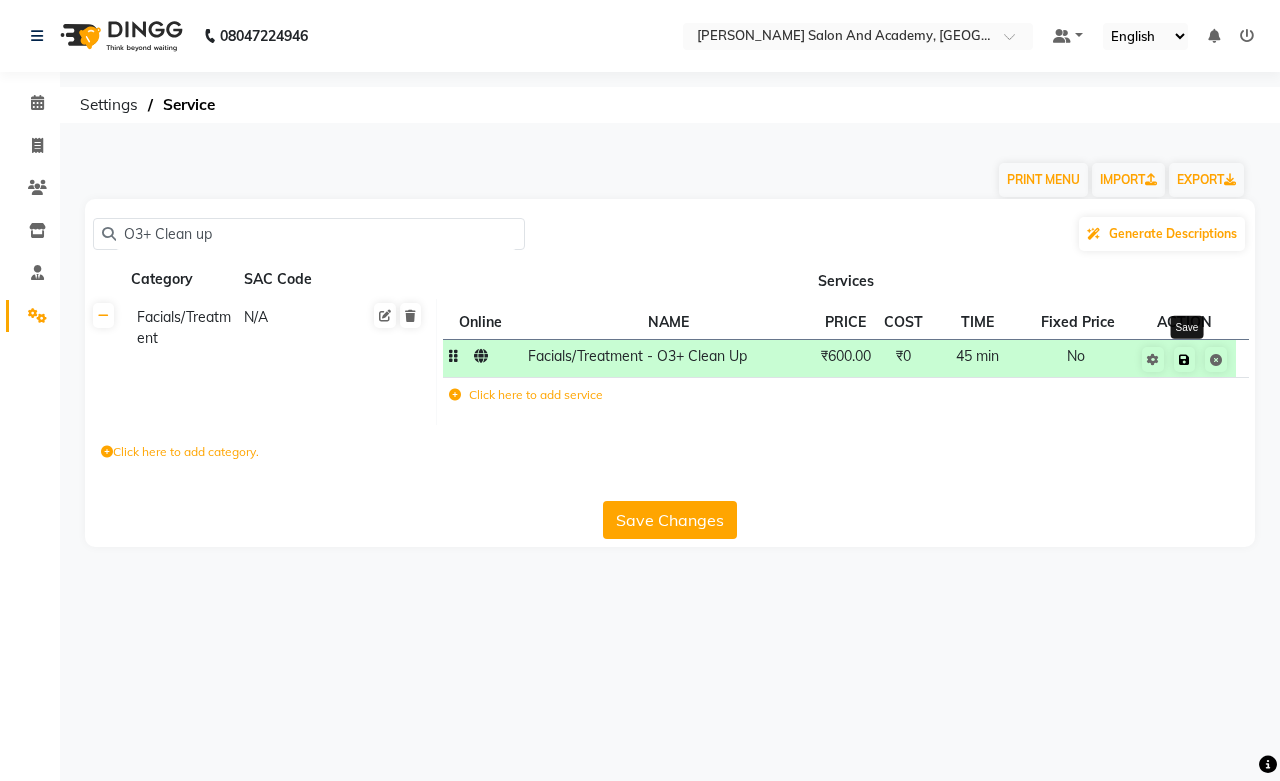 click 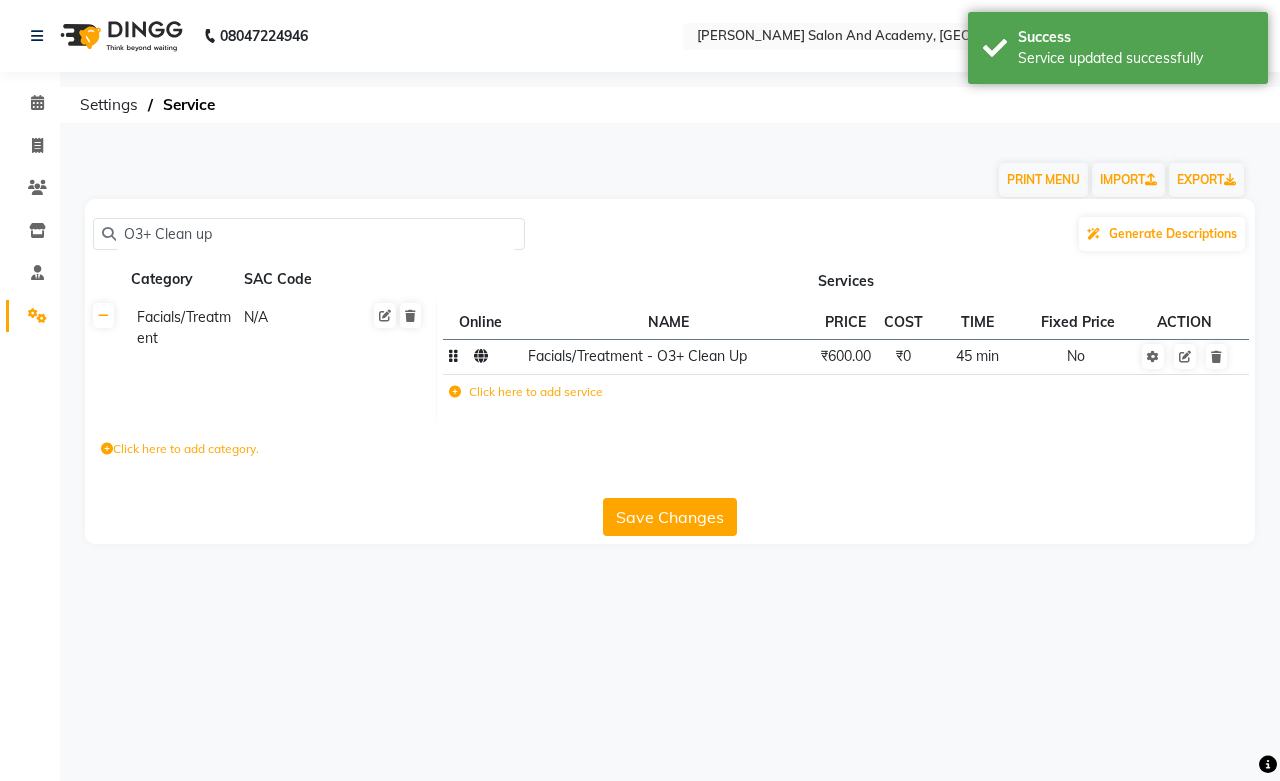 click on "Facials/Treatment - O3+ Clean Up" 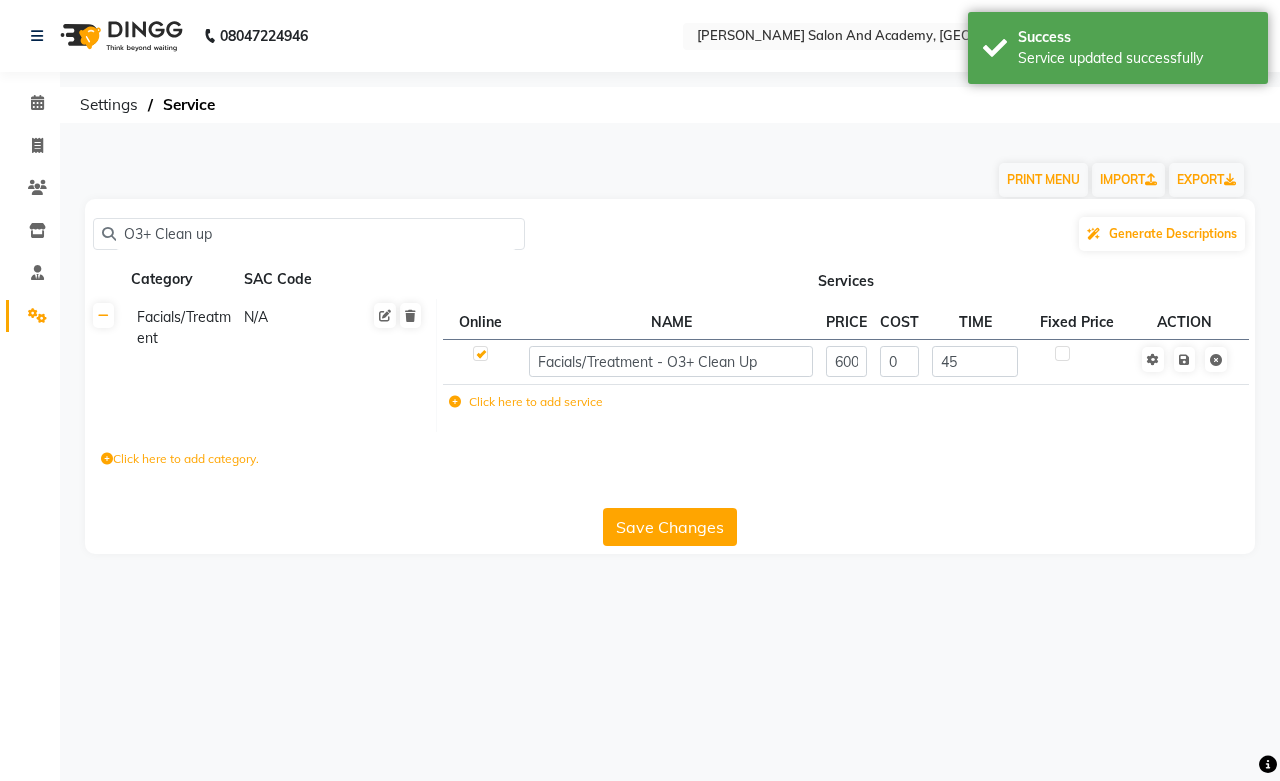 click on "Facials/Treatment - O3+ Clean Up" 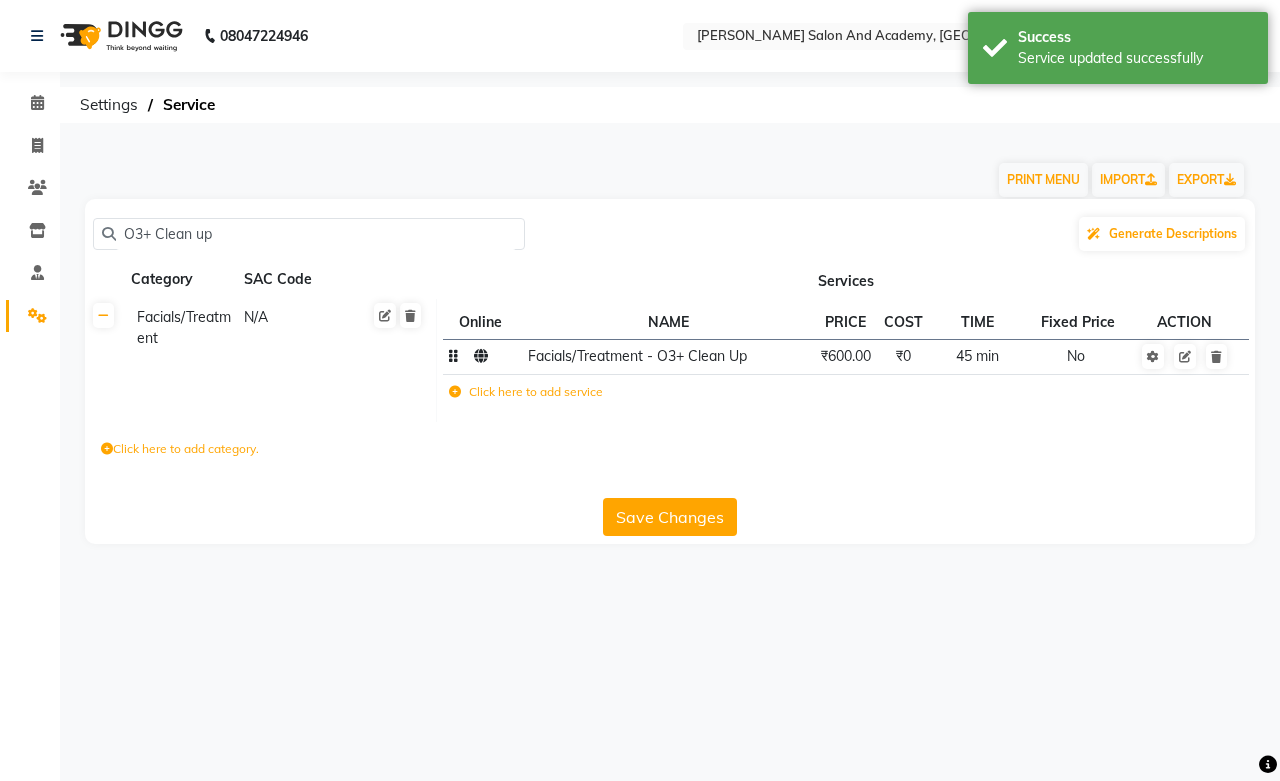 click on "O3+ Clean up Generate Descriptions Category SAC Code Services Facials/Treatment N/A Online  NAME  PRICE COST TIME Fixed Price  ACTION Facials/Treatment - O3+ Clean Up ₹600.00 ₹0 45 min  No  Click here to add service  Click here to add category.  Save Changes" 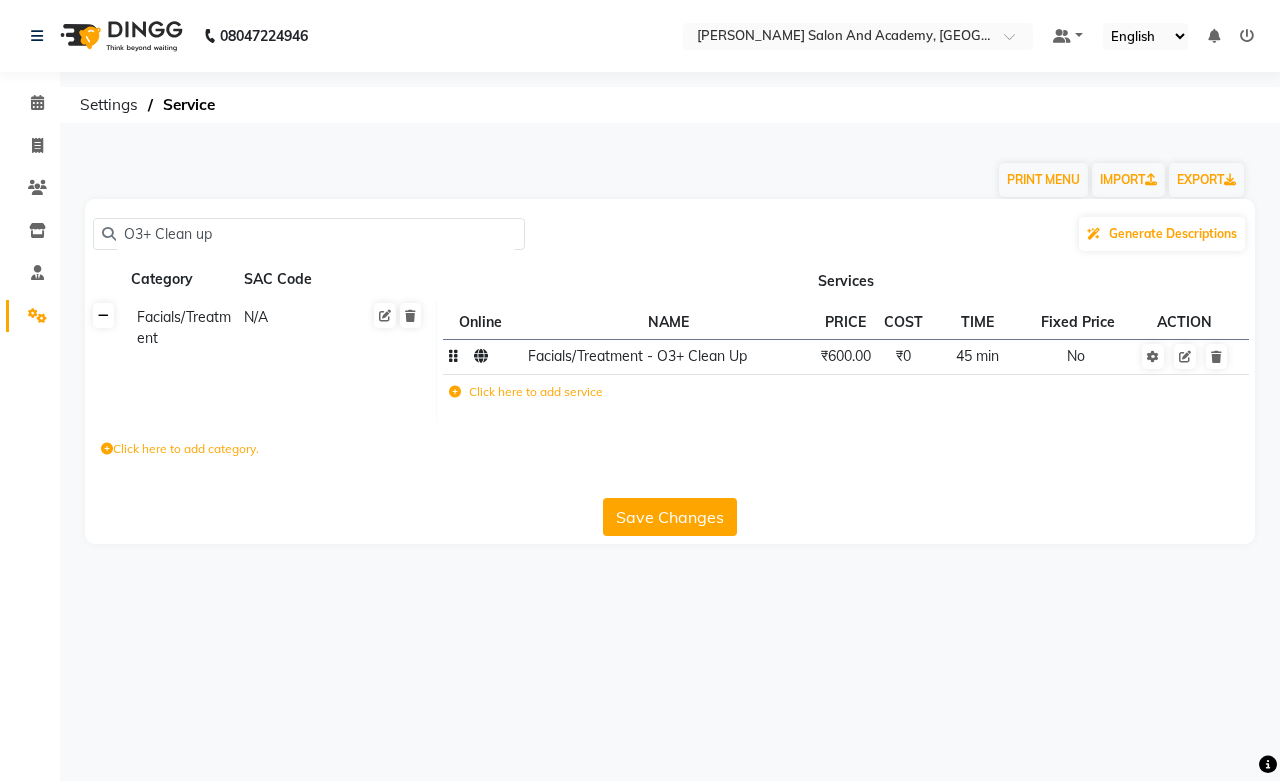 click 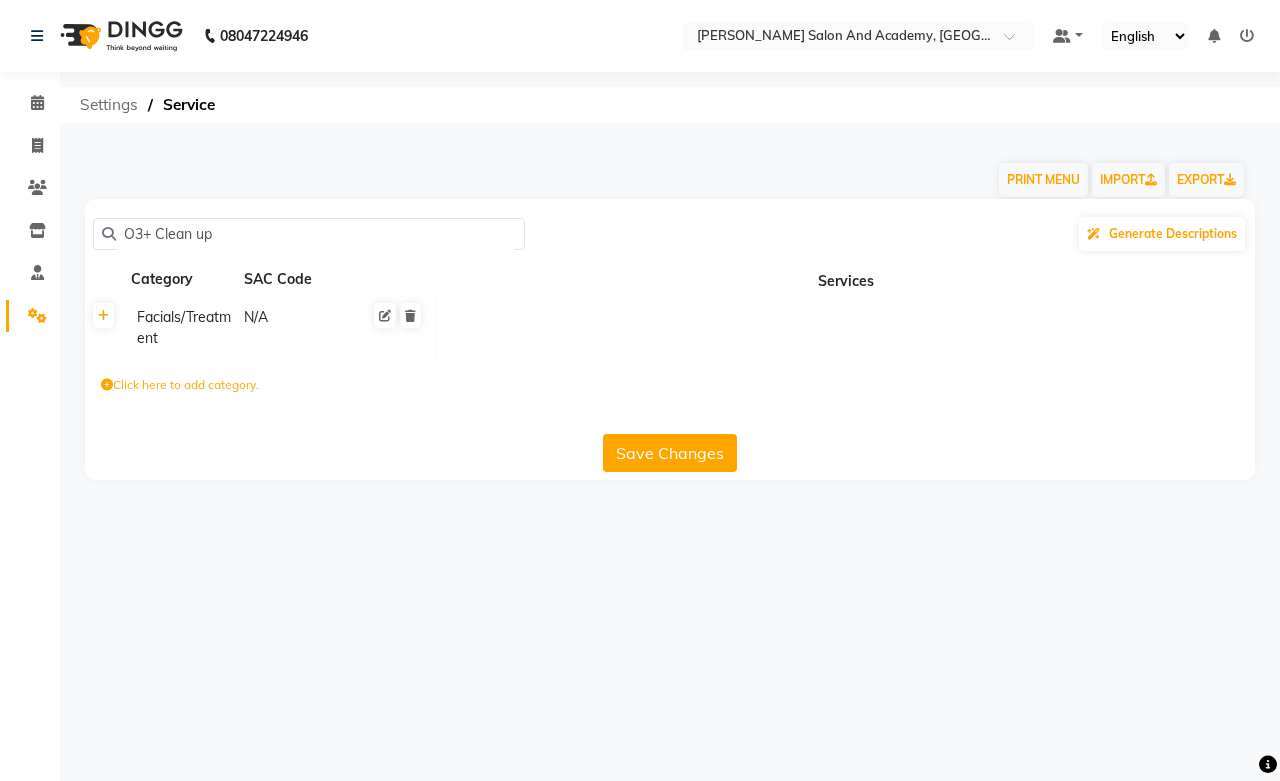 click on "Settings" 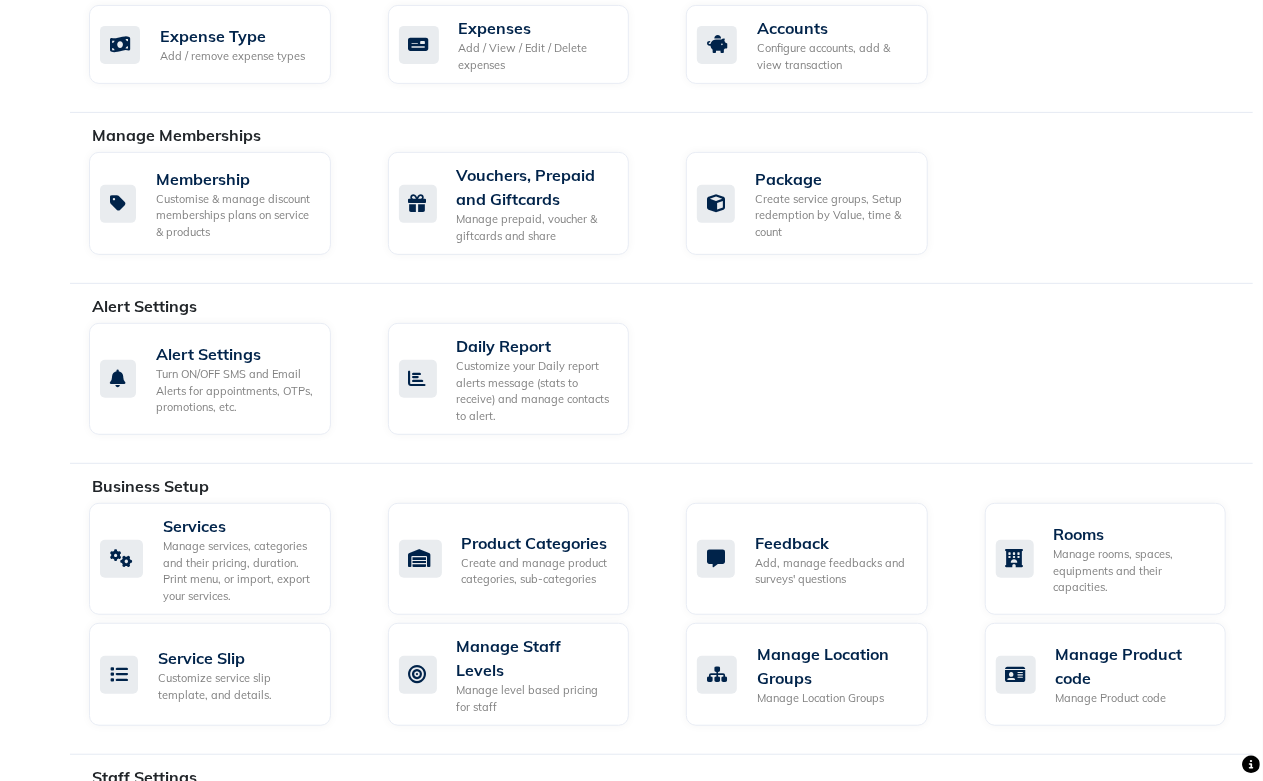 scroll, scrollTop: 333, scrollLeft: 0, axis: vertical 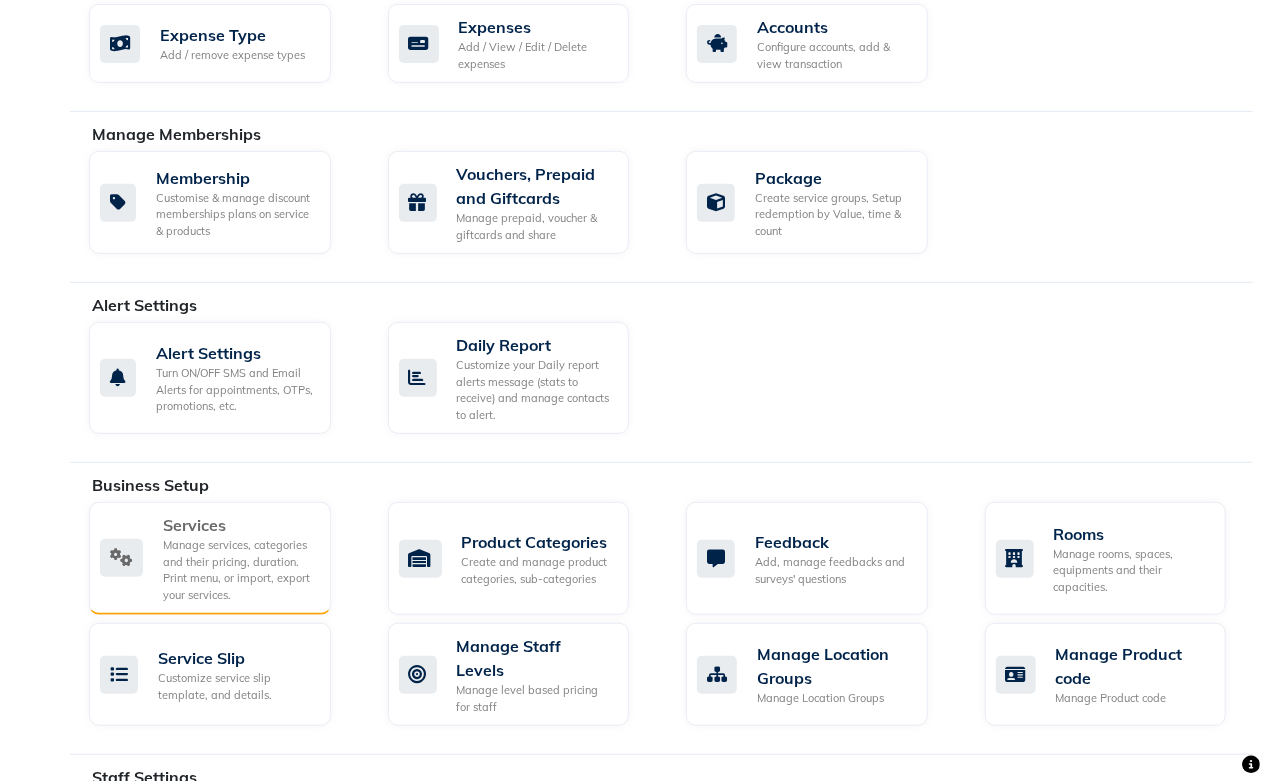 click on "Manage services, categories and their pricing, duration. Print menu, or import, export your services." 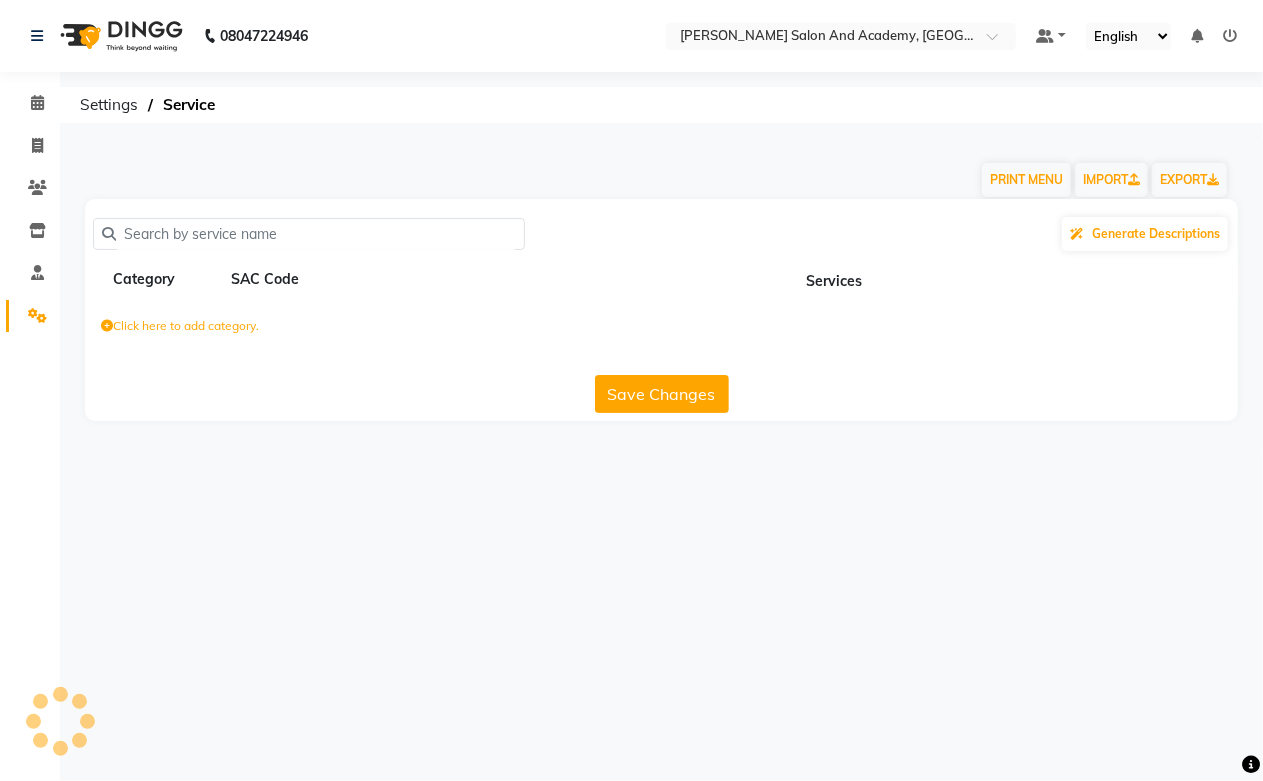 scroll, scrollTop: 0, scrollLeft: 0, axis: both 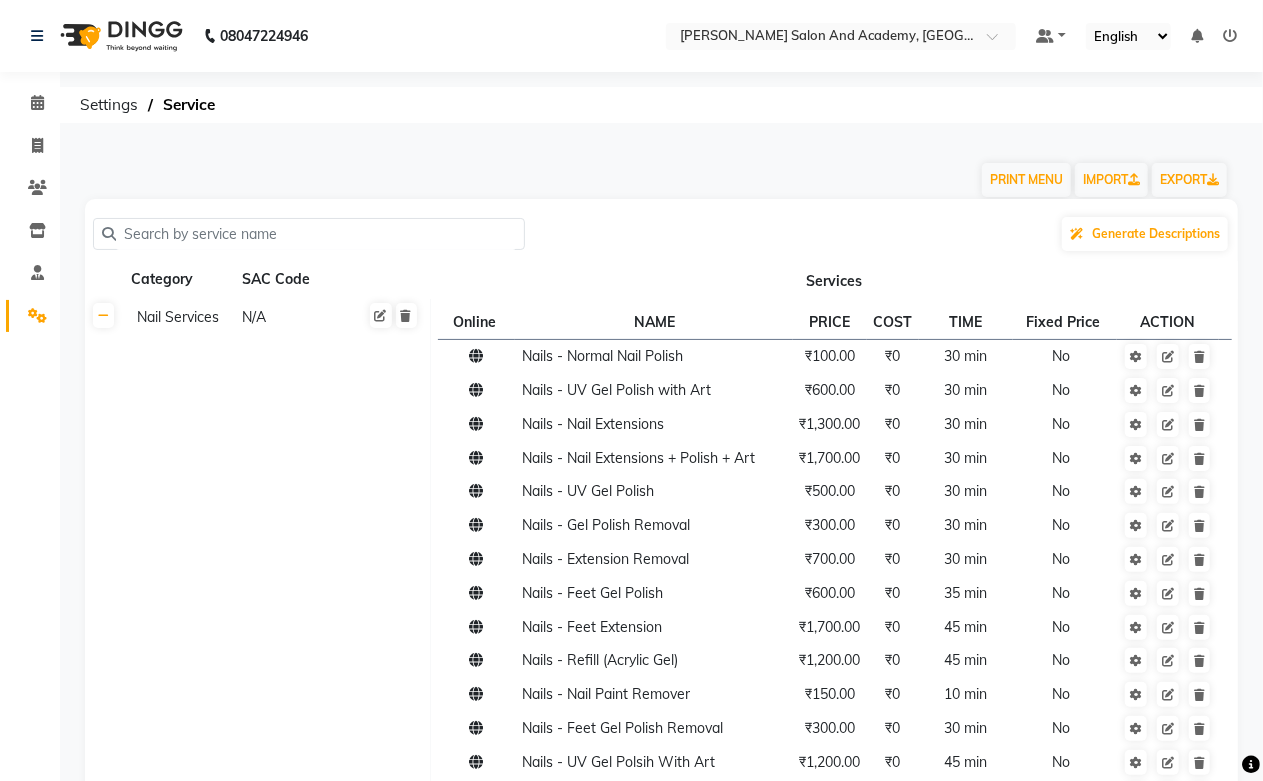 click 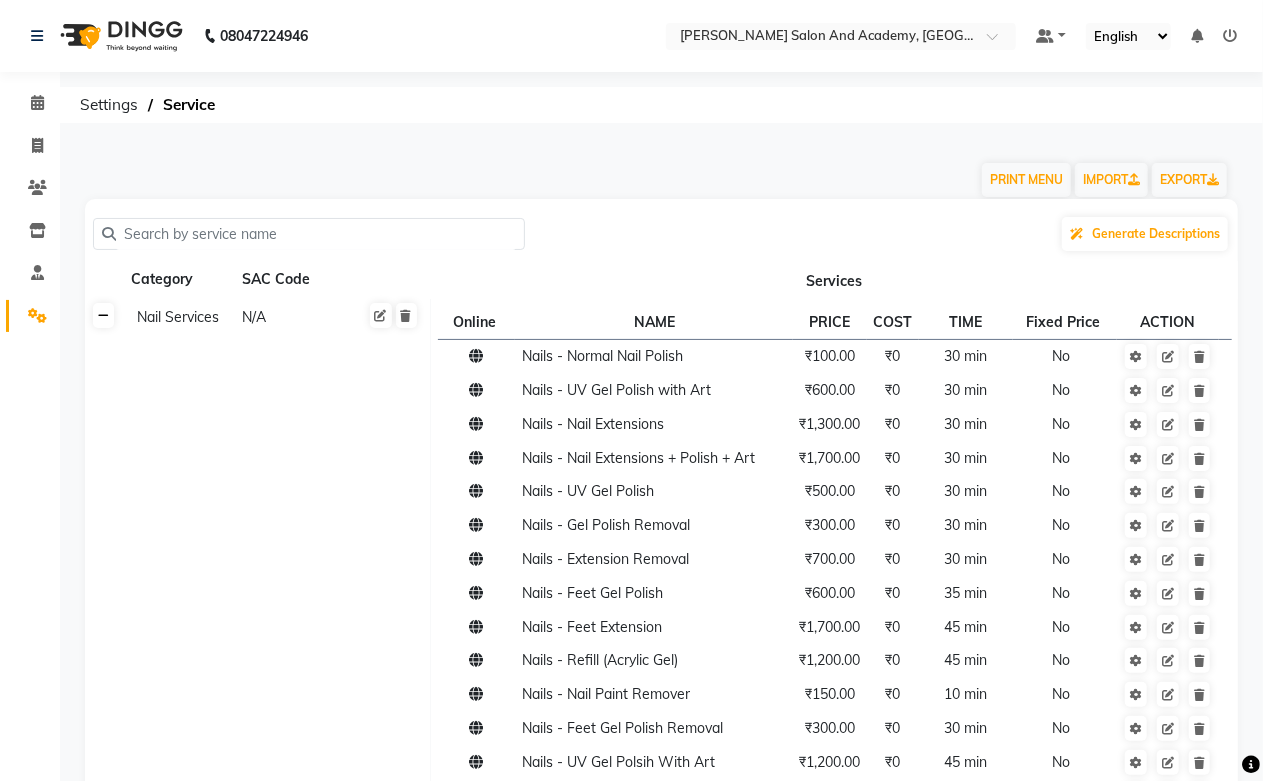 click 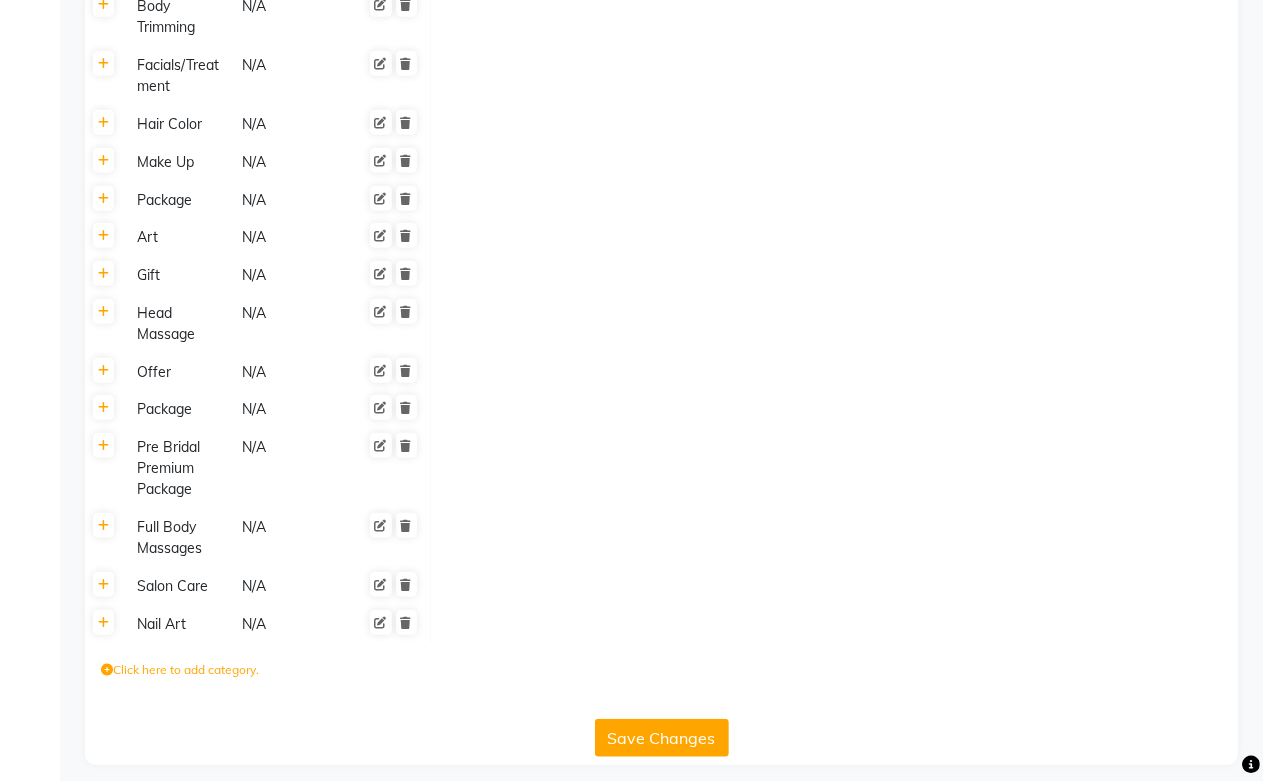 scroll, scrollTop: 666, scrollLeft: 0, axis: vertical 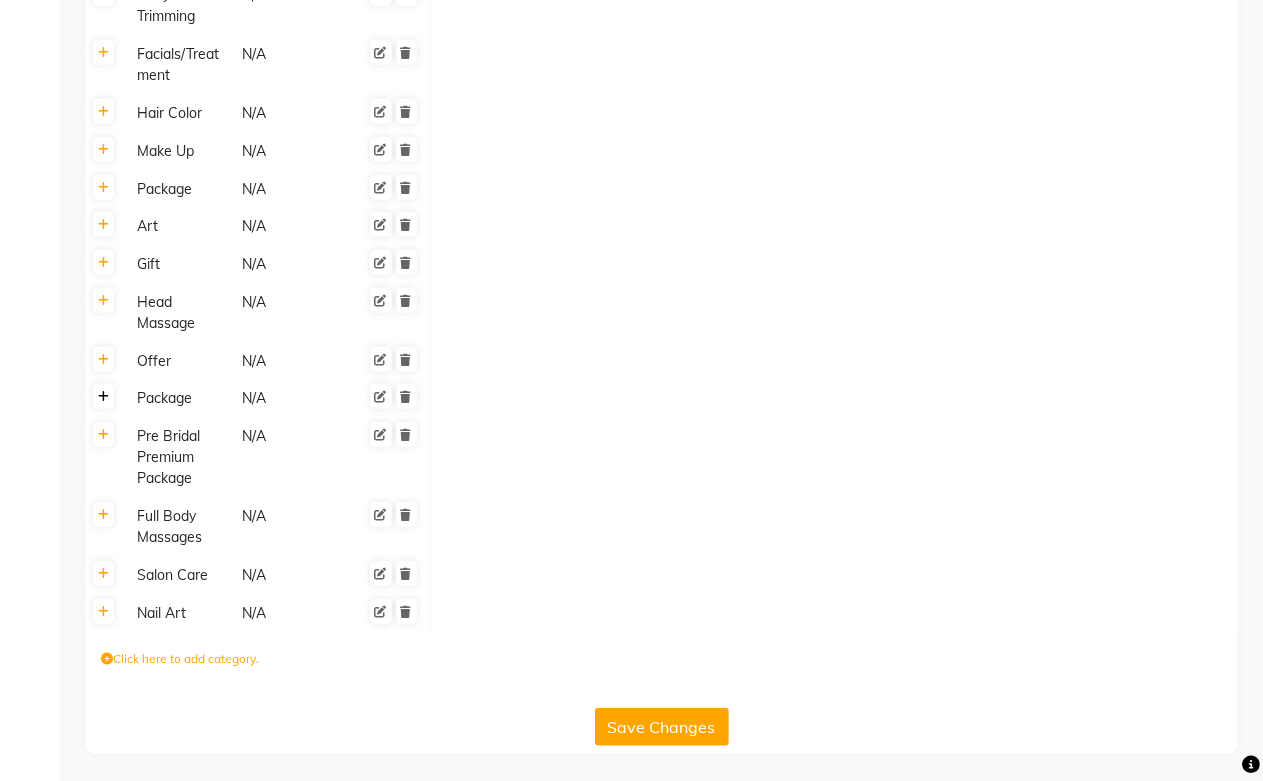 click 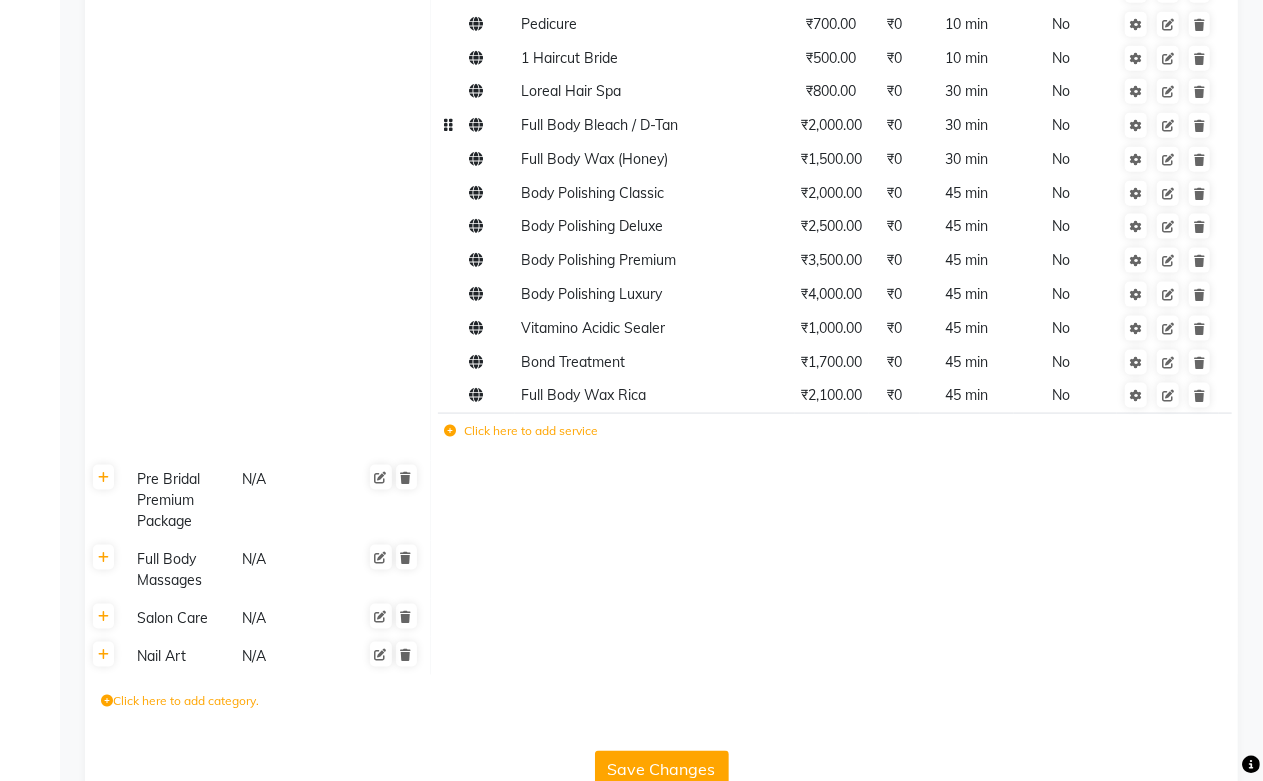 scroll, scrollTop: 1261, scrollLeft: 0, axis: vertical 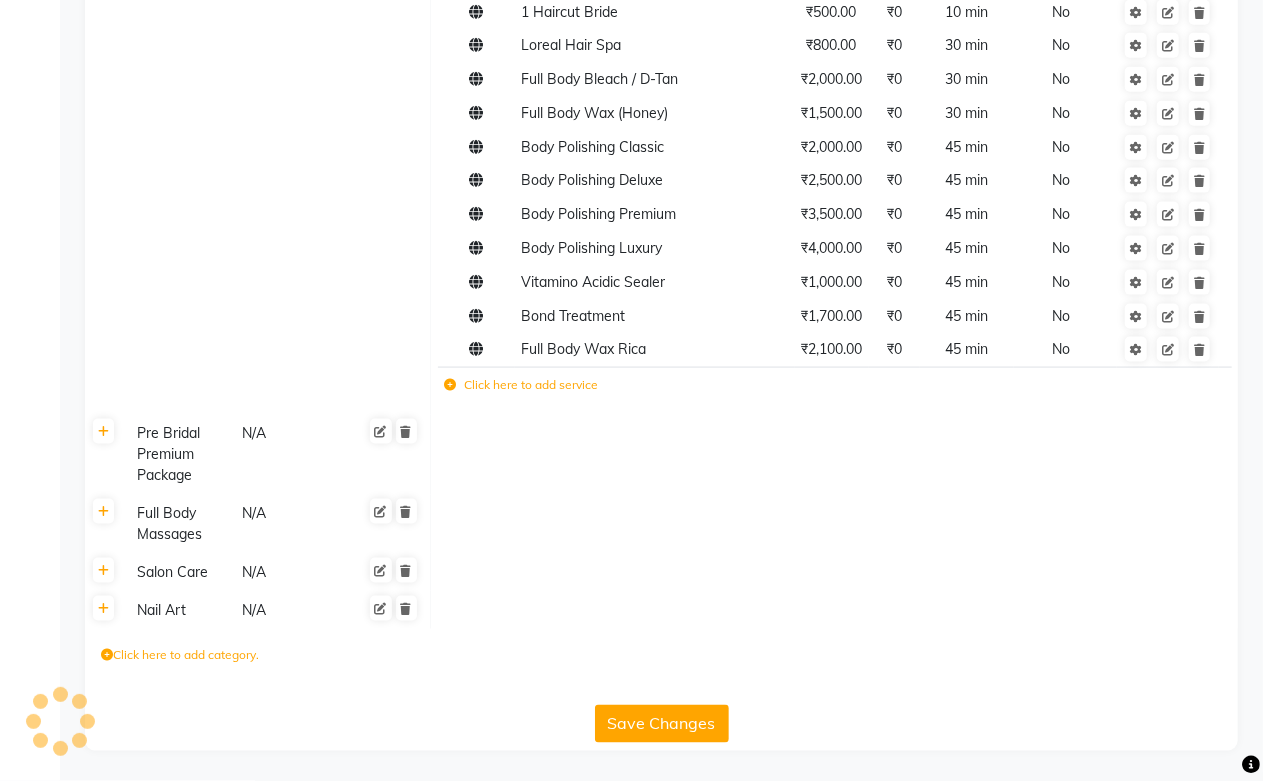 click 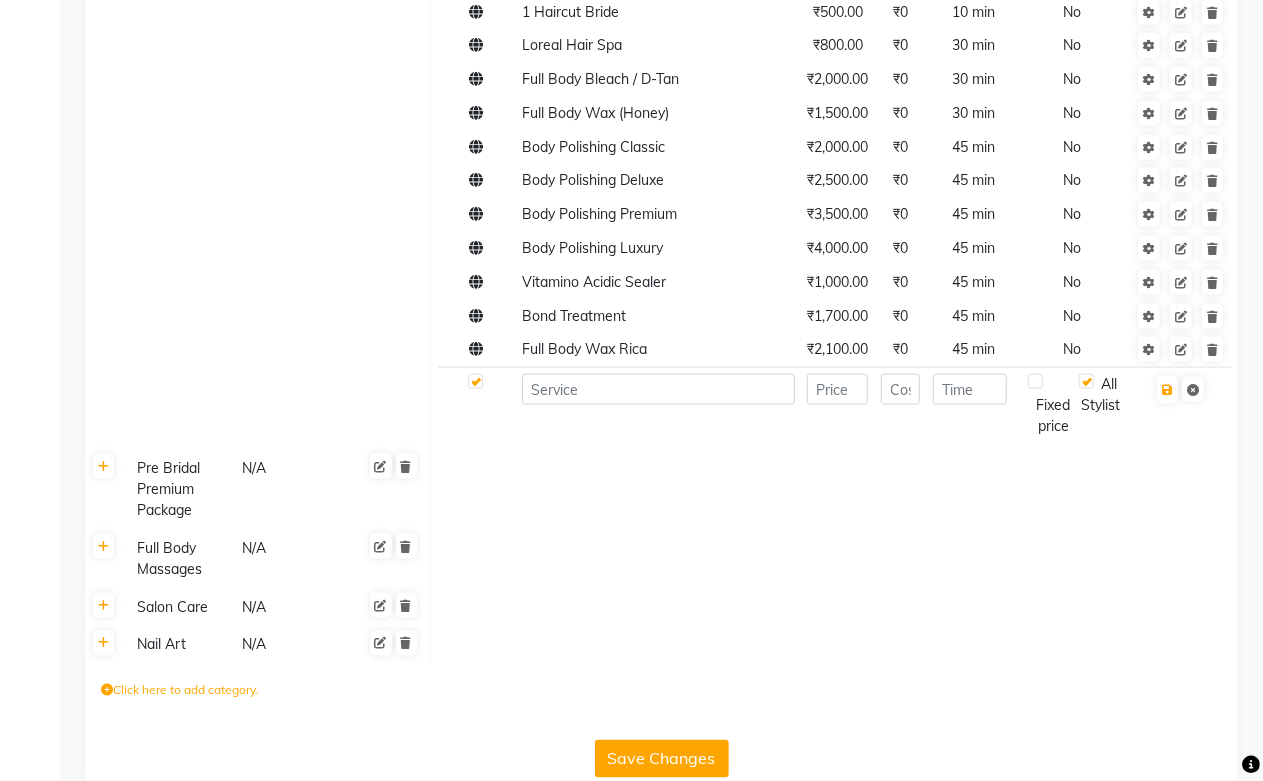 click 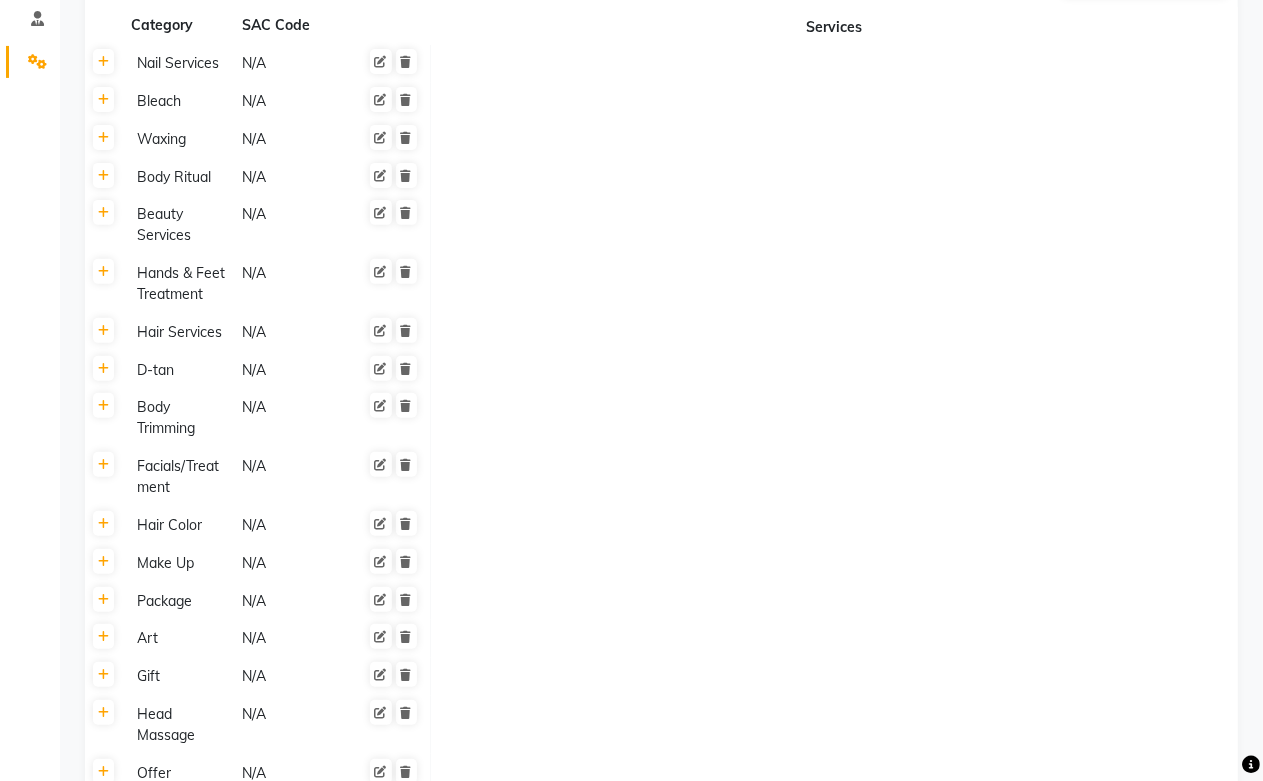 scroll, scrollTop: 0, scrollLeft: 0, axis: both 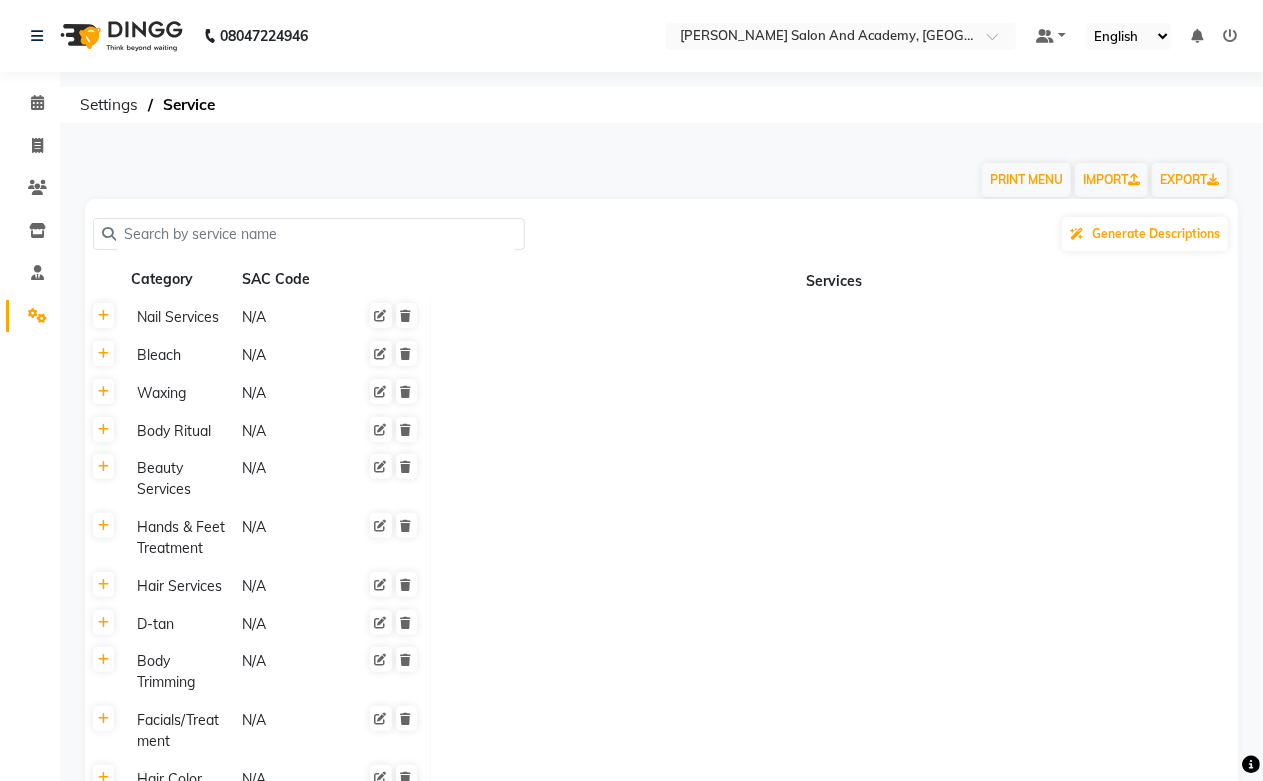 click 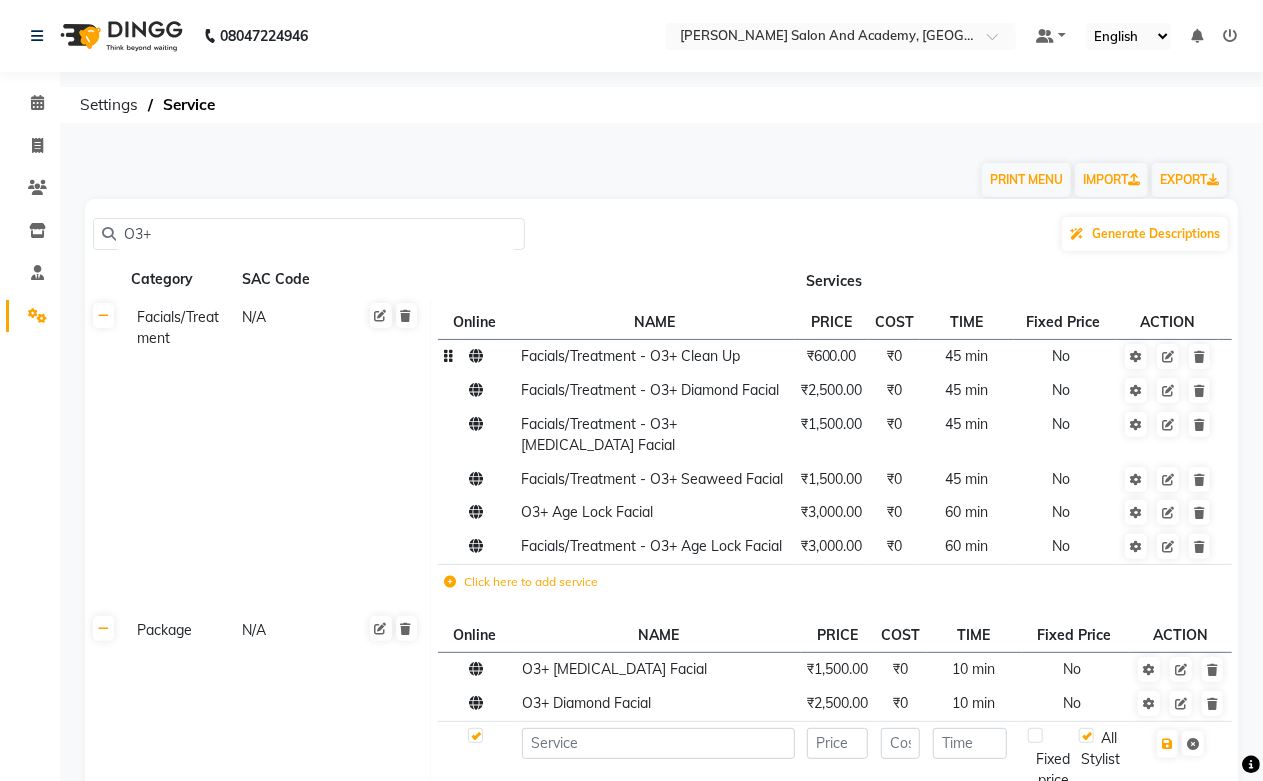 type on "O3+" 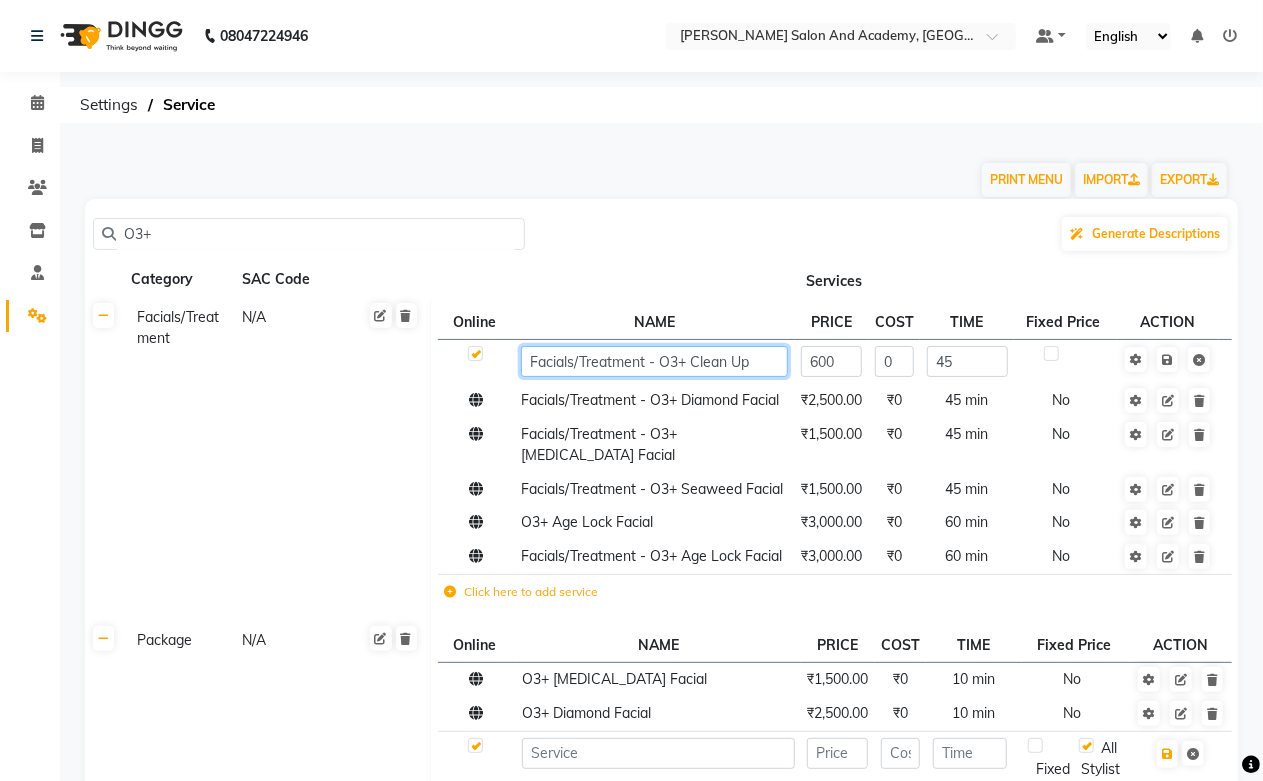 click on "Facials/Treatment - O3+ Clean Up" 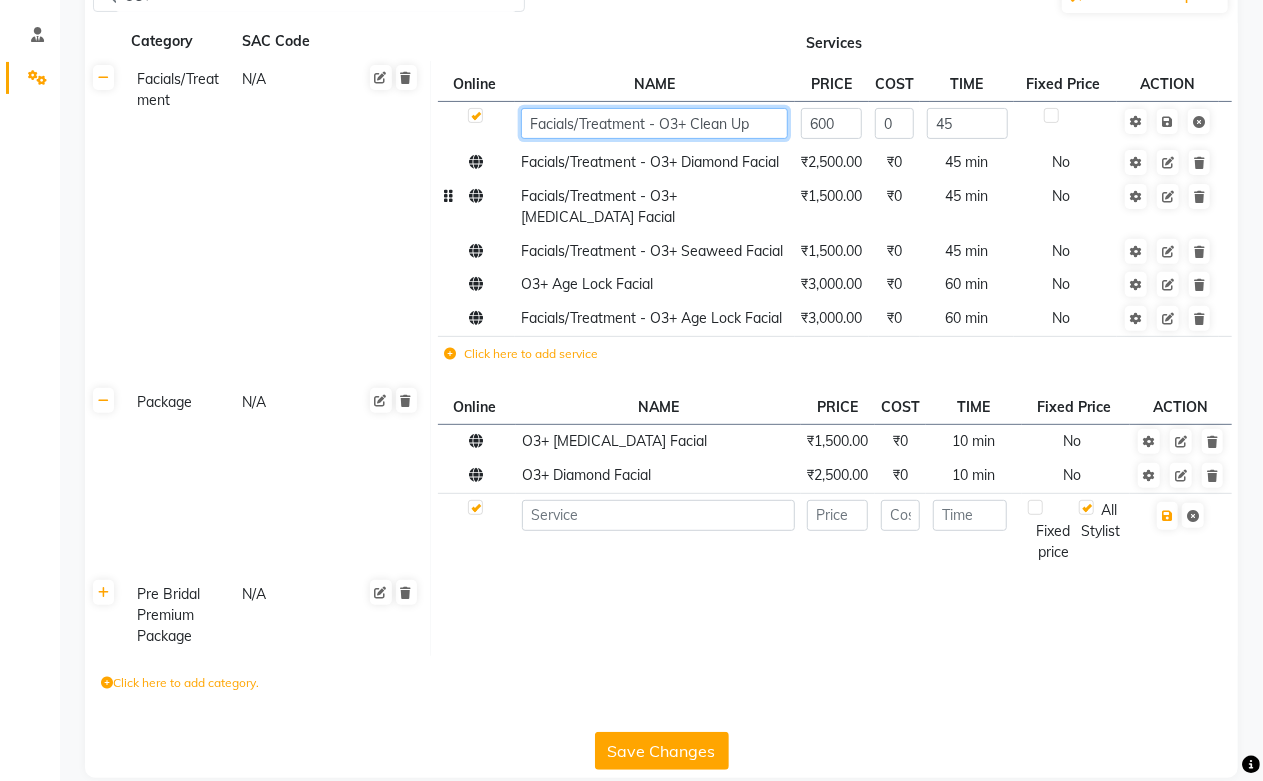 scroll, scrollTop: 264, scrollLeft: 0, axis: vertical 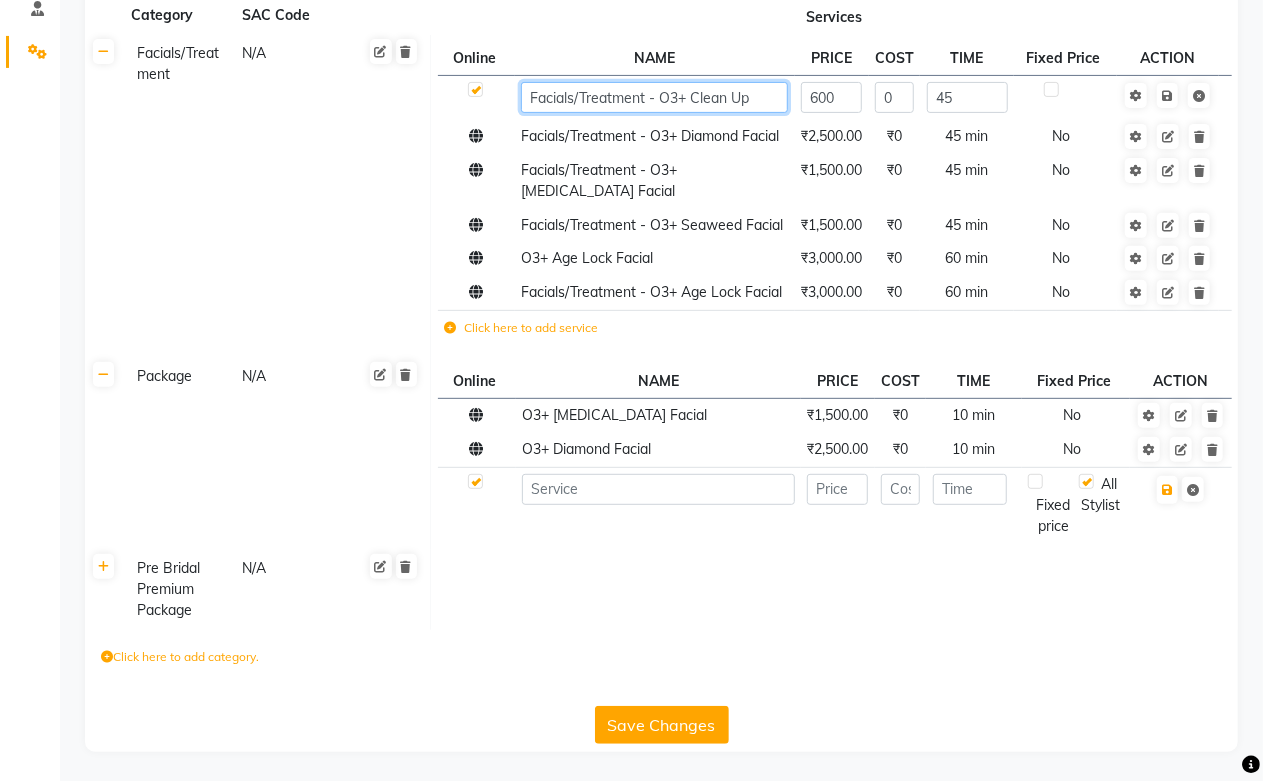 type on "Facials/Treatment- - O3+ Clean Up" 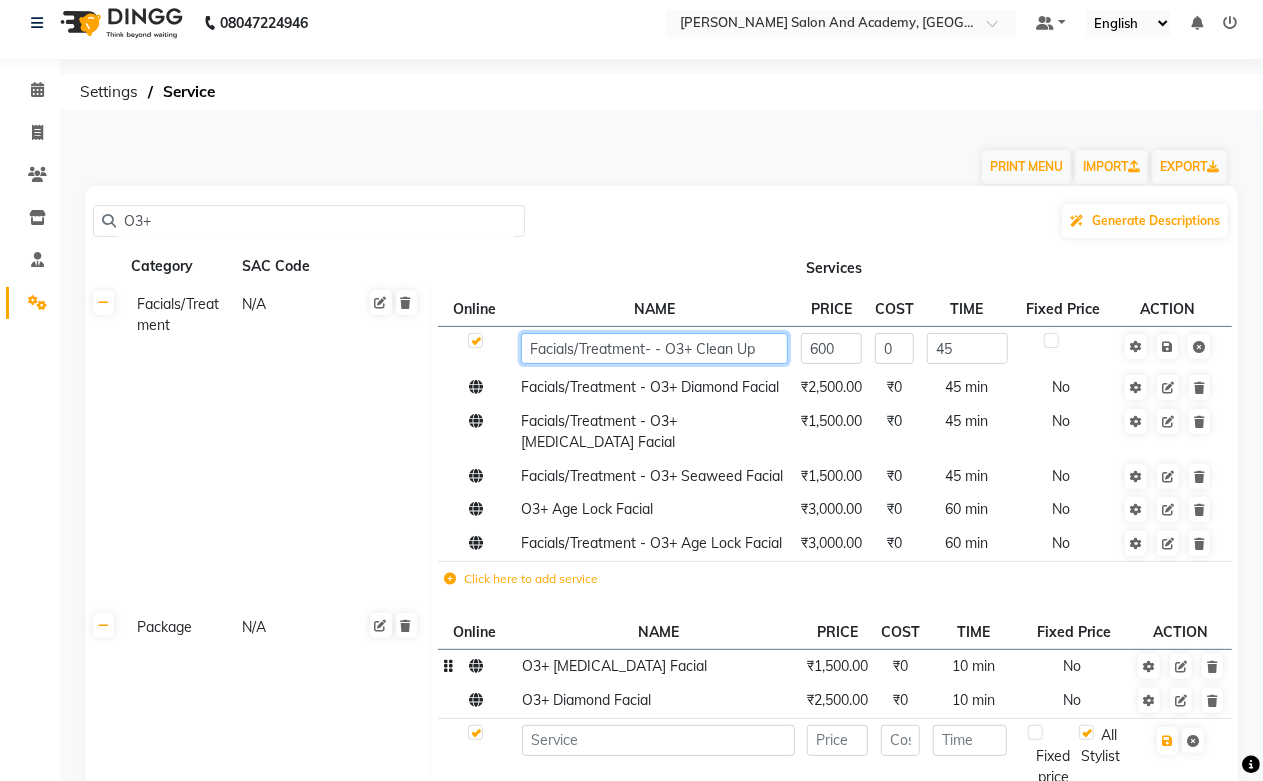 scroll, scrollTop: 0, scrollLeft: 0, axis: both 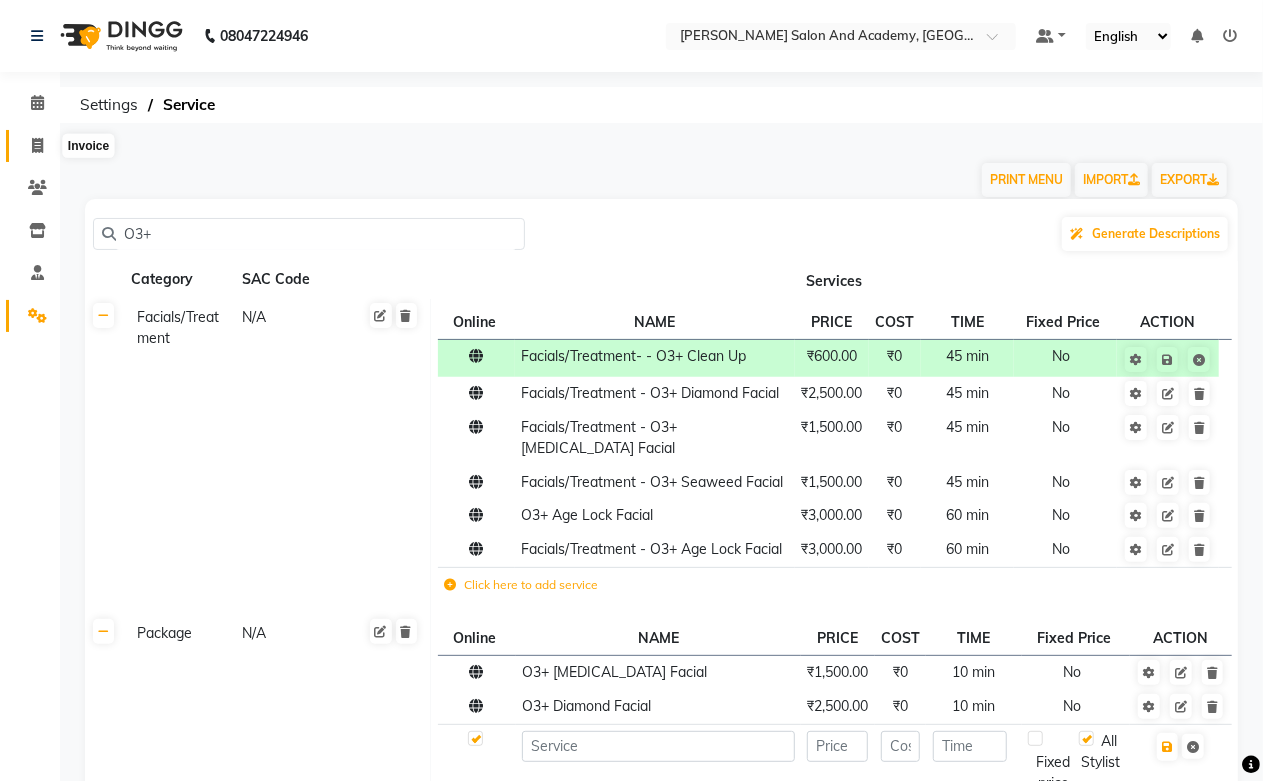click 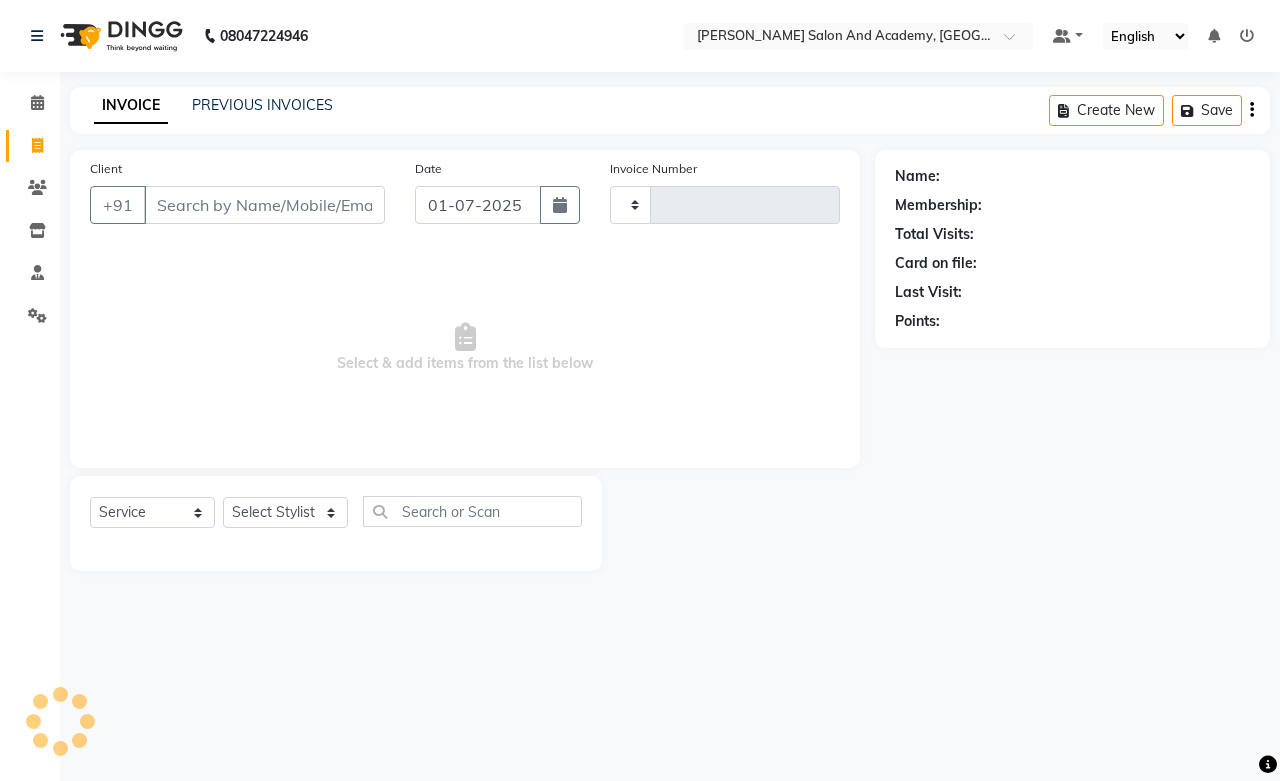 type on "0378" 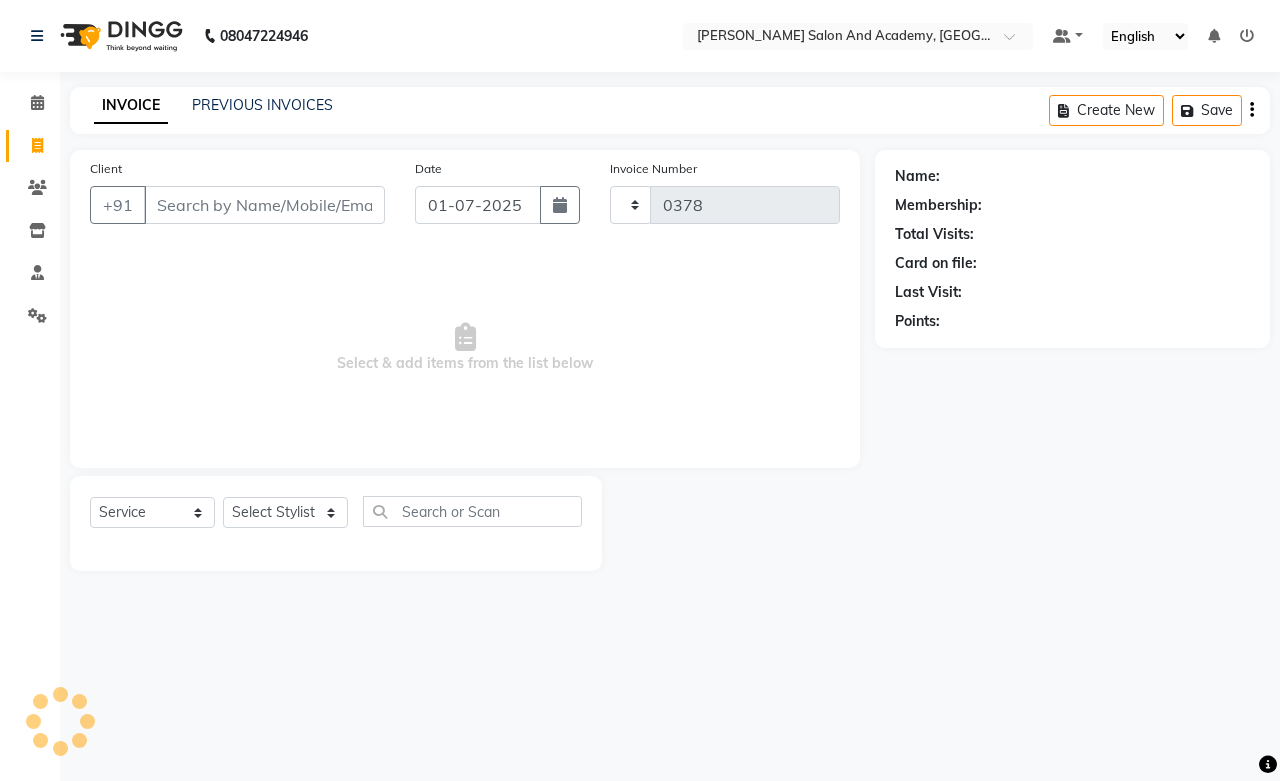 select on "6453" 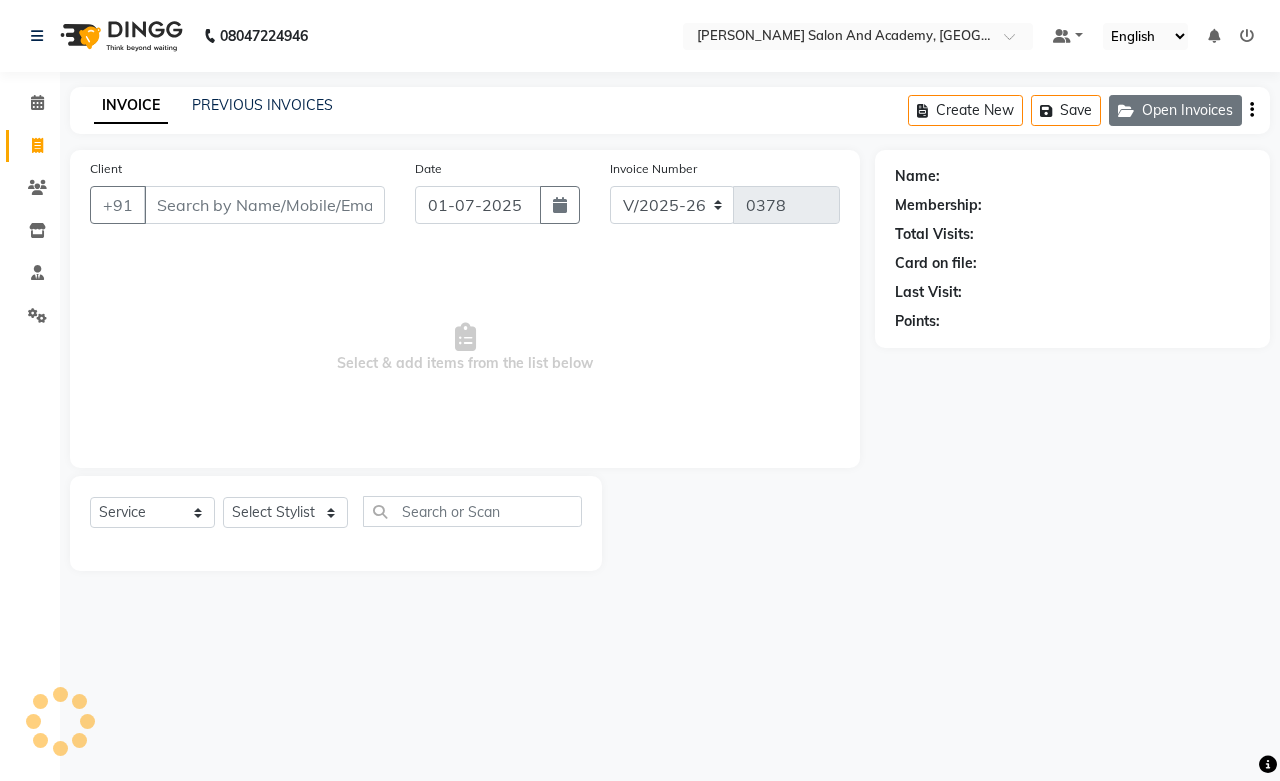click on "Open Invoices" 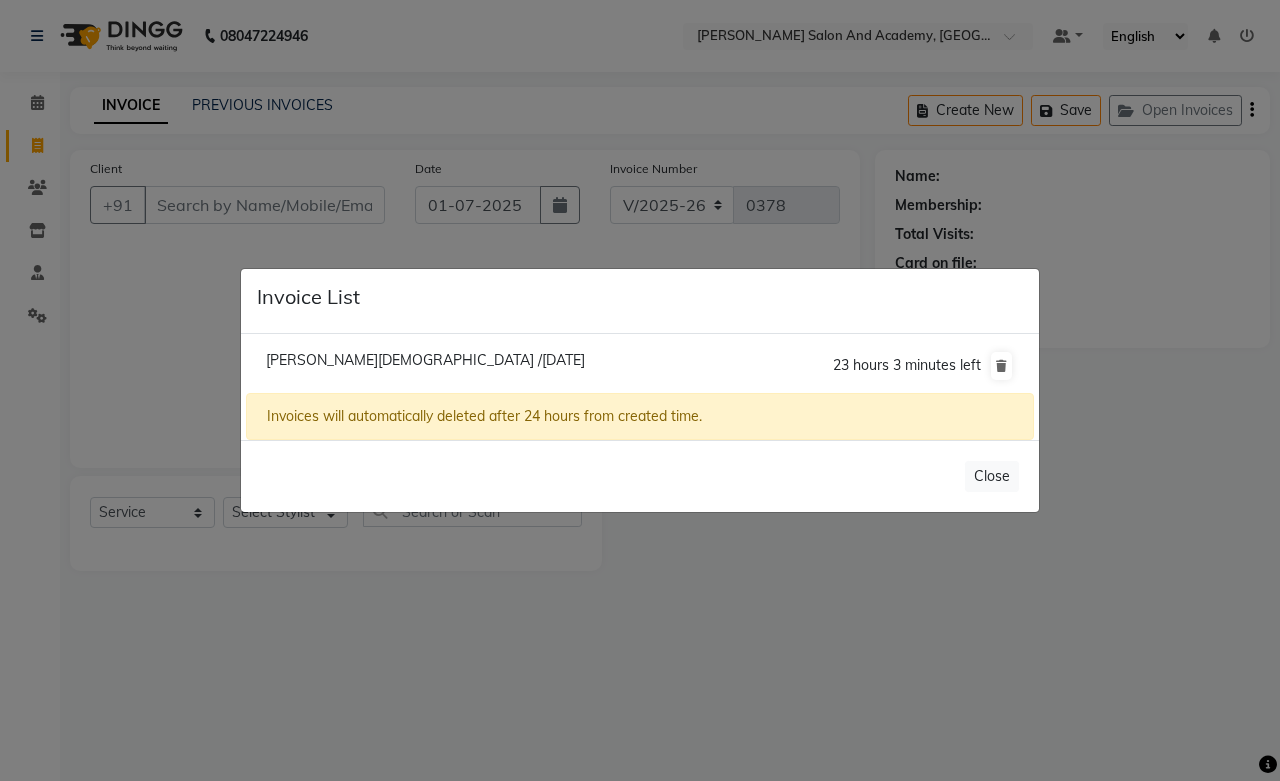 click on "[PERSON_NAME][DEMOGRAPHIC_DATA] /[DATE]" 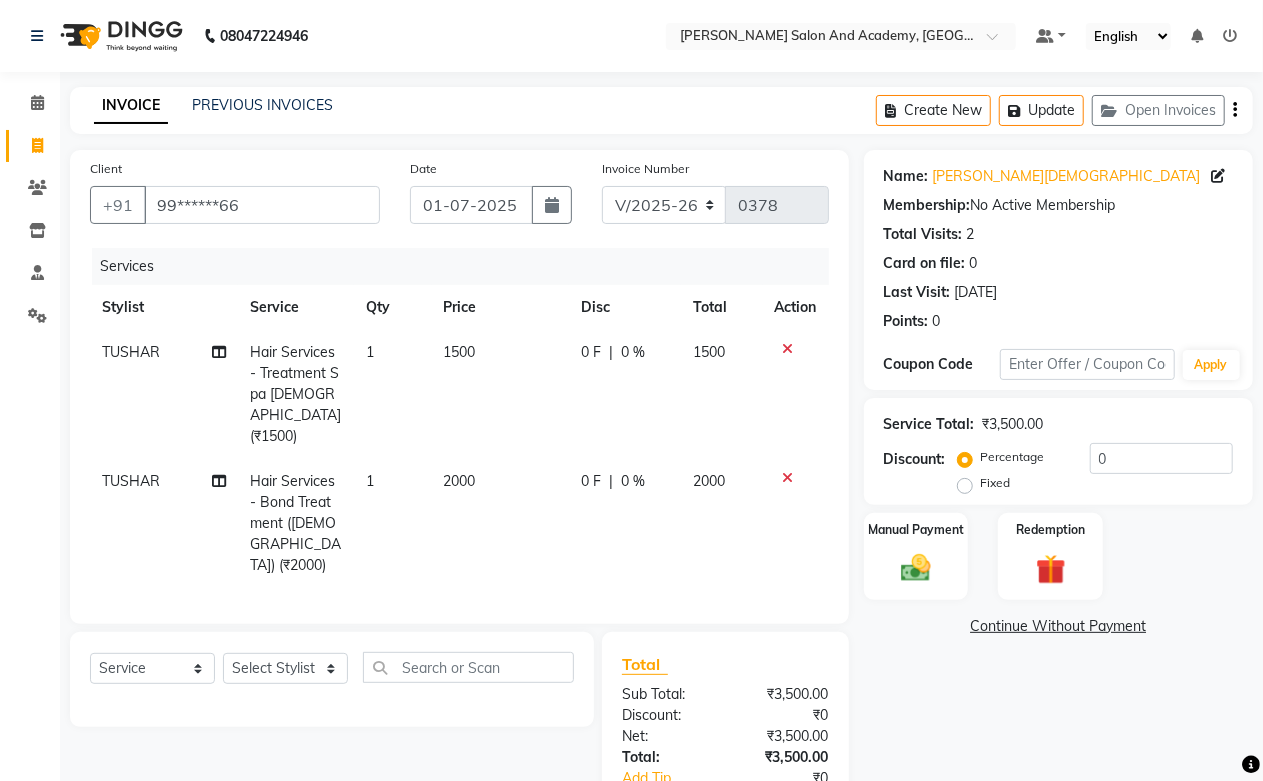 click 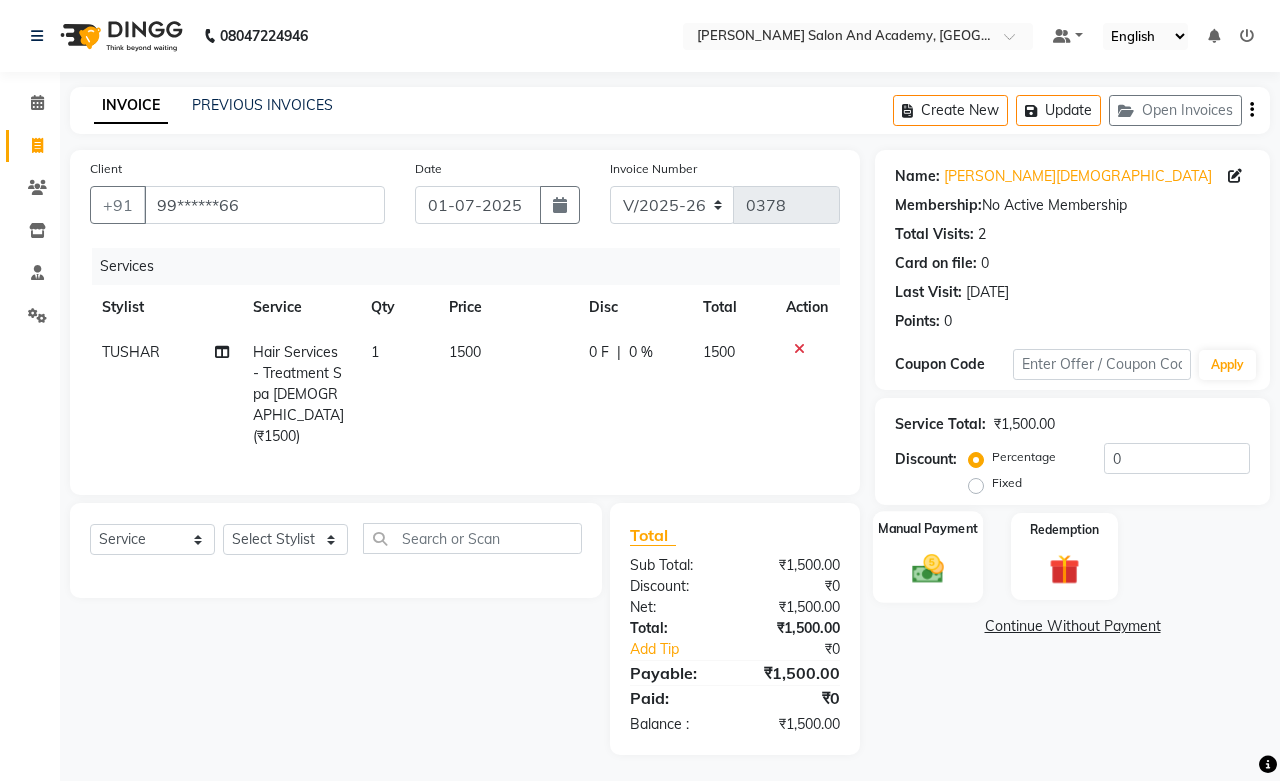 click 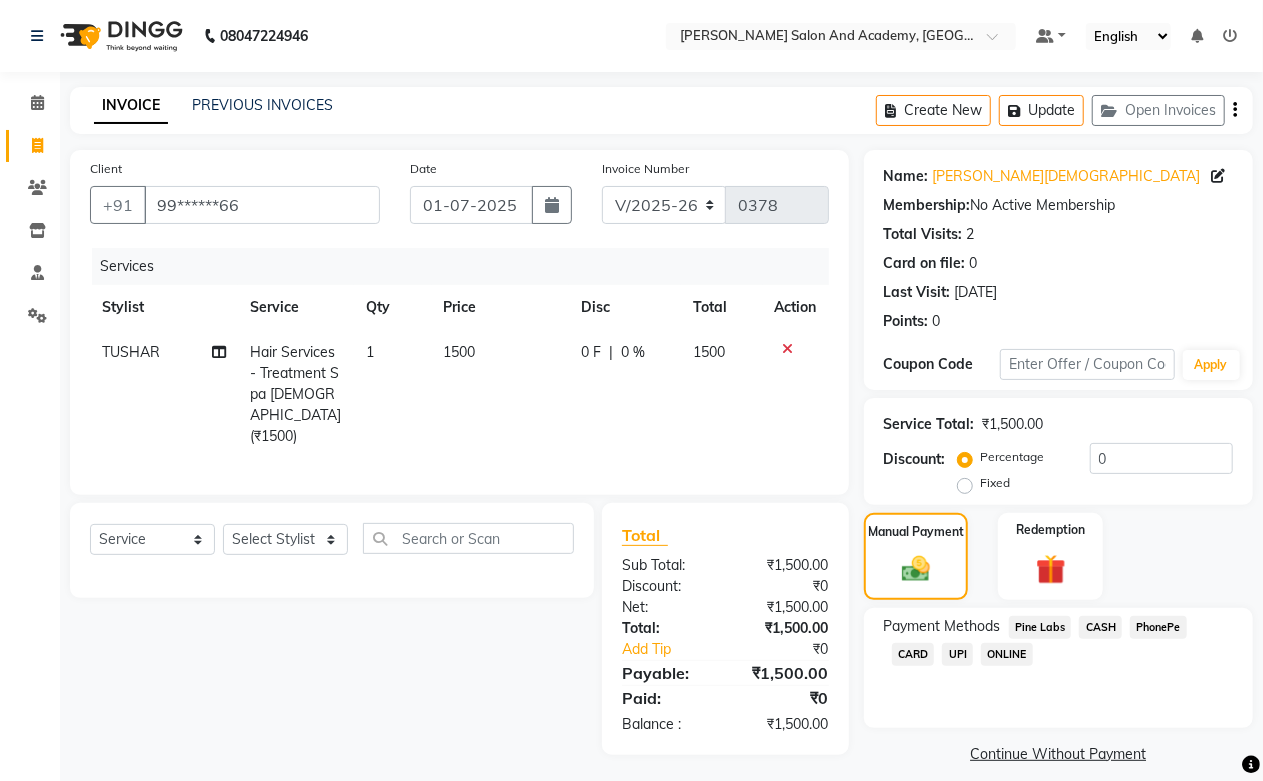 click on "CASH" 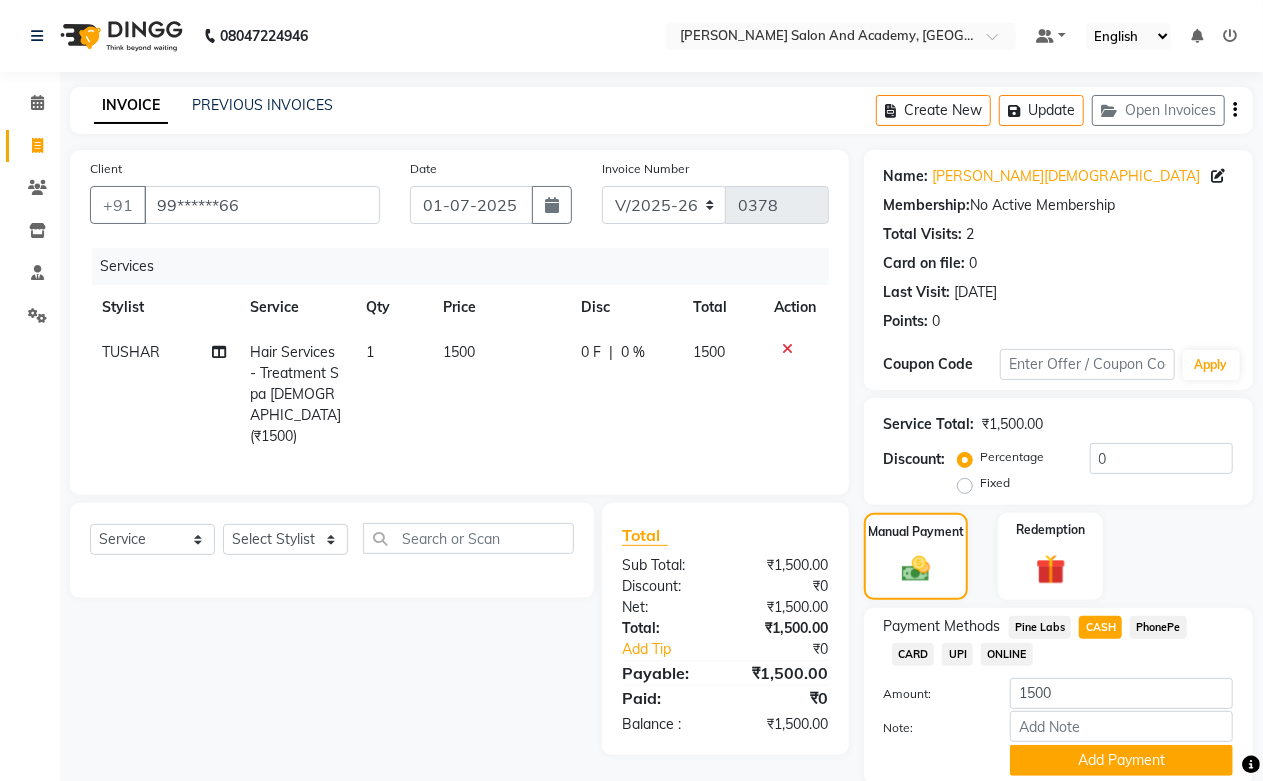 scroll, scrollTop: 74, scrollLeft: 0, axis: vertical 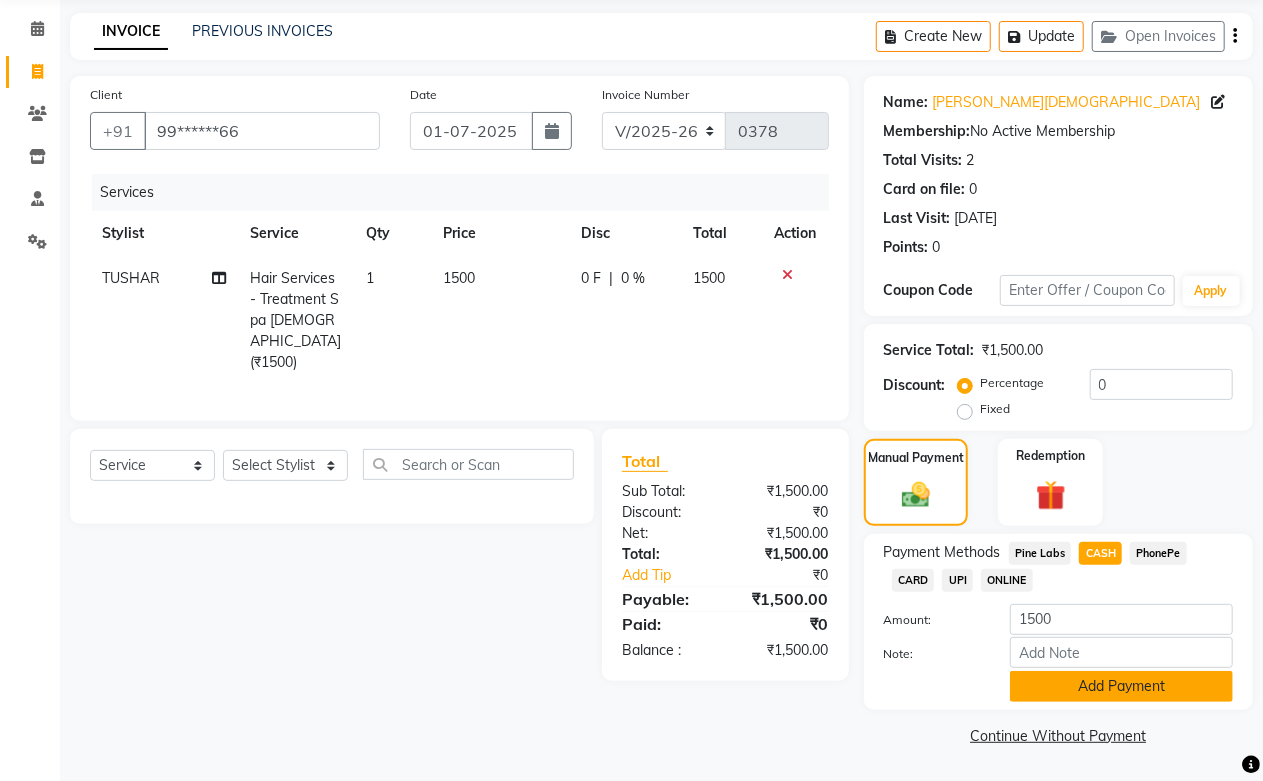 click on "Add Payment" 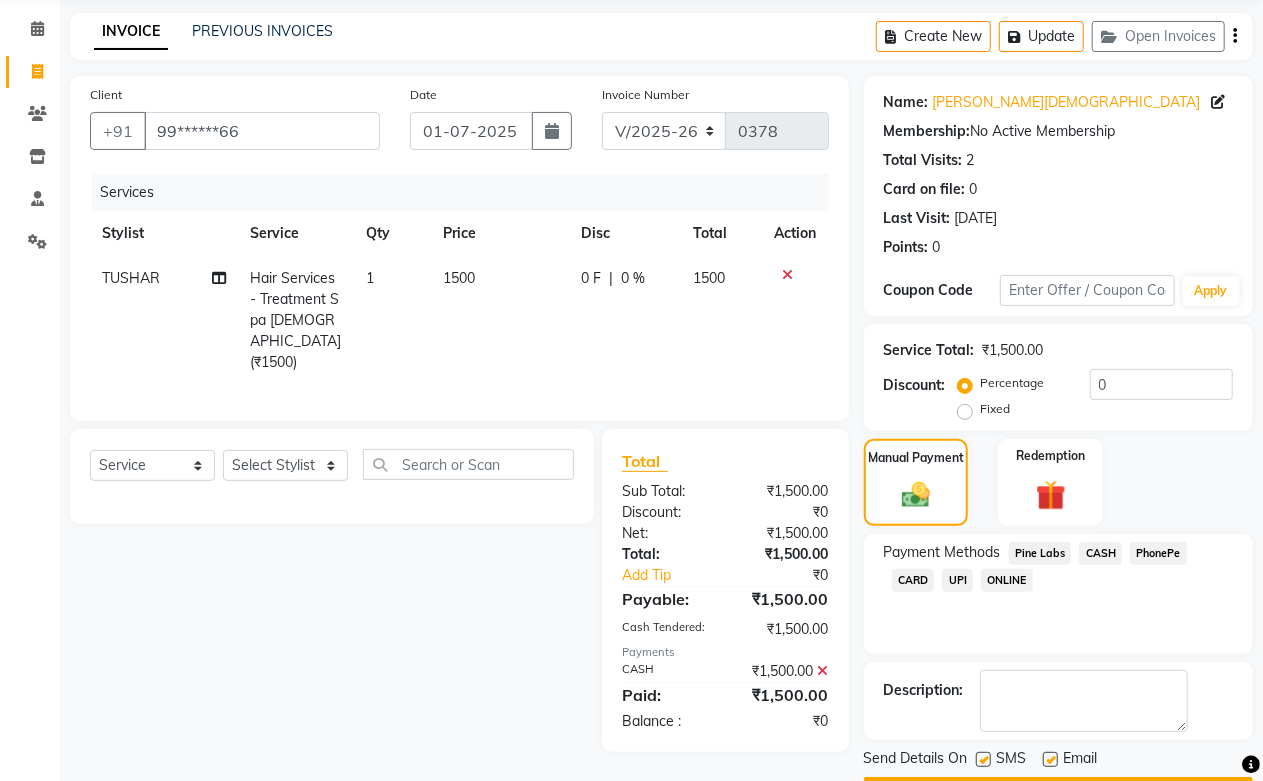 scroll, scrollTop: 131, scrollLeft: 0, axis: vertical 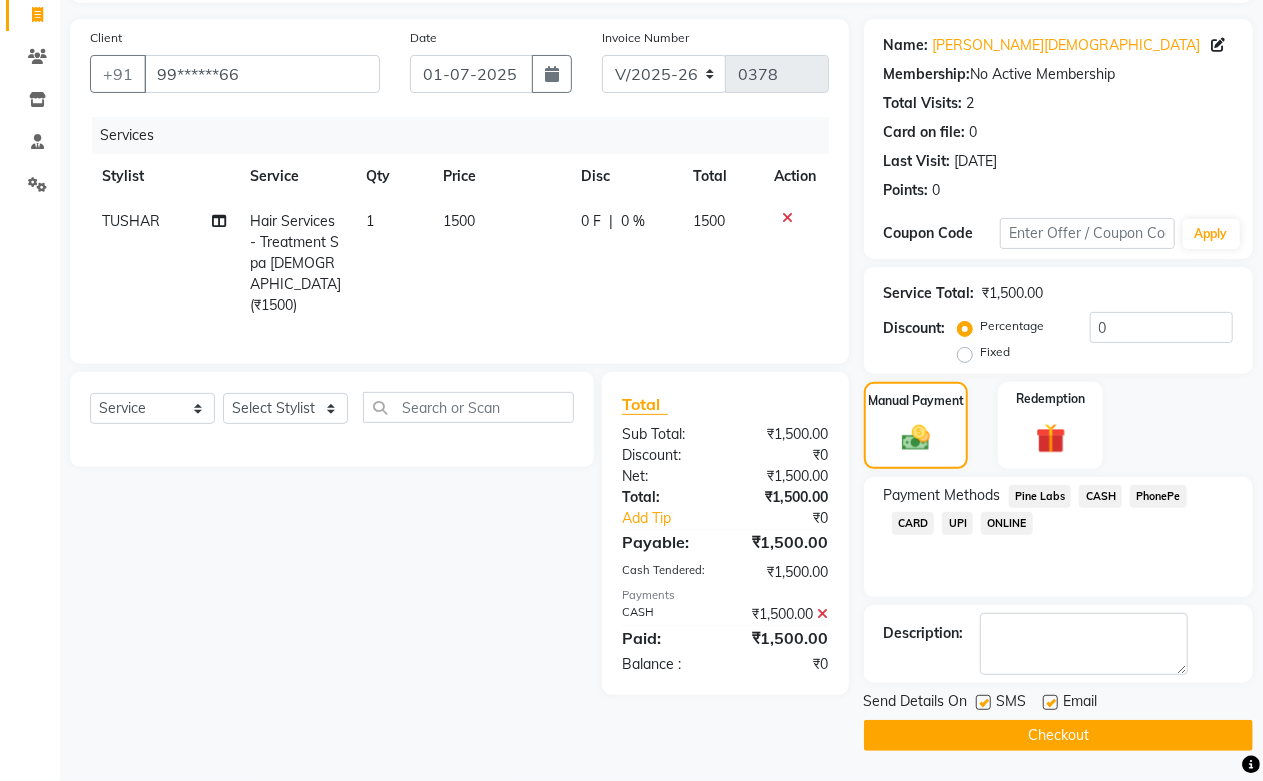 click 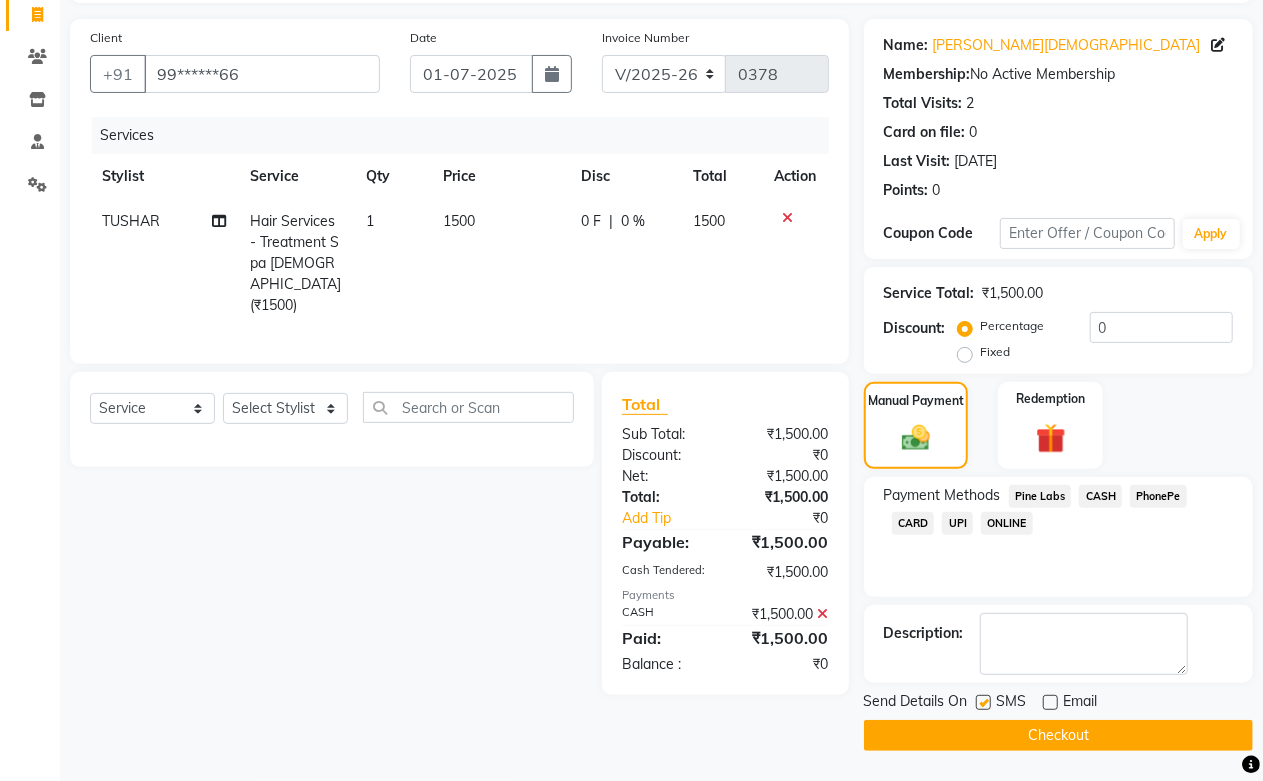 click on "Checkout" 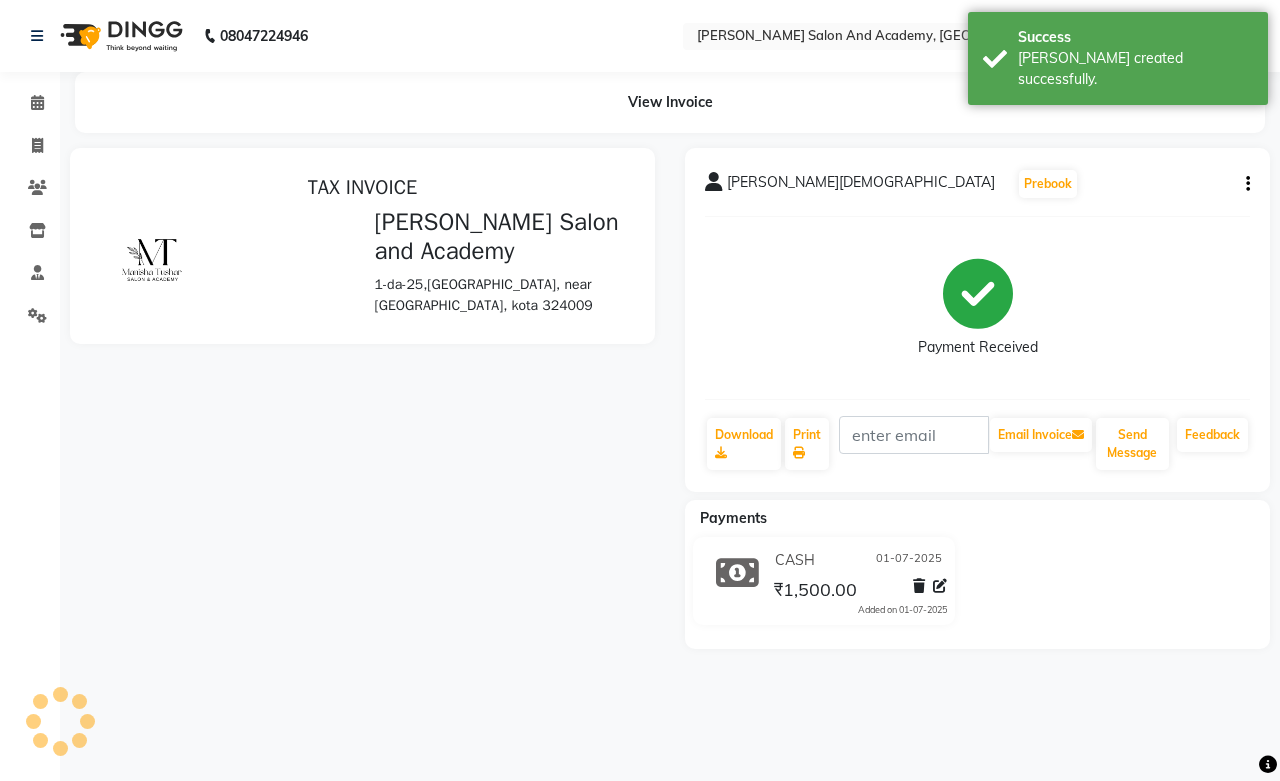 scroll, scrollTop: 0, scrollLeft: 0, axis: both 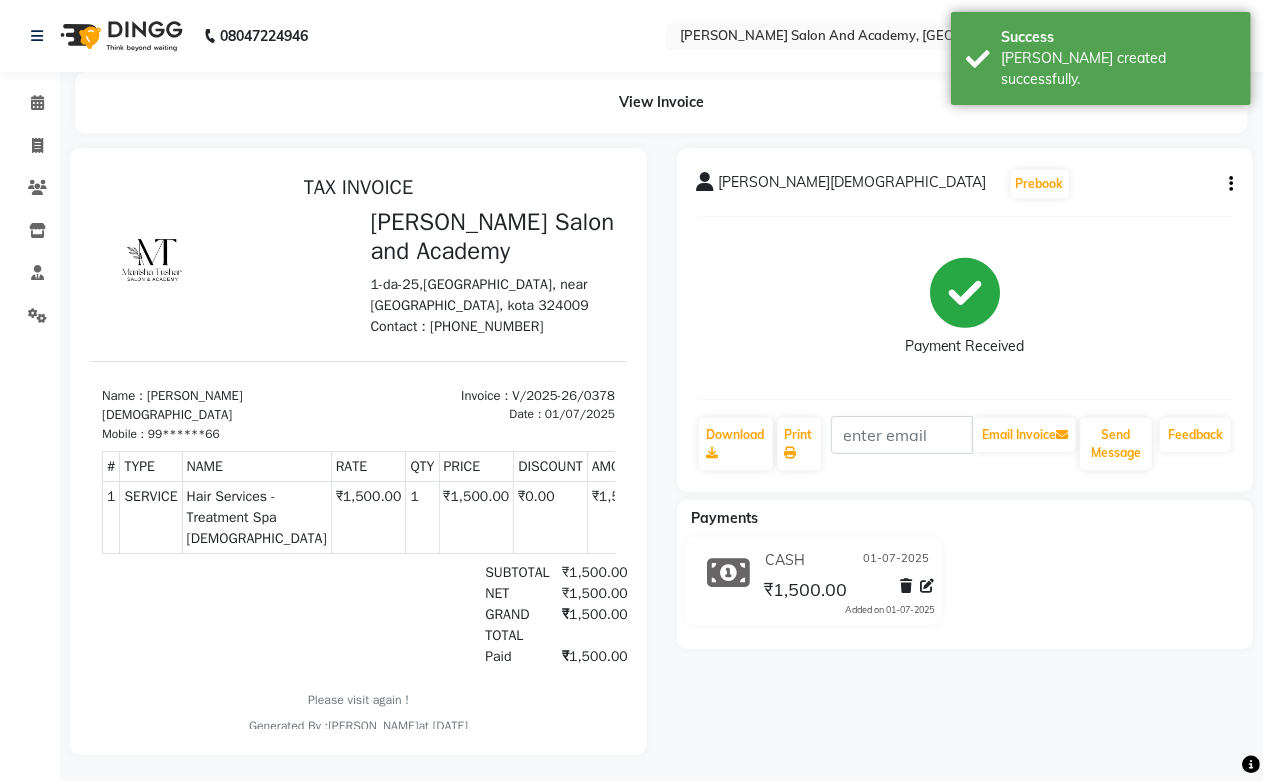 click 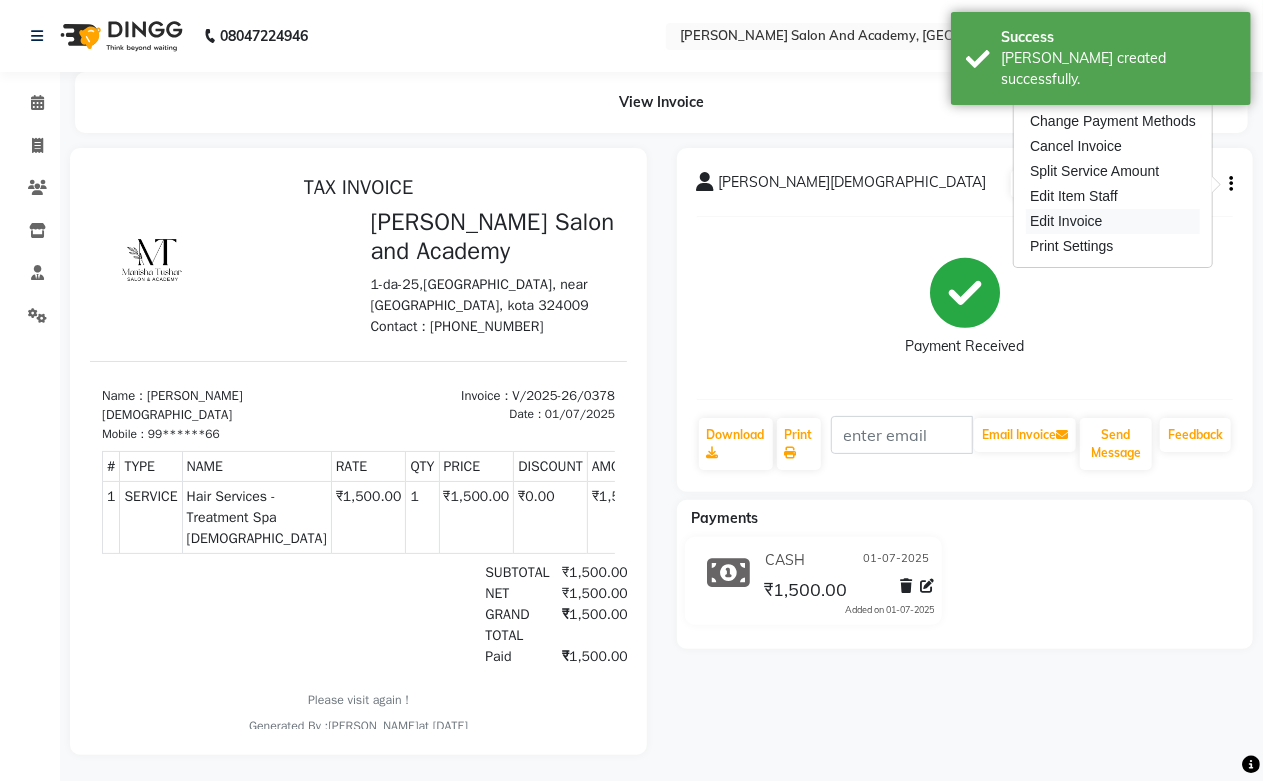 click on "Edit Invoice" at bounding box center (1113, 221) 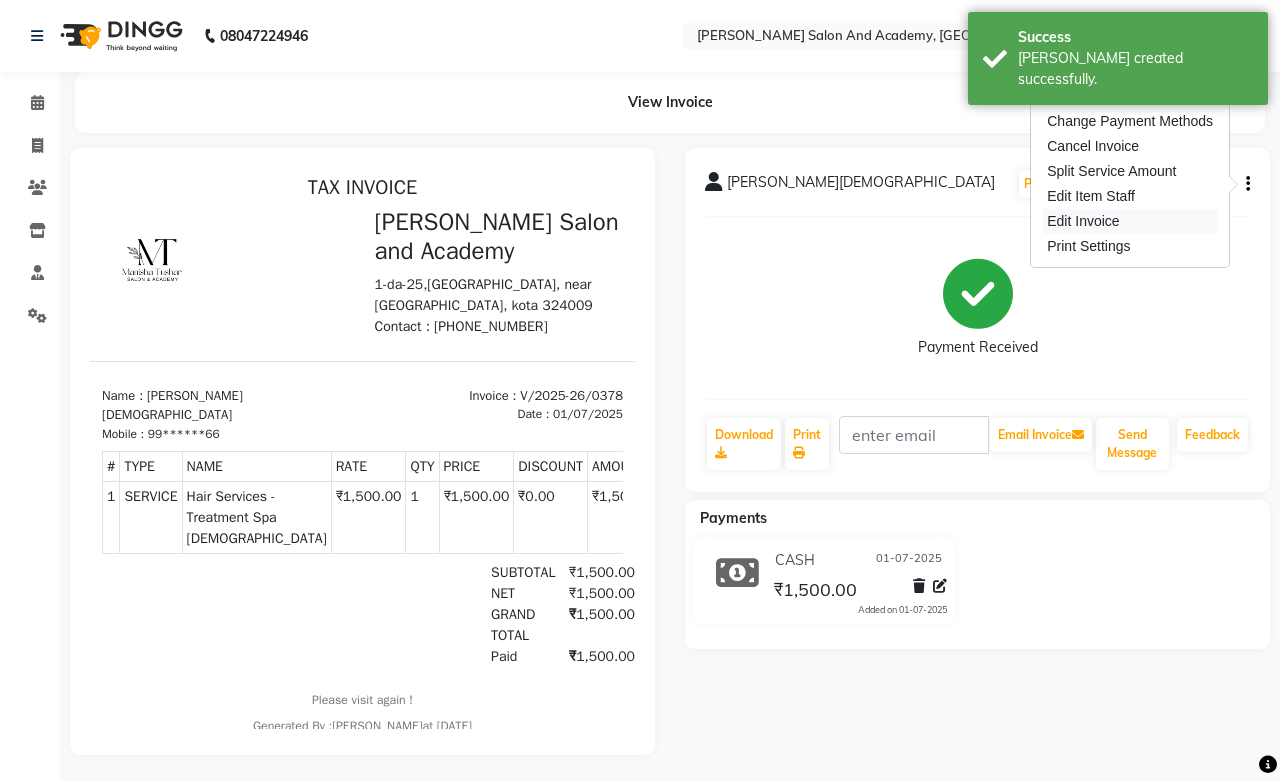 select on "service" 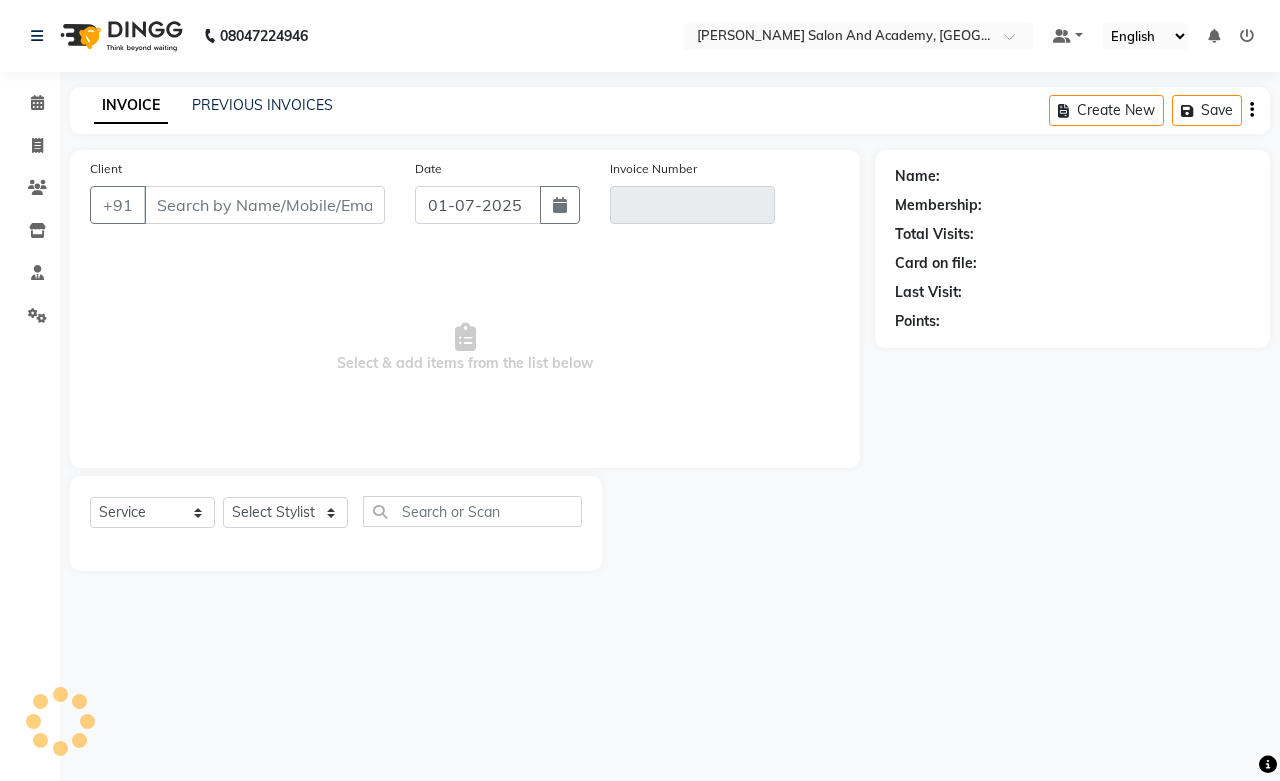 type on "99******66" 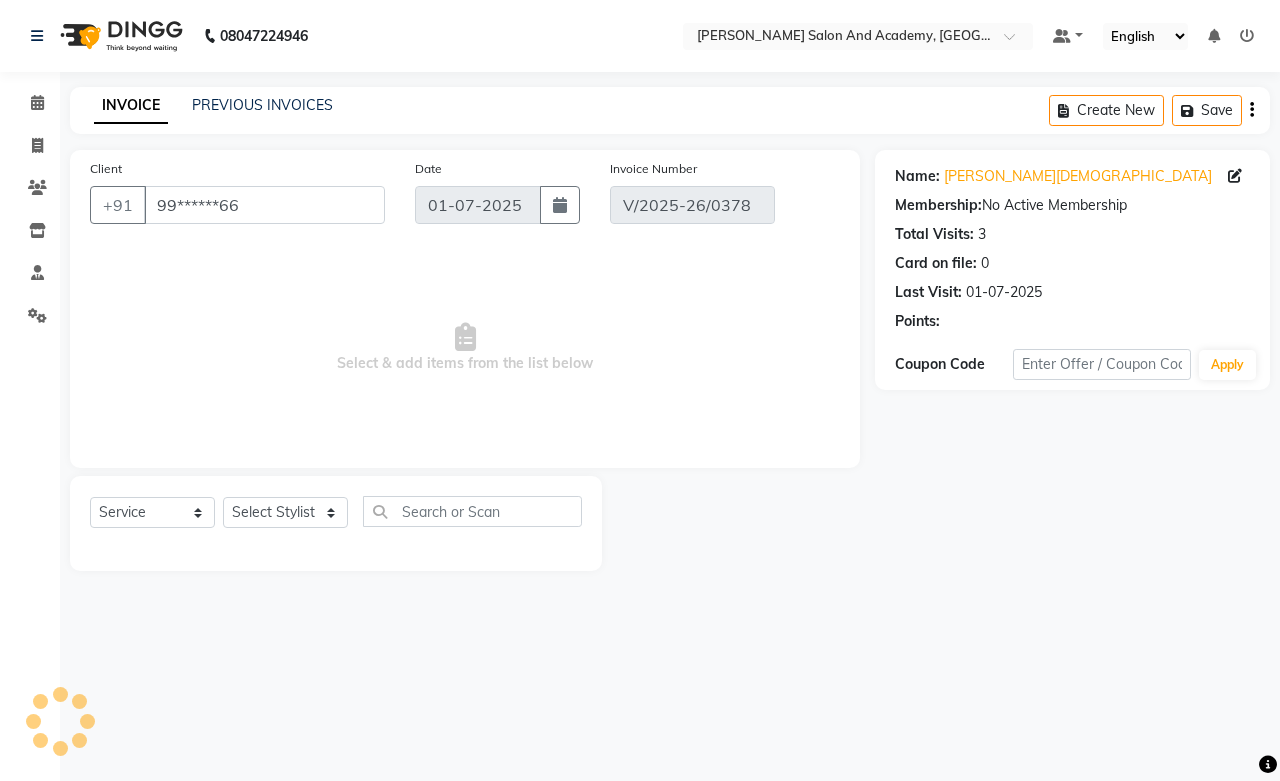 select on "select" 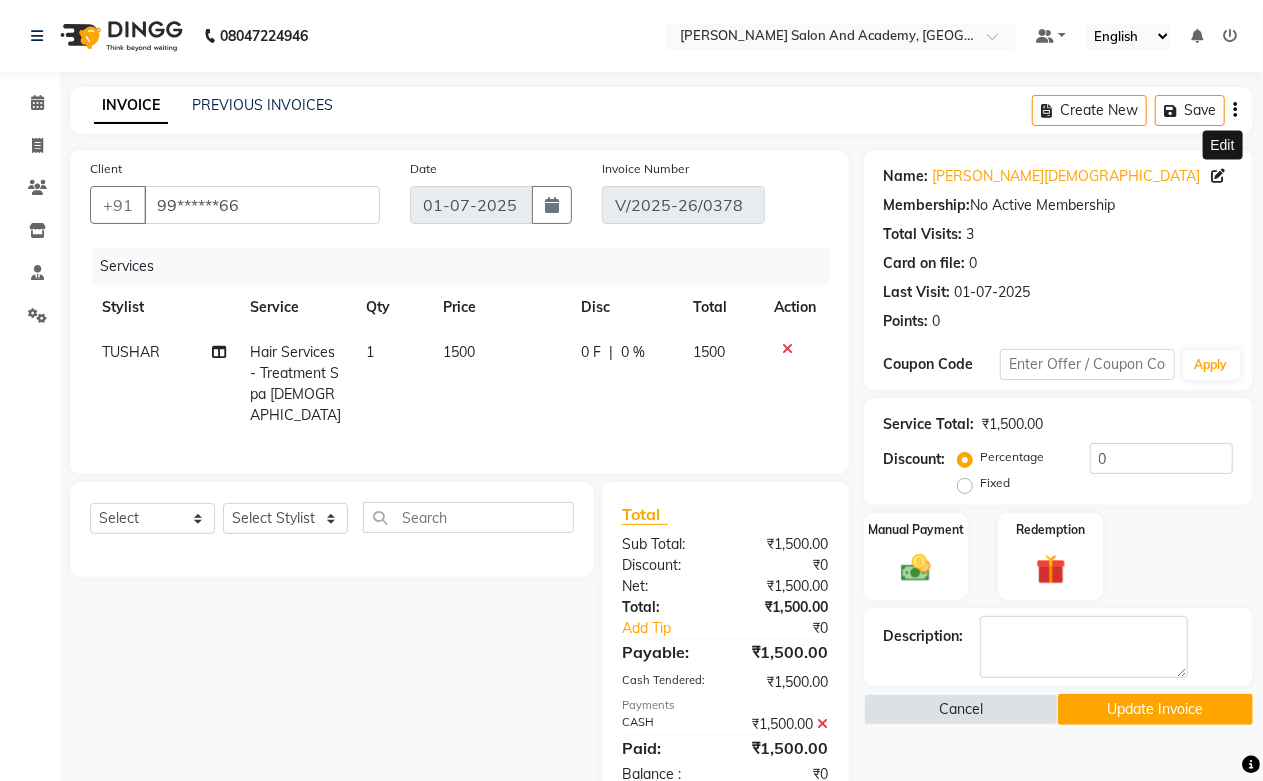 click 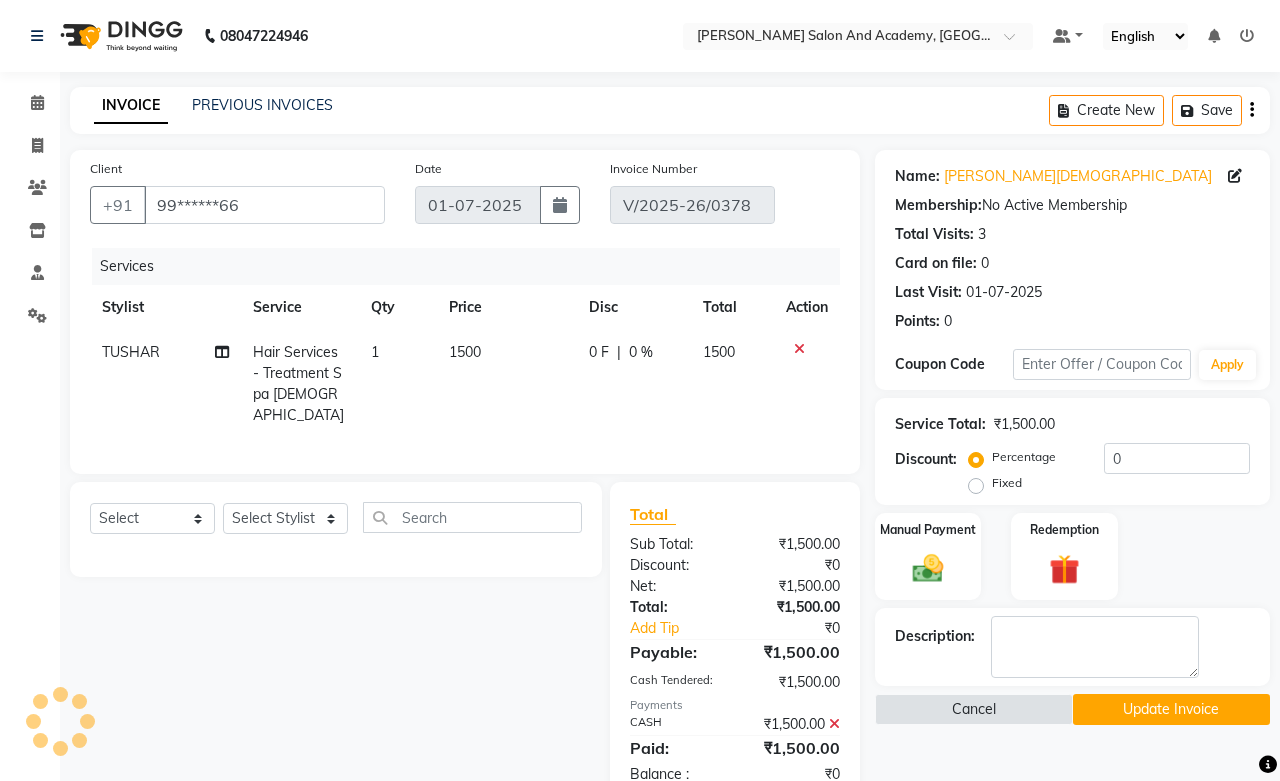 select on "[DEMOGRAPHIC_DATA]" 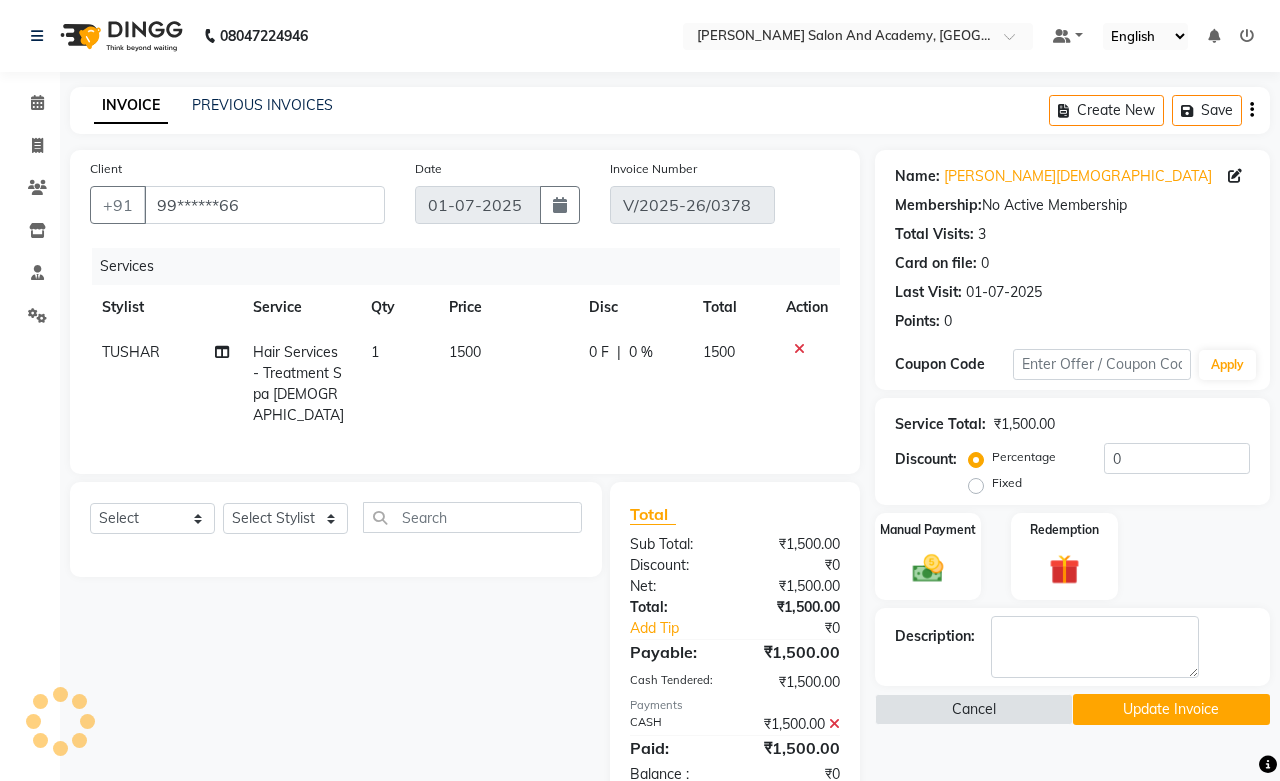 select on "46004" 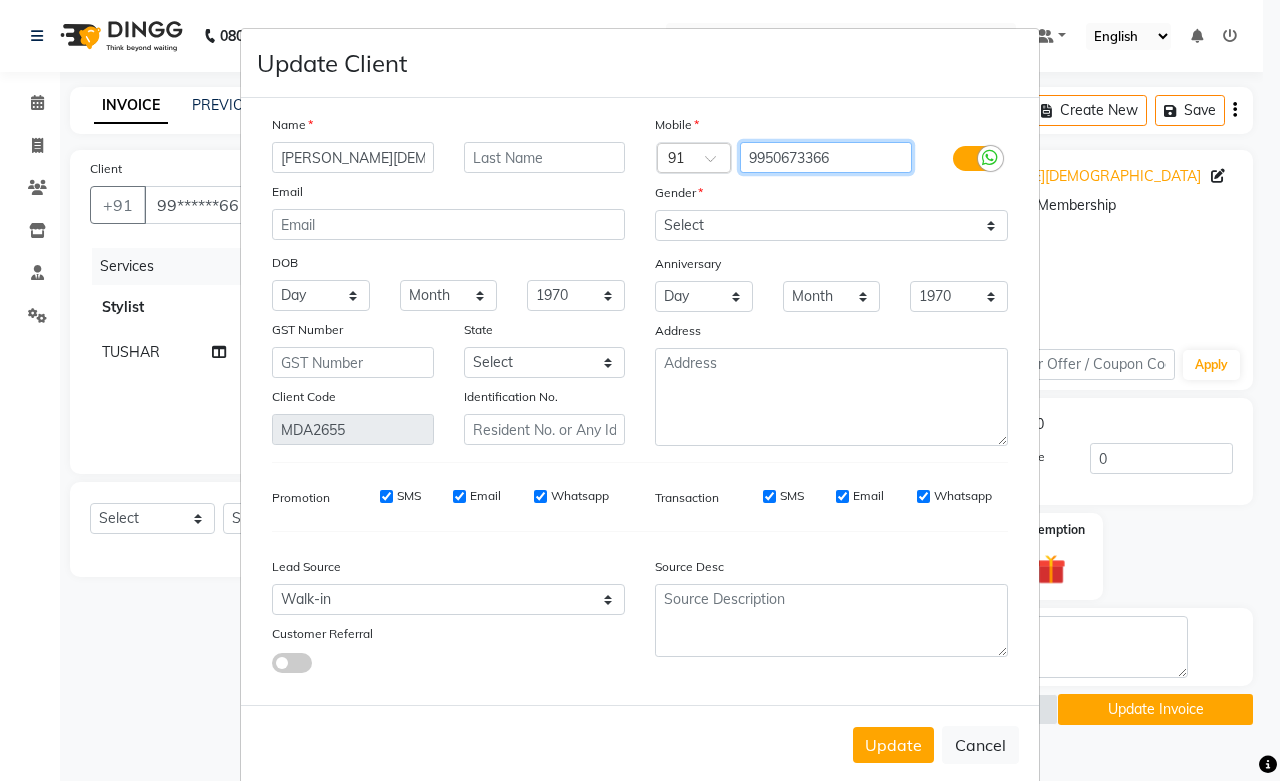 drag, startPoint x: 842, startPoint y: 152, endPoint x: 736, endPoint y: 162, distance: 106.47065 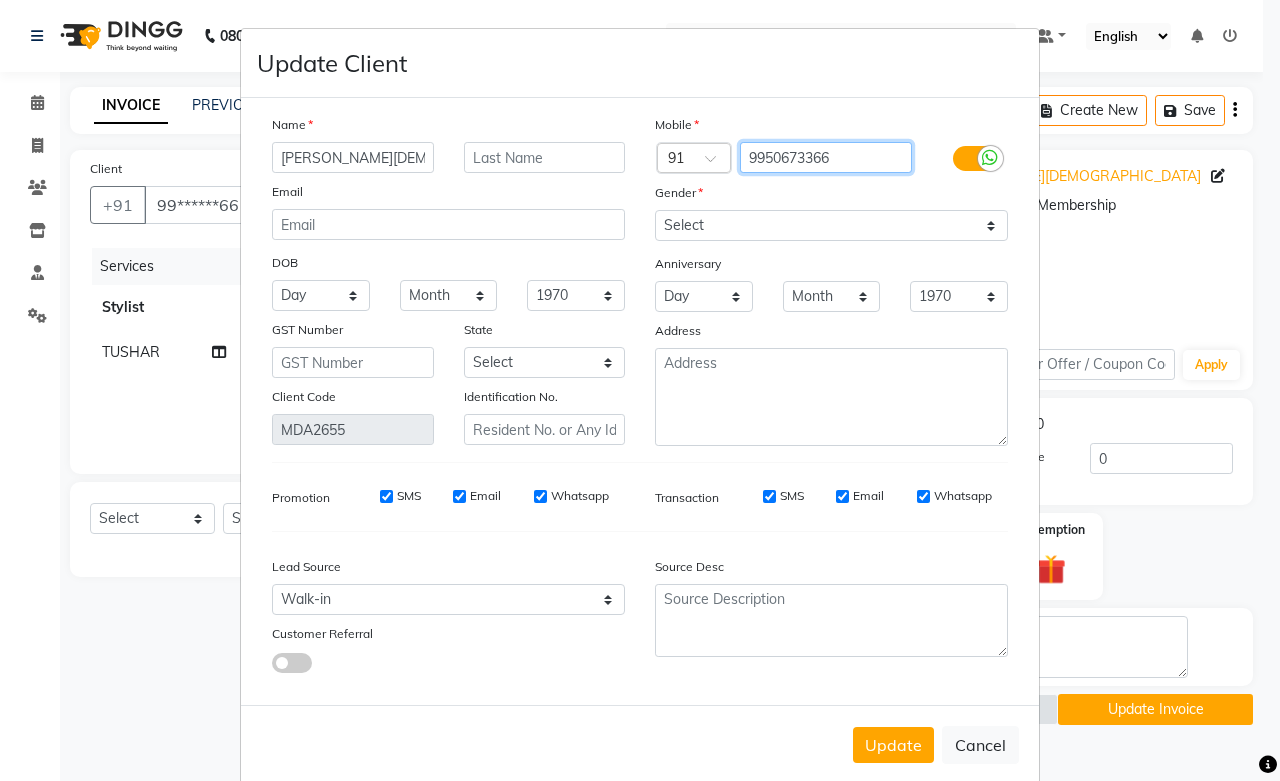 click on "9950673366" at bounding box center [826, 157] 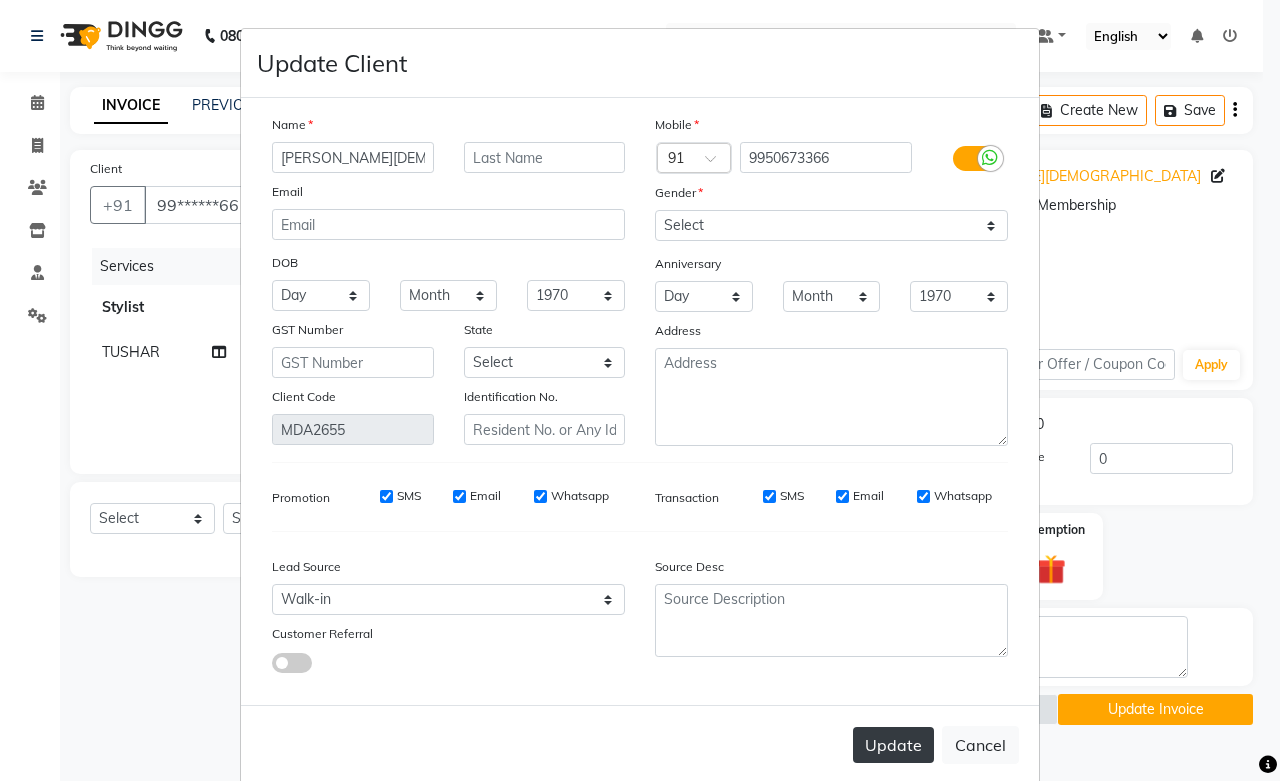 click on "Update" at bounding box center (893, 745) 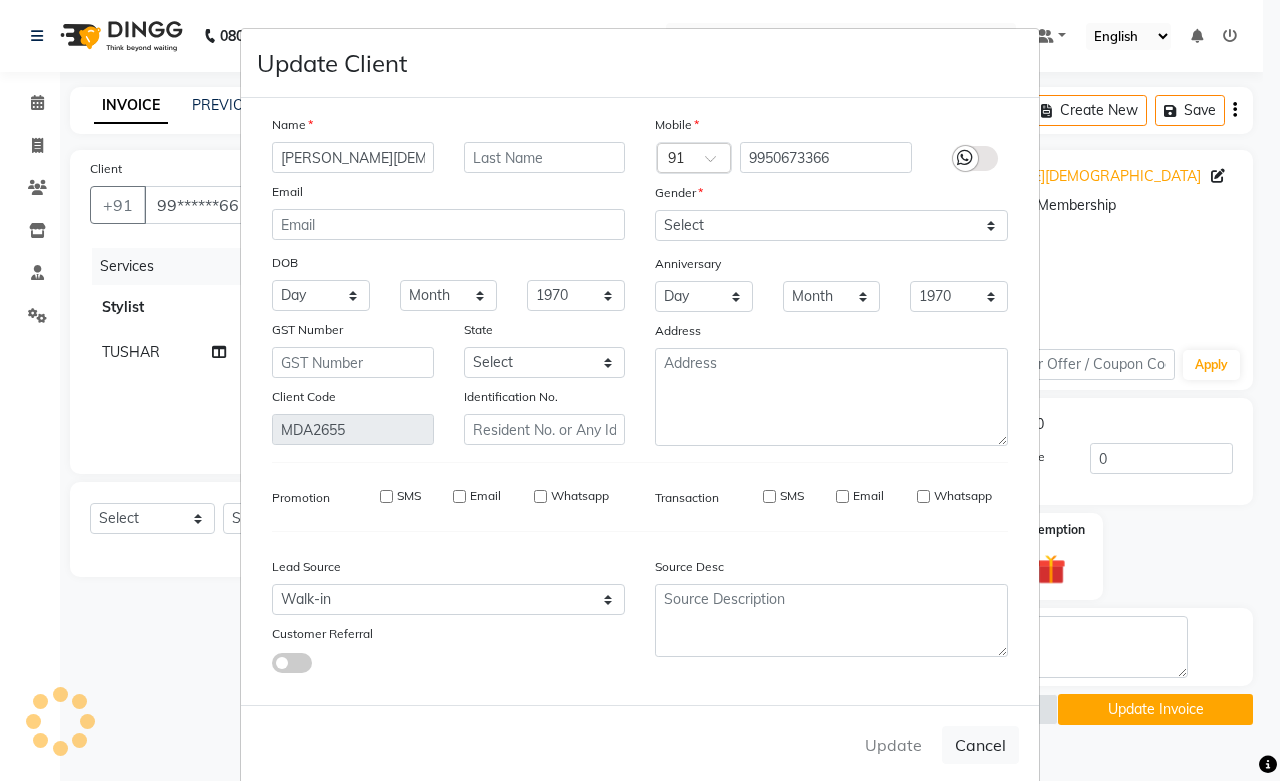 type 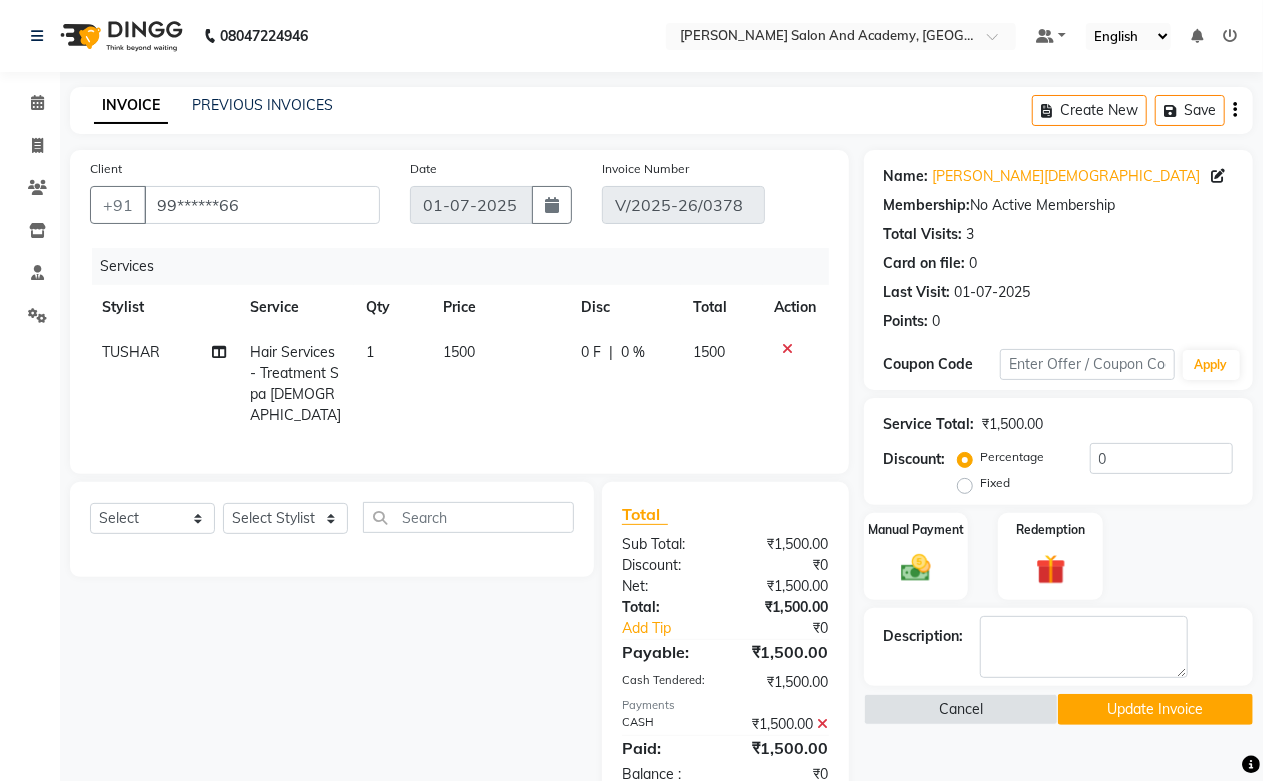 click on "Update Invoice" 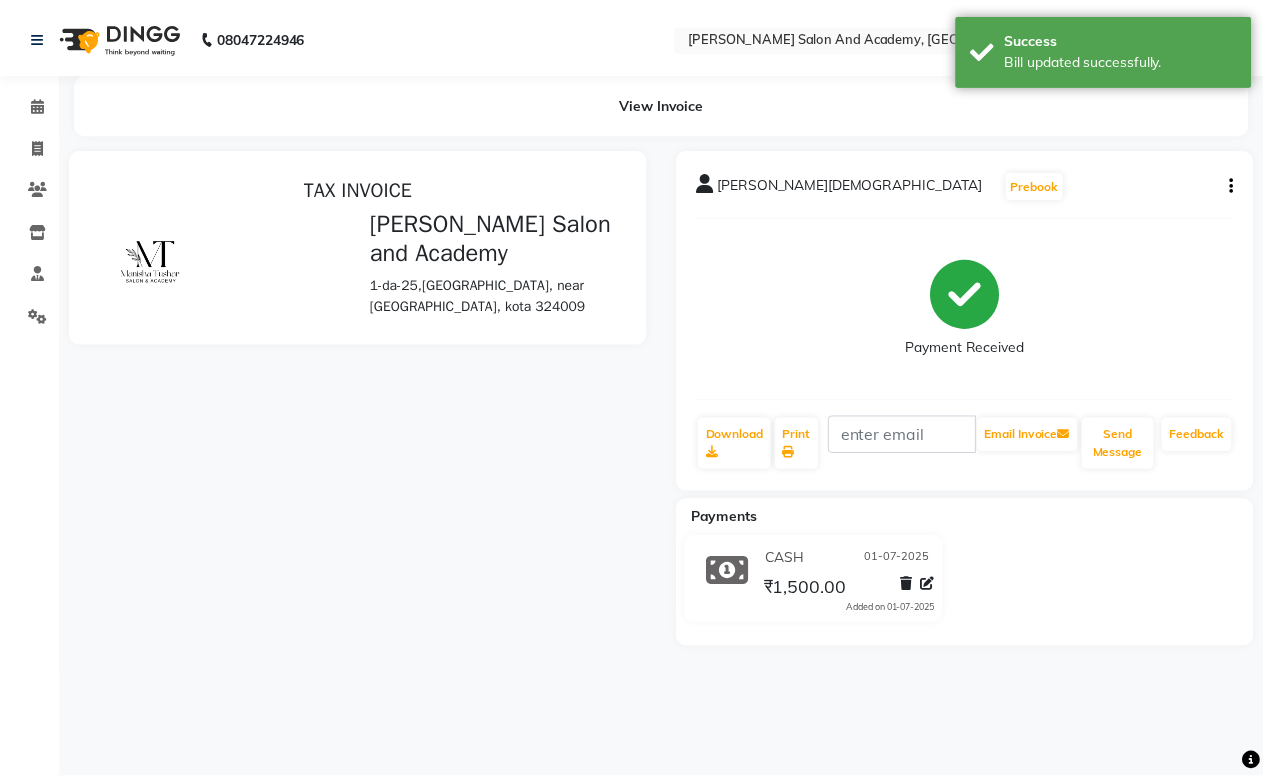 scroll, scrollTop: 0, scrollLeft: 0, axis: both 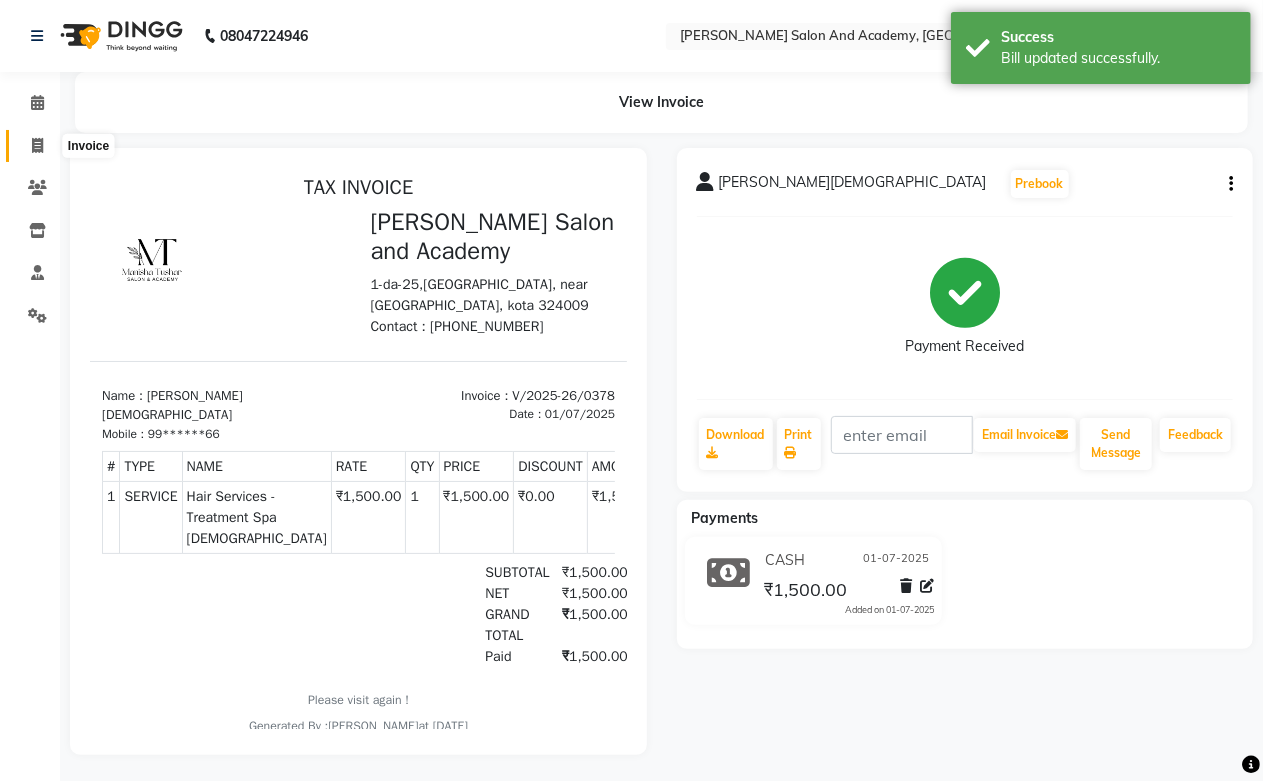 click 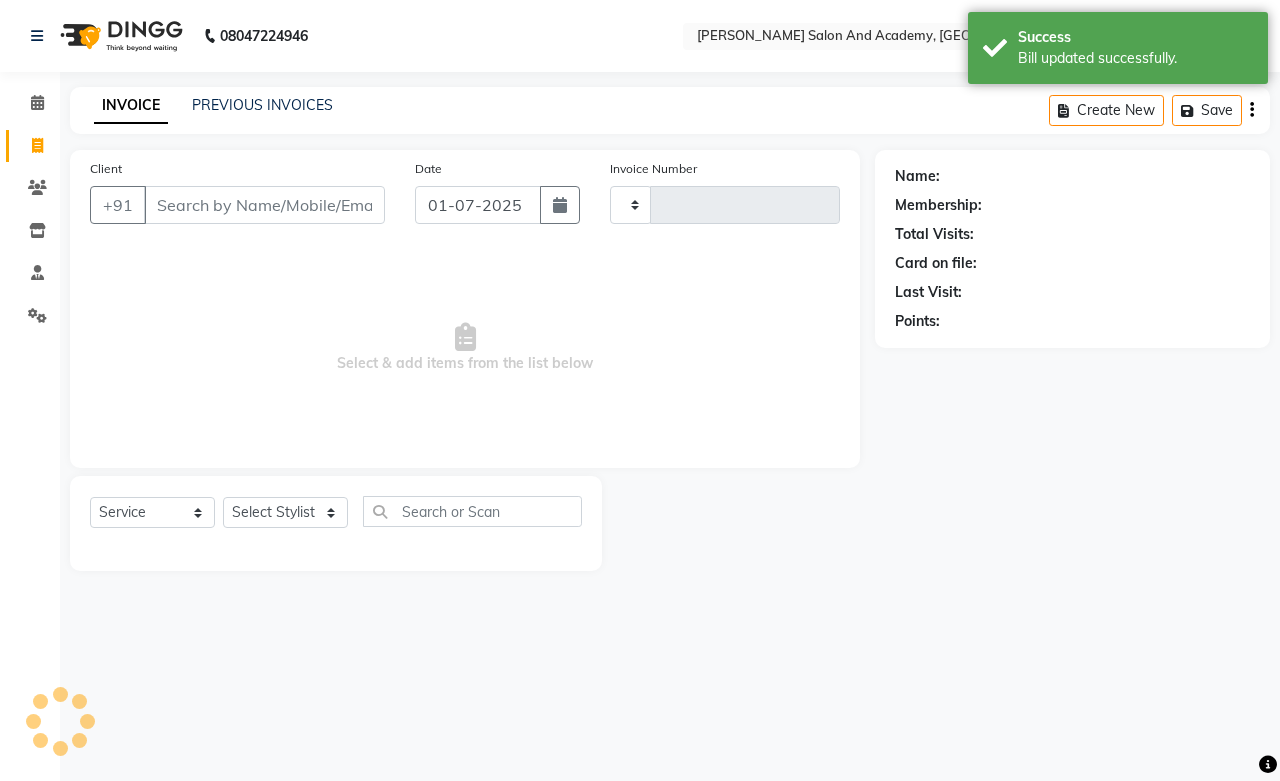 type on "0379" 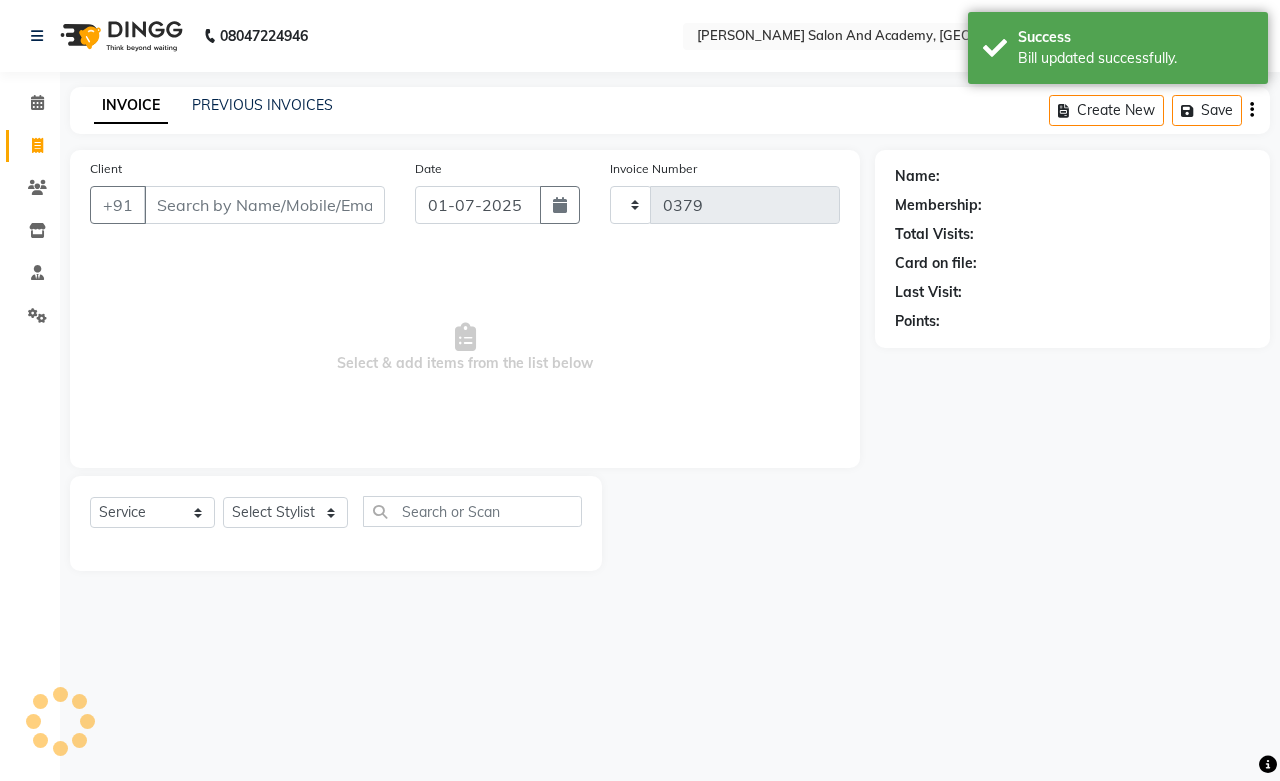 select on "6453" 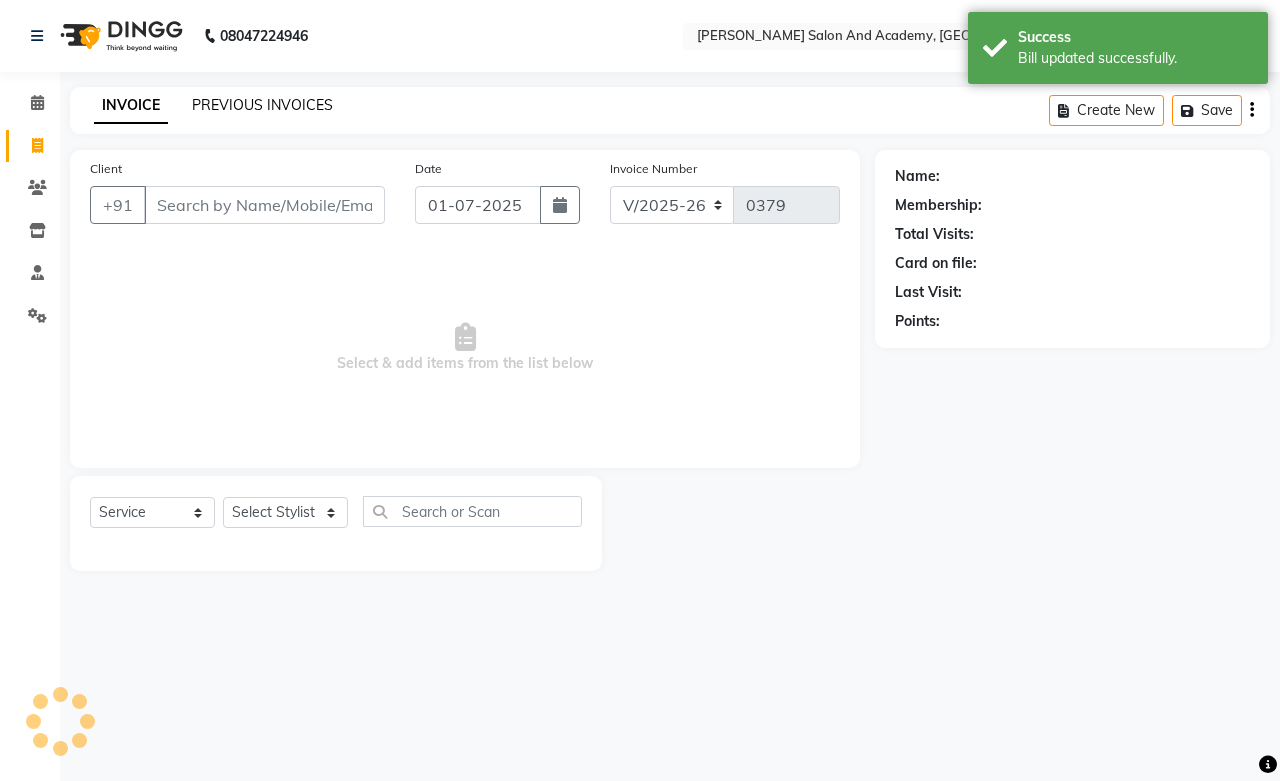 click on "PREVIOUS INVOICES" 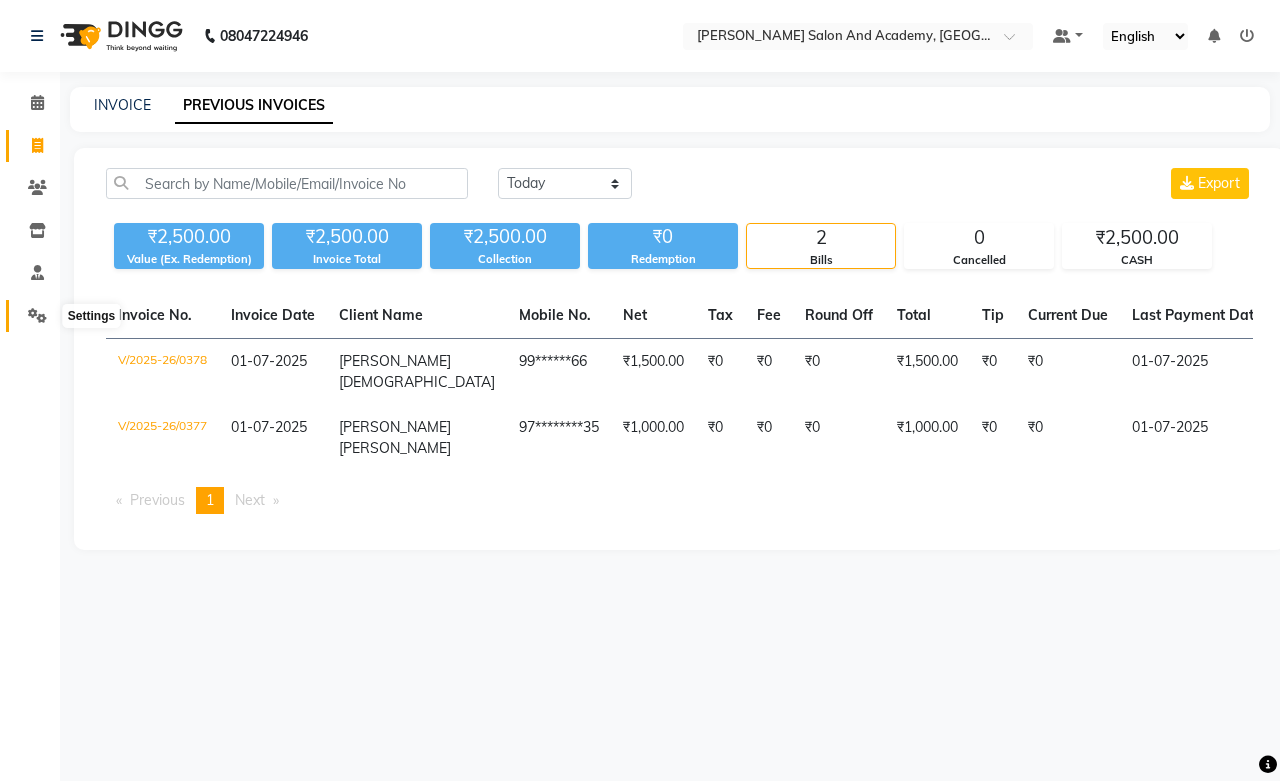 click 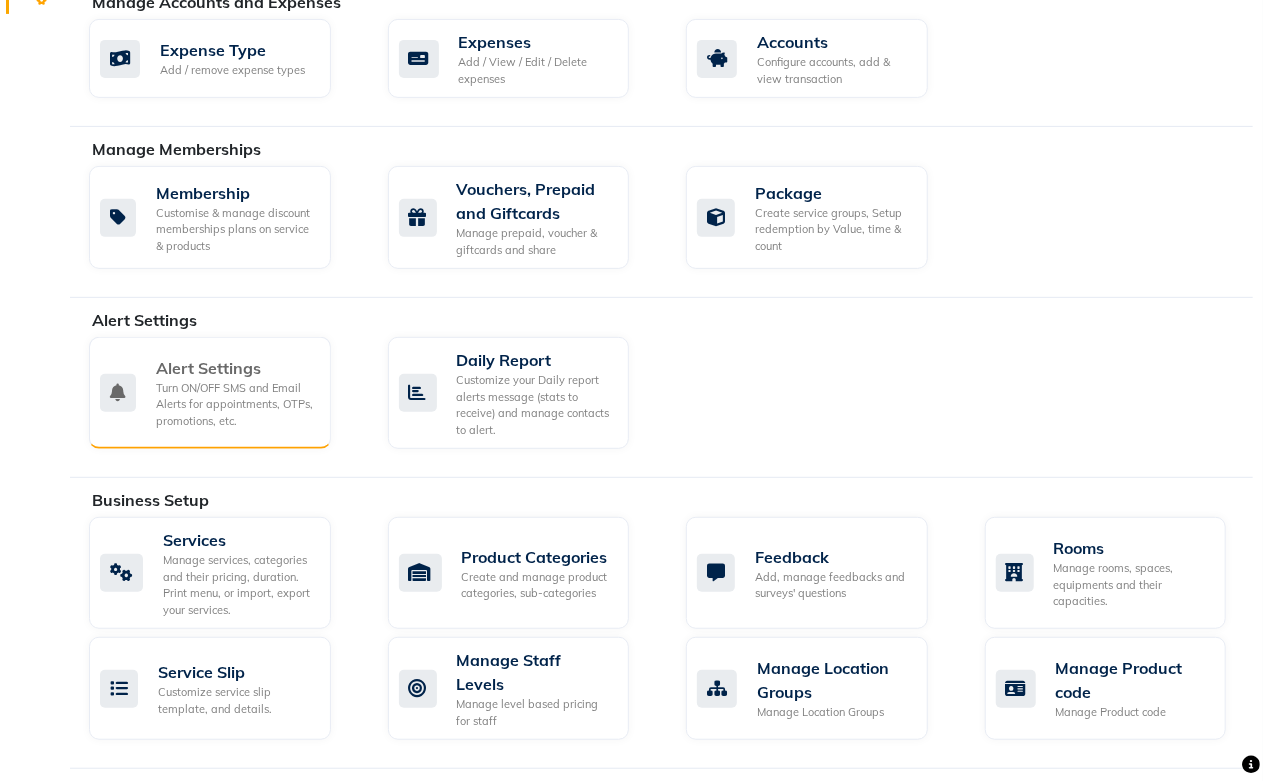 scroll, scrollTop: 333, scrollLeft: 0, axis: vertical 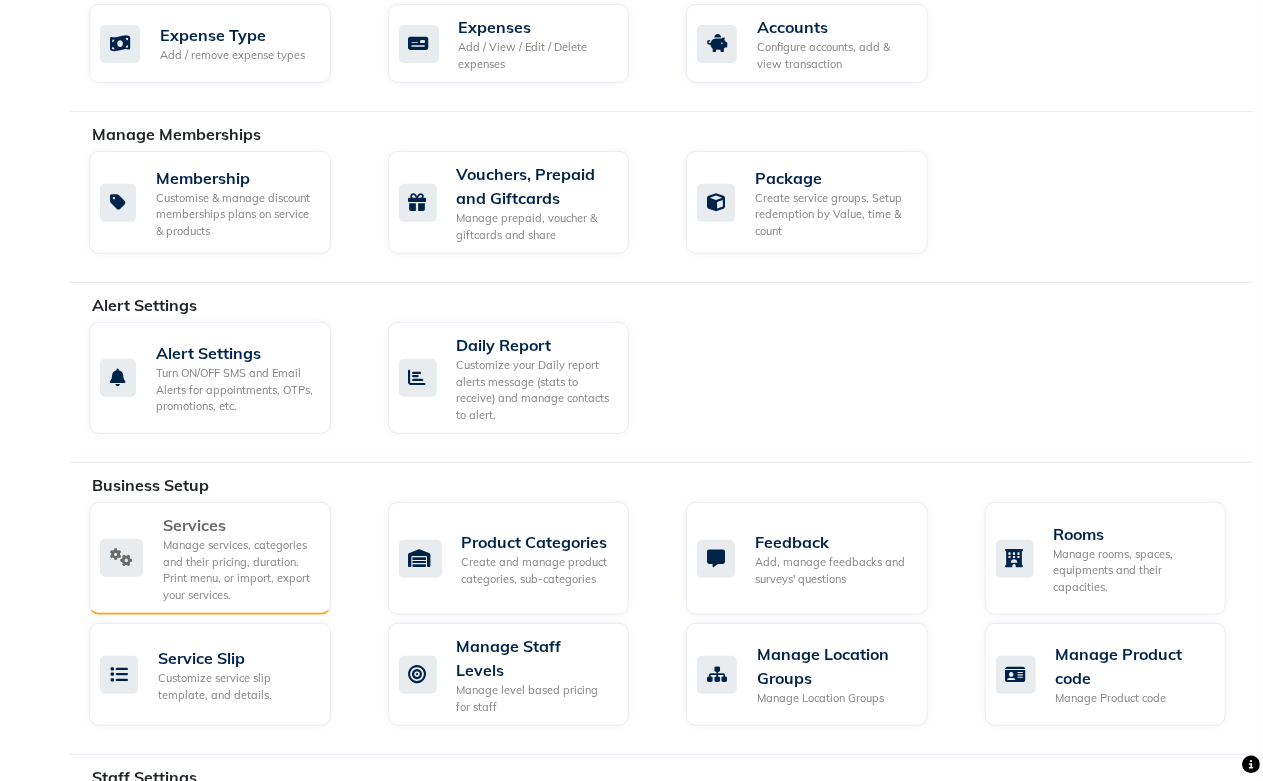 click on "Manage services, categories and their pricing, duration. Print menu, or import, export your services." 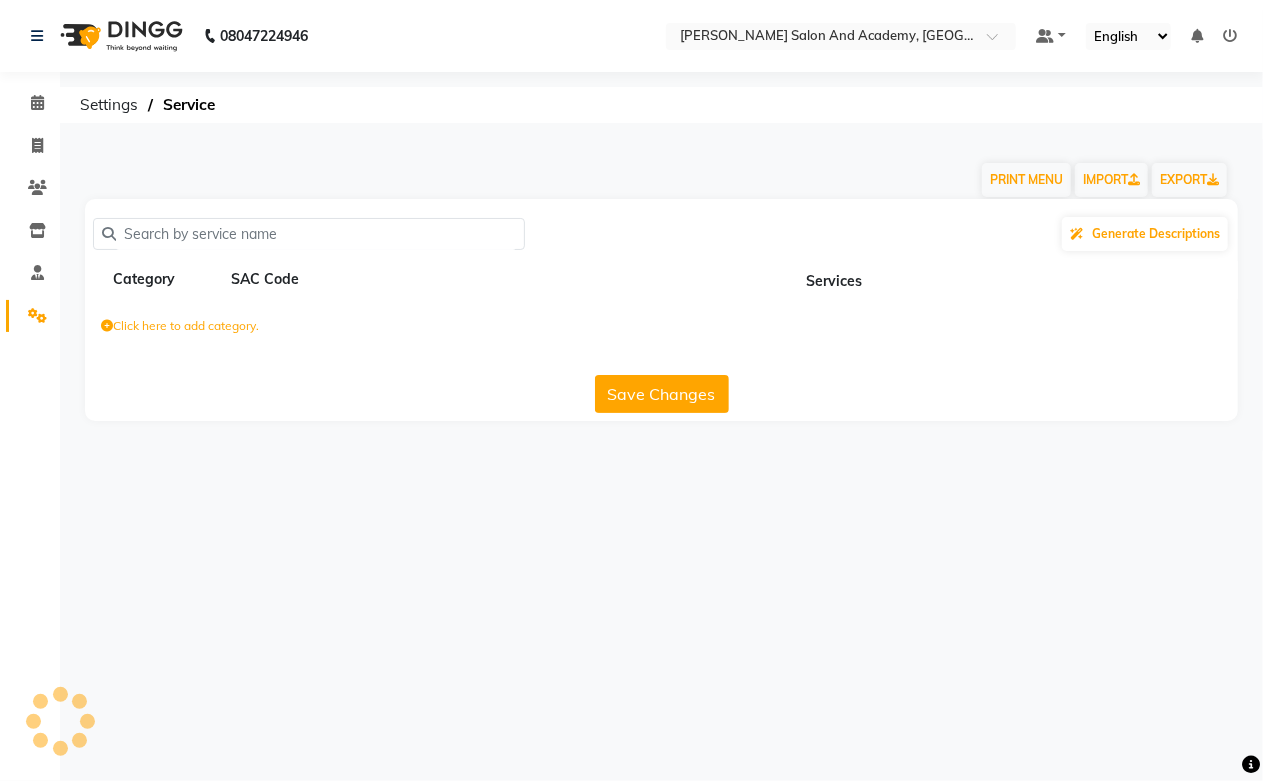 scroll, scrollTop: 0, scrollLeft: 0, axis: both 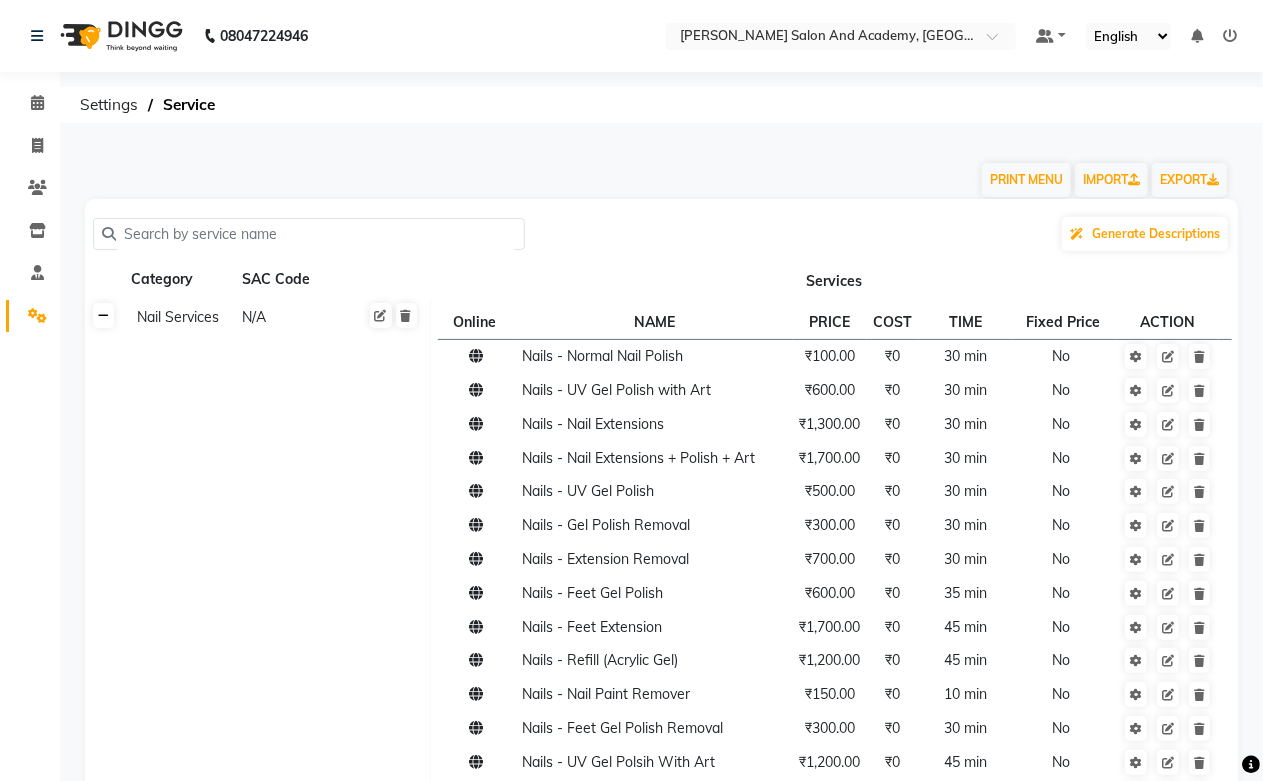 click 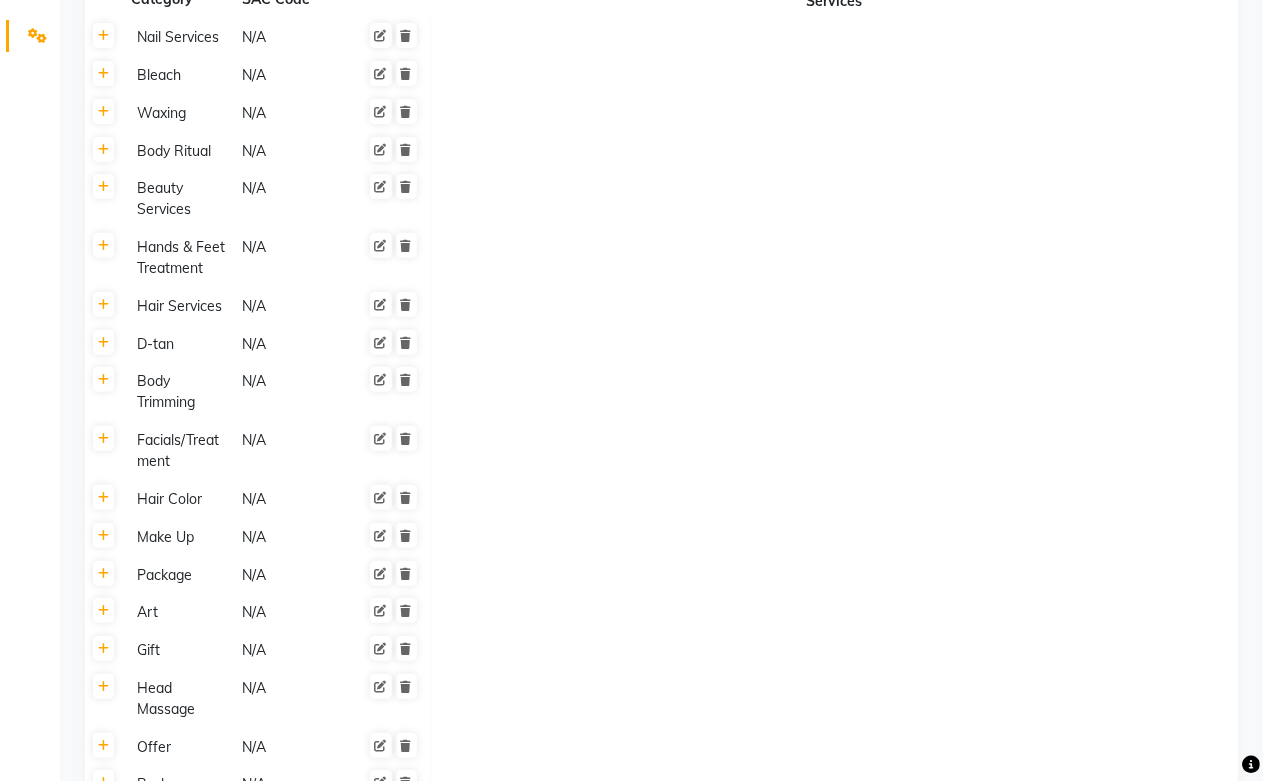 scroll, scrollTop: 333, scrollLeft: 0, axis: vertical 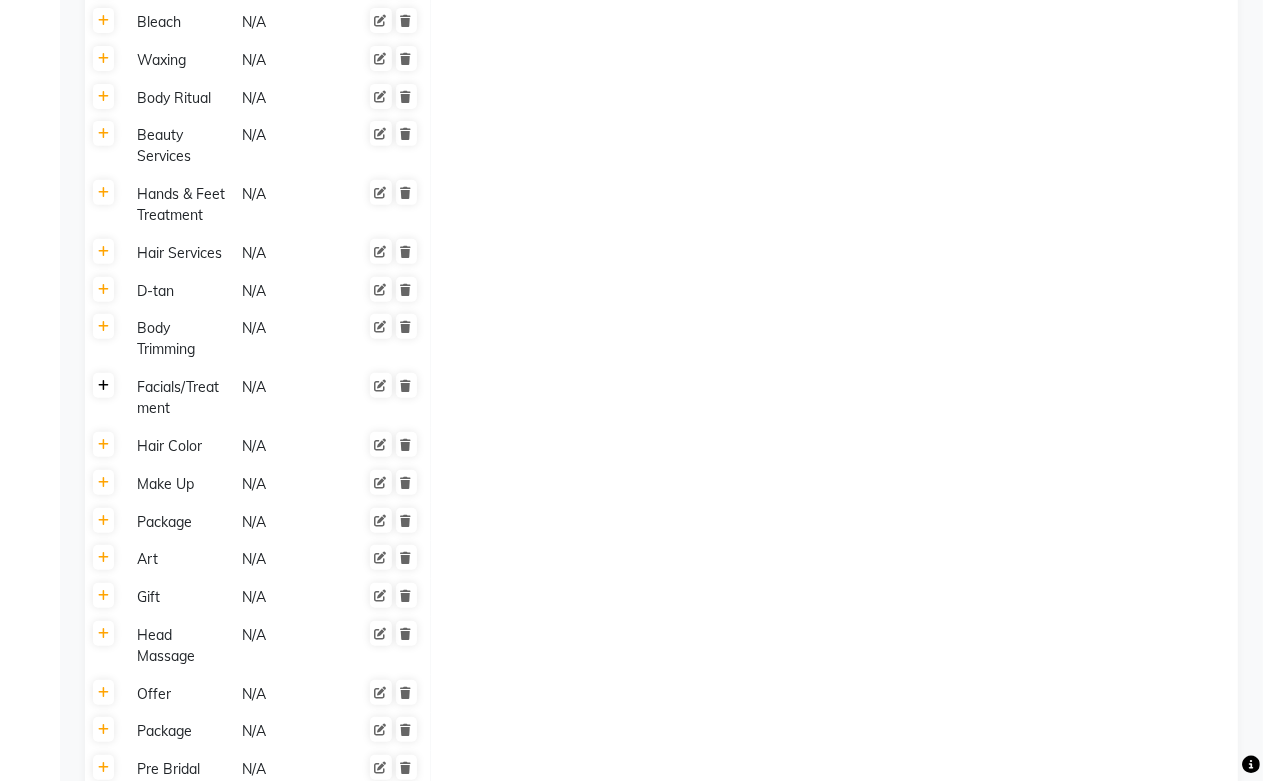 click 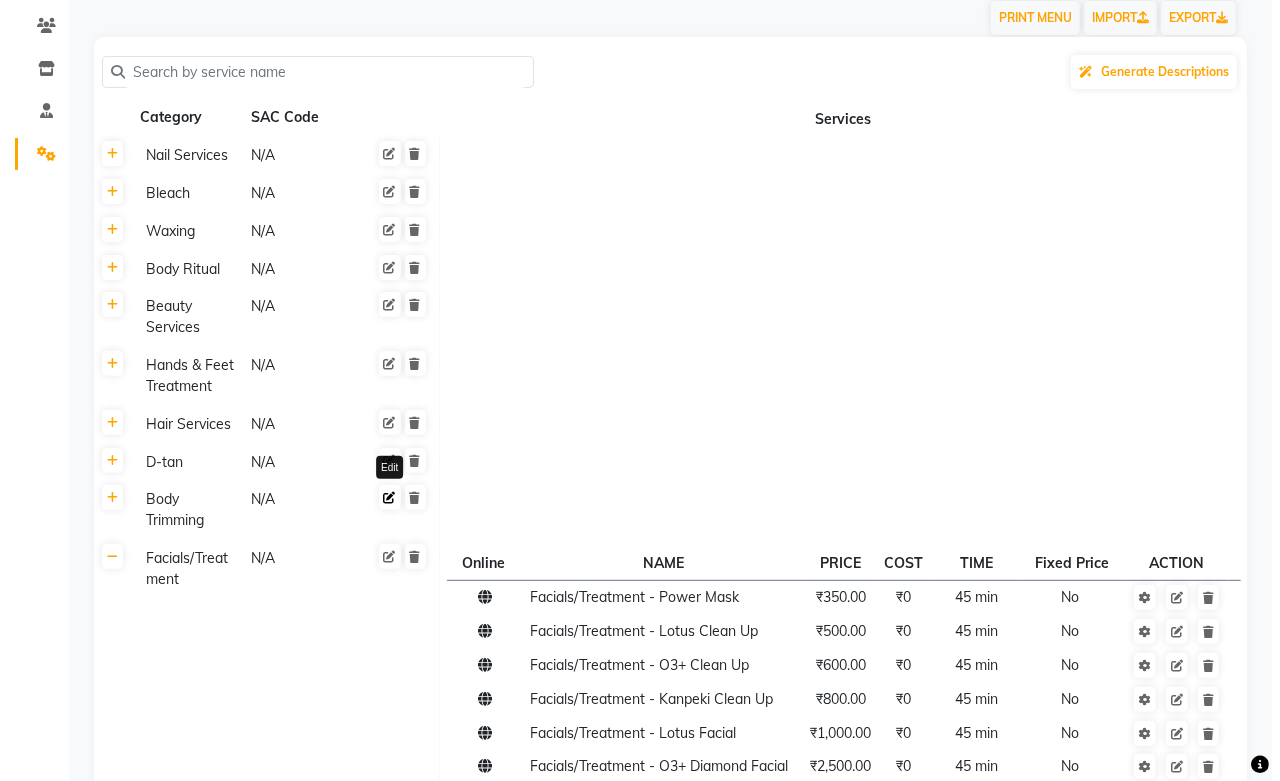scroll, scrollTop: 0, scrollLeft: 0, axis: both 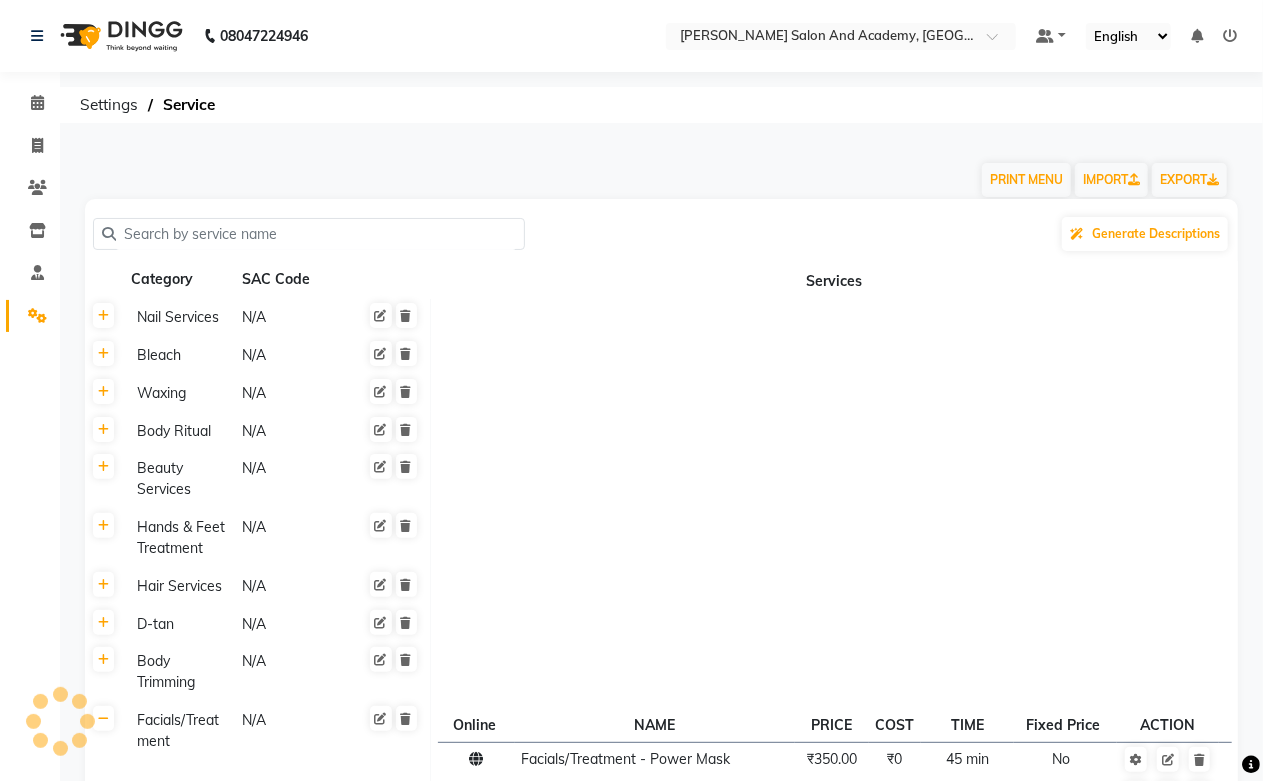 click 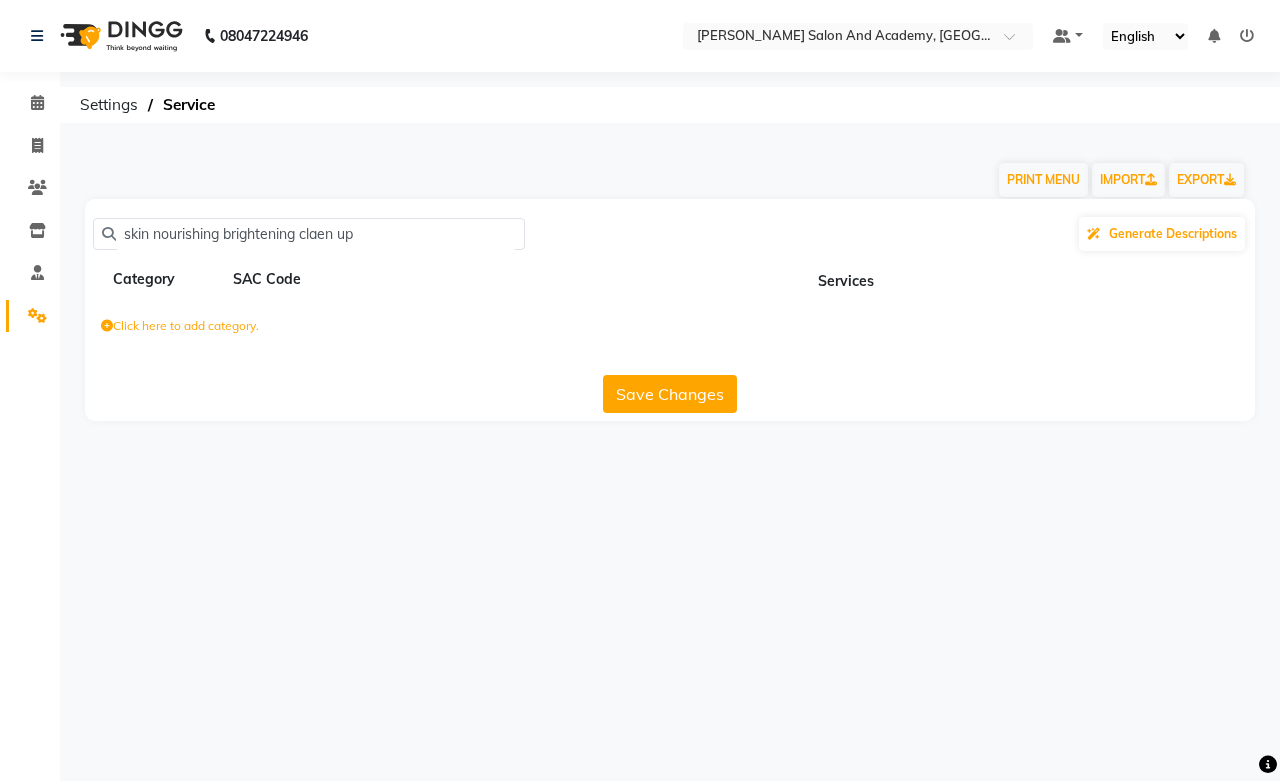 click on "skin nourishing brightening claen up" 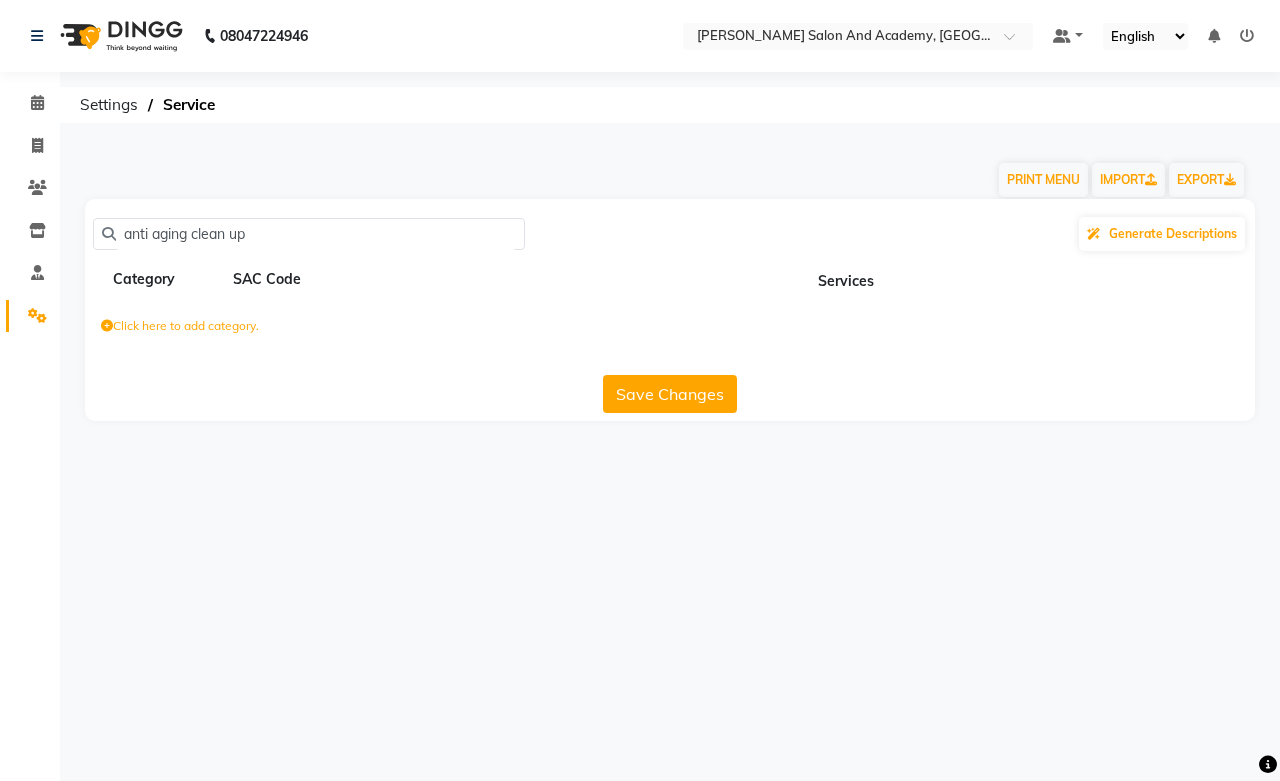 click on "anti aging clean up" 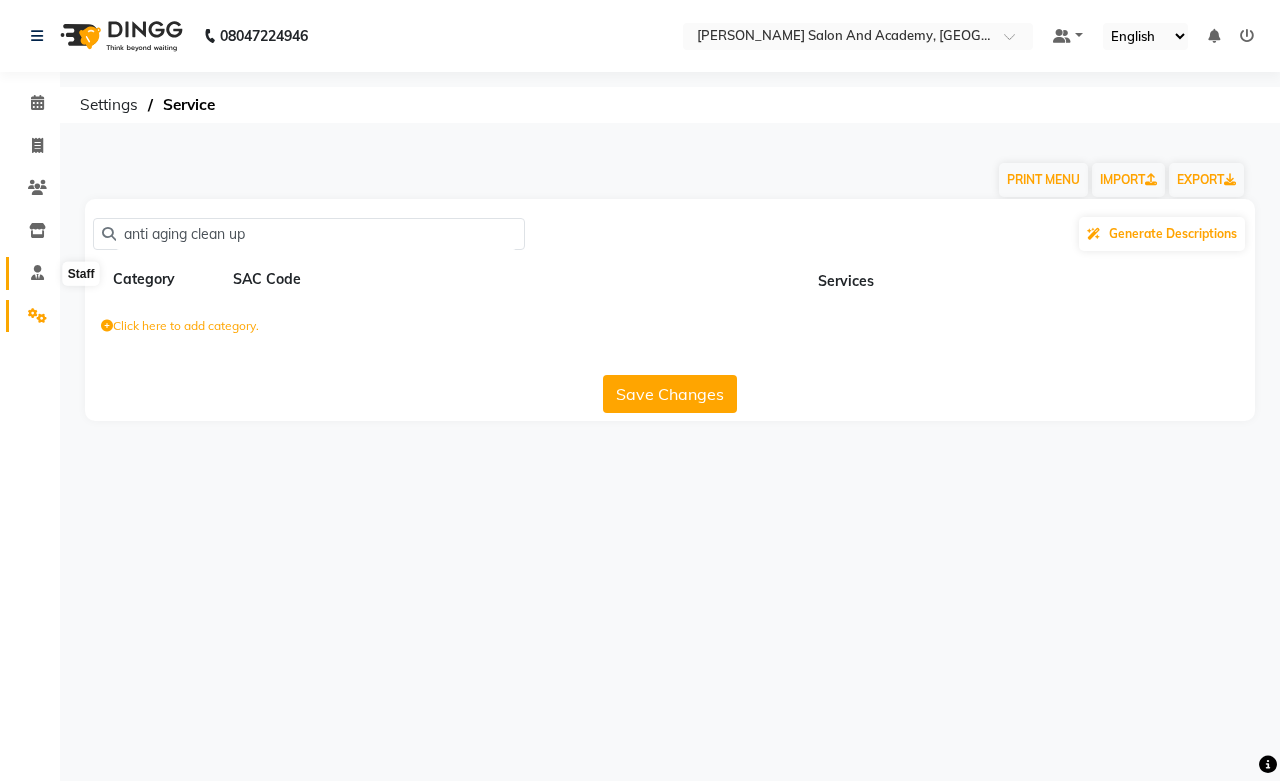 type on "anti aging clean up" 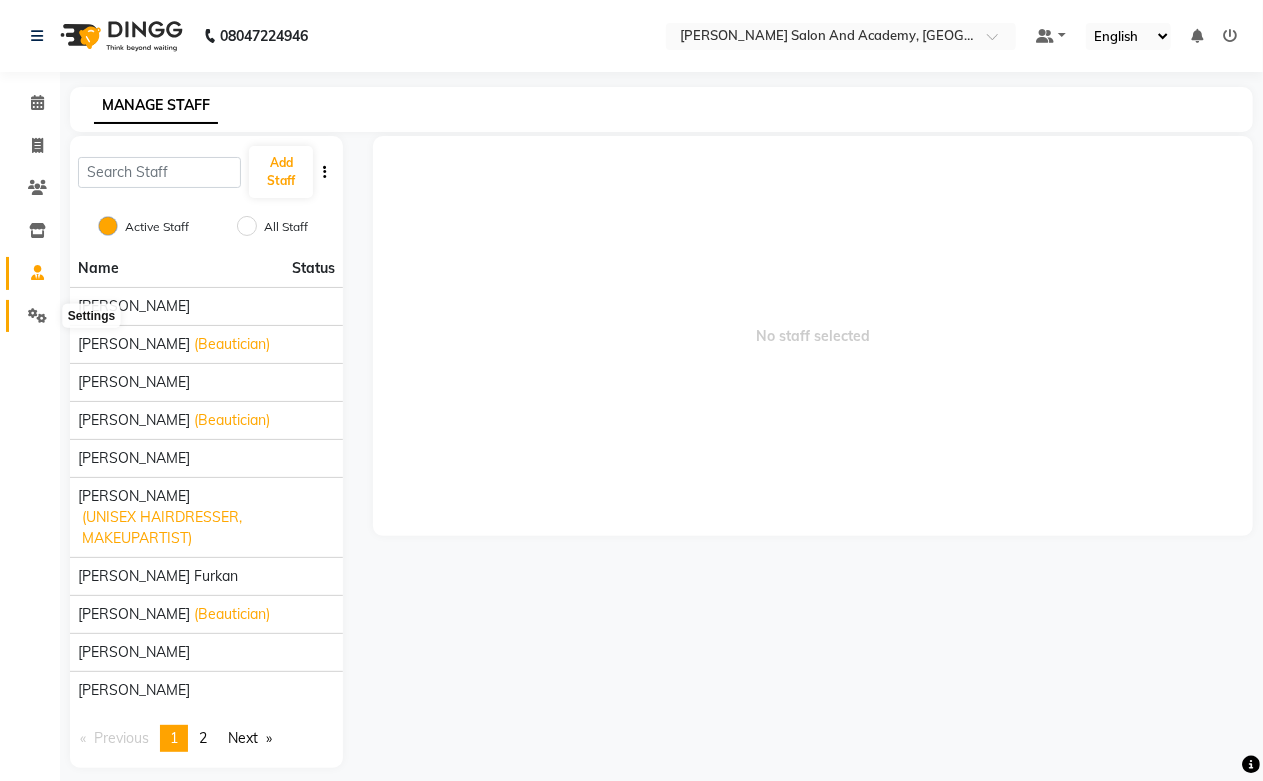 click 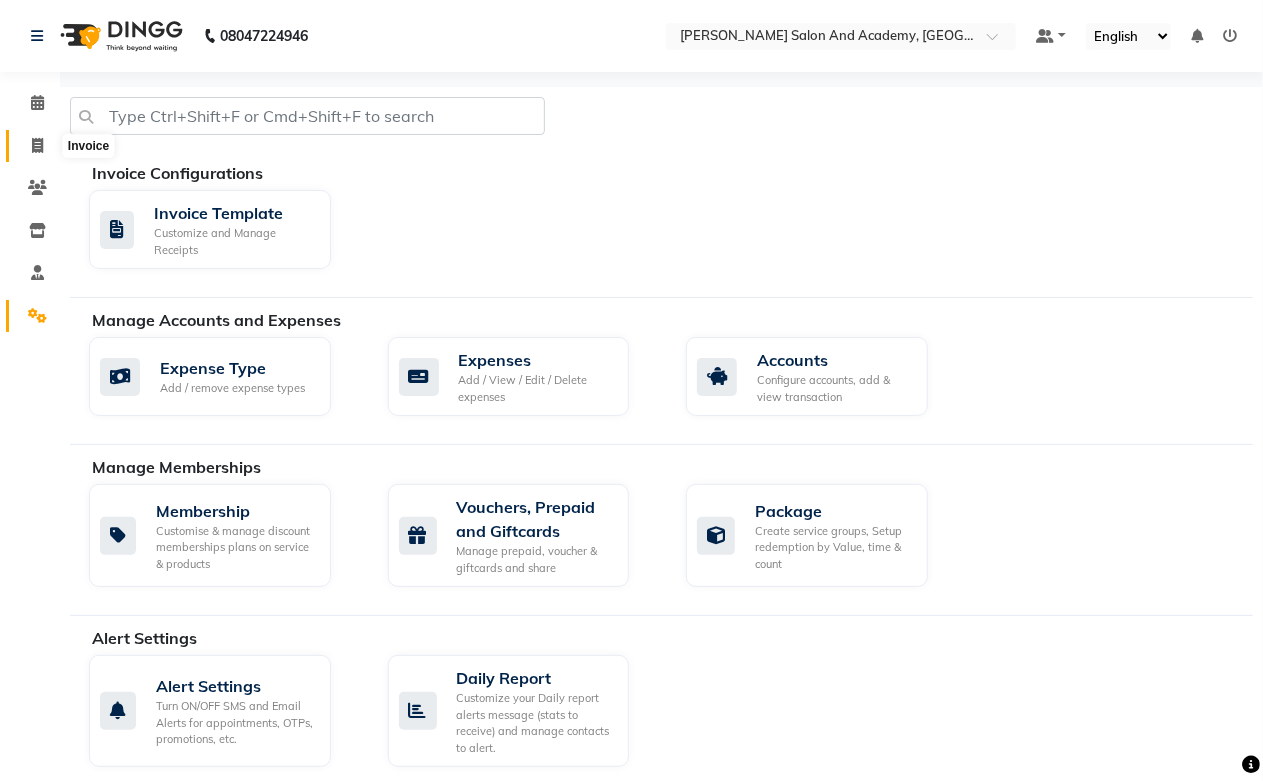 click 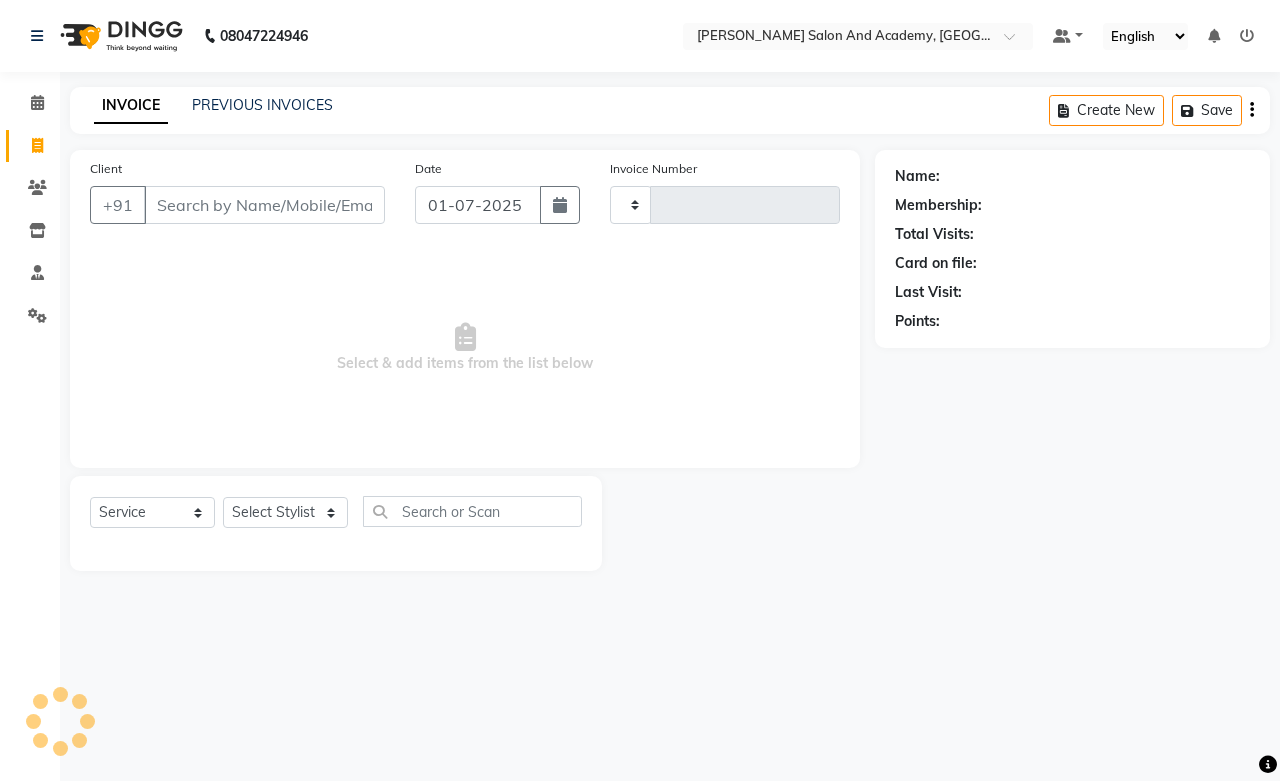 type on "0379" 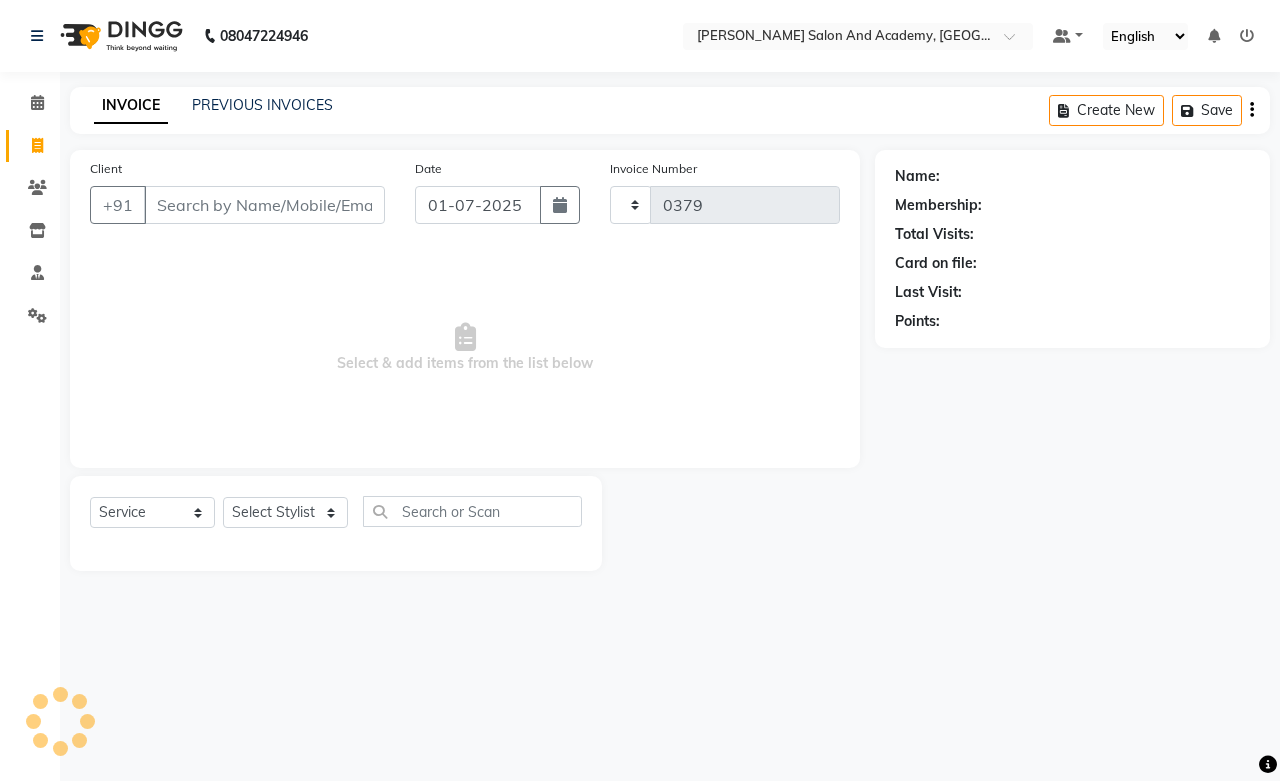 select on "6453" 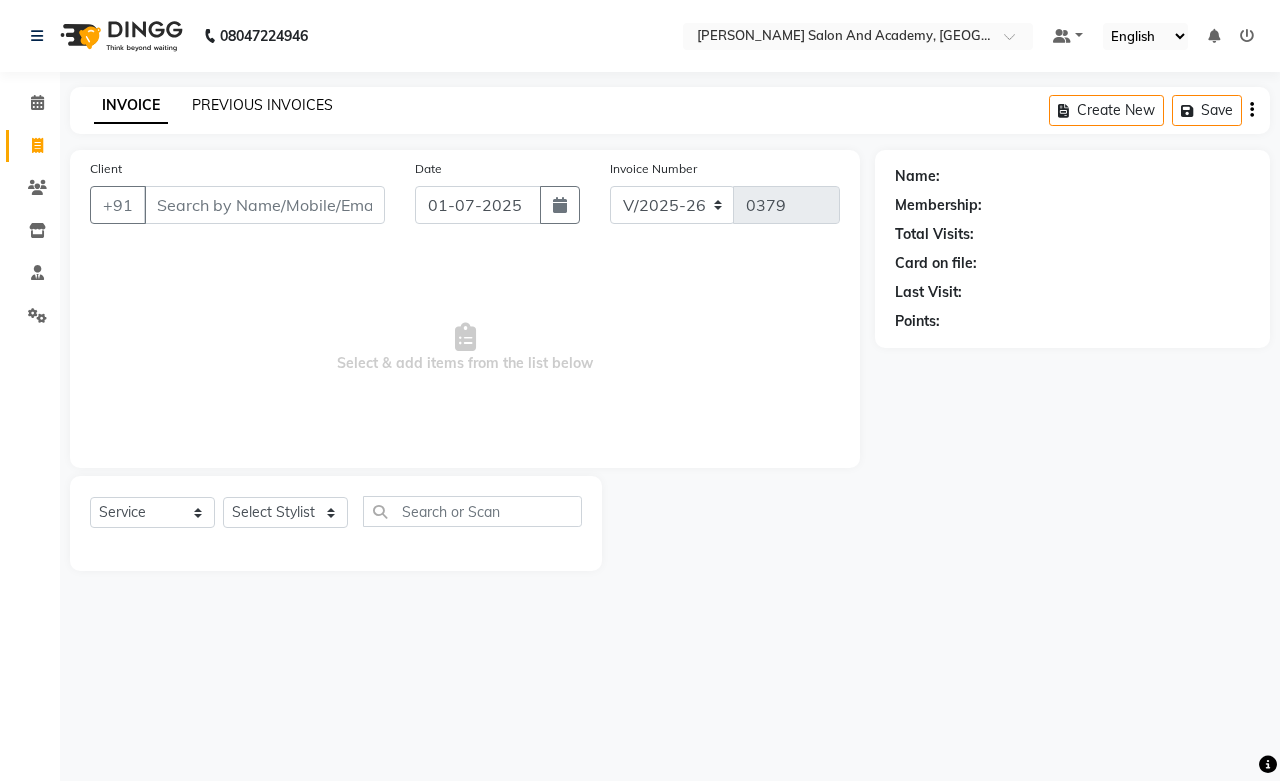 click on "PREVIOUS INVOICES" 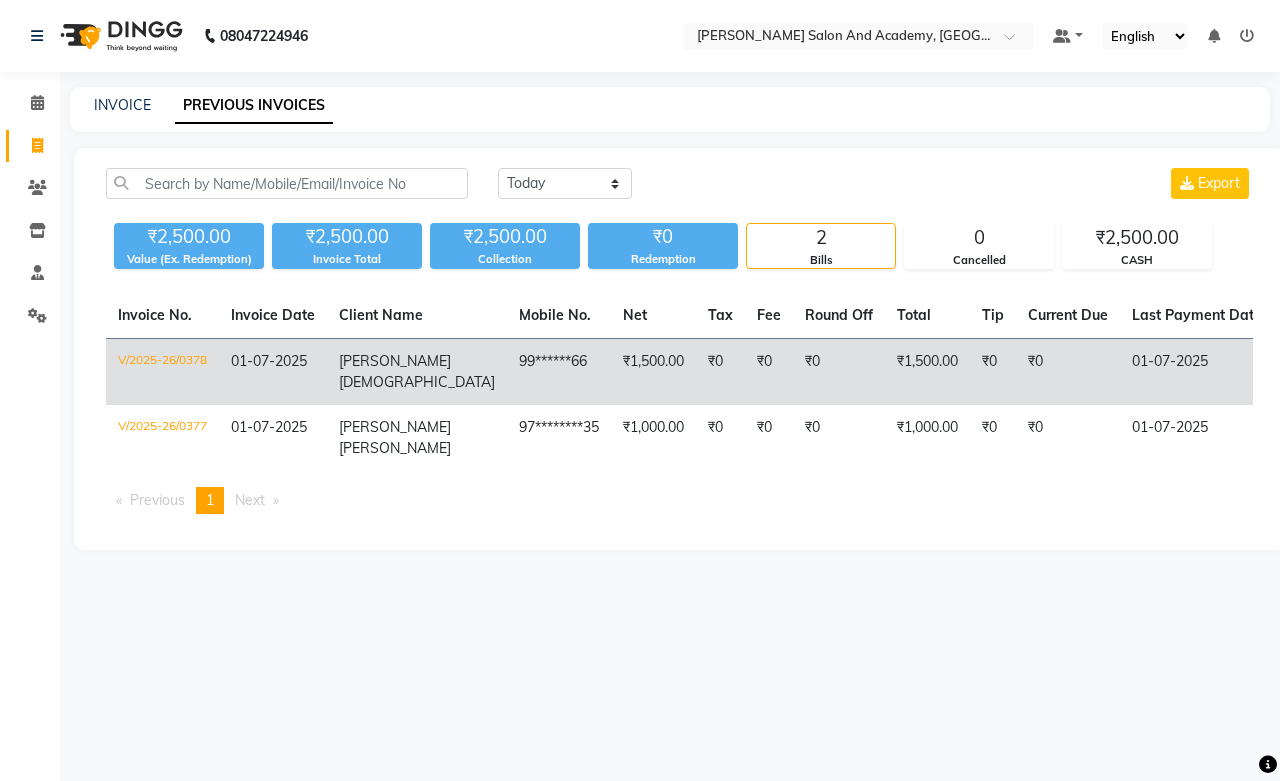 click on "[PERSON_NAME][DEMOGRAPHIC_DATA]" 